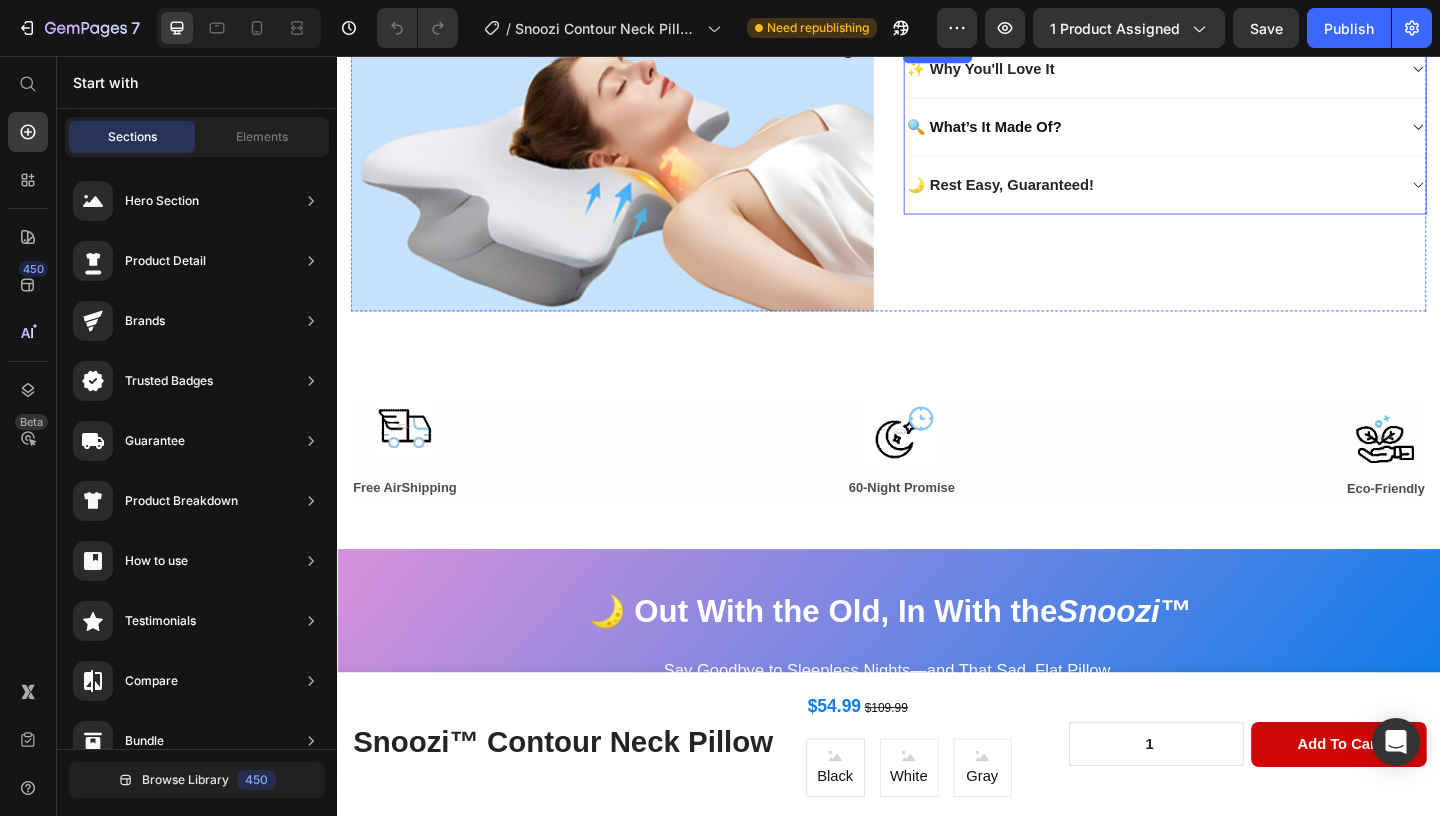 scroll, scrollTop: 510, scrollLeft: 0, axis: vertical 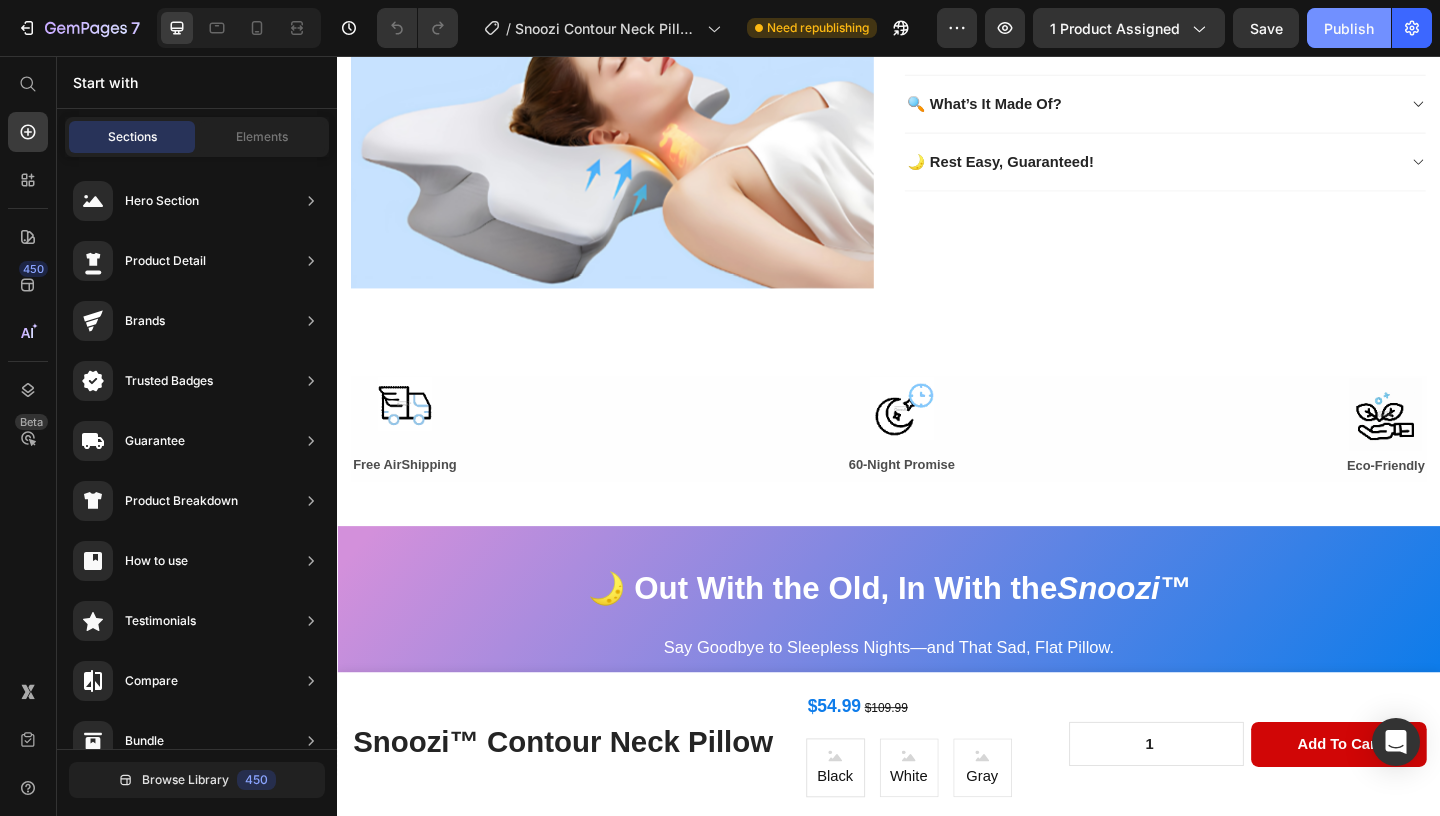 click on "Publish" at bounding box center (1349, 28) 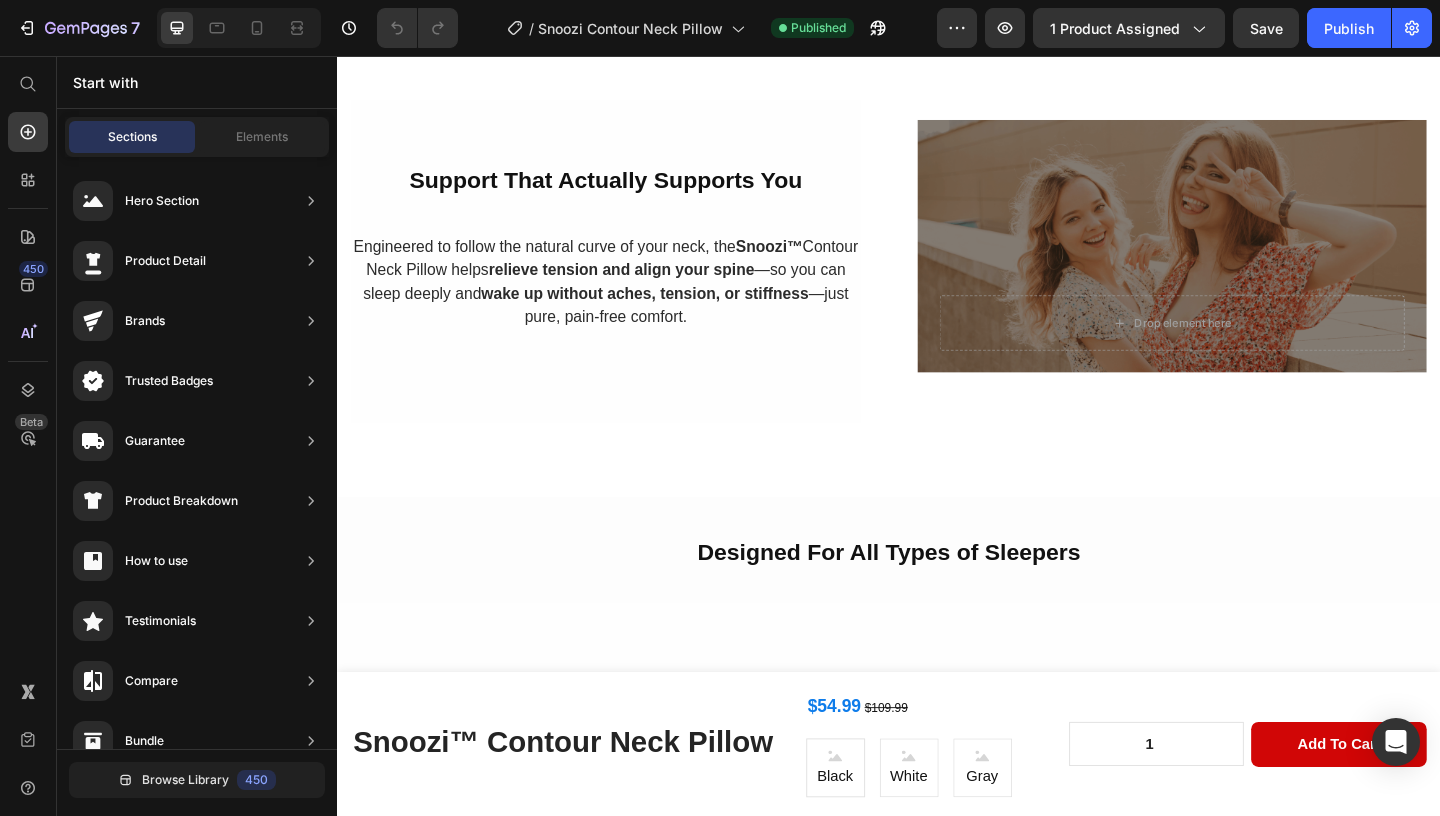 scroll, scrollTop: 1827, scrollLeft: 0, axis: vertical 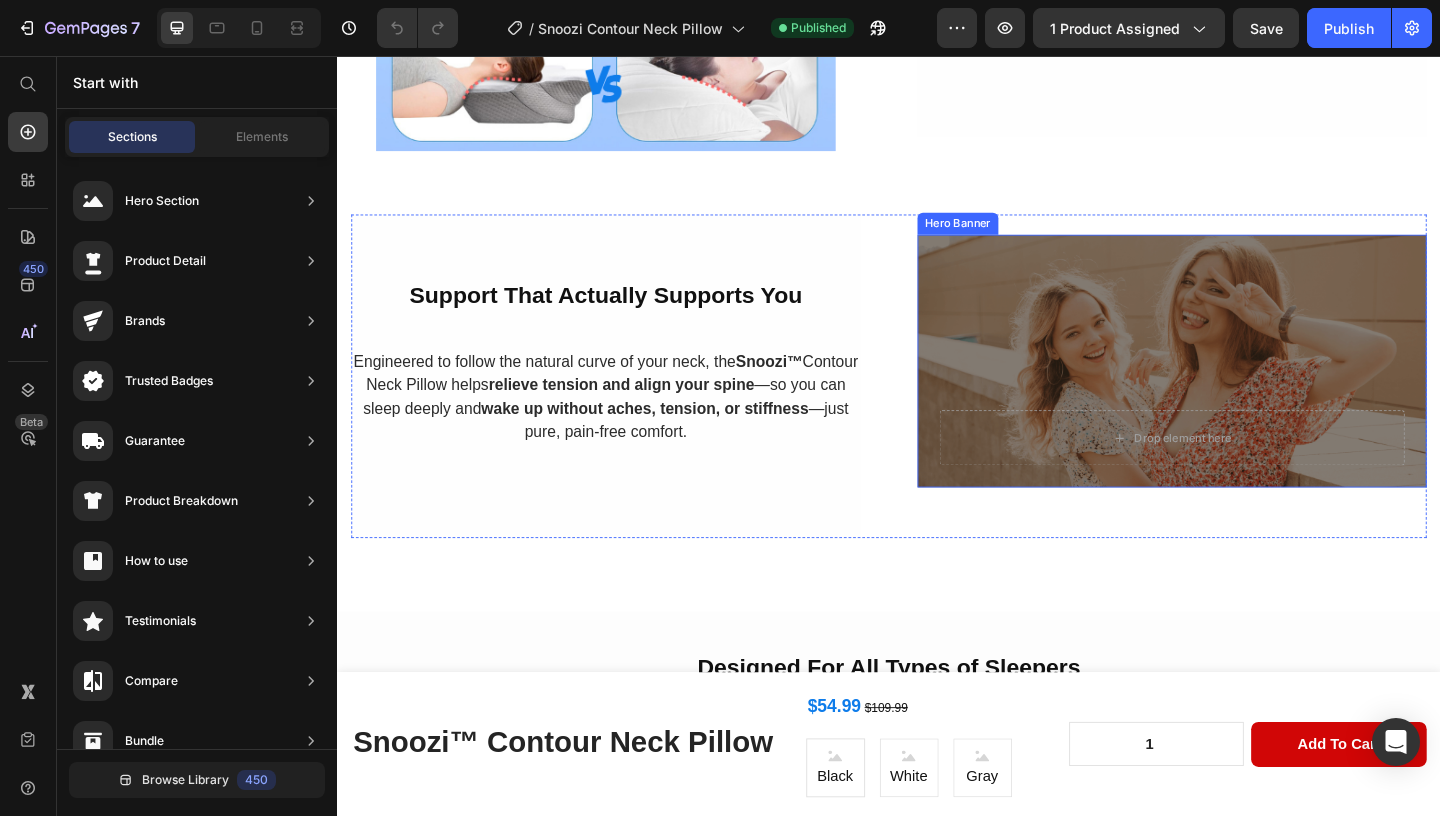 click at bounding box center (1245, 387) 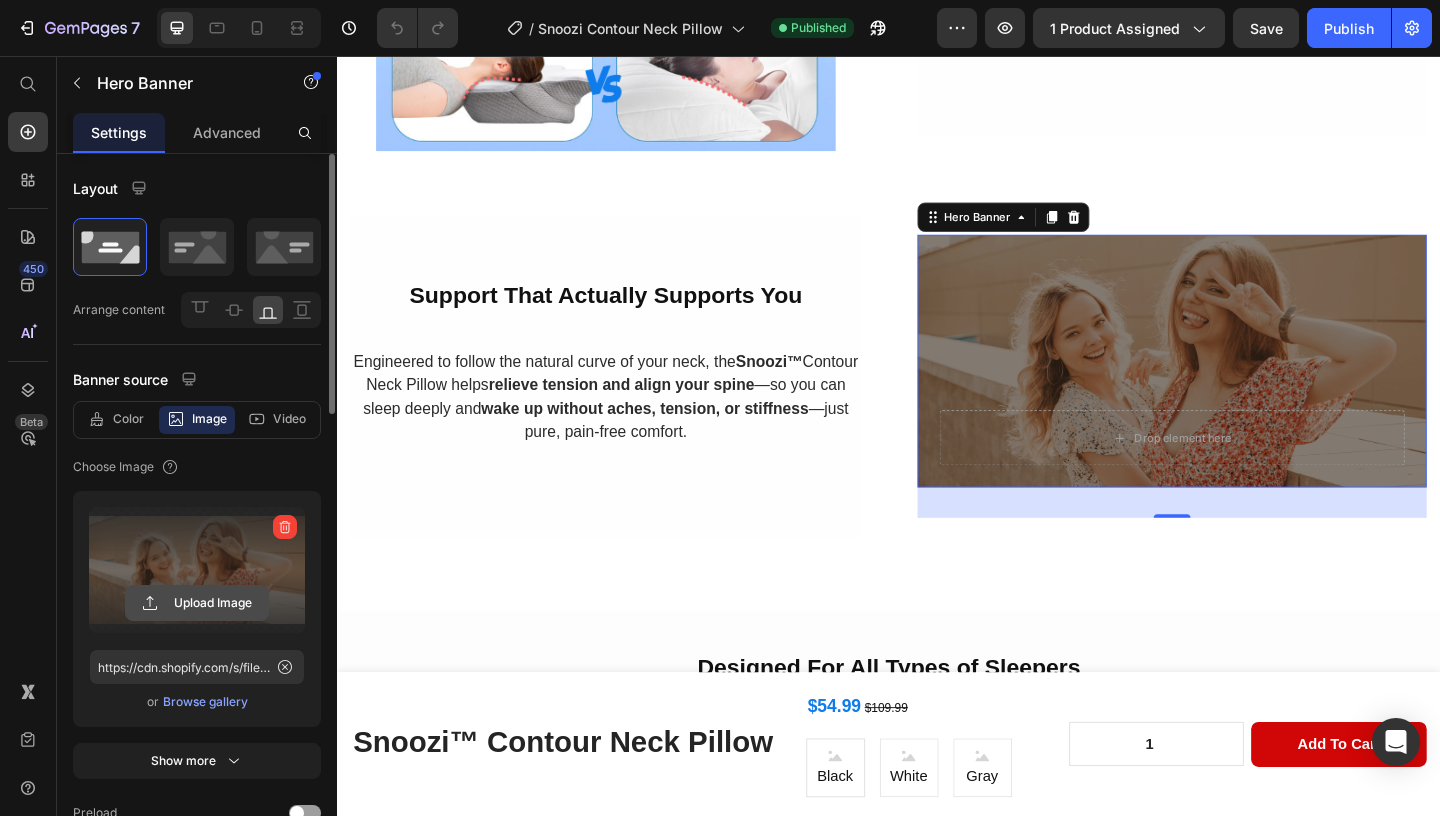 click 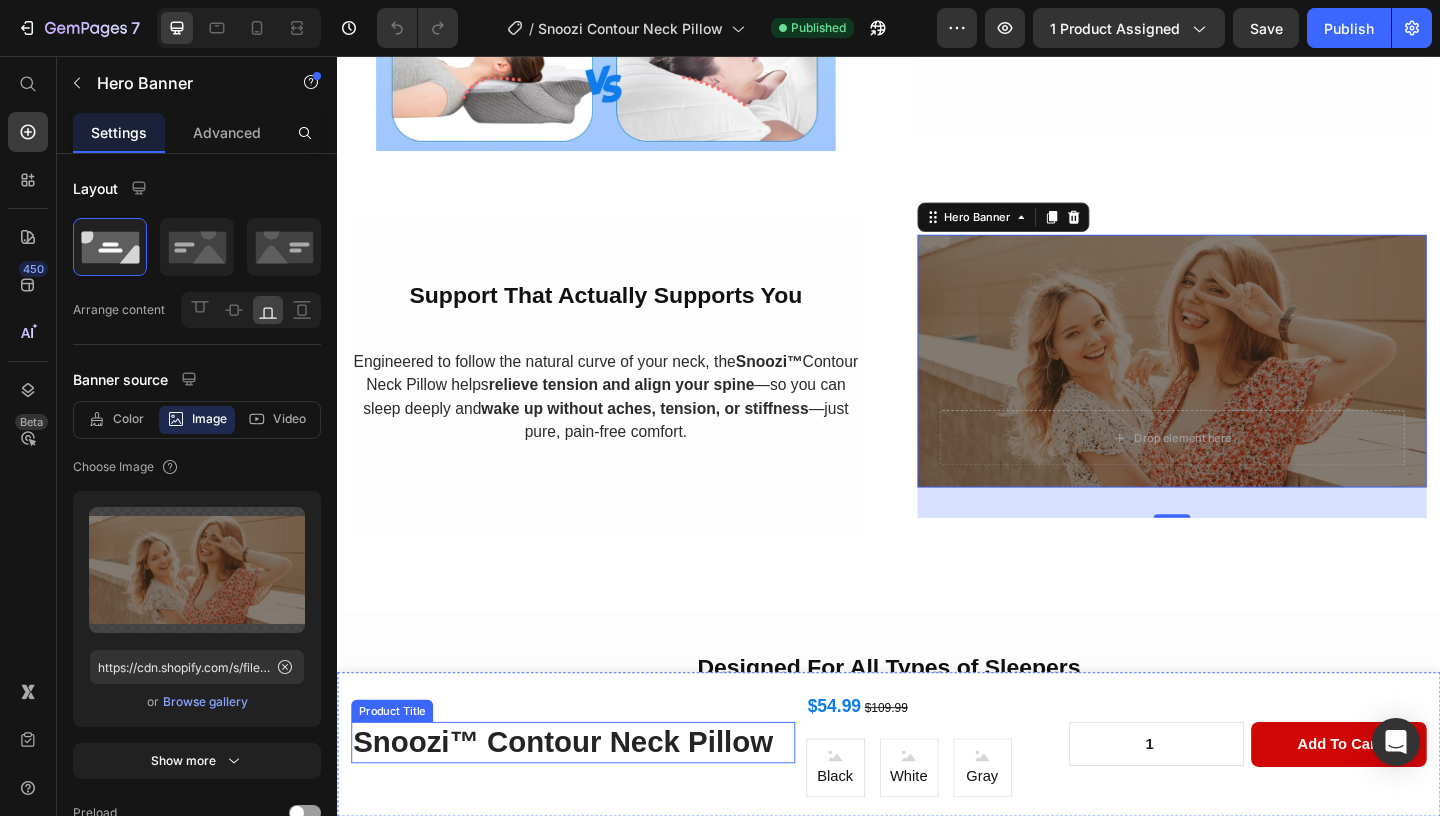 click on "Snoozi™ Contour Neck Pillow" at bounding box center [593, 803] 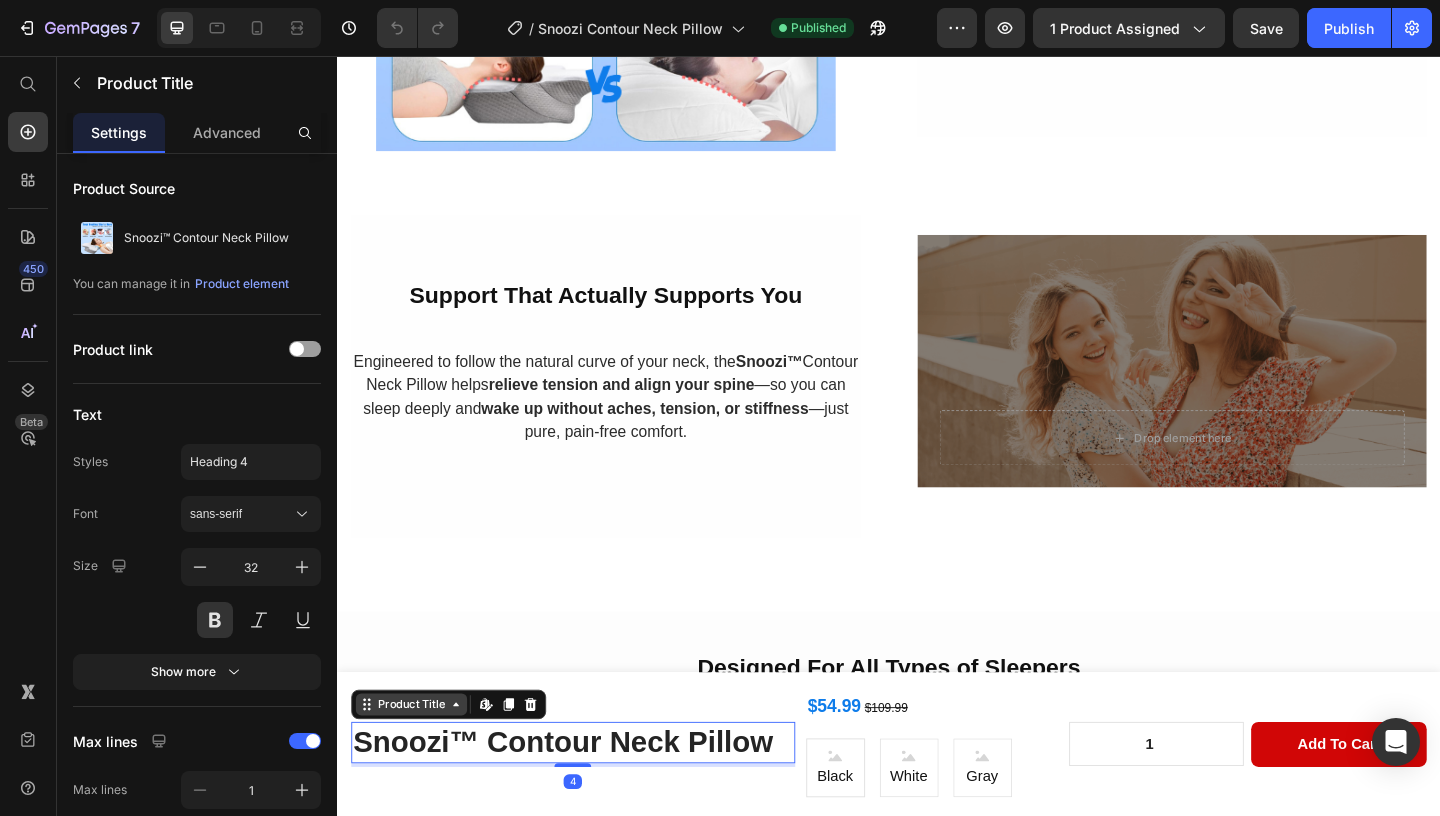 click on "Product Title" at bounding box center (417, 761) 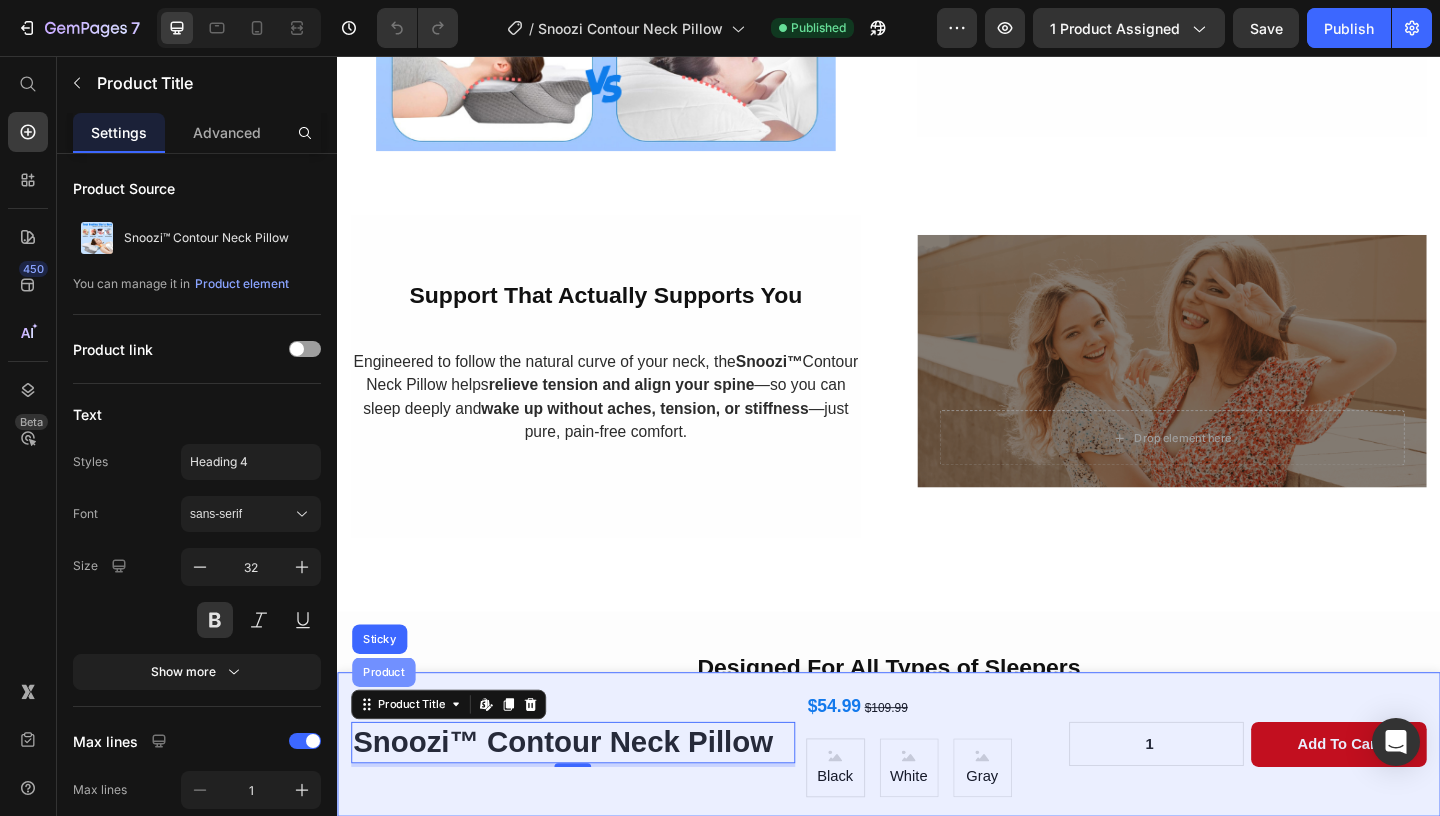 click on "Product" at bounding box center (387, 726) 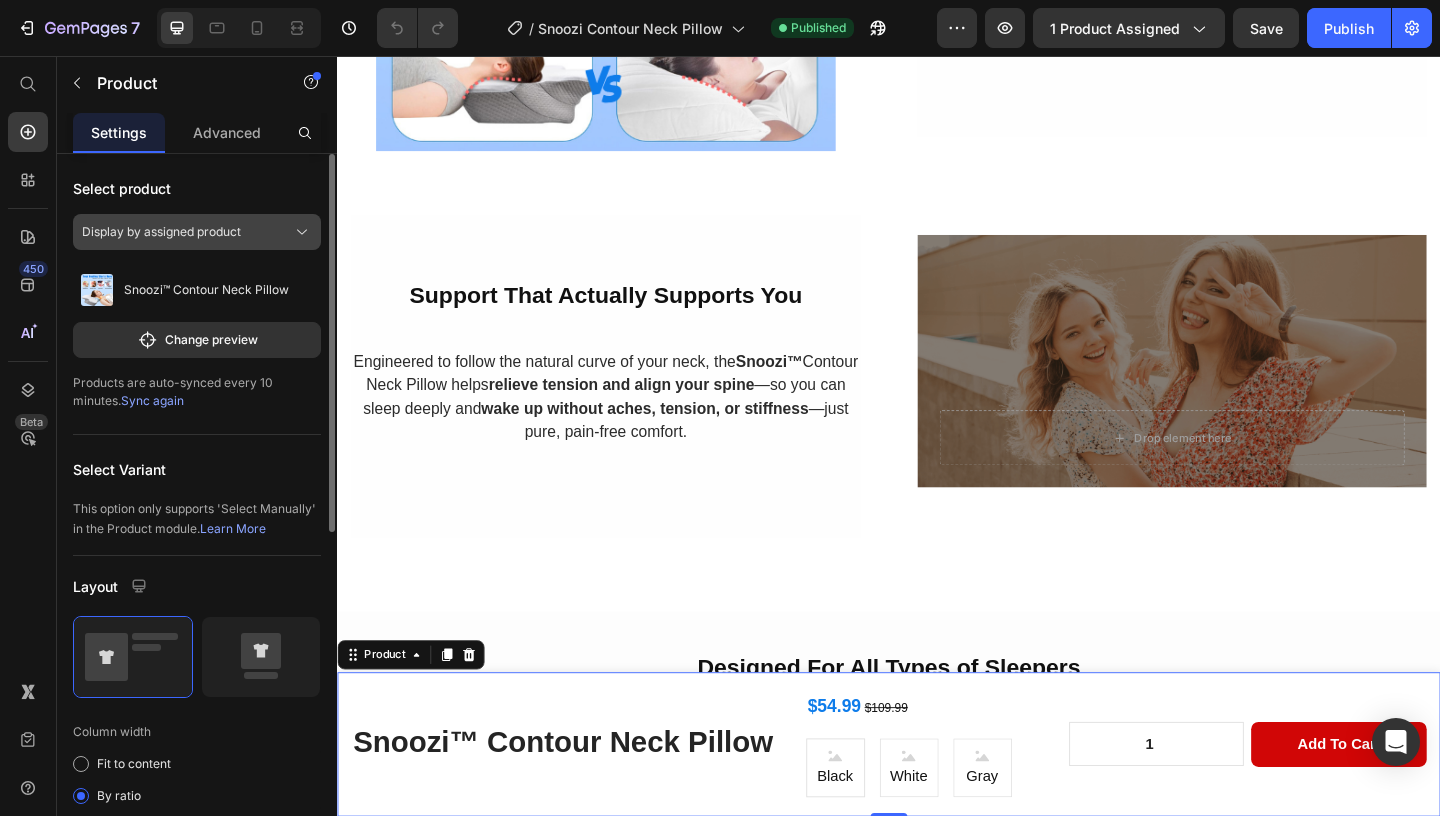 click on "Display by assigned product" 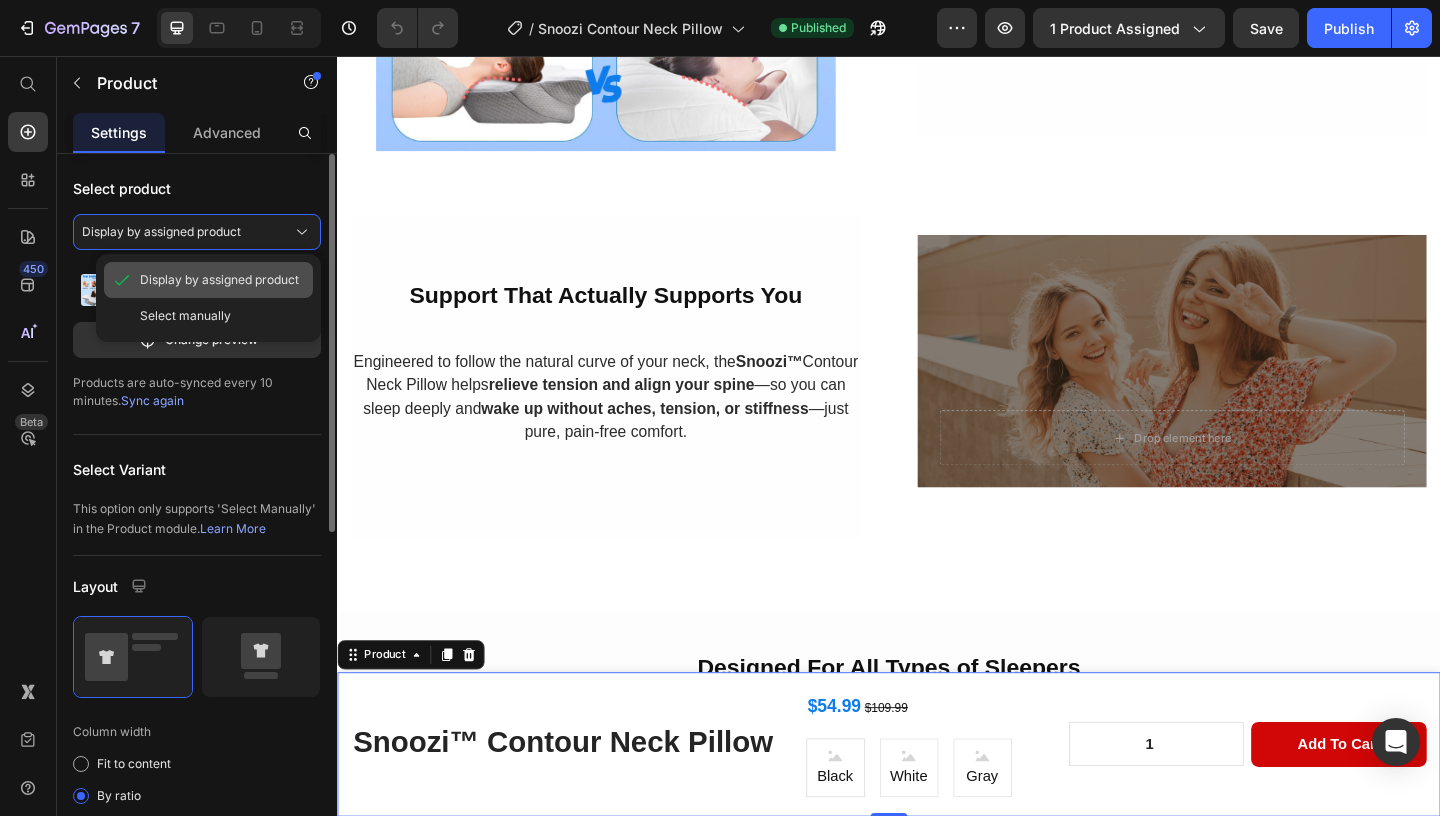 click on "Display by assigned product" at bounding box center (219, 280) 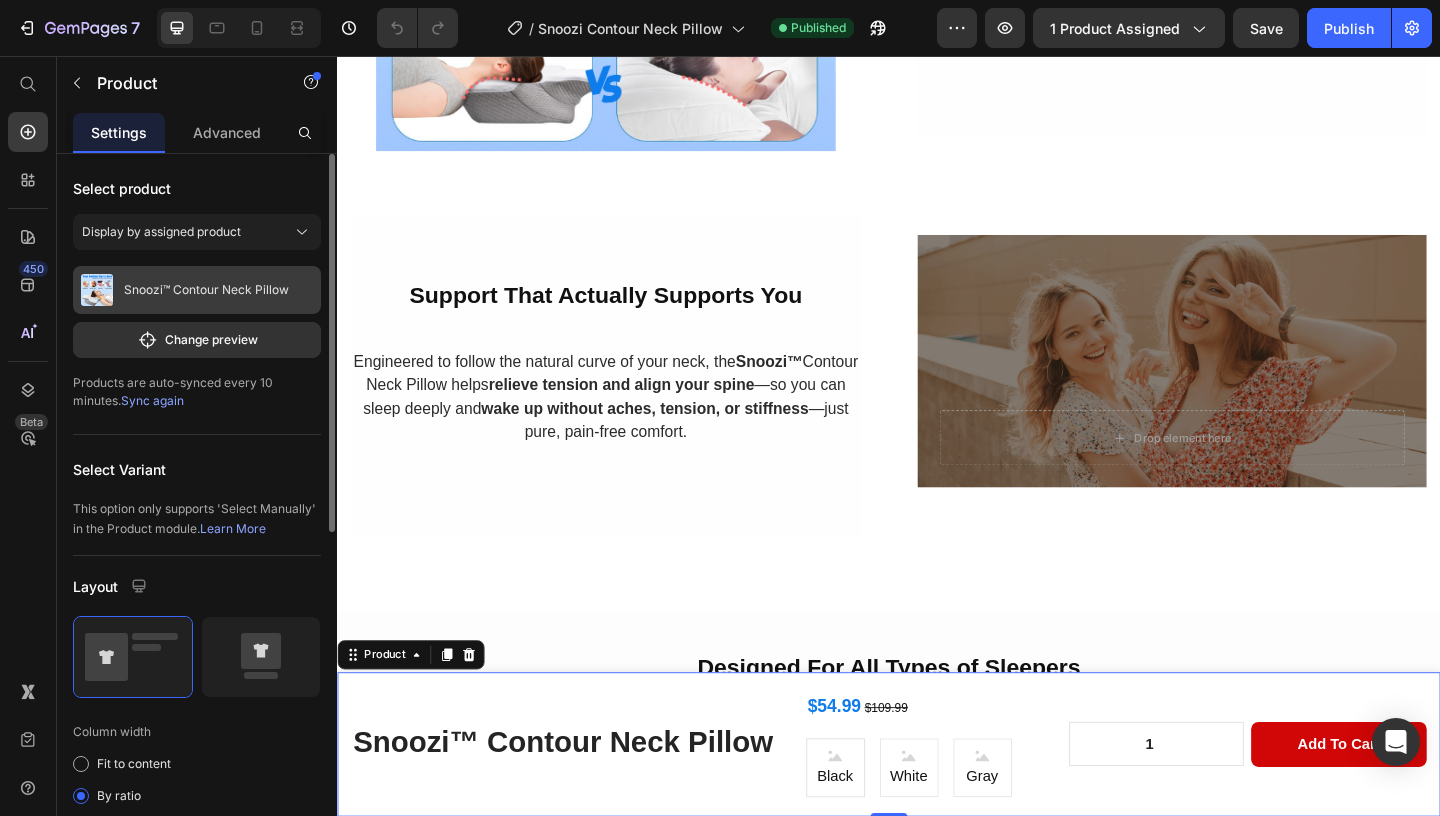 click on "Snoozi™ Contour Neck Pillow" at bounding box center [206, 290] 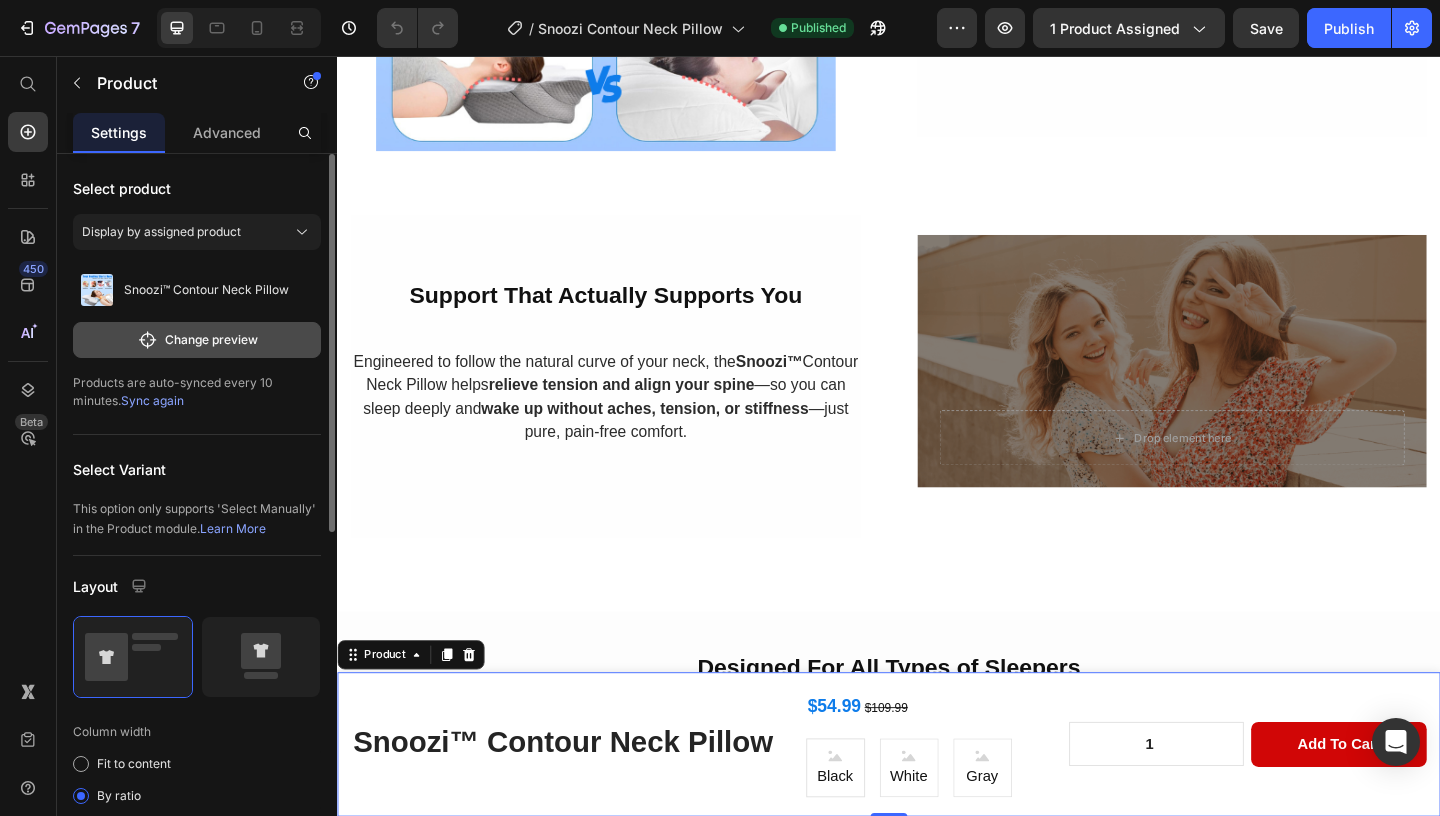 click on "Change preview" at bounding box center (197, 340) 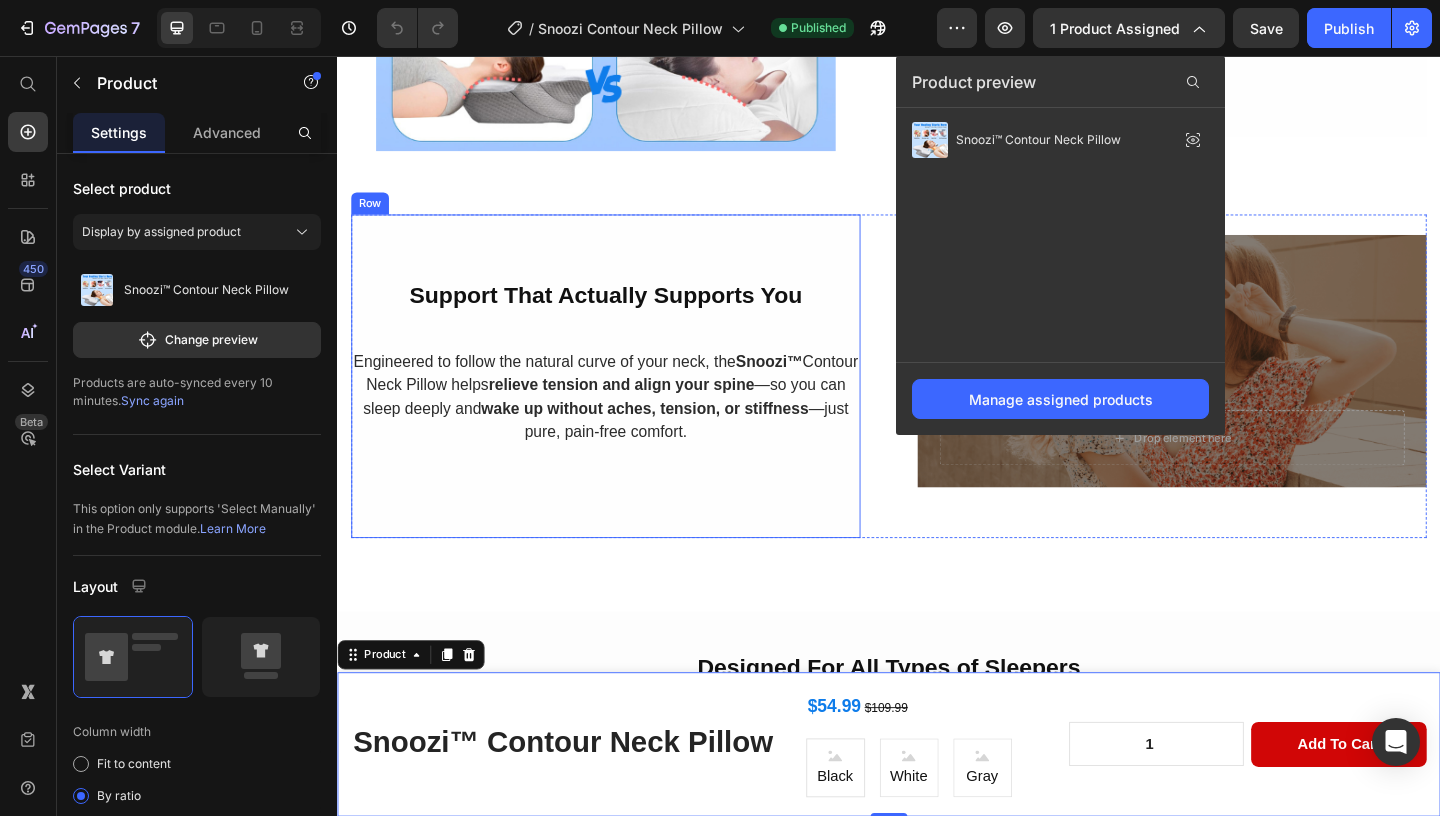click on "Support That Actually Supports You Heading Engineered to follow the natural curve of your neck, the  Snoozi™  Contour Neck Pillow helps  relieve tension and align your spine —so you can sleep deeply and  wake up without aches, tension, or stiffness —just pure, pain-free comfort. Text Block Row" at bounding box center [629, 404] 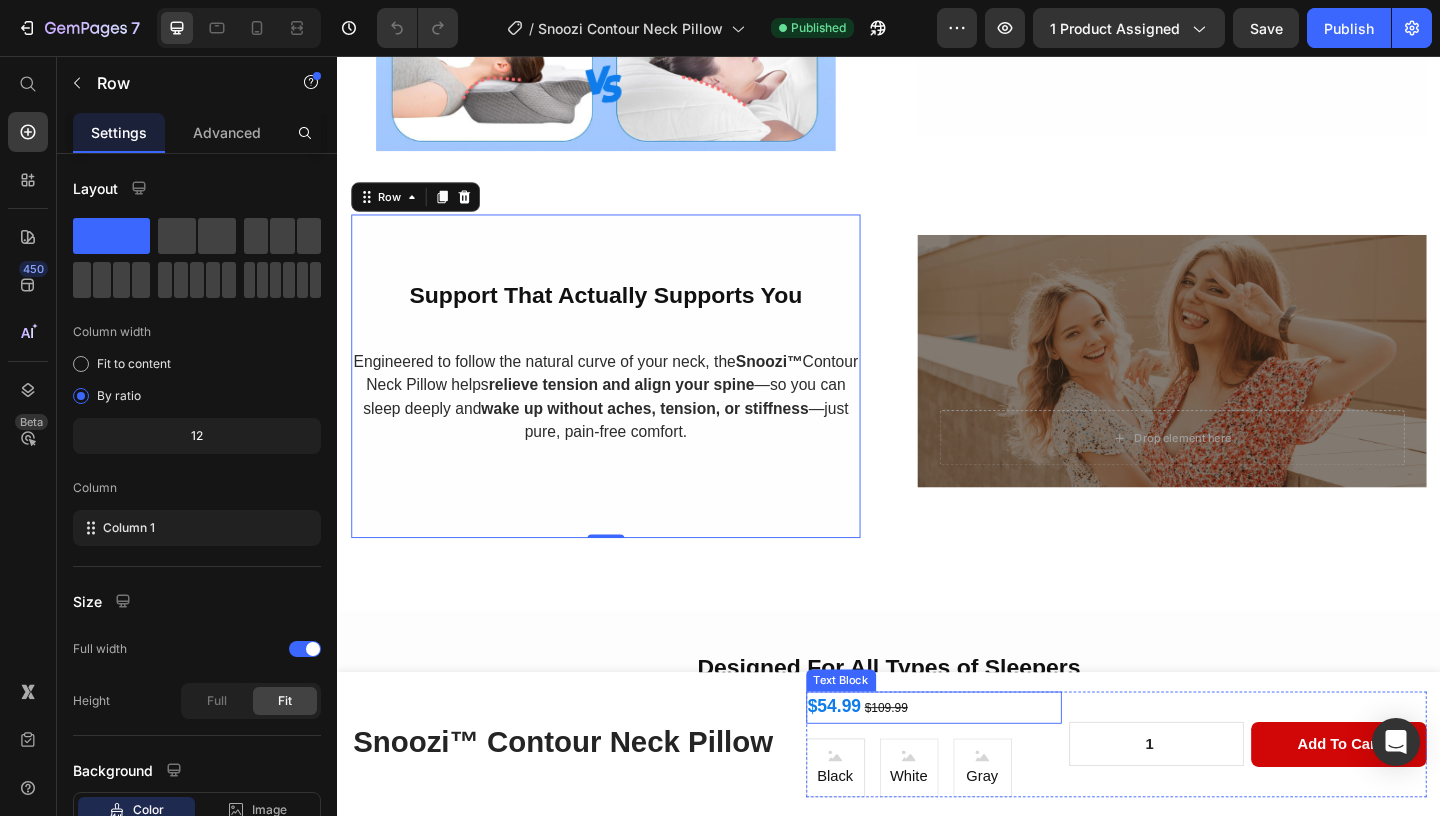 click on "$54.99" at bounding box center (878, 762) 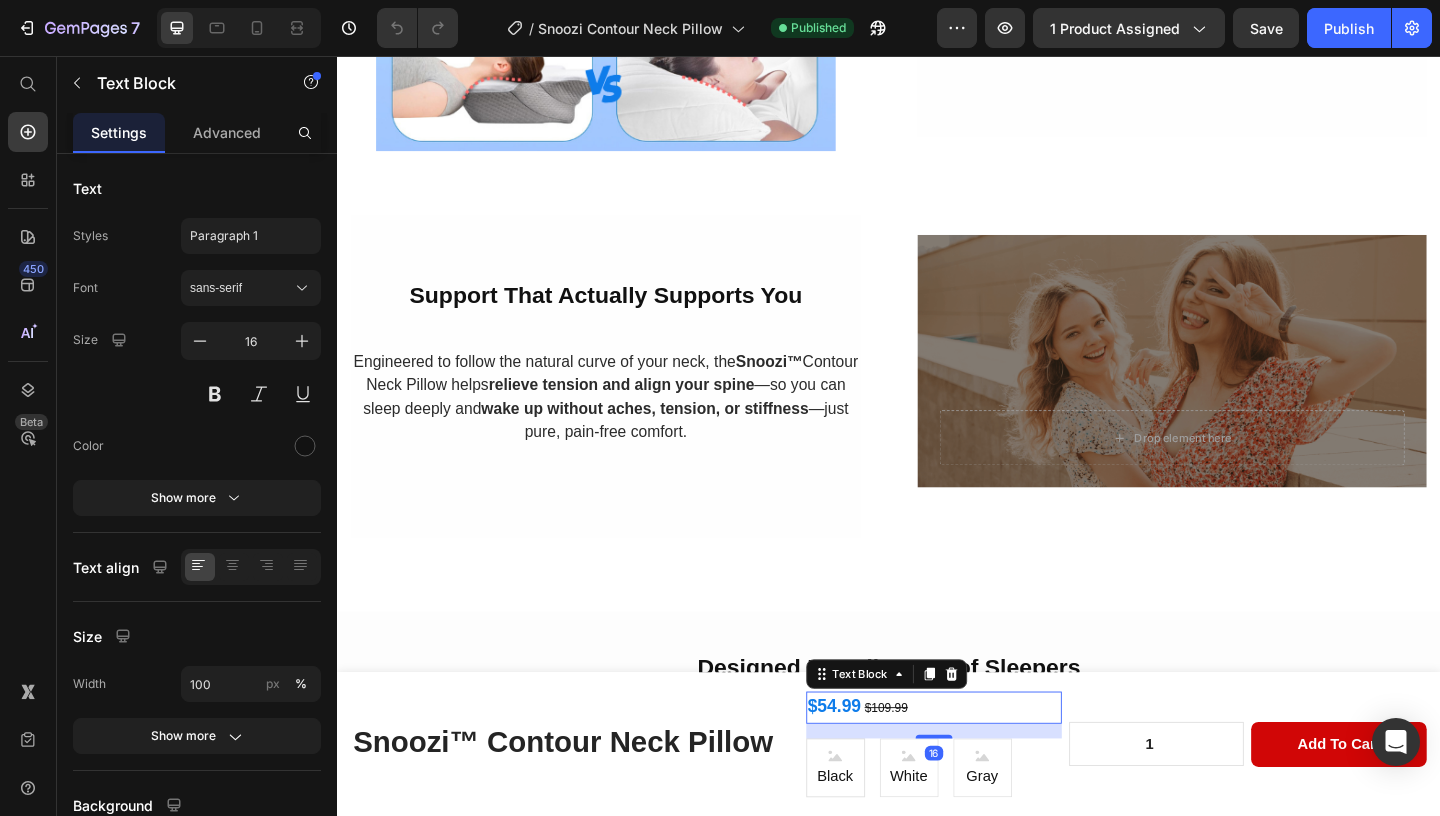 click on "$54.99" at bounding box center (878, 762) 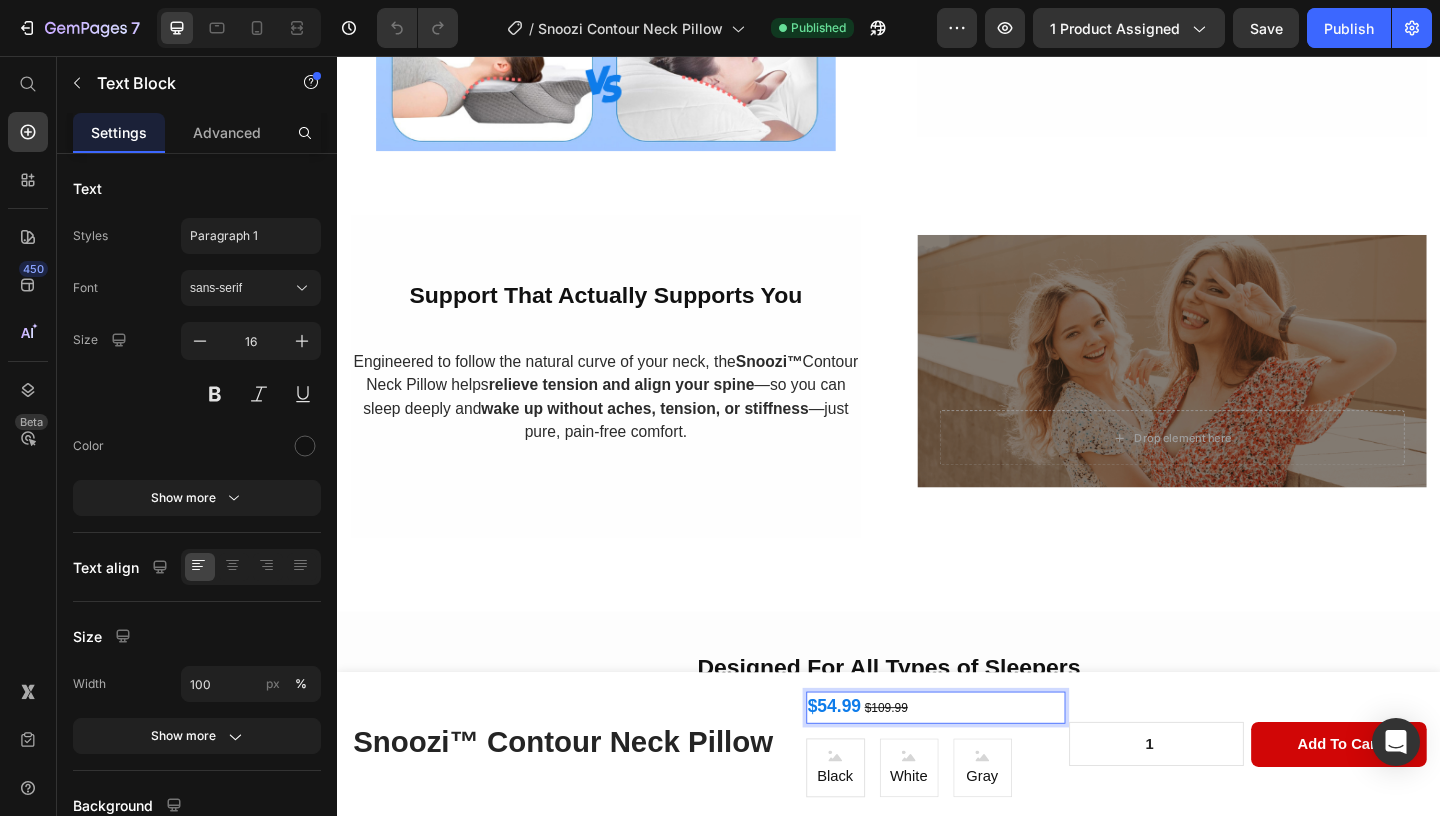 click on "$54.99" at bounding box center [878, 762] 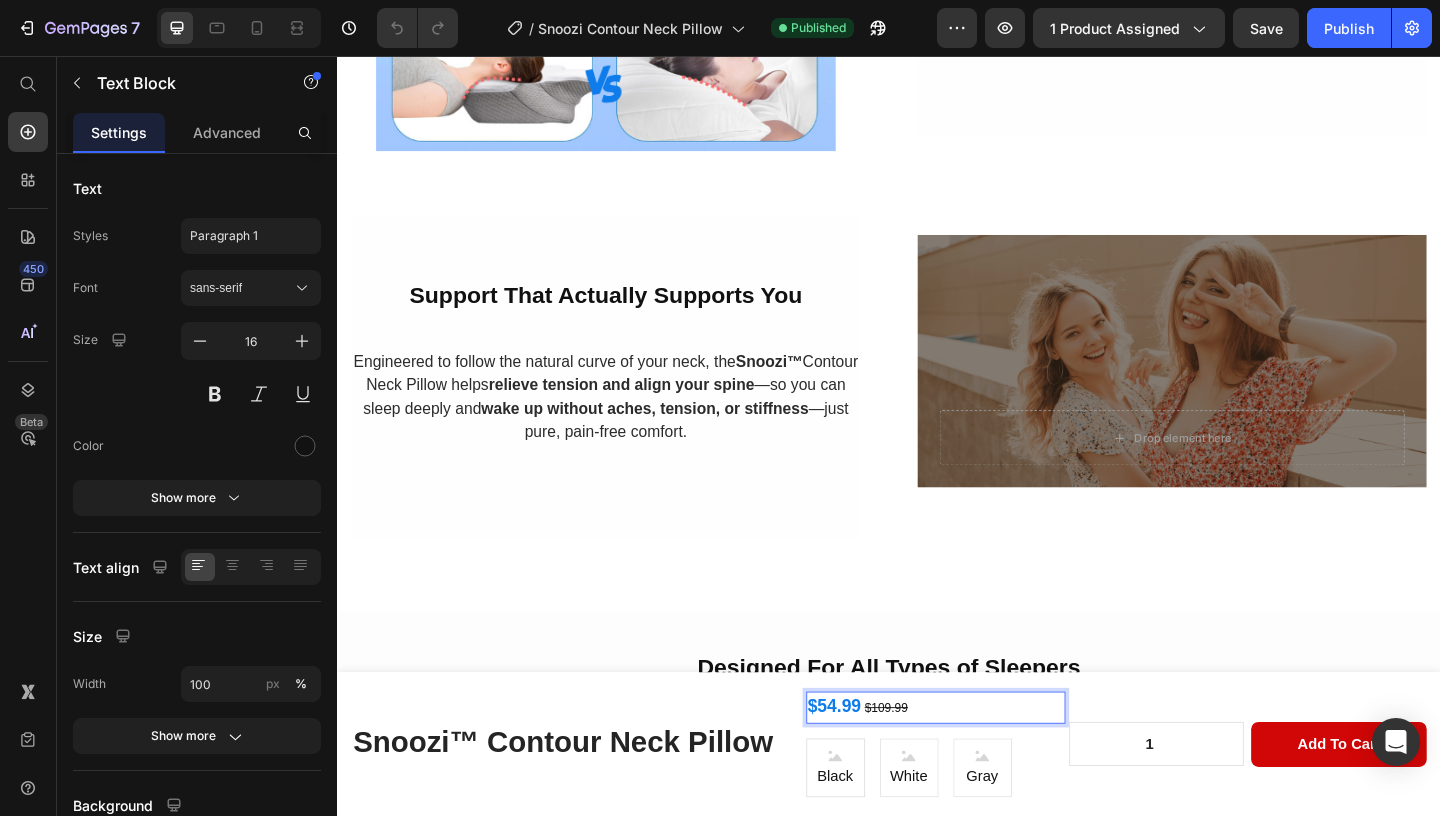 click on "$54.99" at bounding box center [878, 762] 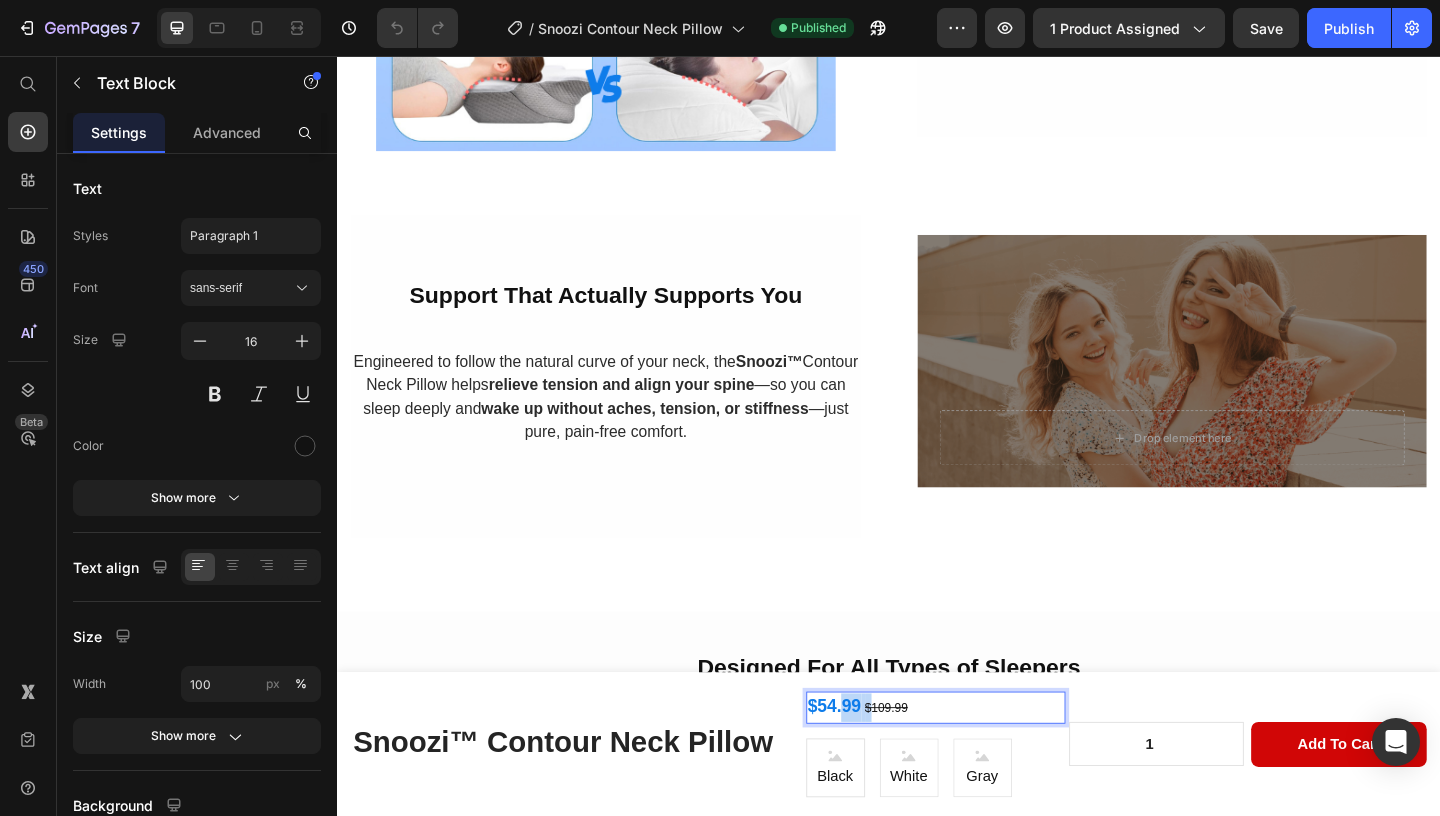 click on "$54.99" at bounding box center [878, 762] 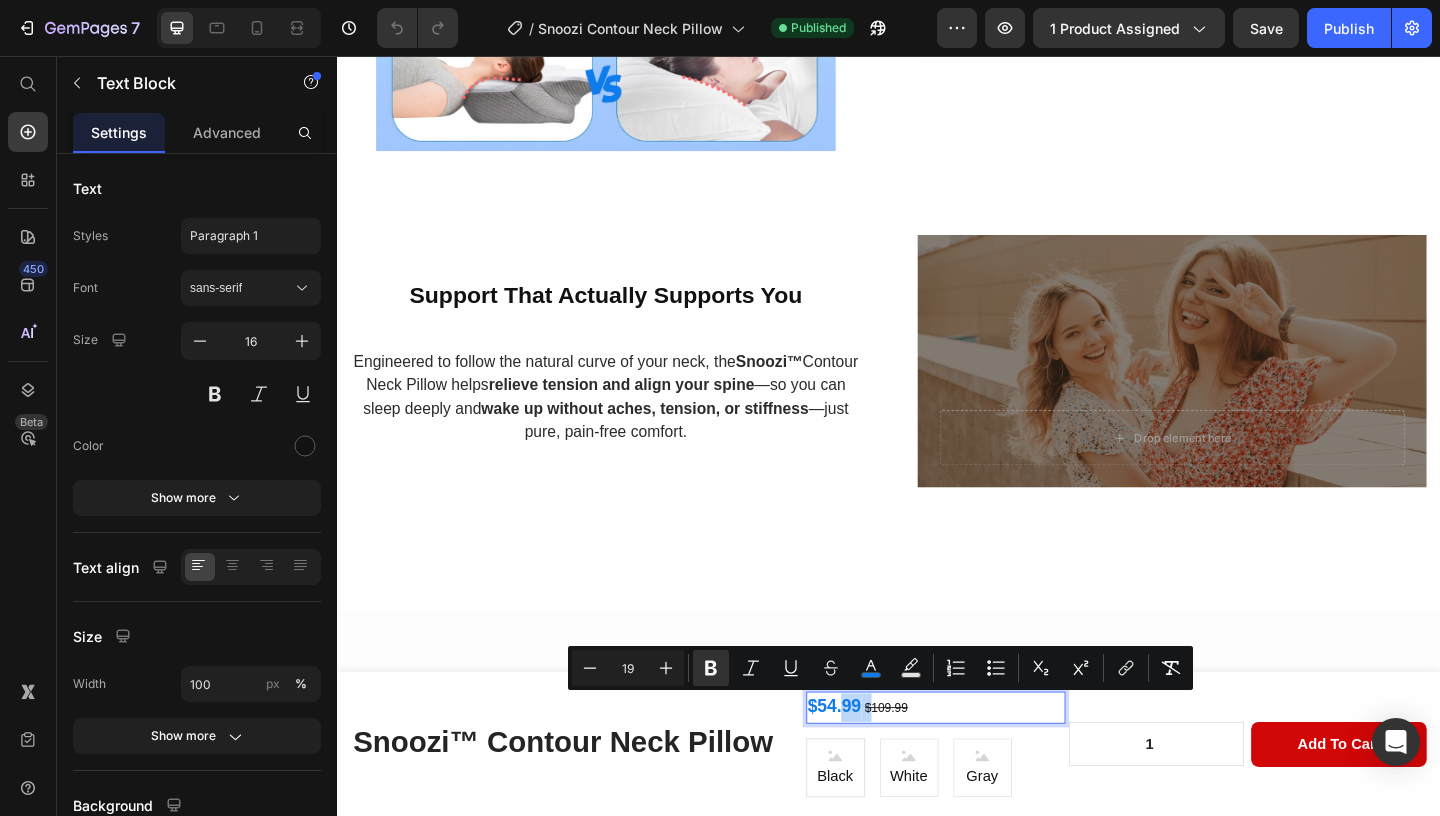 click on "$54.99" at bounding box center (878, 762) 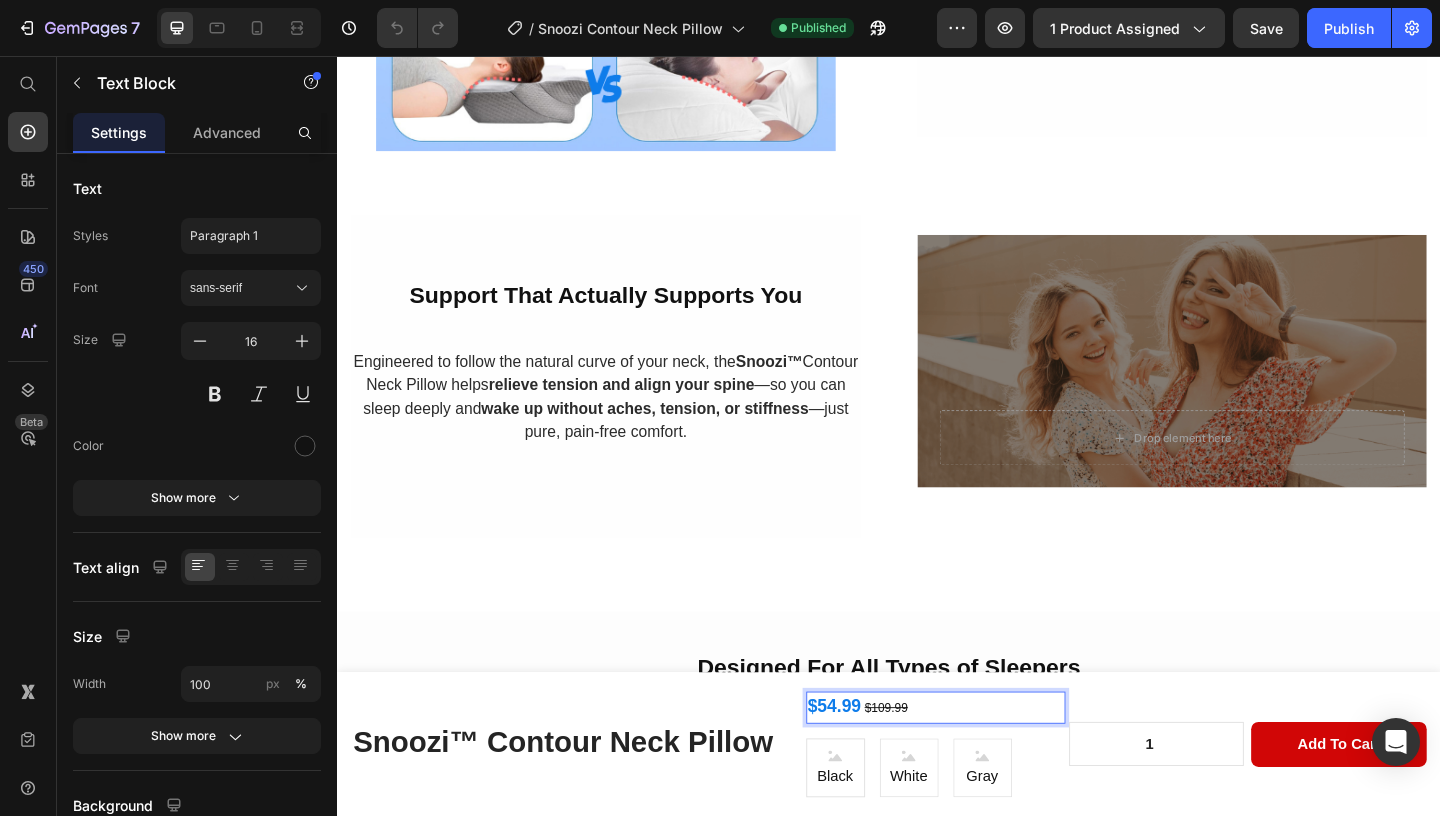 click on "$54.99" at bounding box center (878, 762) 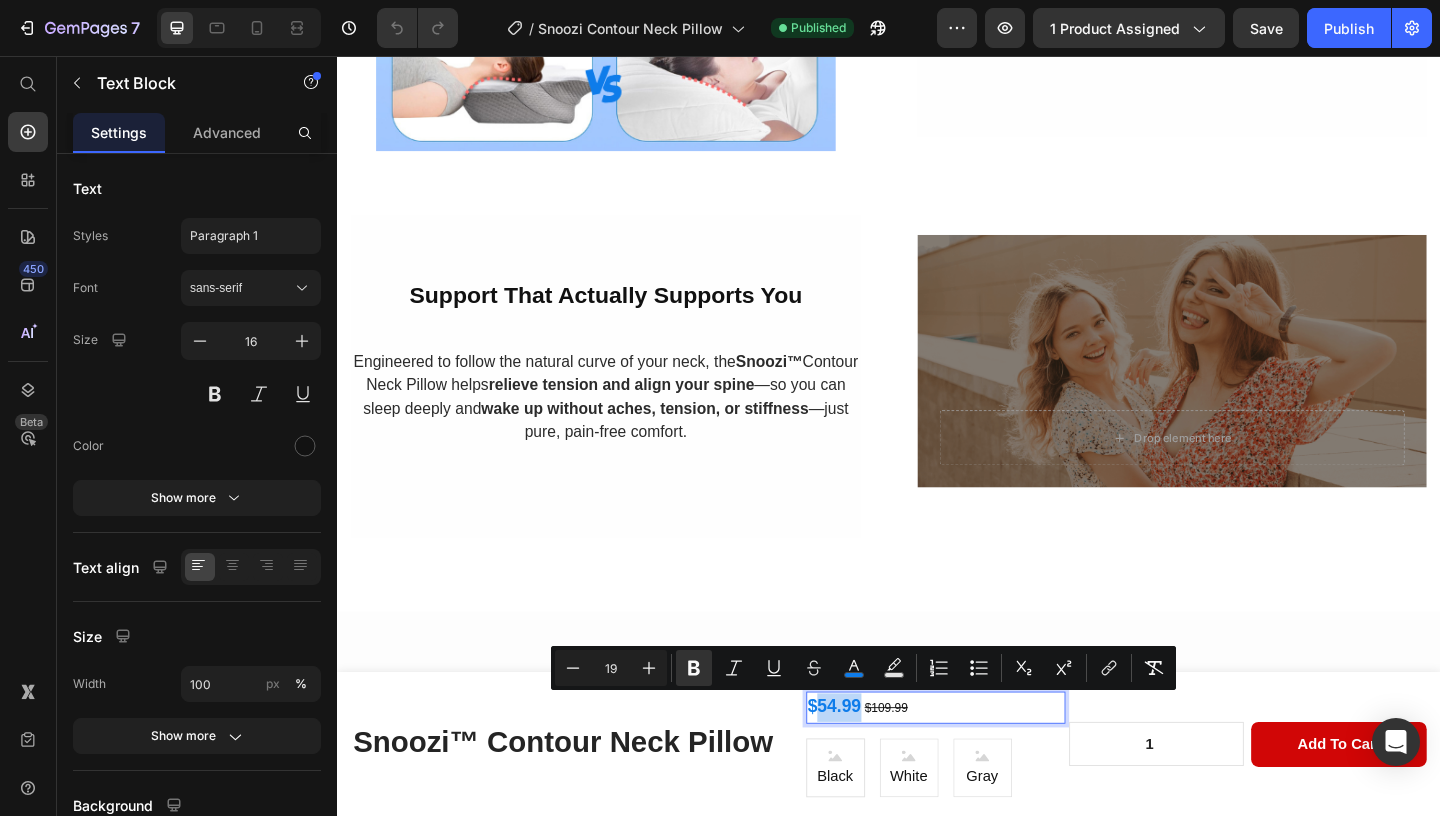 drag, startPoint x: 905, startPoint y: 765, endPoint x: 863, endPoint y: 764, distance: 42.0119 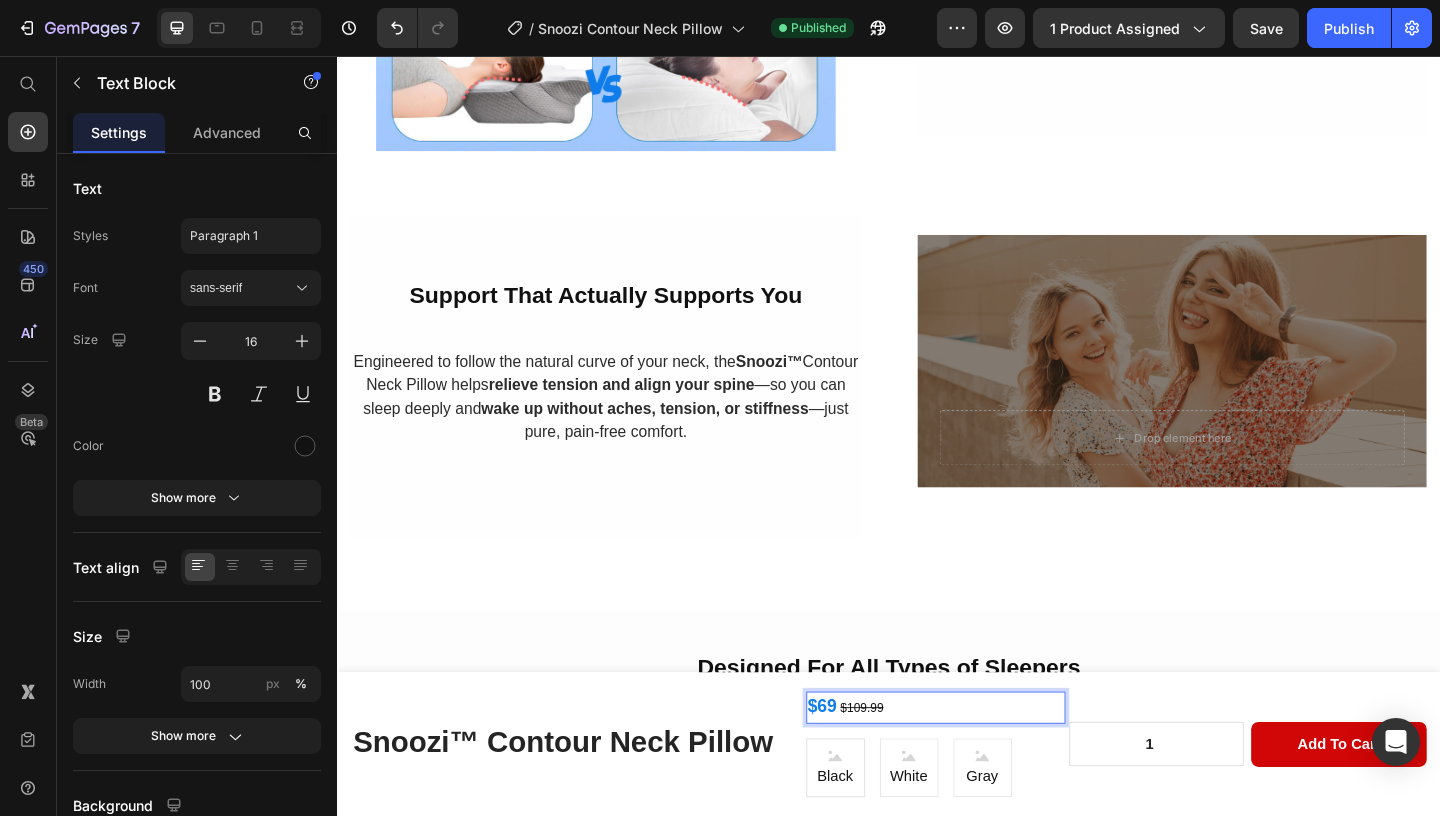 click on "$69   $109.99" at bounding box center [986, 764] 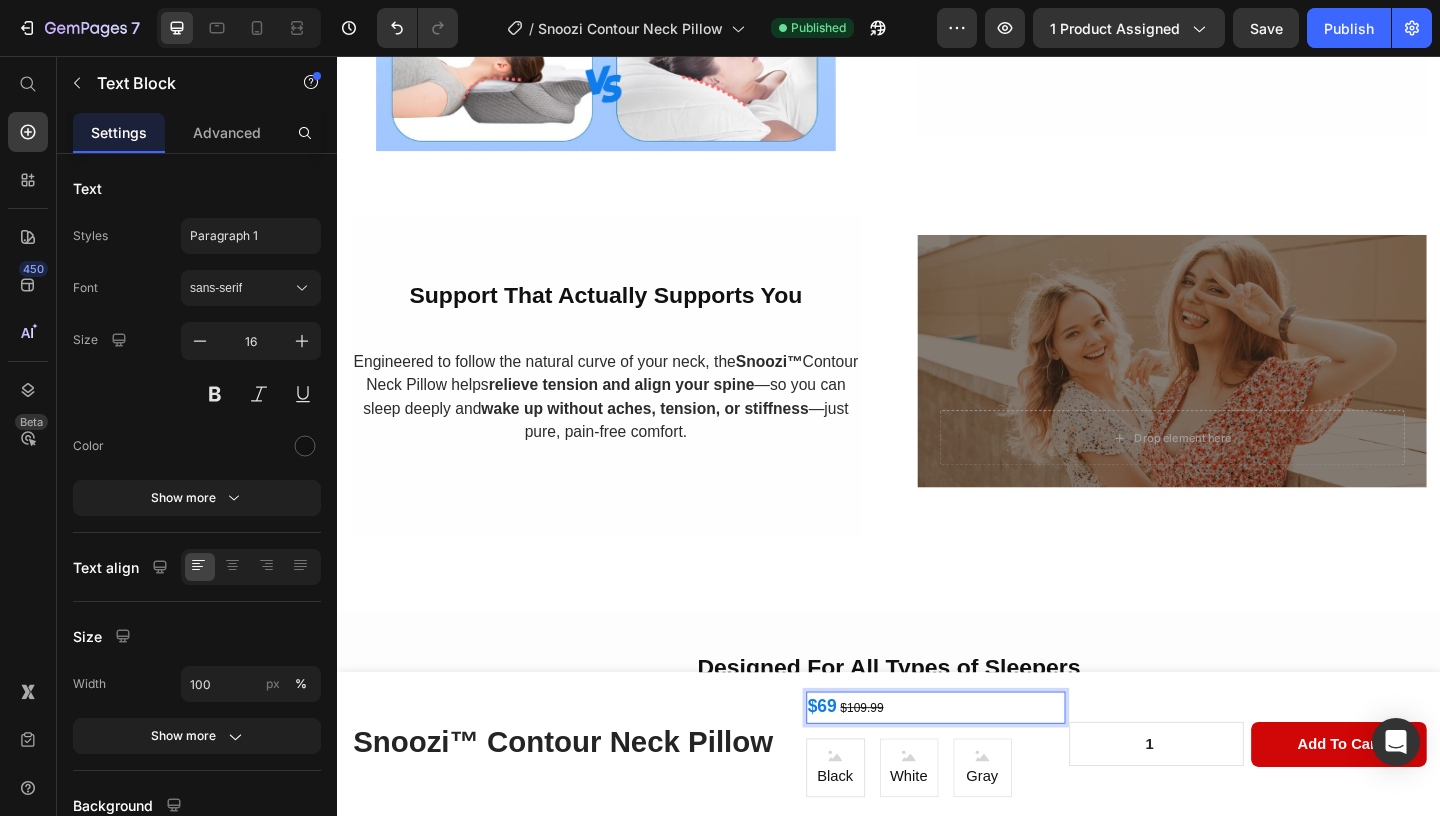 click on "$69   $109.99" at bounding box center [986, 764] 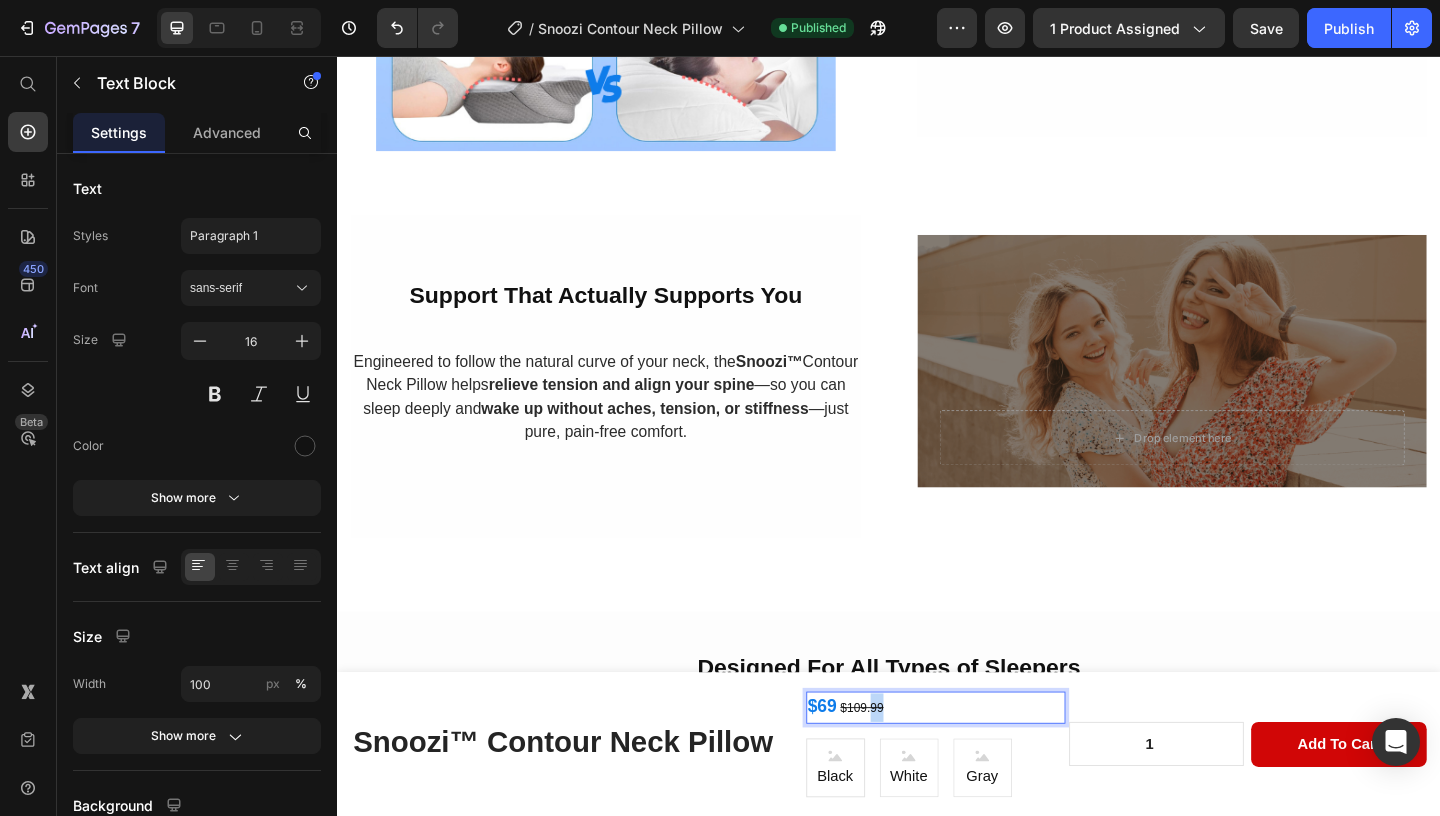 click on "$109.99" at bounding box center [907, 764] 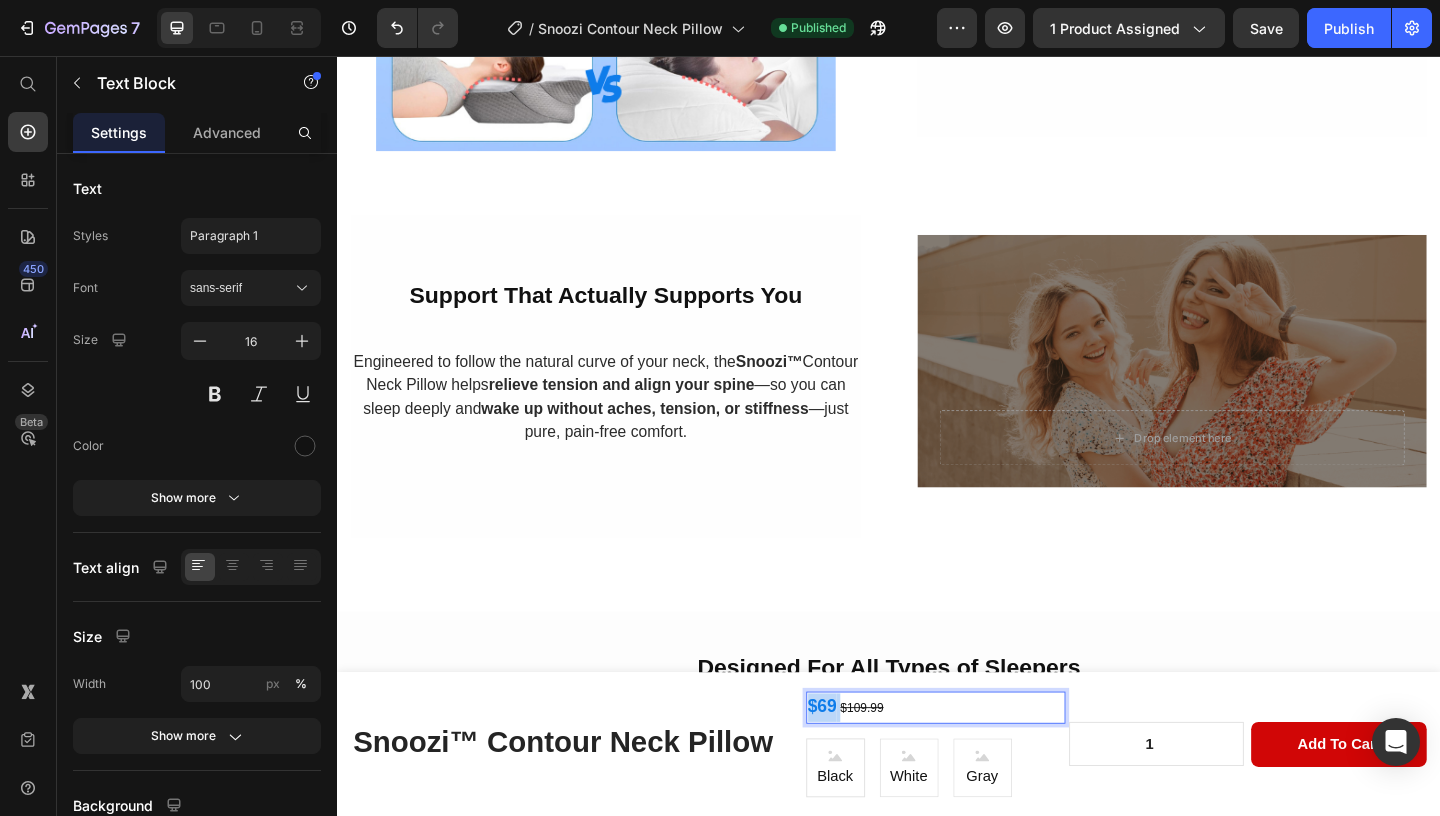 click on "$109.99" at bounding box center [907, 764] 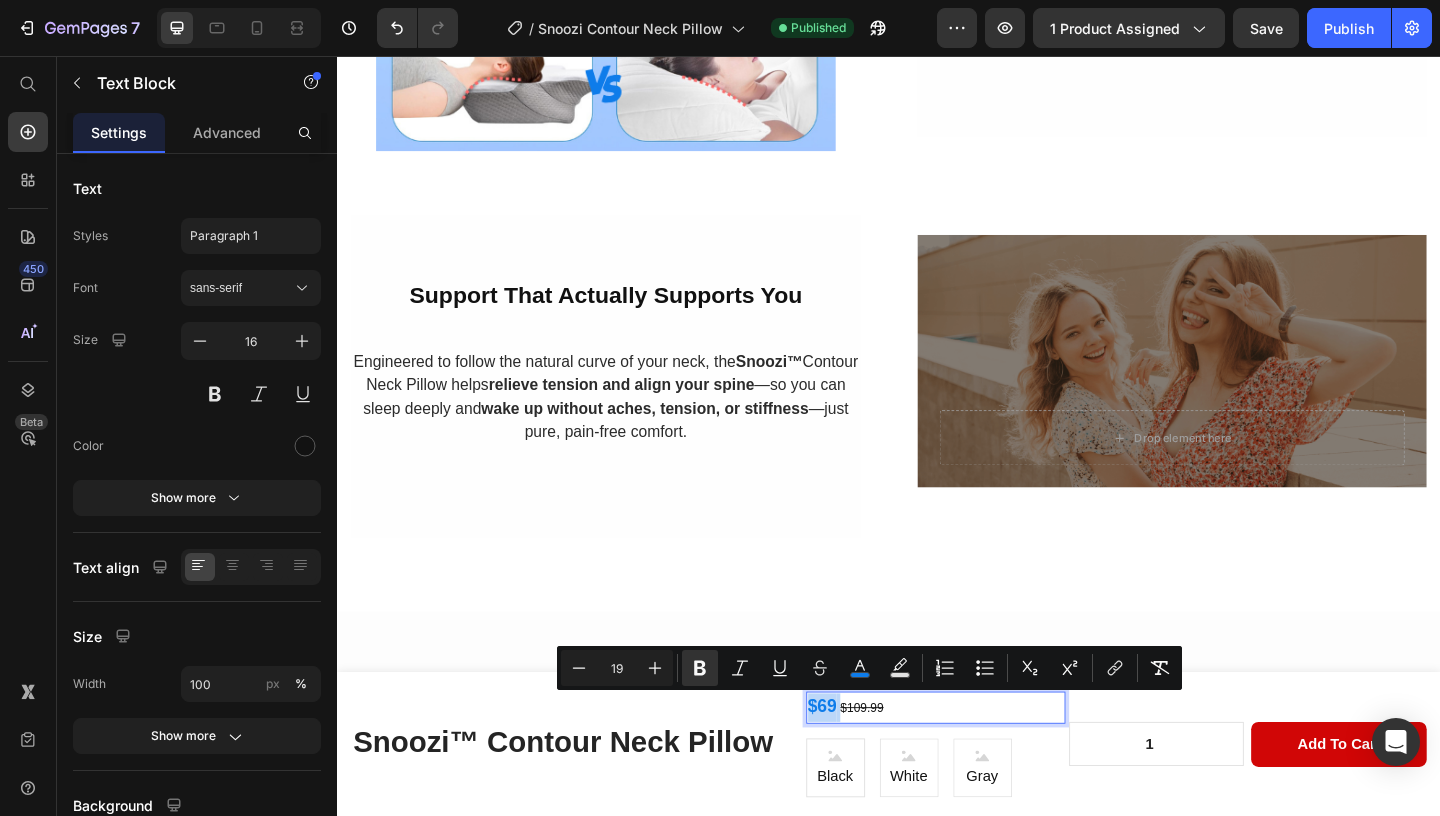 click on "$109.99" at bounding box center [907, 764] 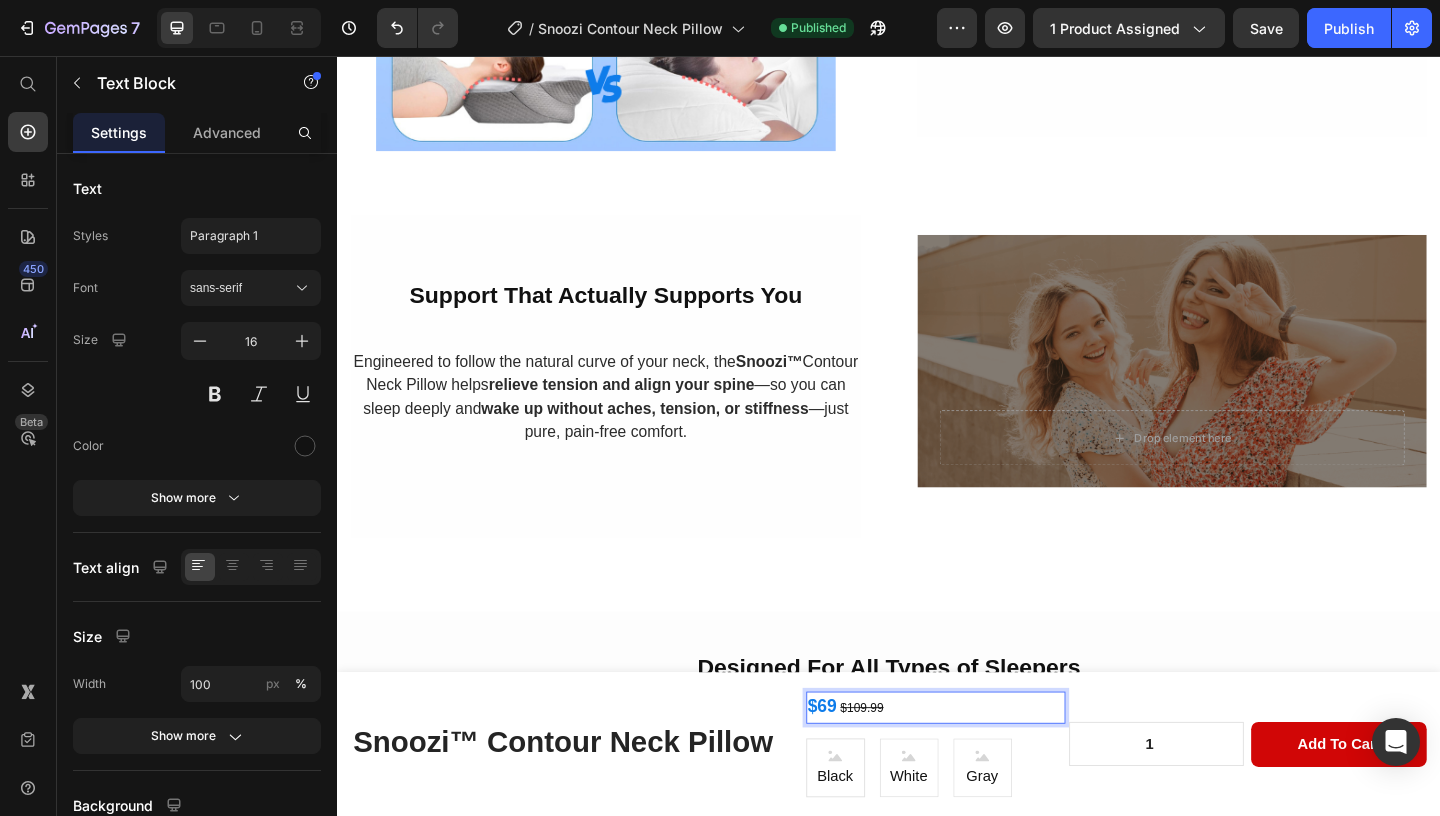 click on "$69   $109.99" at bounding box center (986, 764) 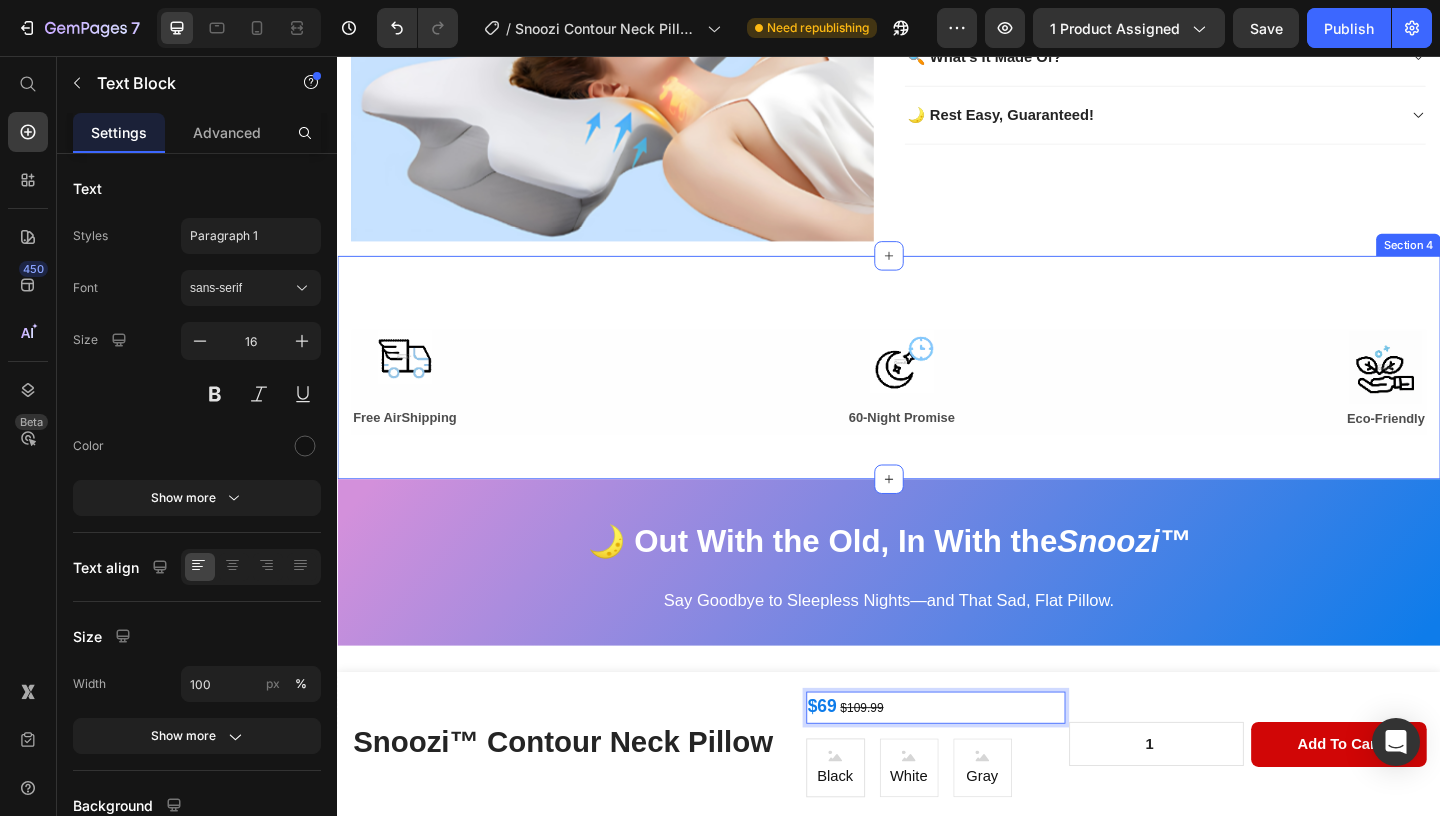 scroll, scrollTop: 511, scrollLeft: 0, axis: vertical 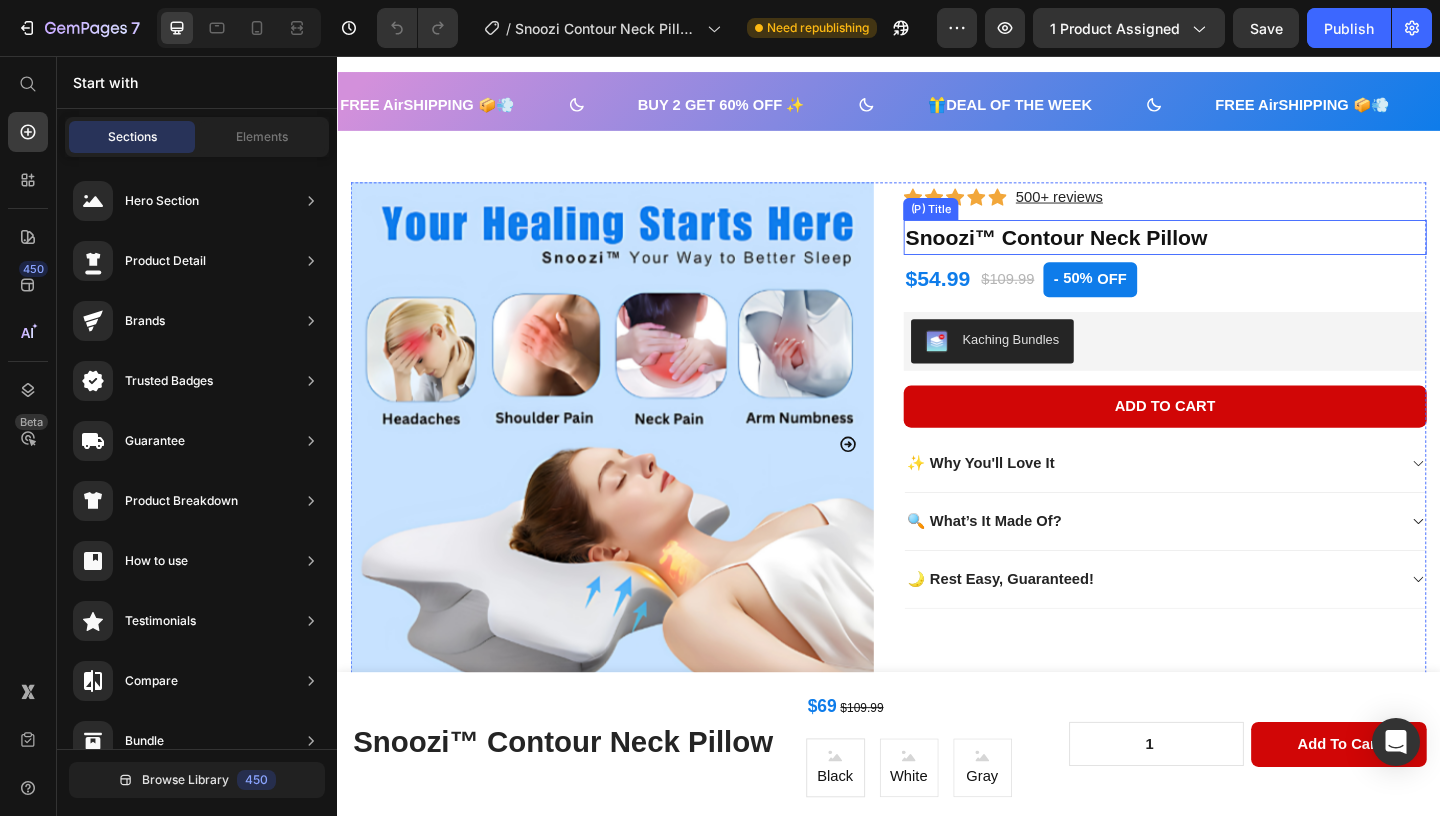 click on "Snoozi™ Contour Neck Pillow" at bounding box center (1237, 253) 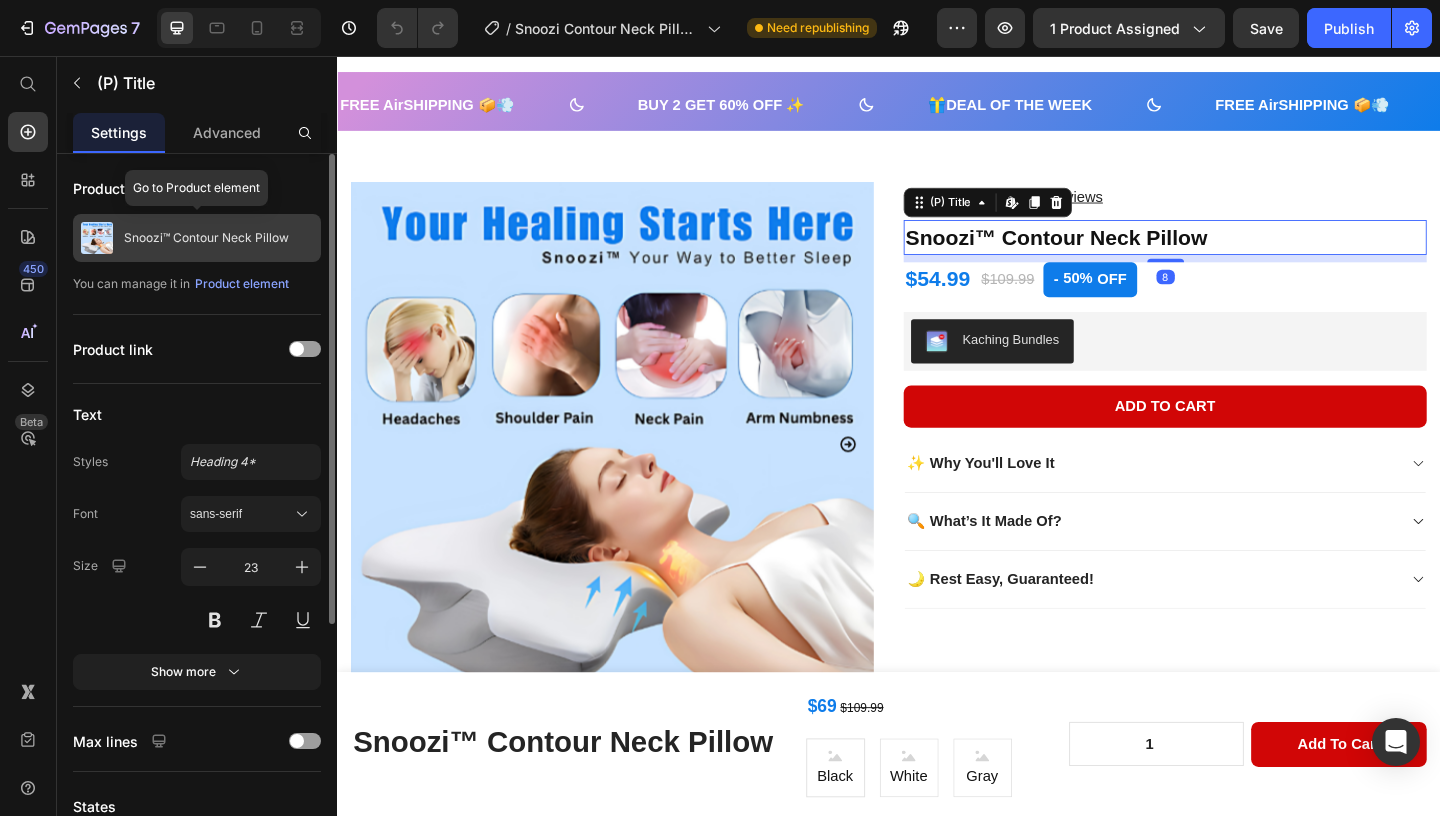 click on "Snoozi™ Contour Neck Pillow" at bounding box center (206, 238) 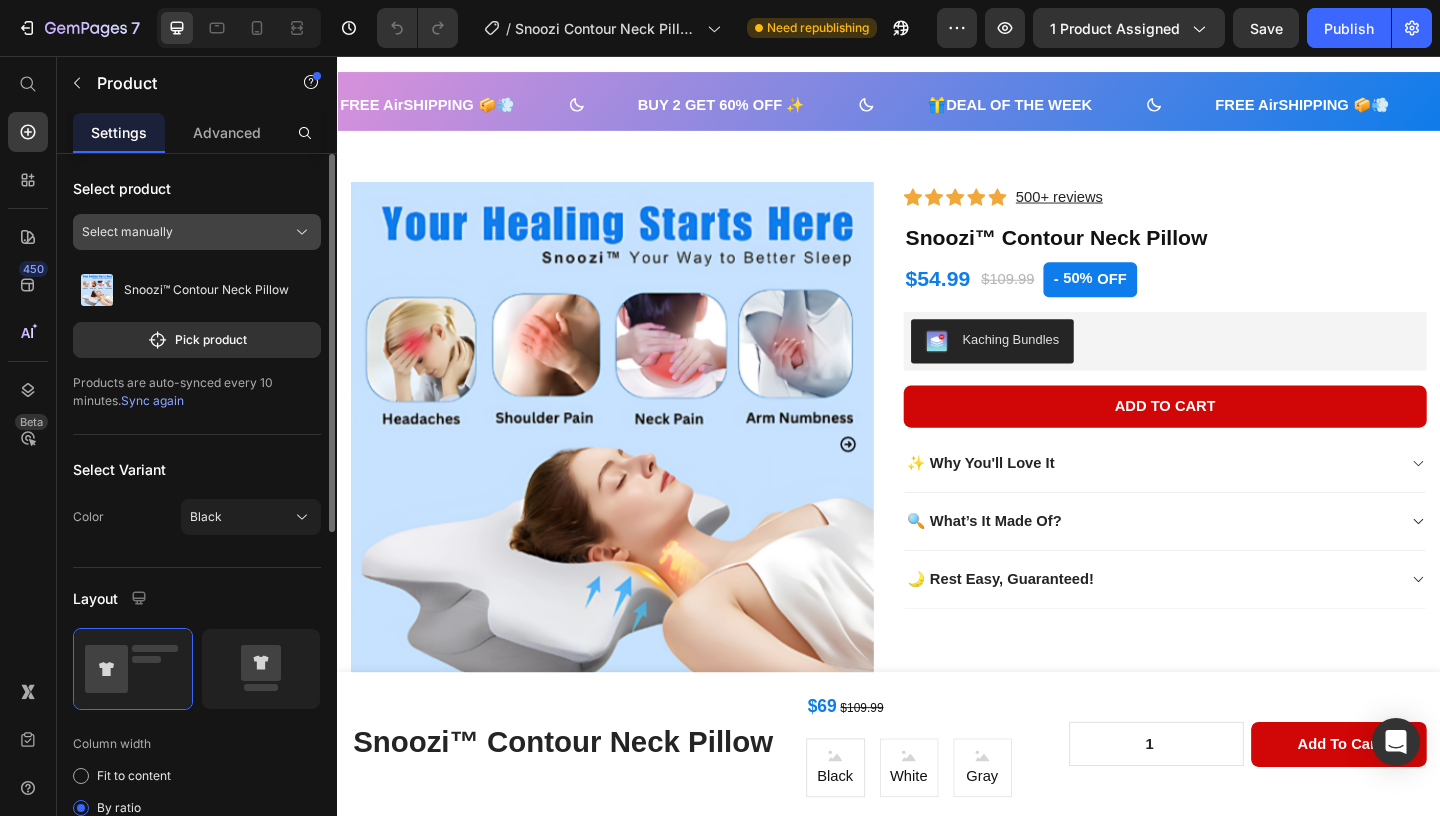 click on "Select manually" 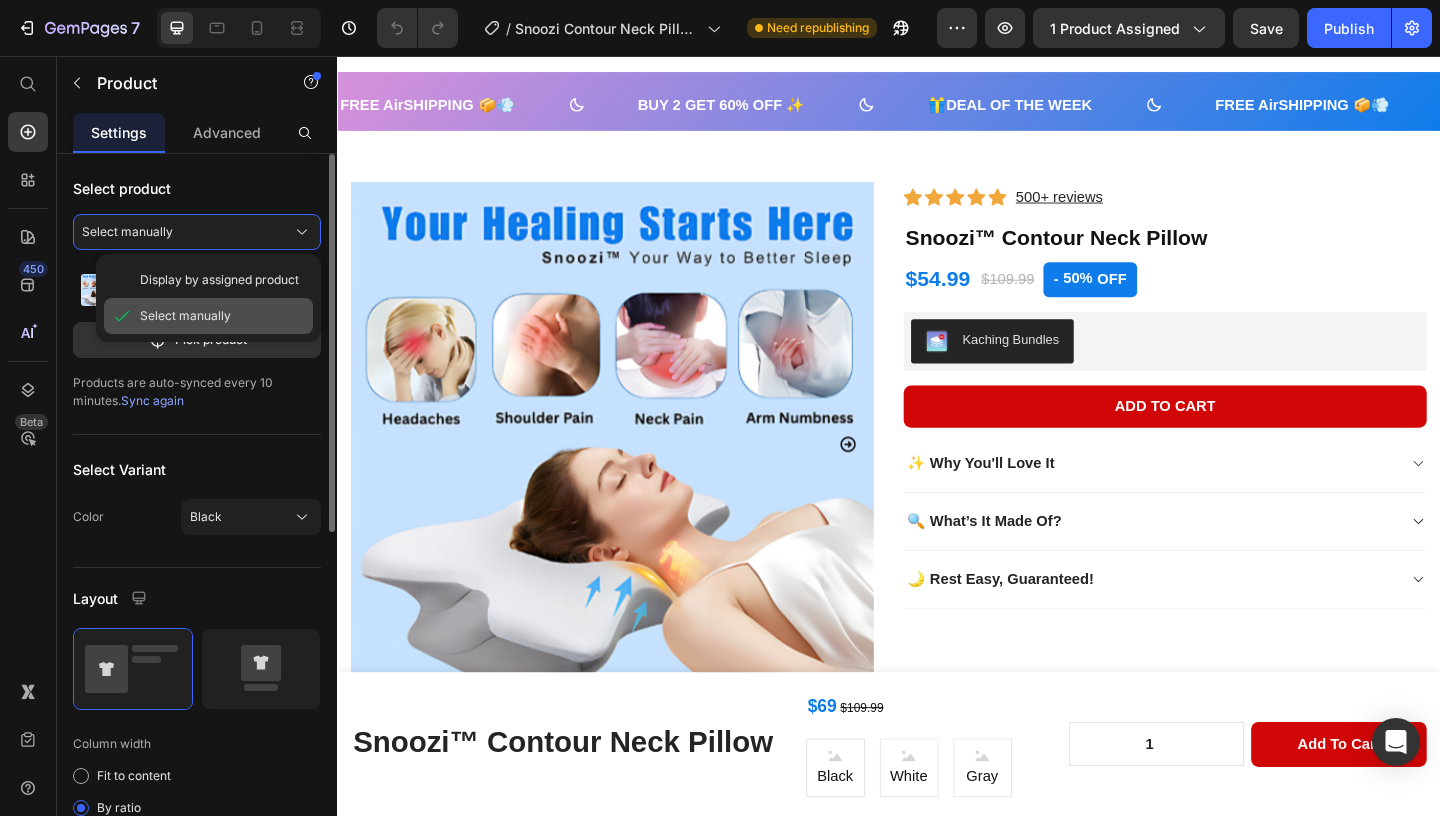 click on "Select manually" at bounding box center (185, 316) 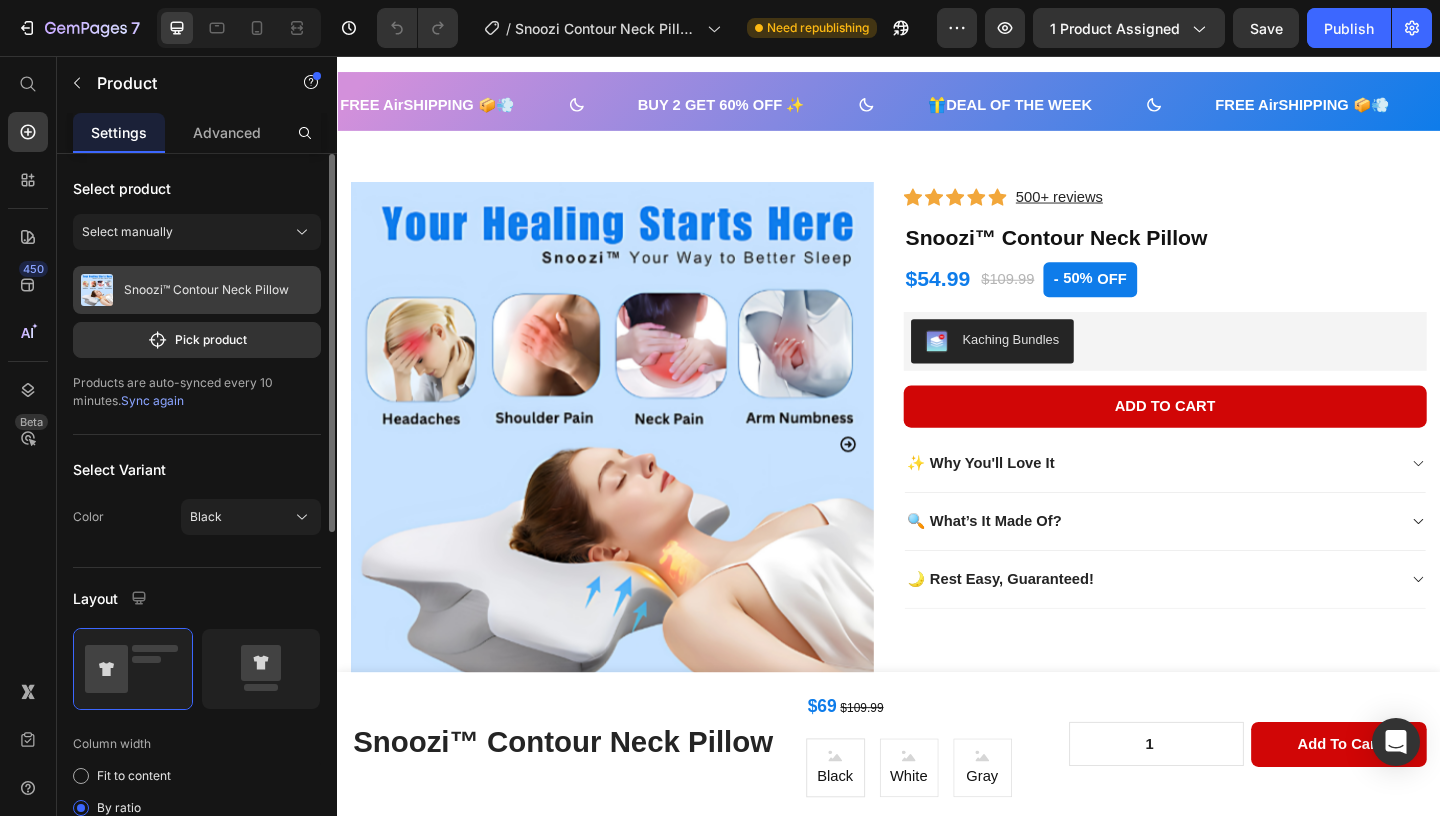 click on "Snoozi™ Contour Neck Pillow" at bounding box center (197, 290) 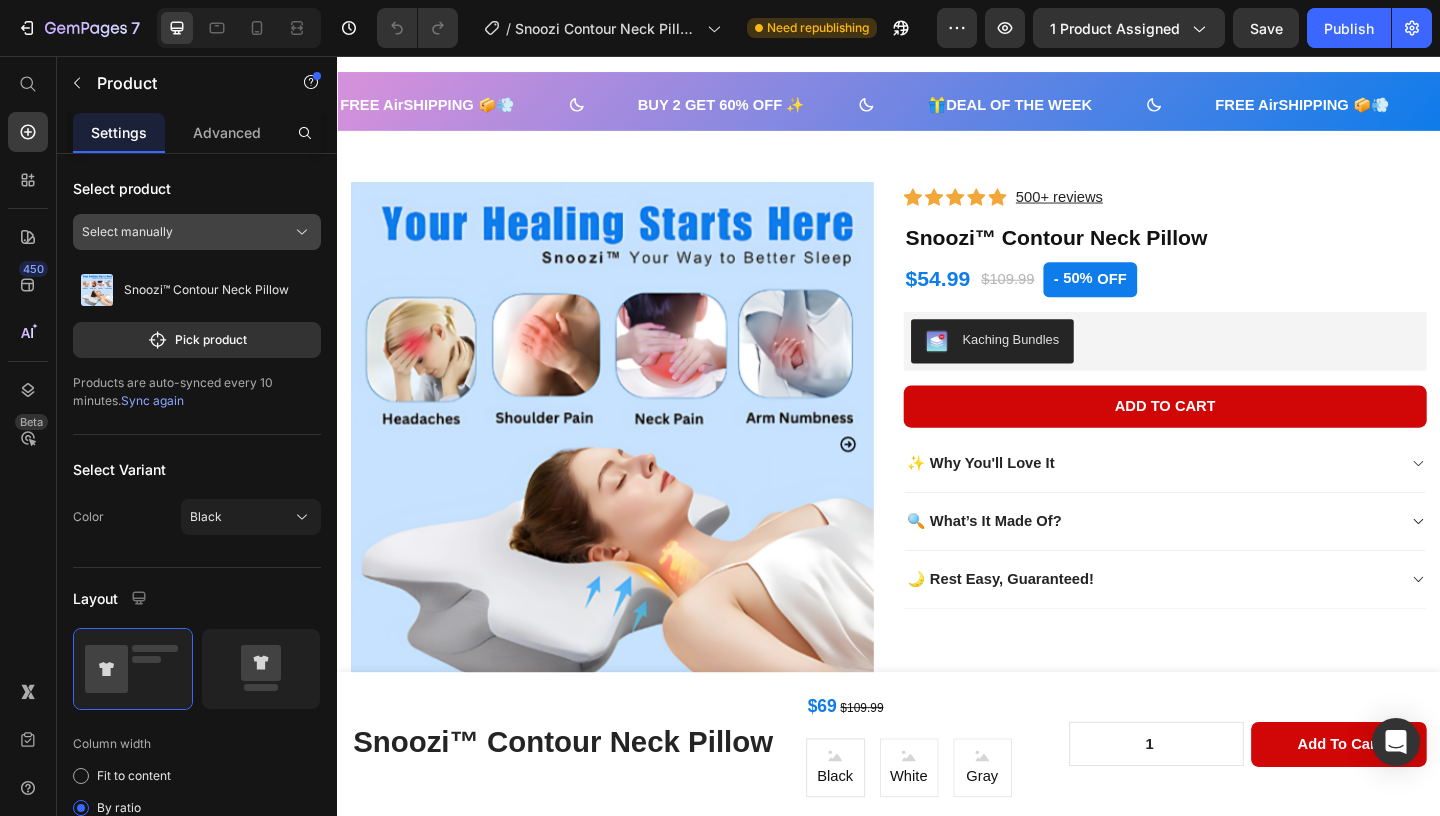 click on "Select manually" at bounding box center (127, 232) 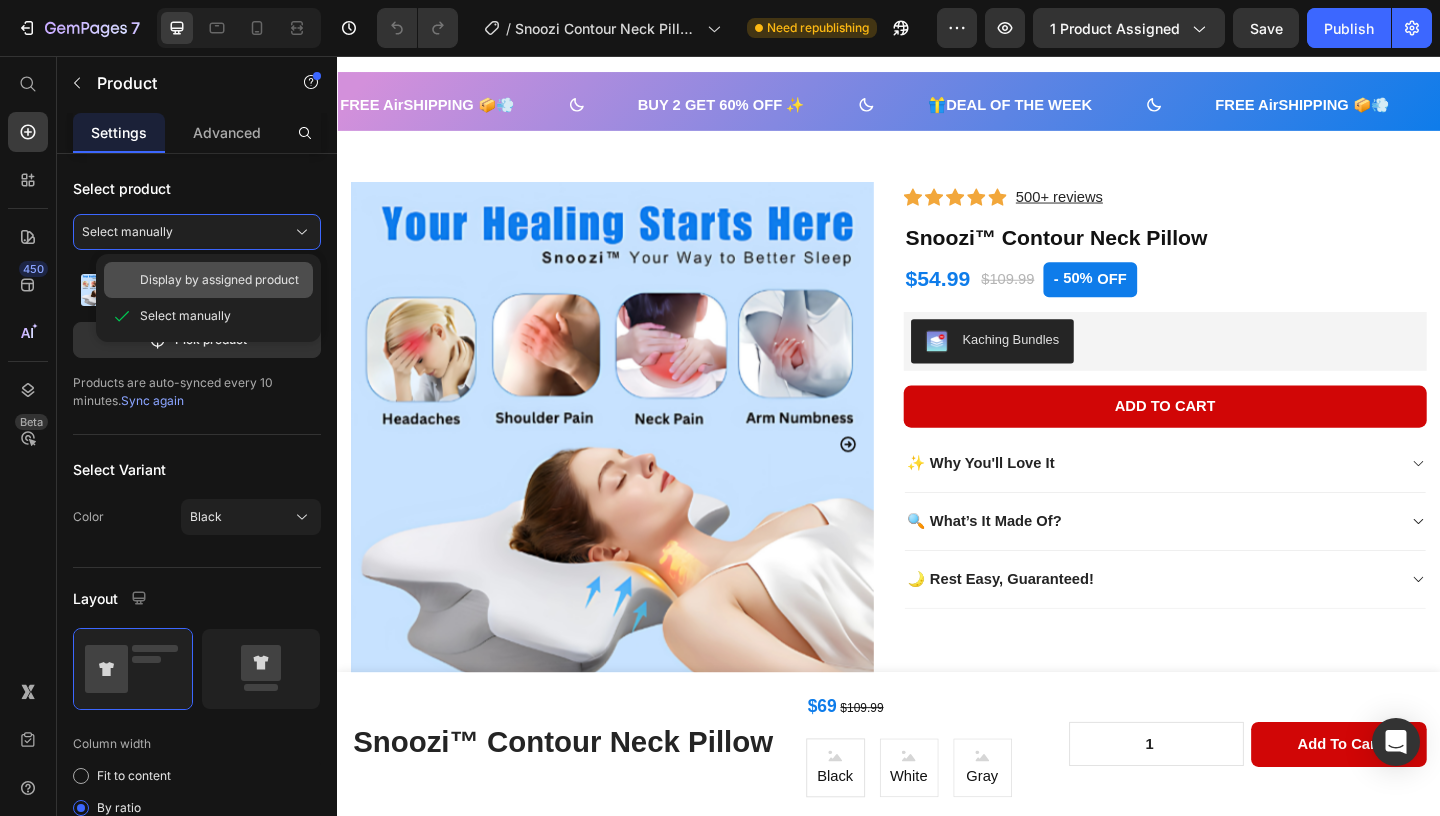 click on "Display by assigned product" at bounding box center [219, 280] 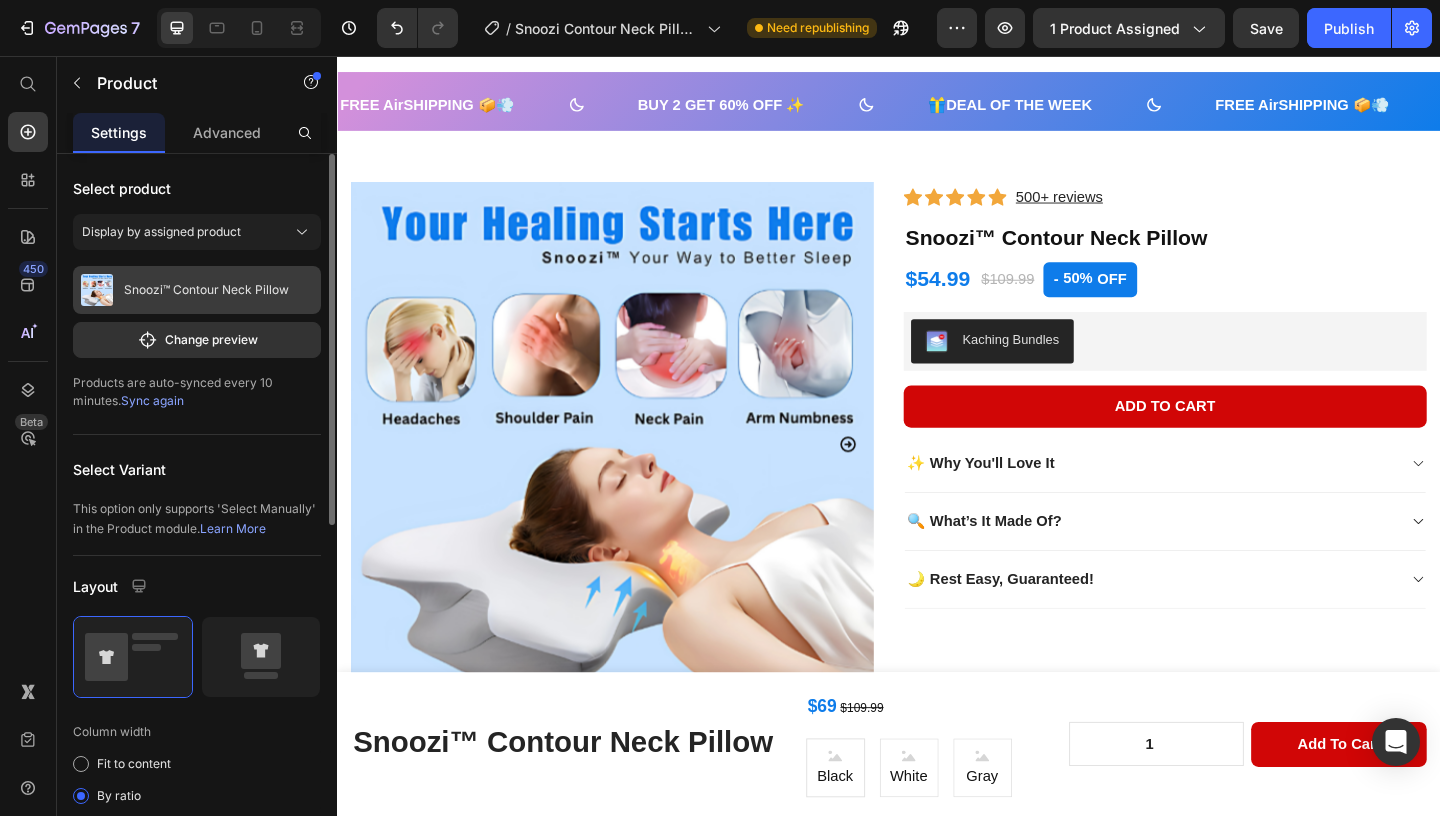 click on "Snoozi™ Contour Neck Pillow" at bounding box center [206, 290] 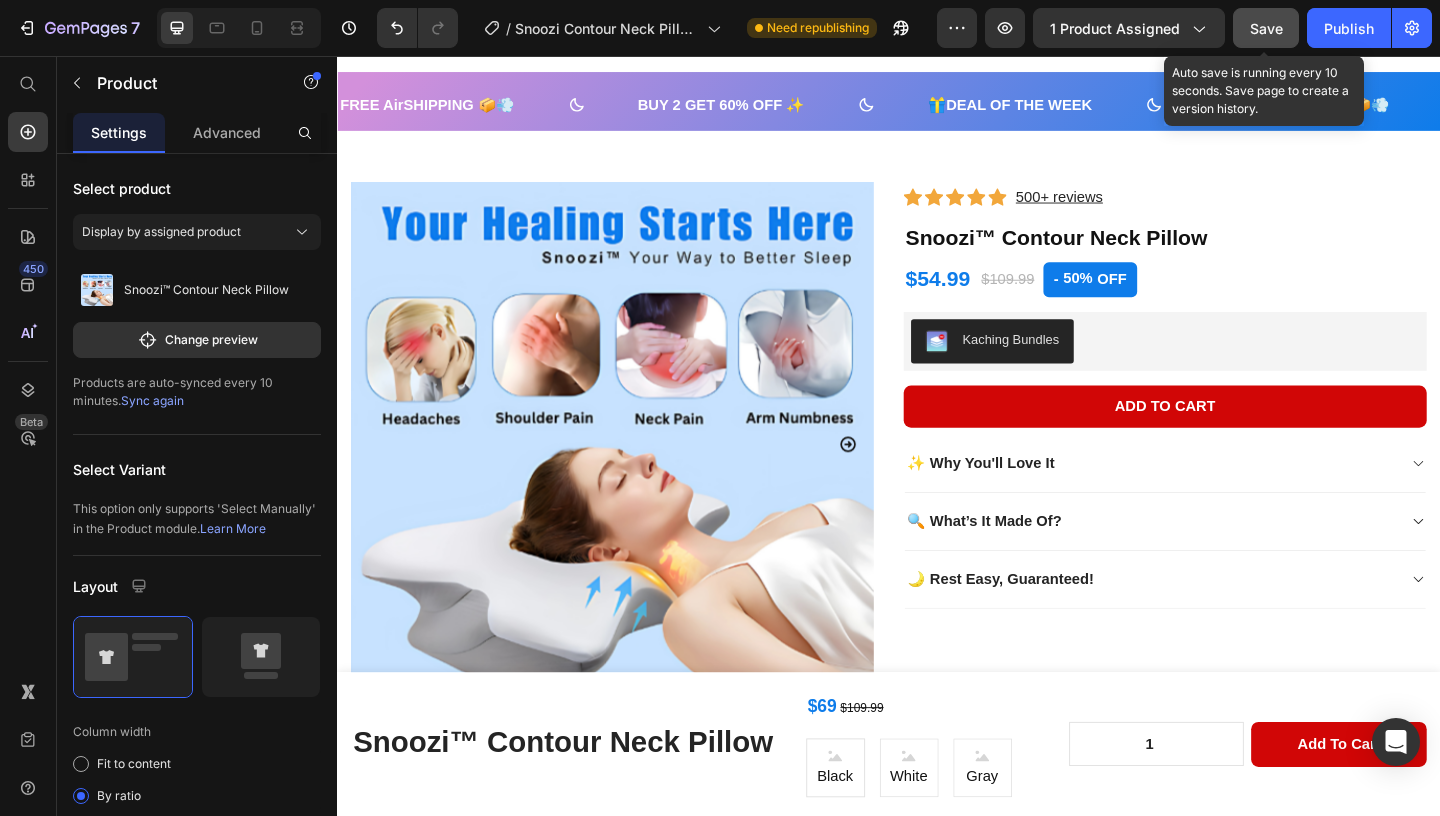 click on "Save" at bounding box center [1266, 28] 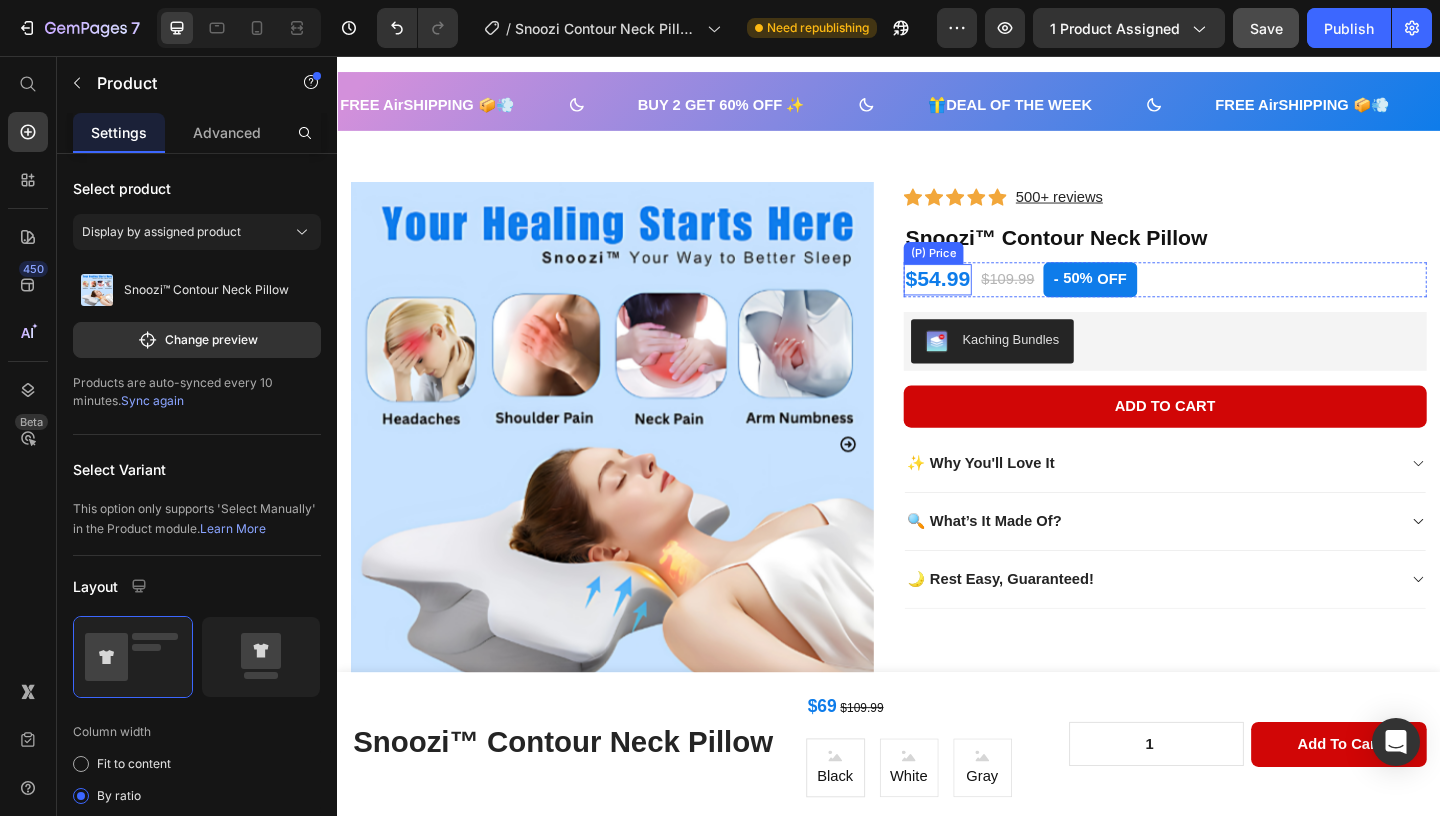 click on "$54.99" at bounding box center [990, 299] 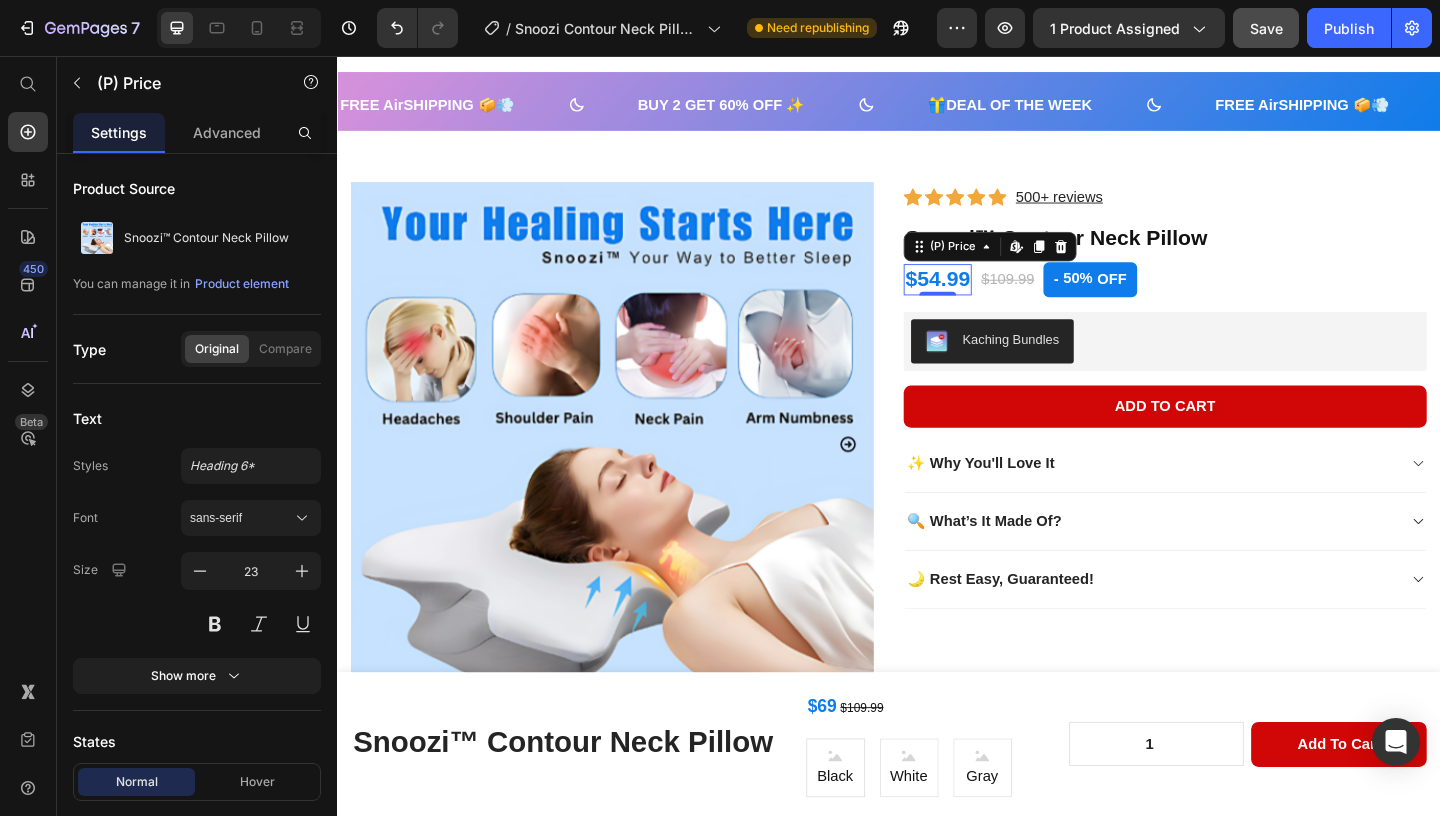 click on "$54.99" at bounding box center (990, 299) 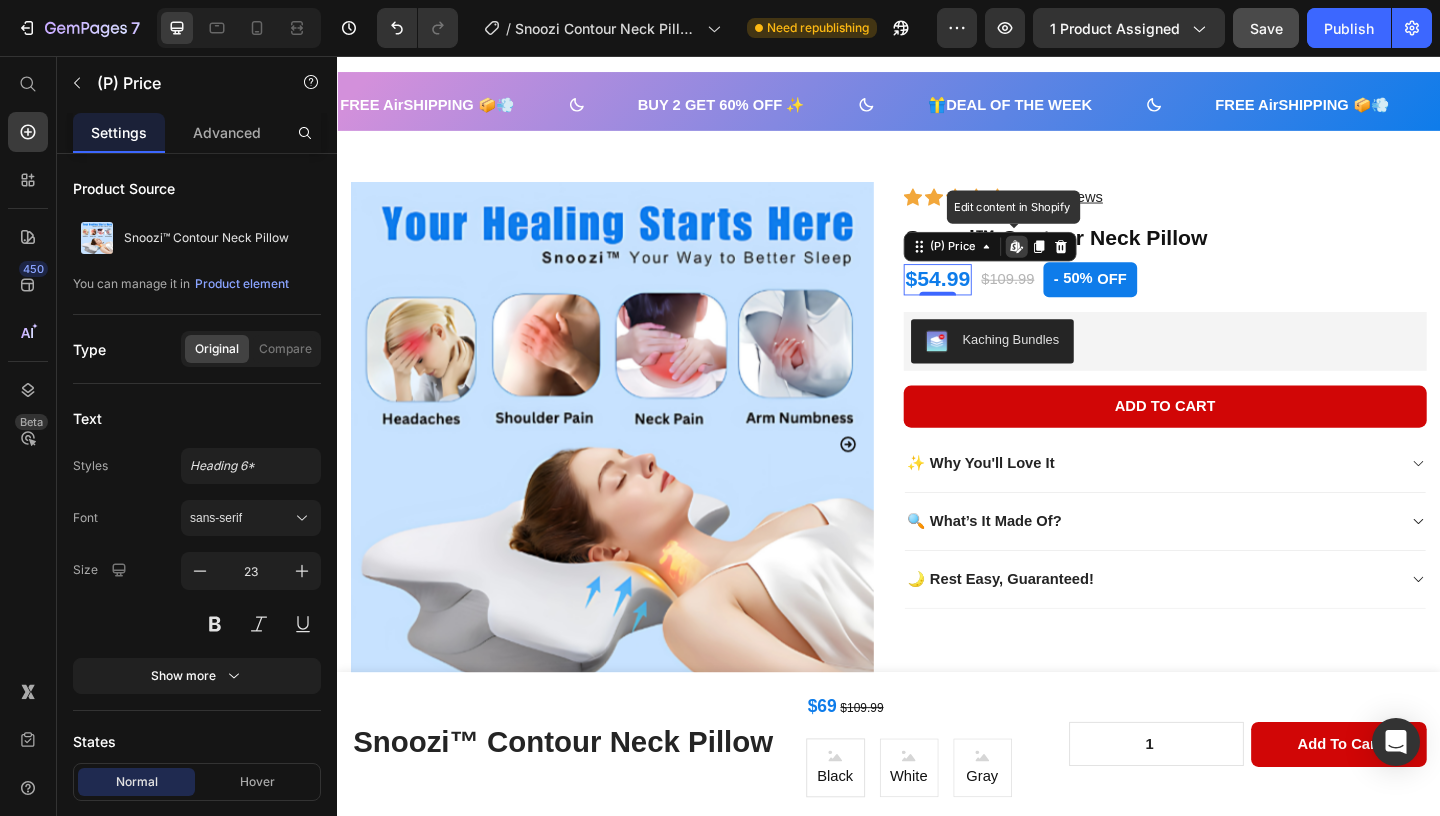 click on "$54.99" at bounding box center (990, 299) 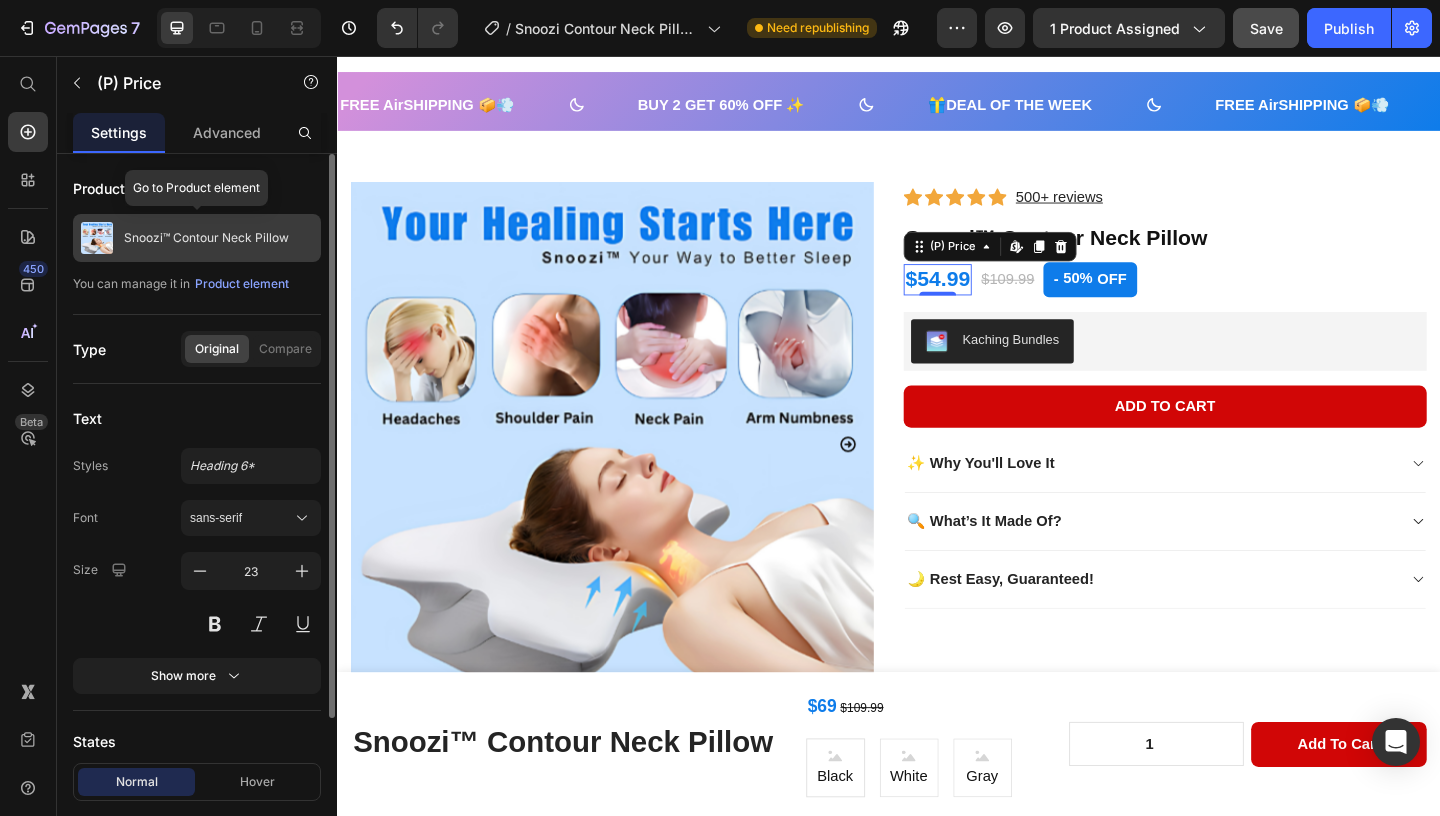 click on "Snoozi™ Contour Neck Pillow" at bounding box center [206, 238] 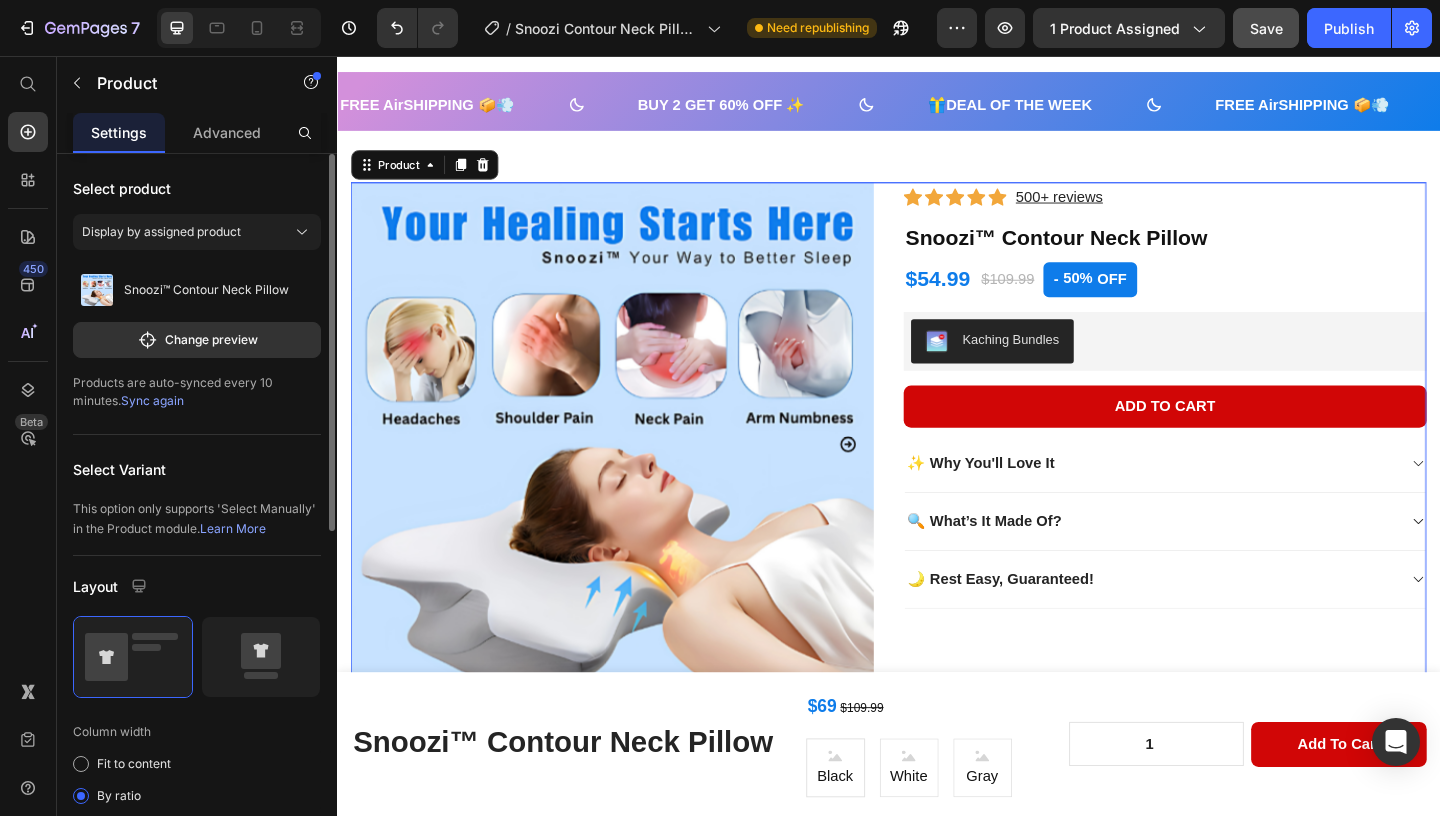 click on "Sync again" at bounding box center [152, 400] 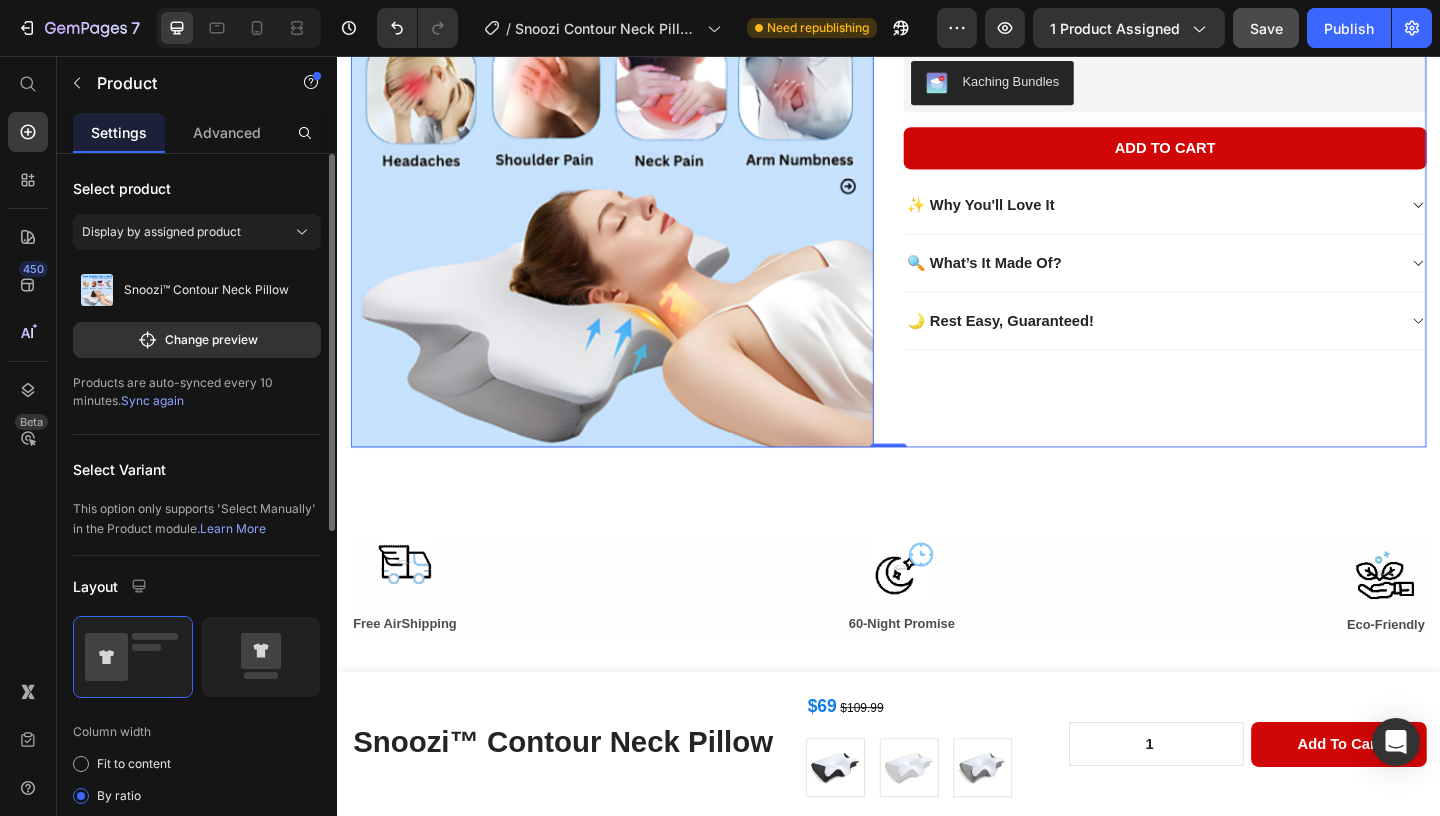 scroll, scrollTop: 350, scrollLeft: 0, axis: vertical 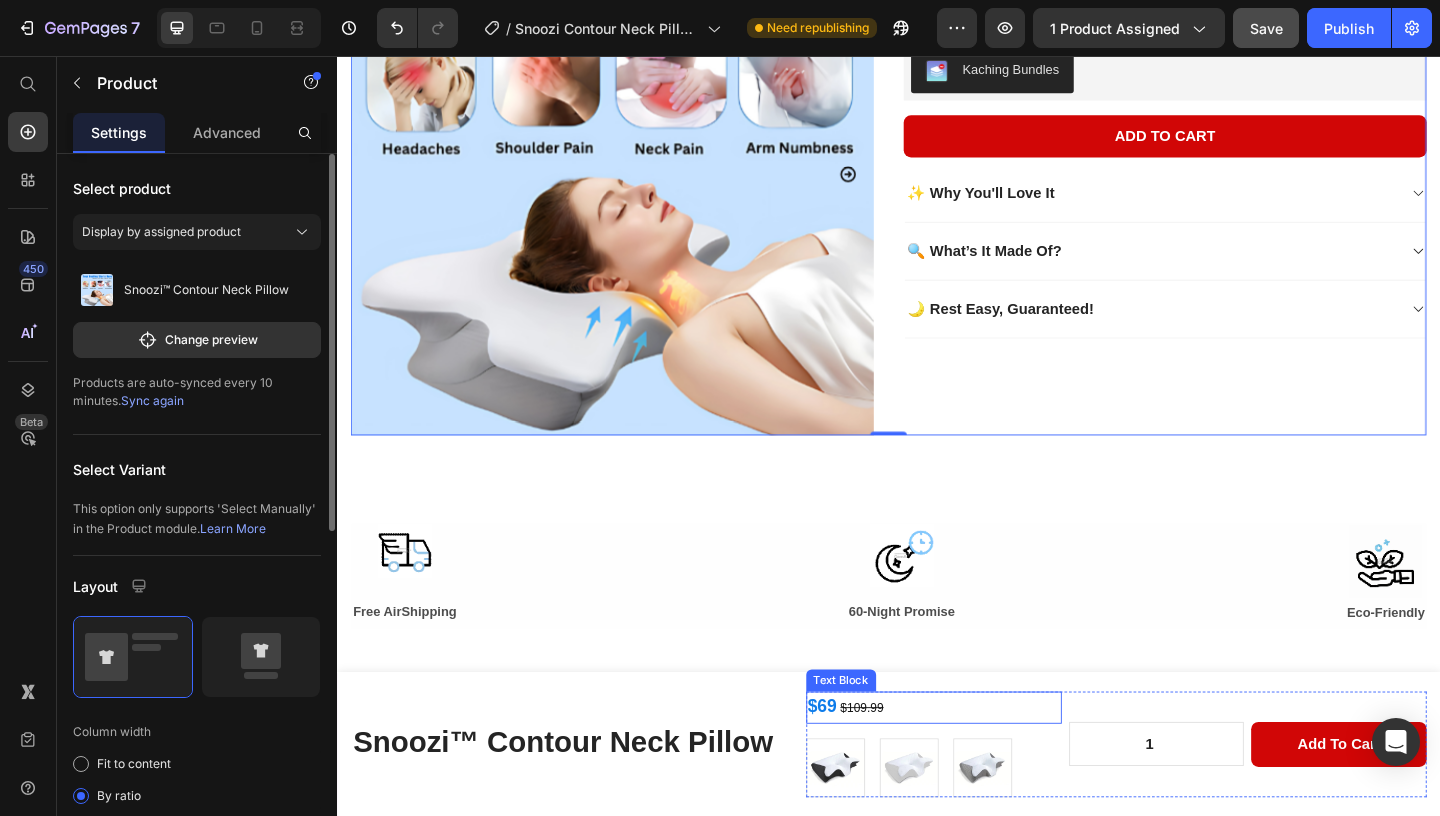click on "$69   $109.99" at bounding box center [986, 764] 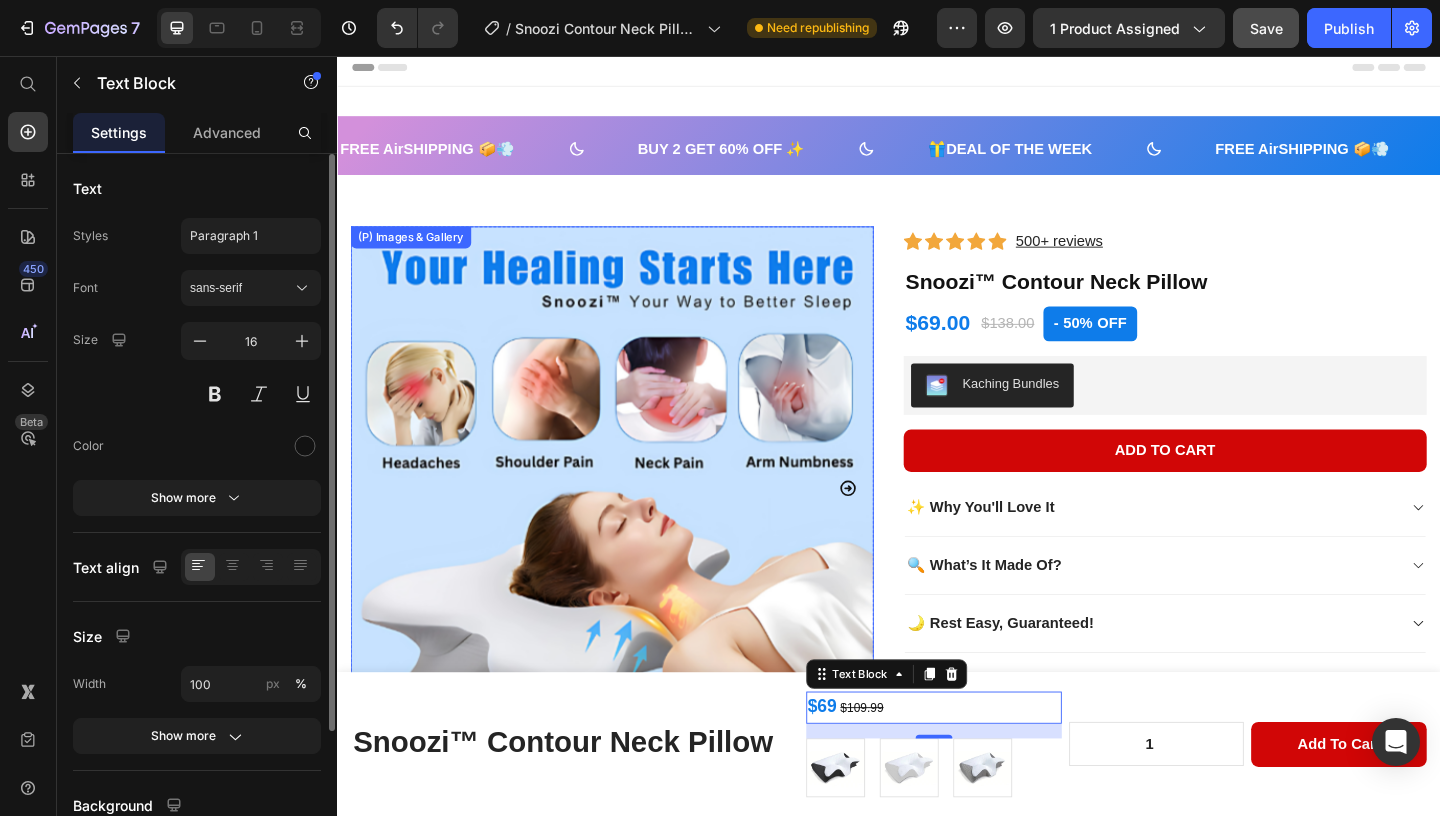 scroll, scrollTop: 0, scrollLeft: 0, axis: both 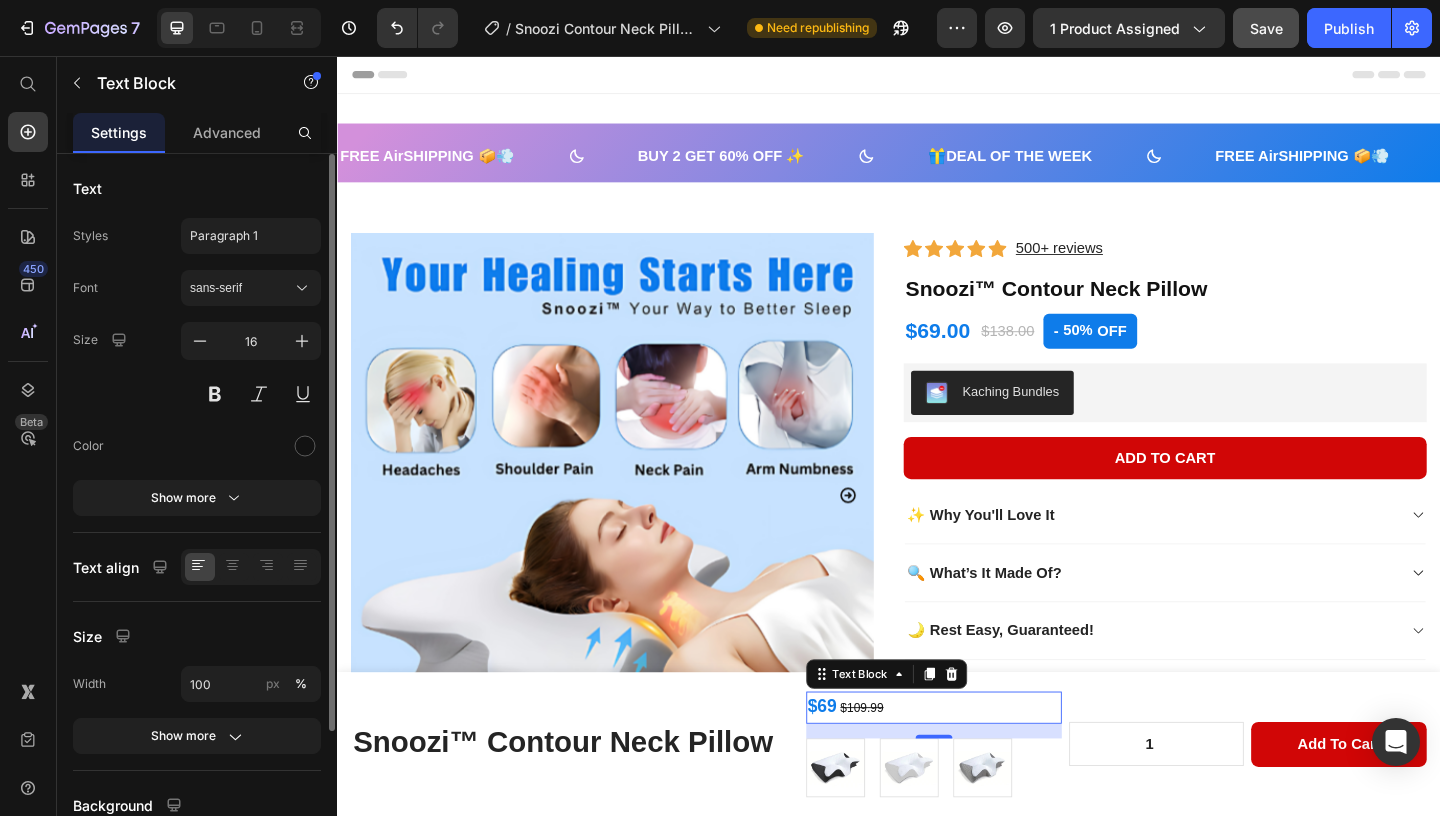 click on "$69" at bounding box center (865, 762) 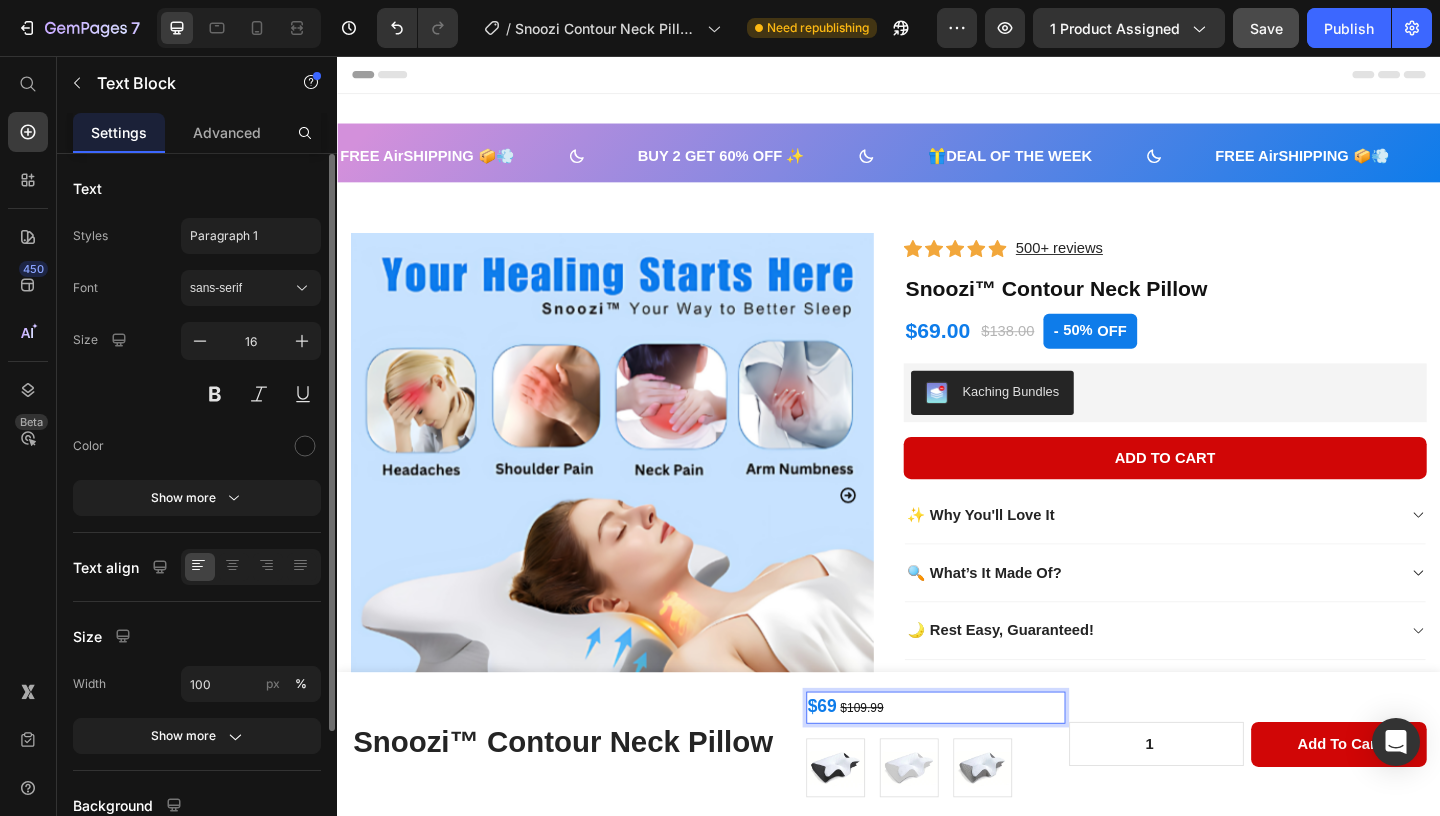 click on "$69   $109.99" at bounding box center [986, 764] 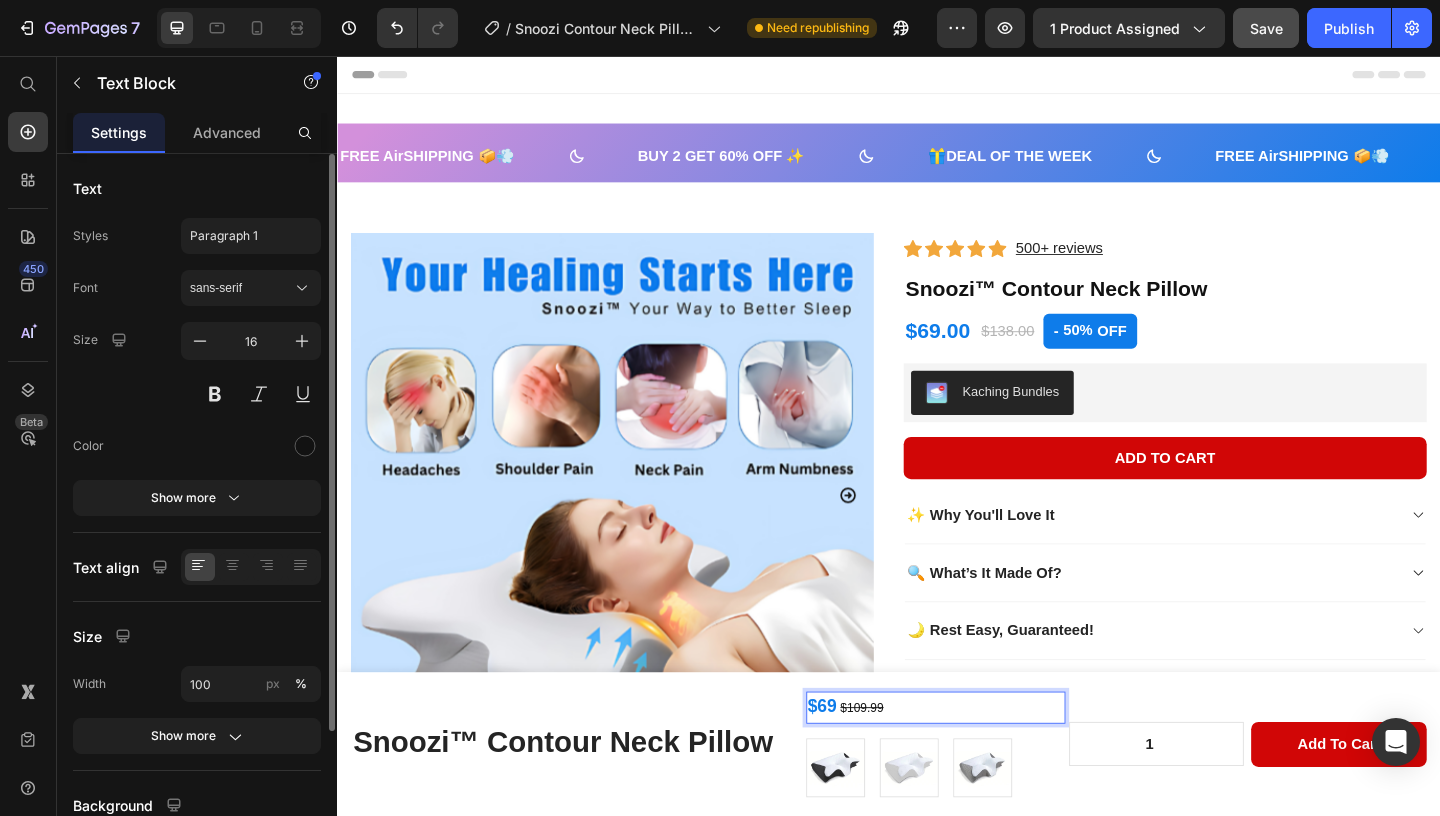 click on "$69   $109.99" at bounding box center (986, 764) 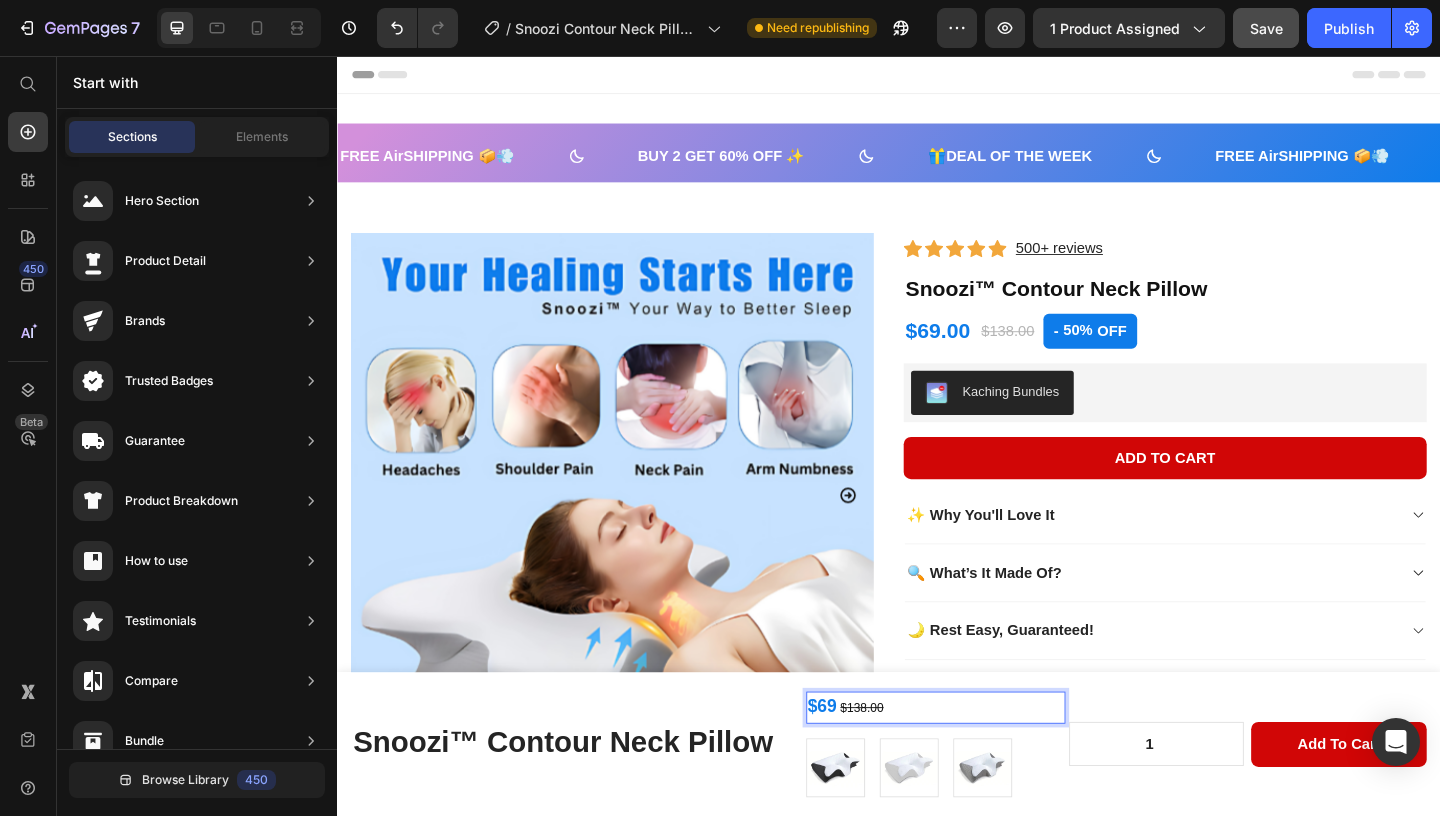 click on "Header" at bounding box center [937, 76] 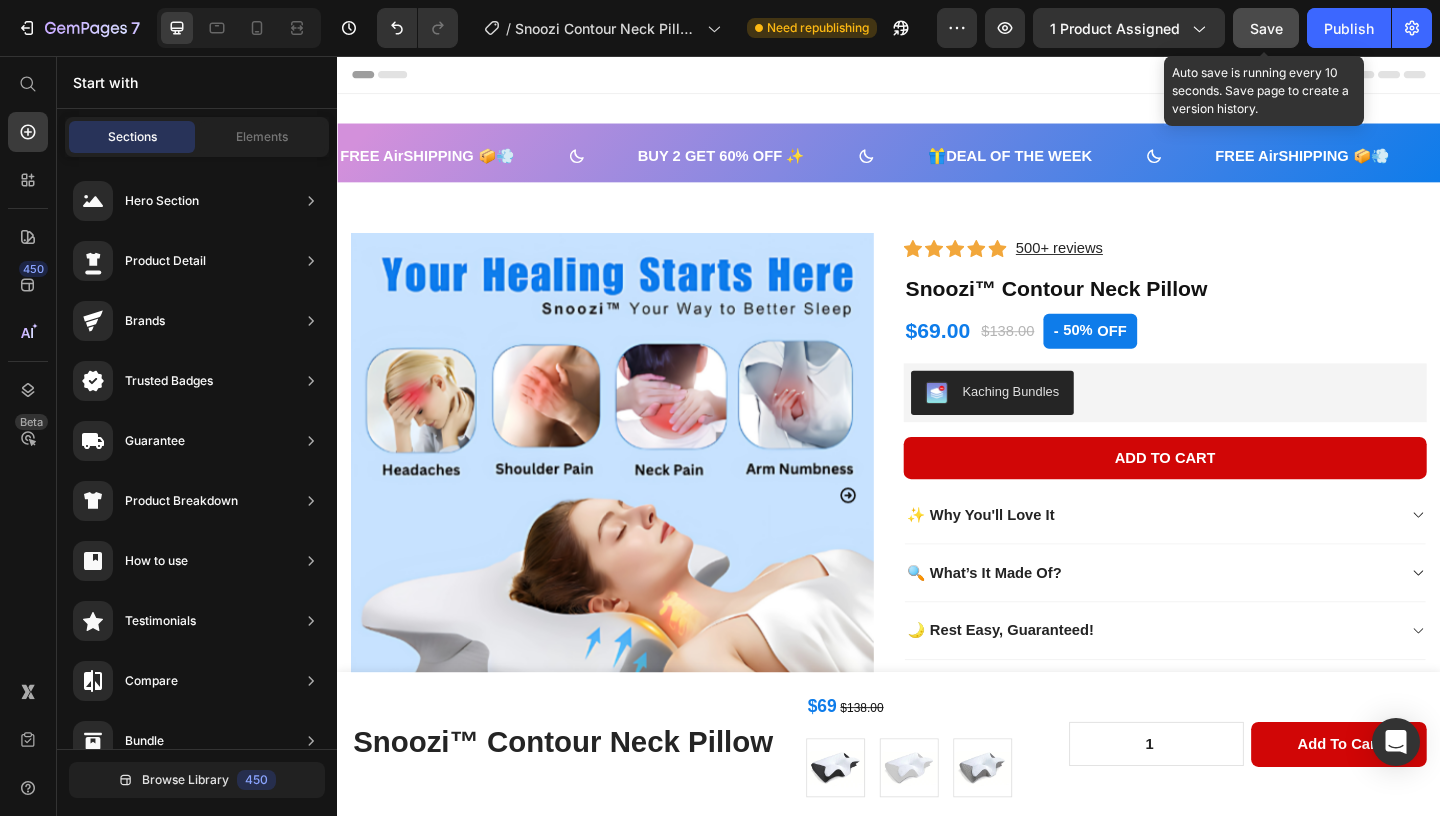 click on "Save" at bounding box center [1266, 28] 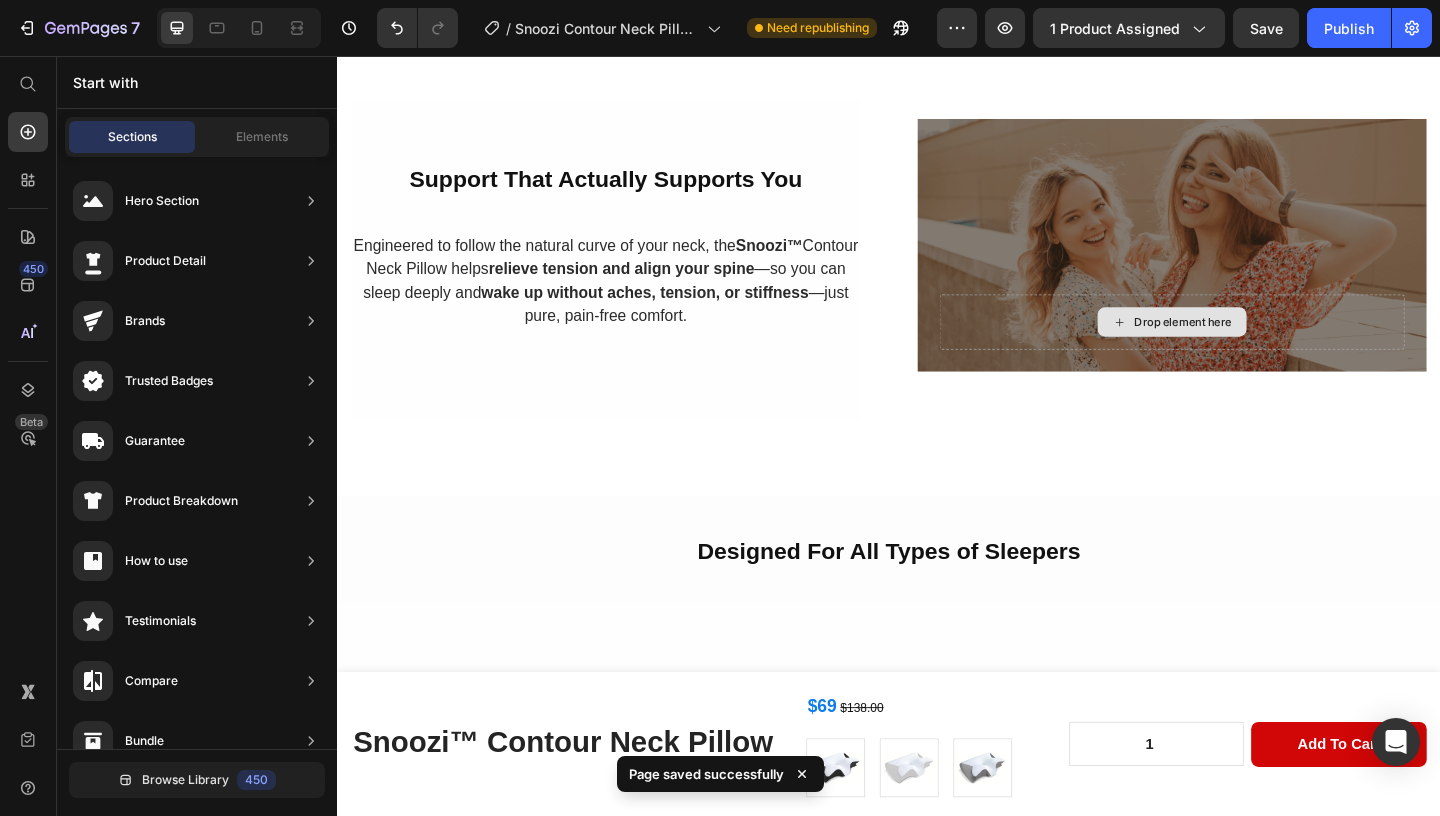 scroll, scrollTop: 1956, scrollLeft: 0, axis: vertical 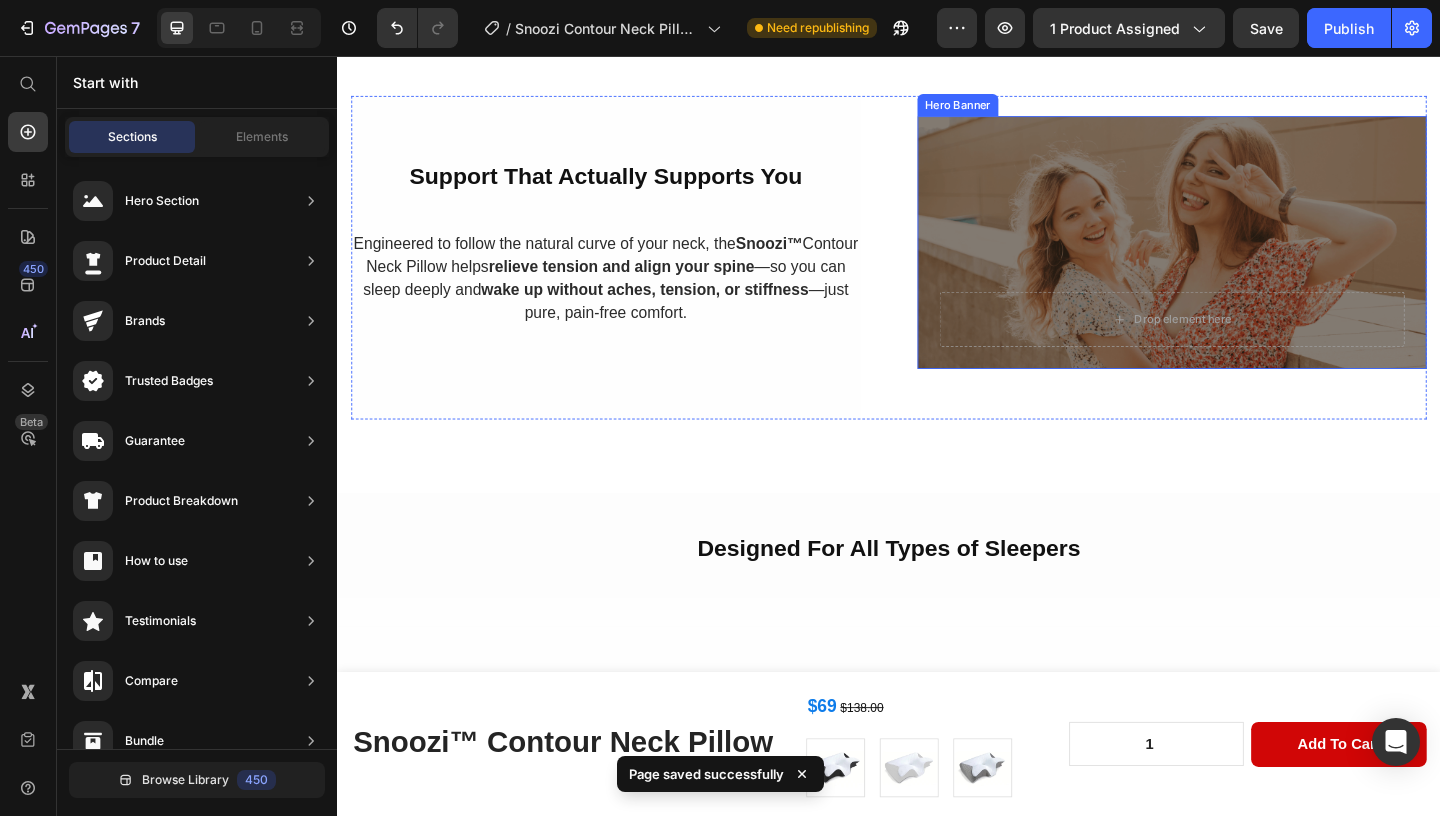 click at bounding box center (1245, 258) 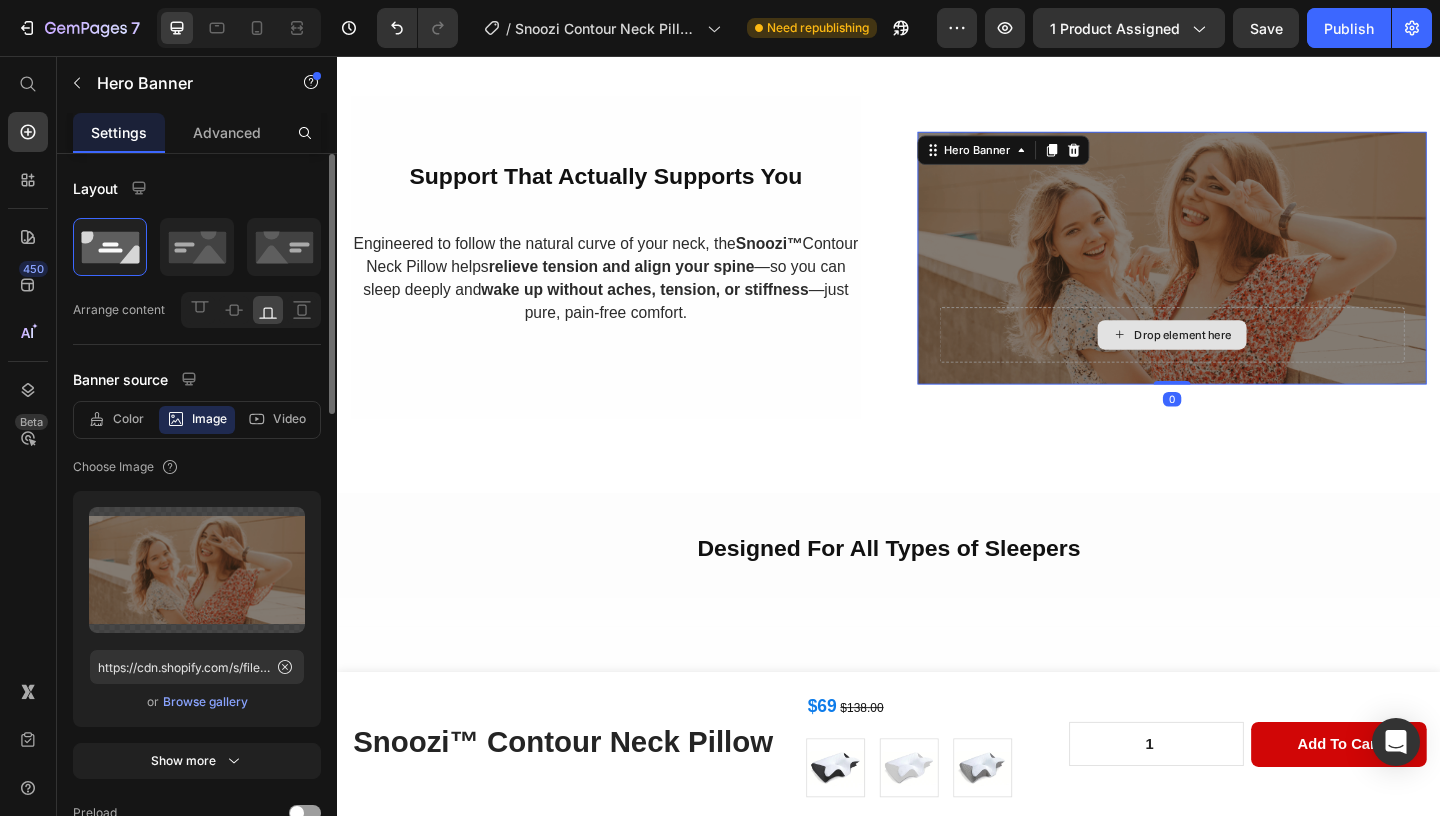 drag, startPoint x: 1235, startPoint y: 424, endPoint x: 1233, endPoint y: 373, distance: 51.0392 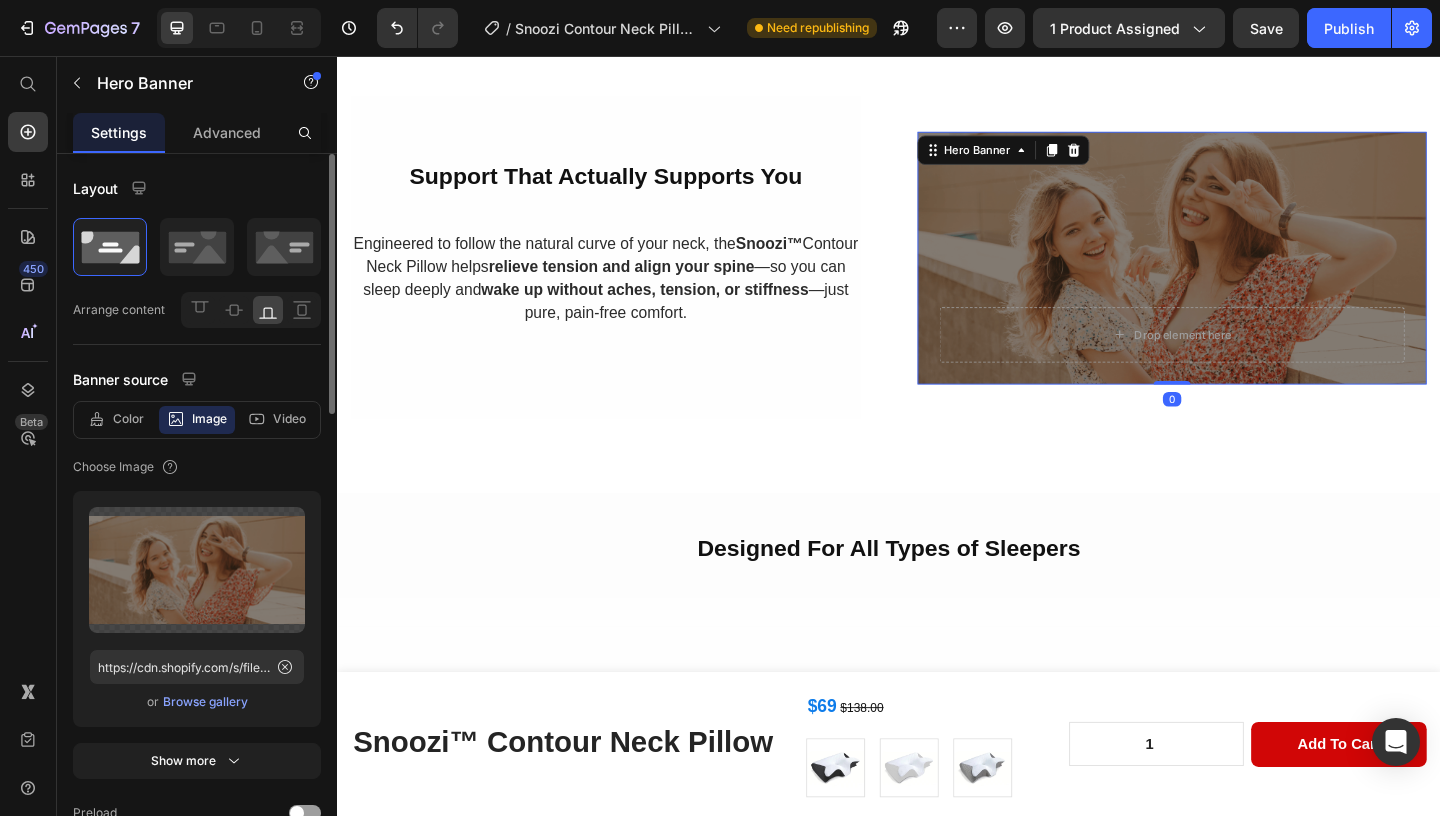 click at bounding box center [1245, 275] 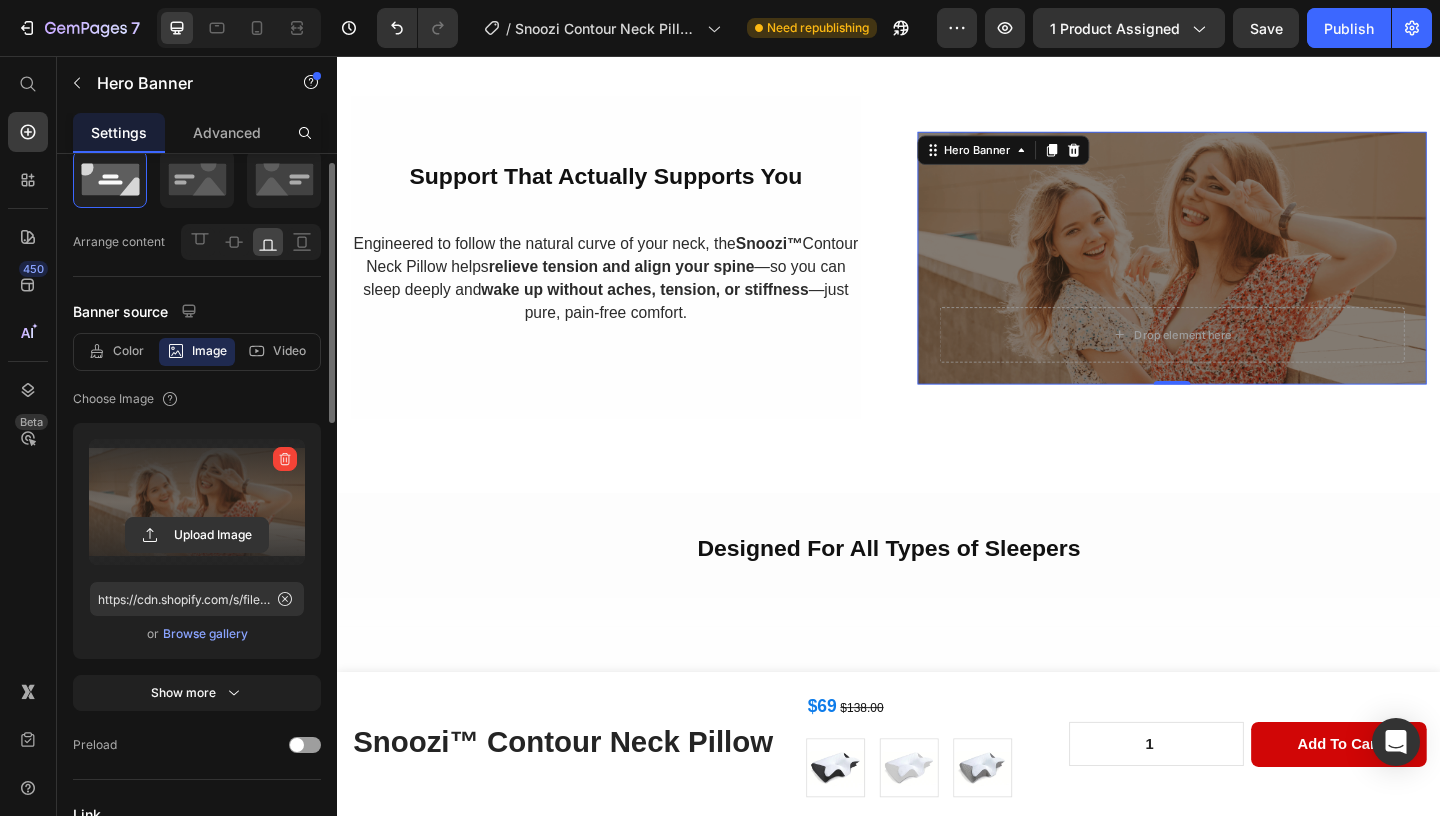scroll, scrollTop: 74, scrollLeft: 0, axis: vertical 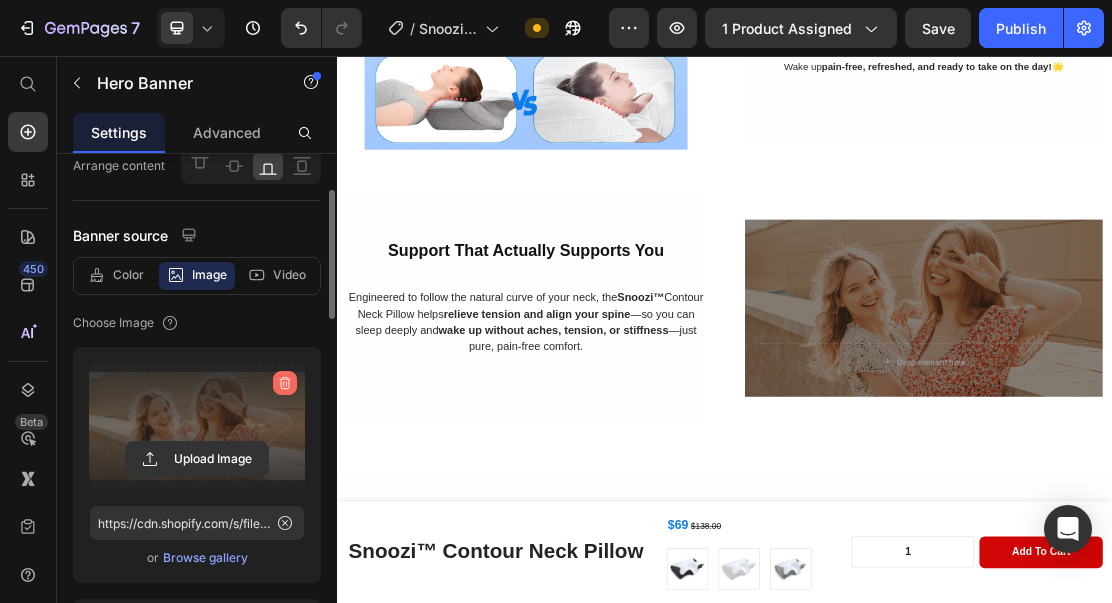click 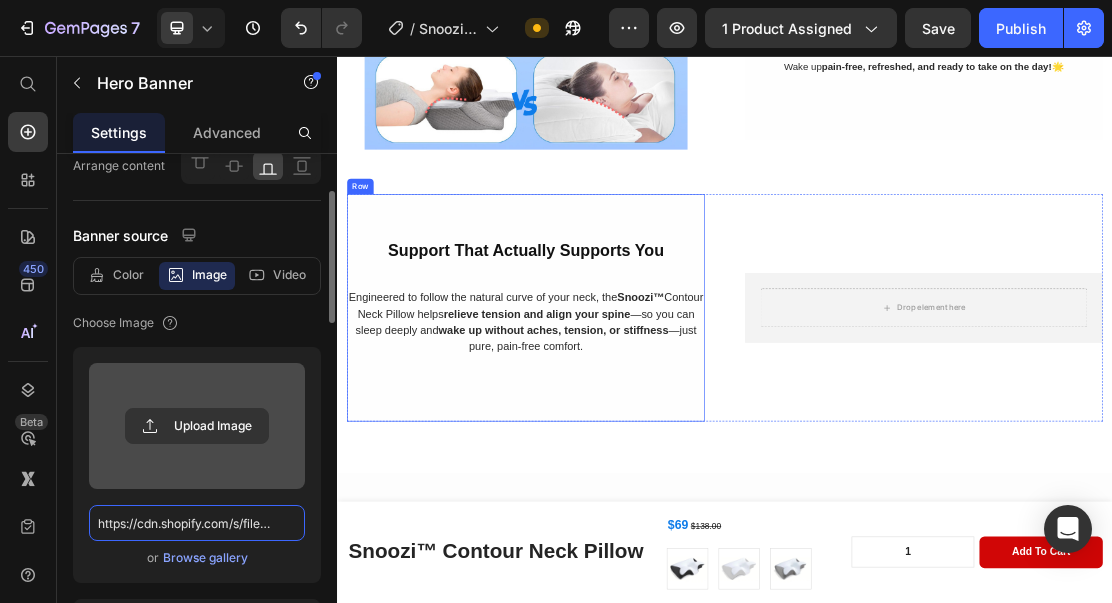 type 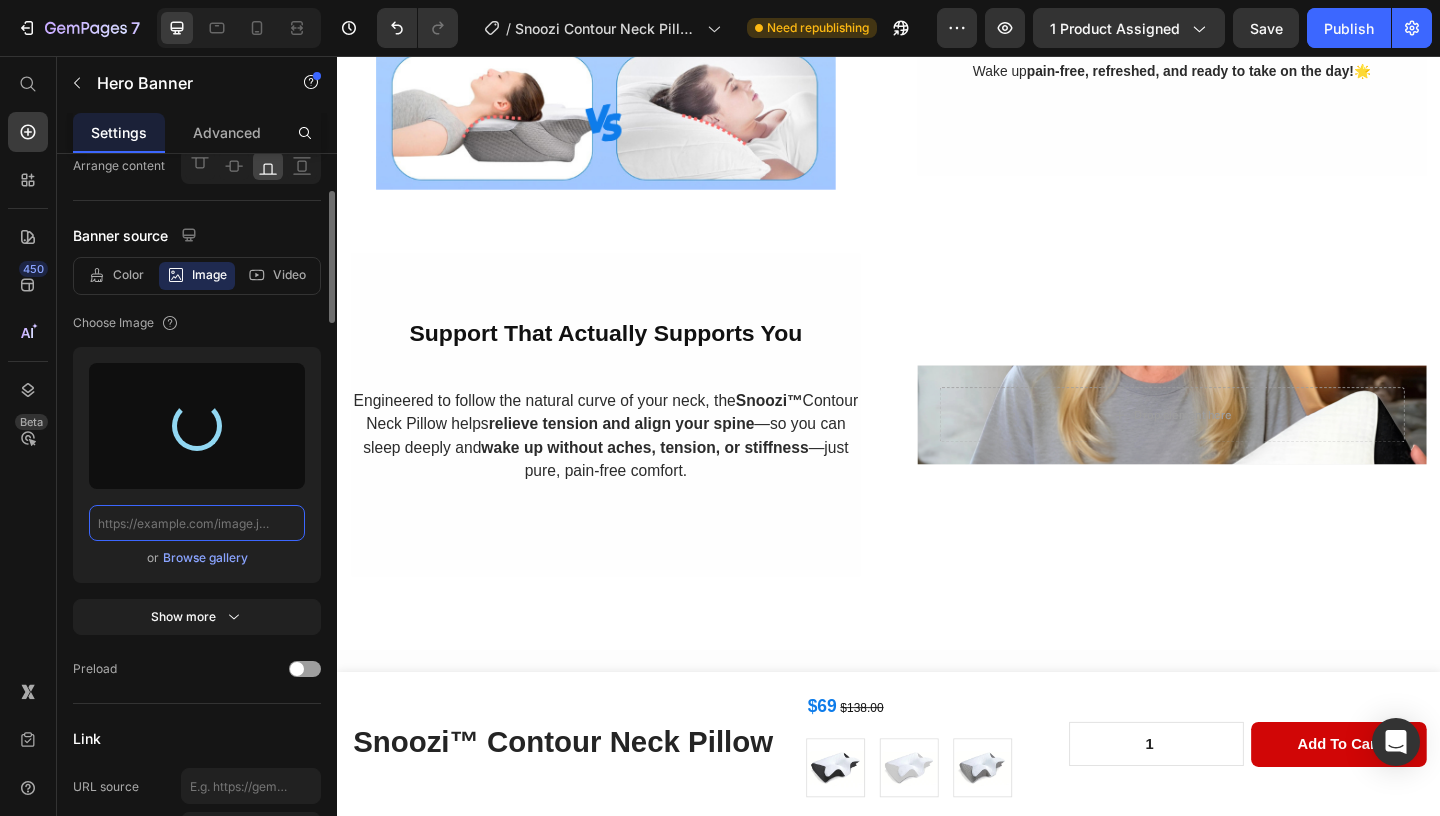 type on "https://cdn.shopify.com/s/files/1/0608/0879/0104/files/gempages_558339997300688115-c40bedd2-5f85-4c59-8178-92cabfbd7550.png" 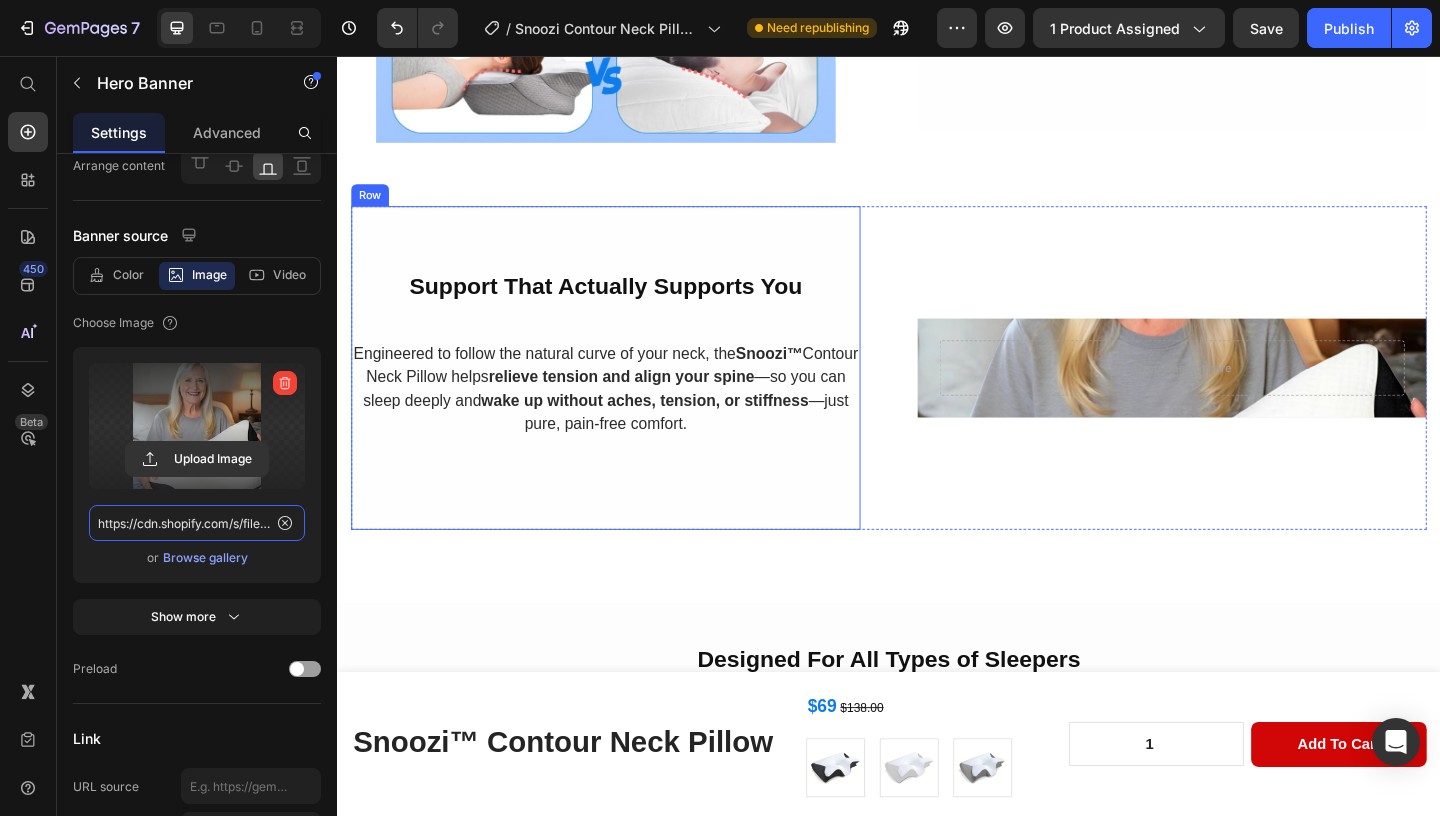 scroll, scrollTop: 1846, scrollLeft: 0, axis: vertical 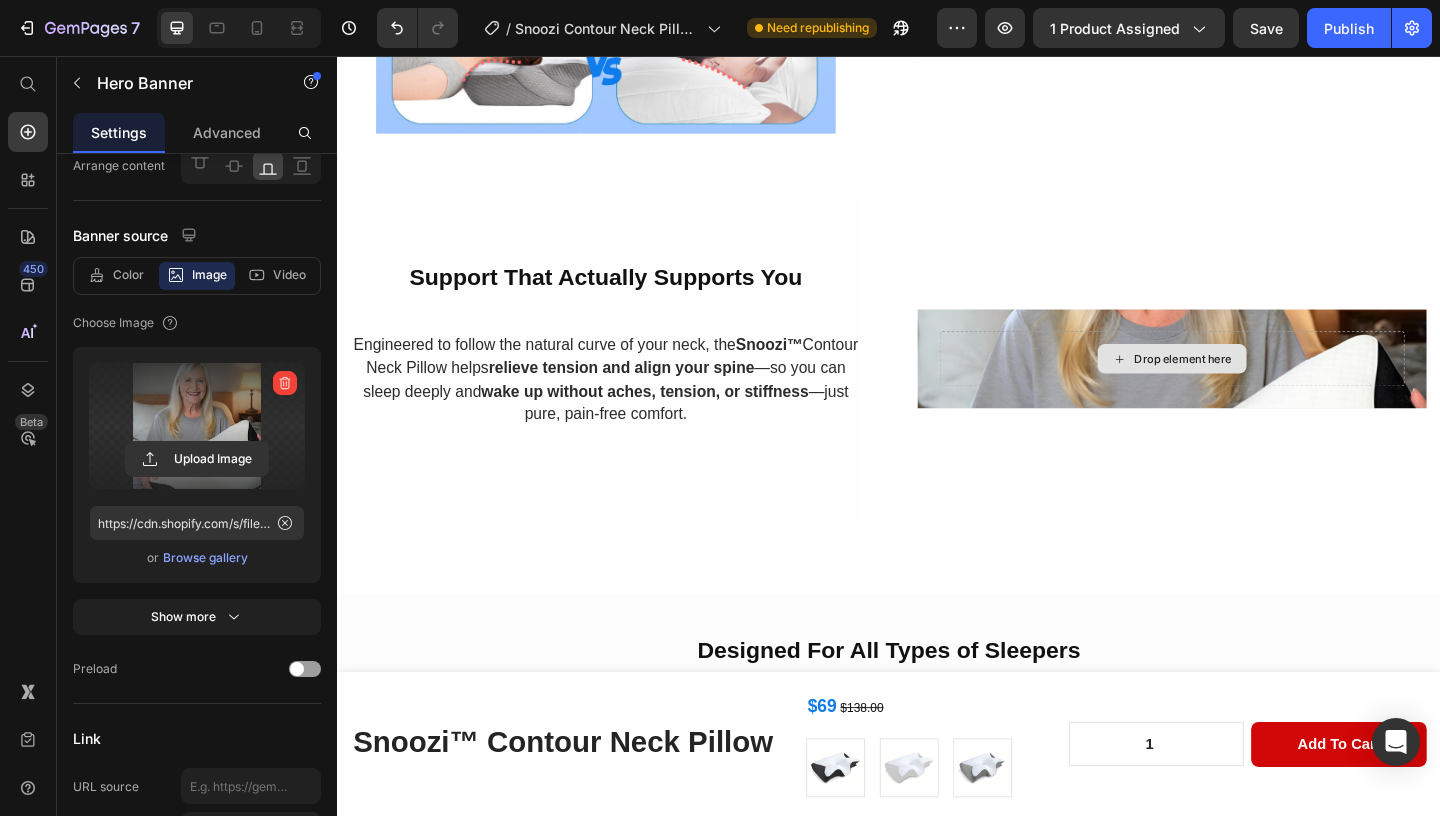 click on "Drop element here" at bounding box center (1245, 385) 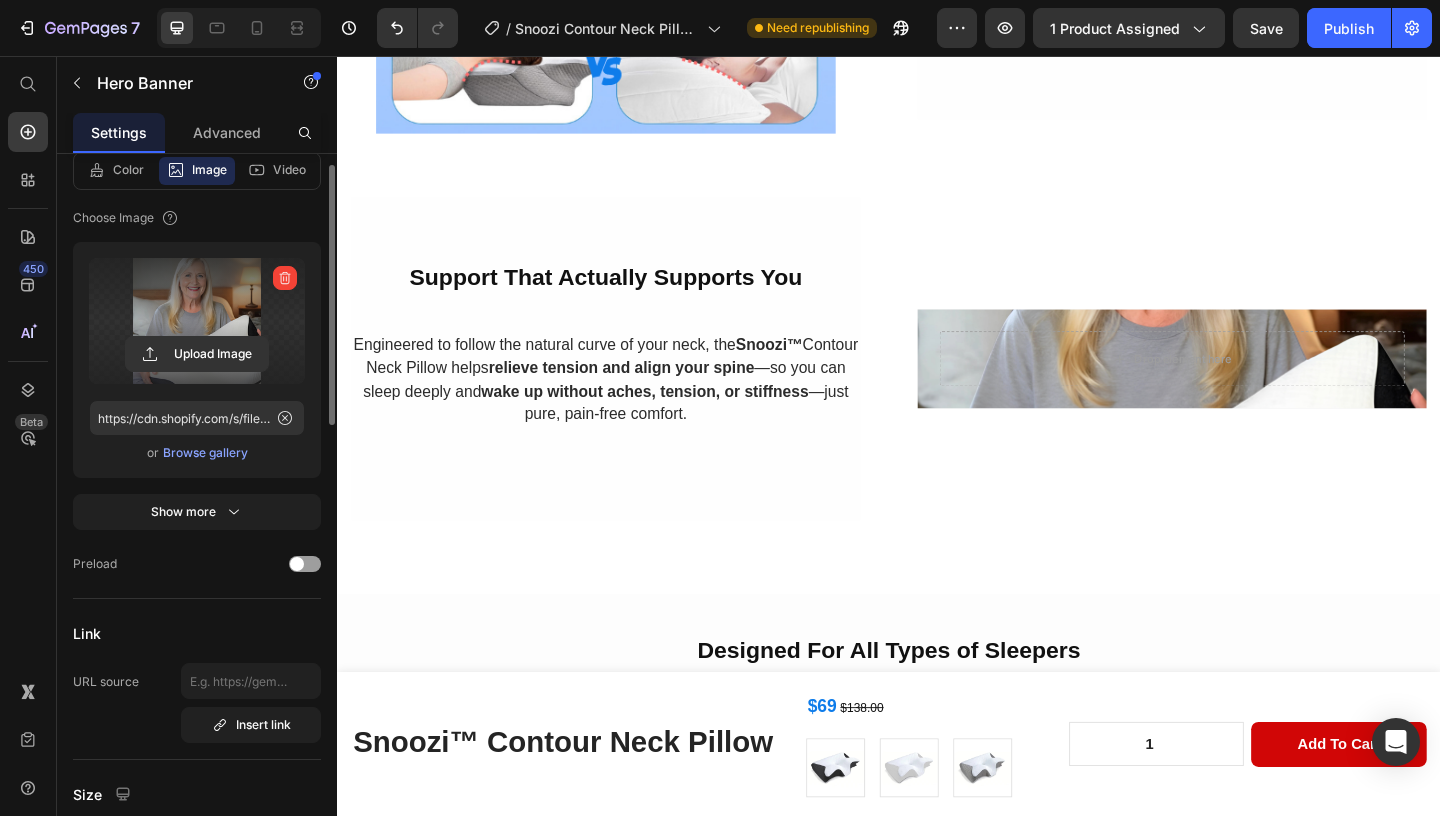 scroll, scrollTop: 253, scrollLeft: 0, axis: vertical 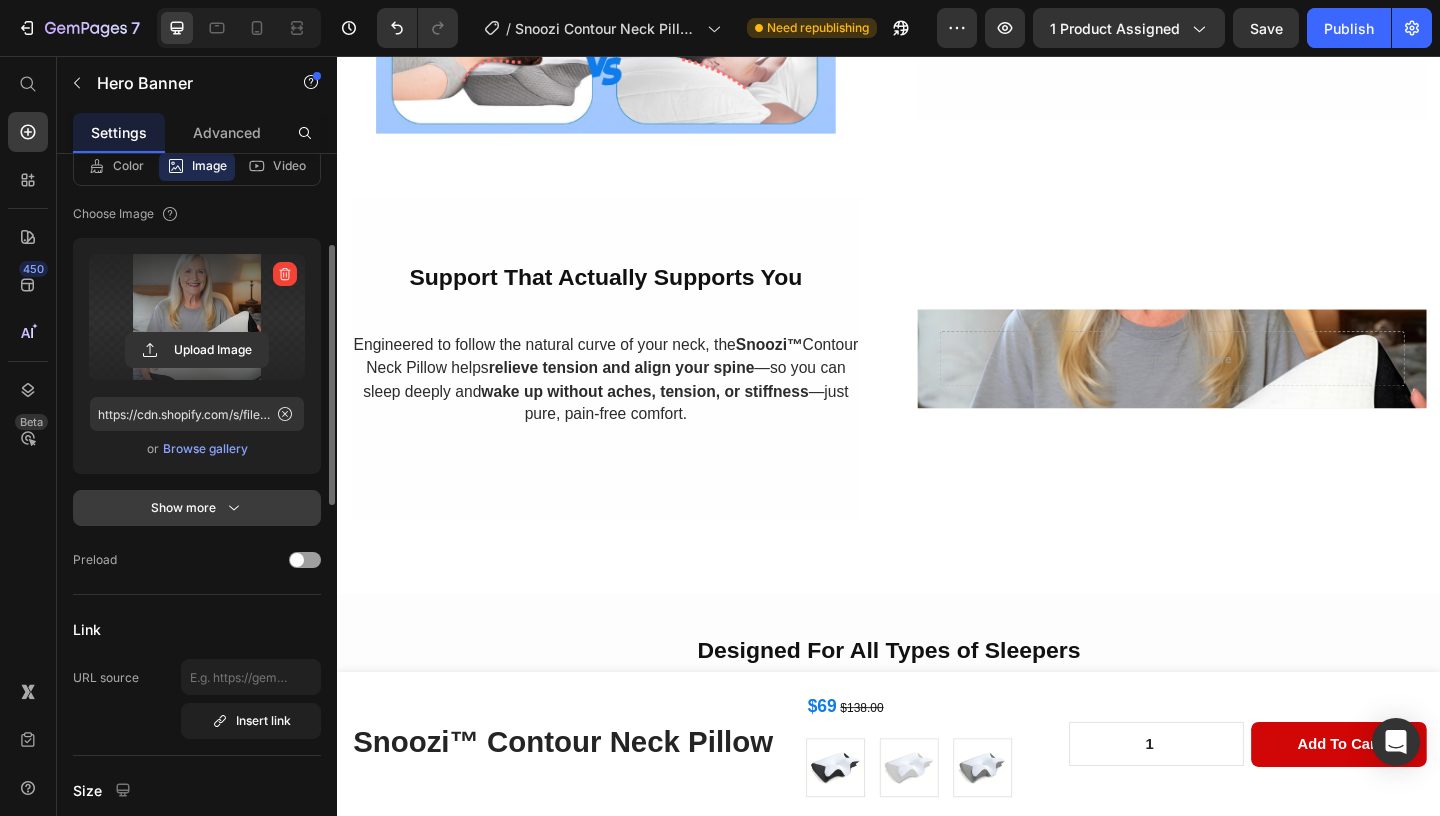 click on "Show more" at bounding box center (197, 508) 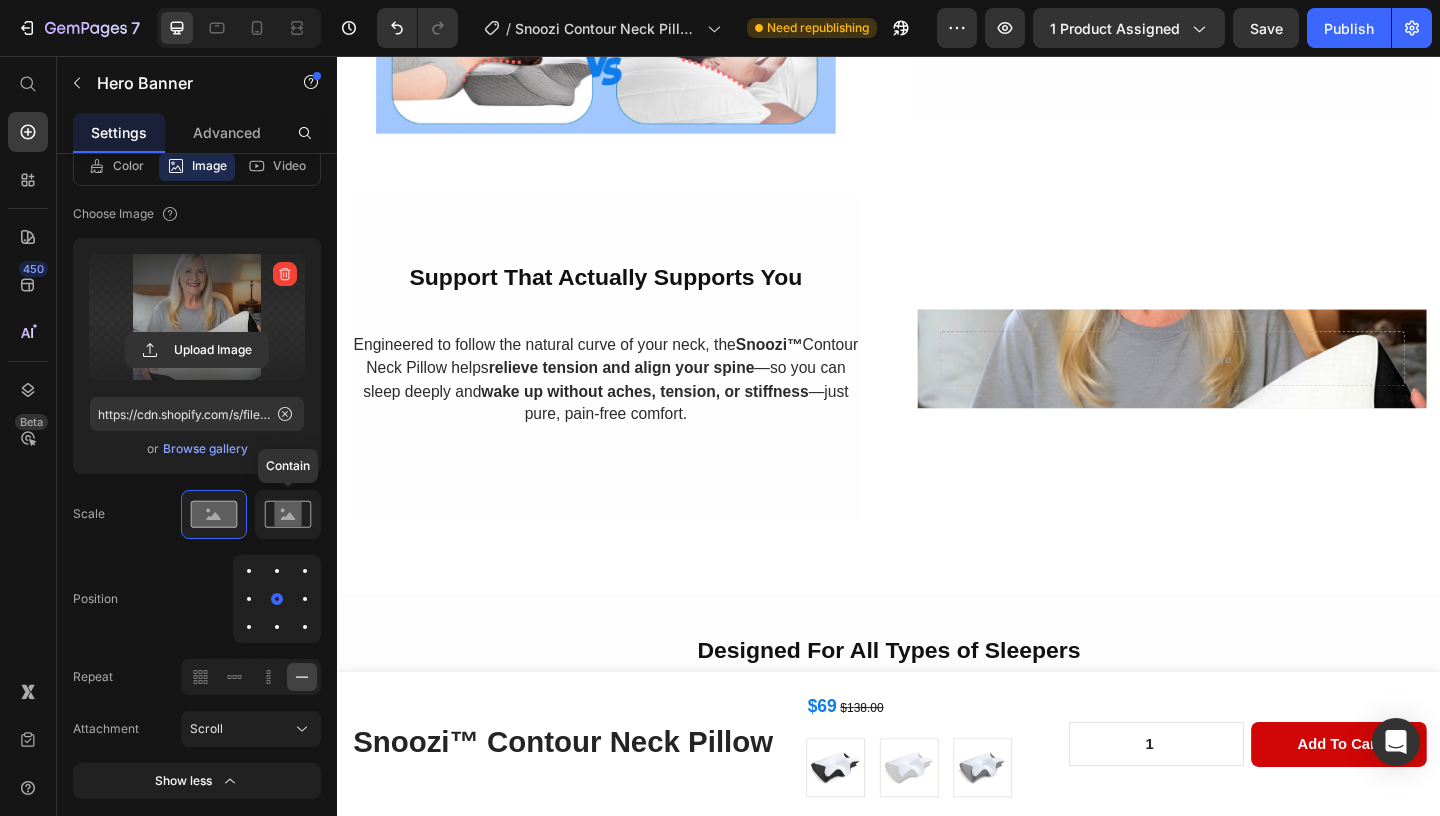 click 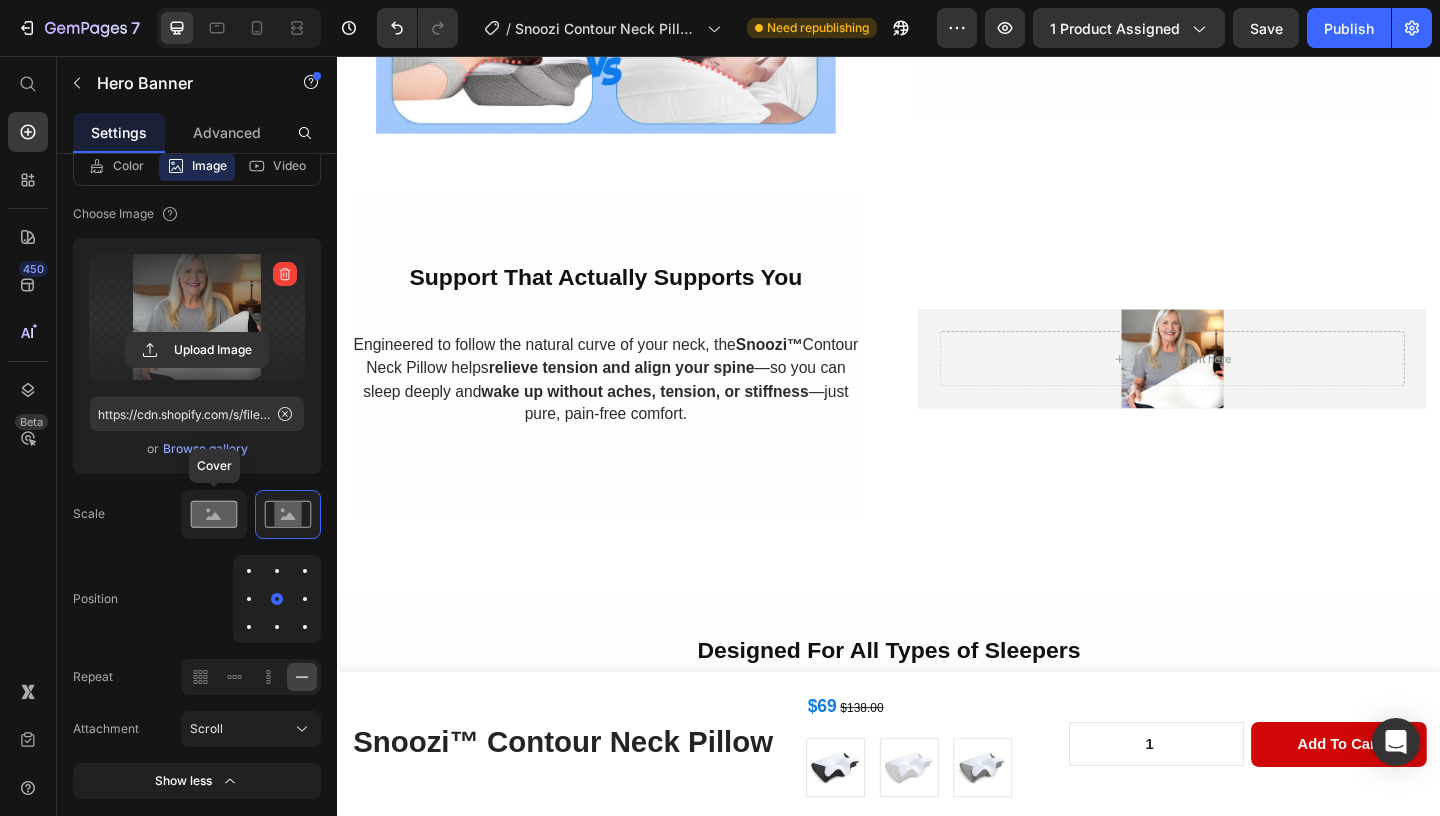 click 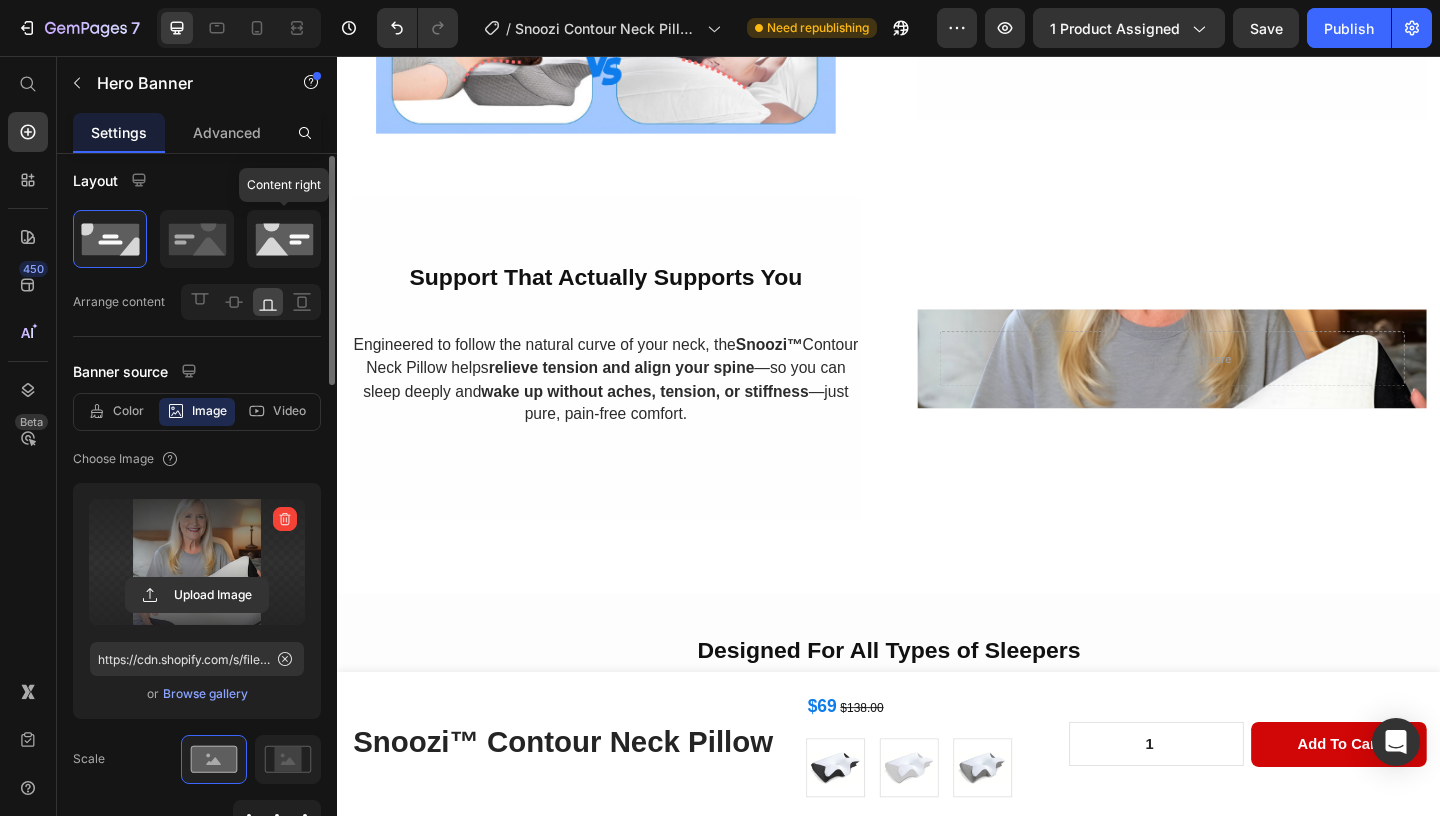 scroll, scrollTop: 0, scrollLeft: 0, axis: both 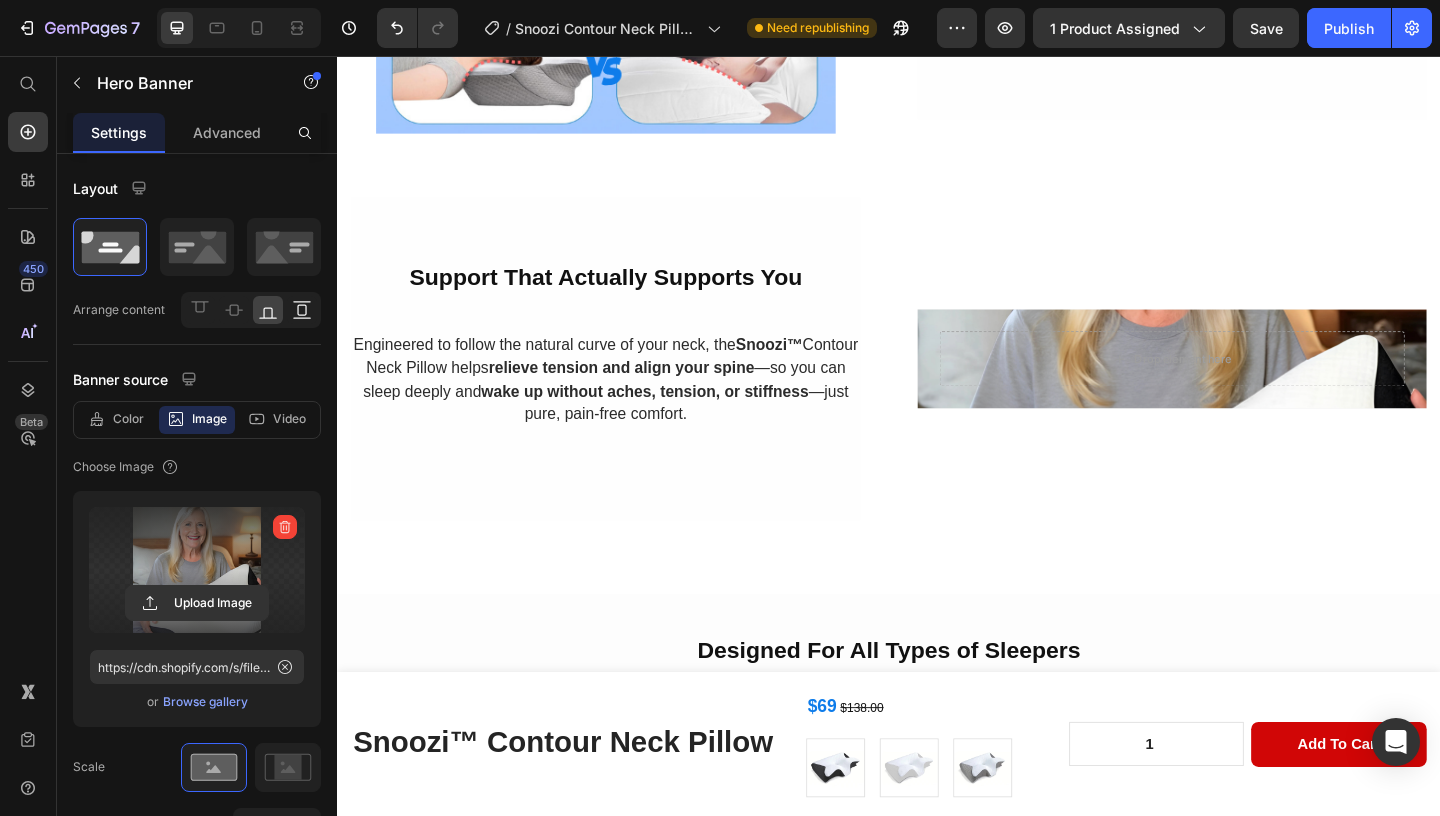 click 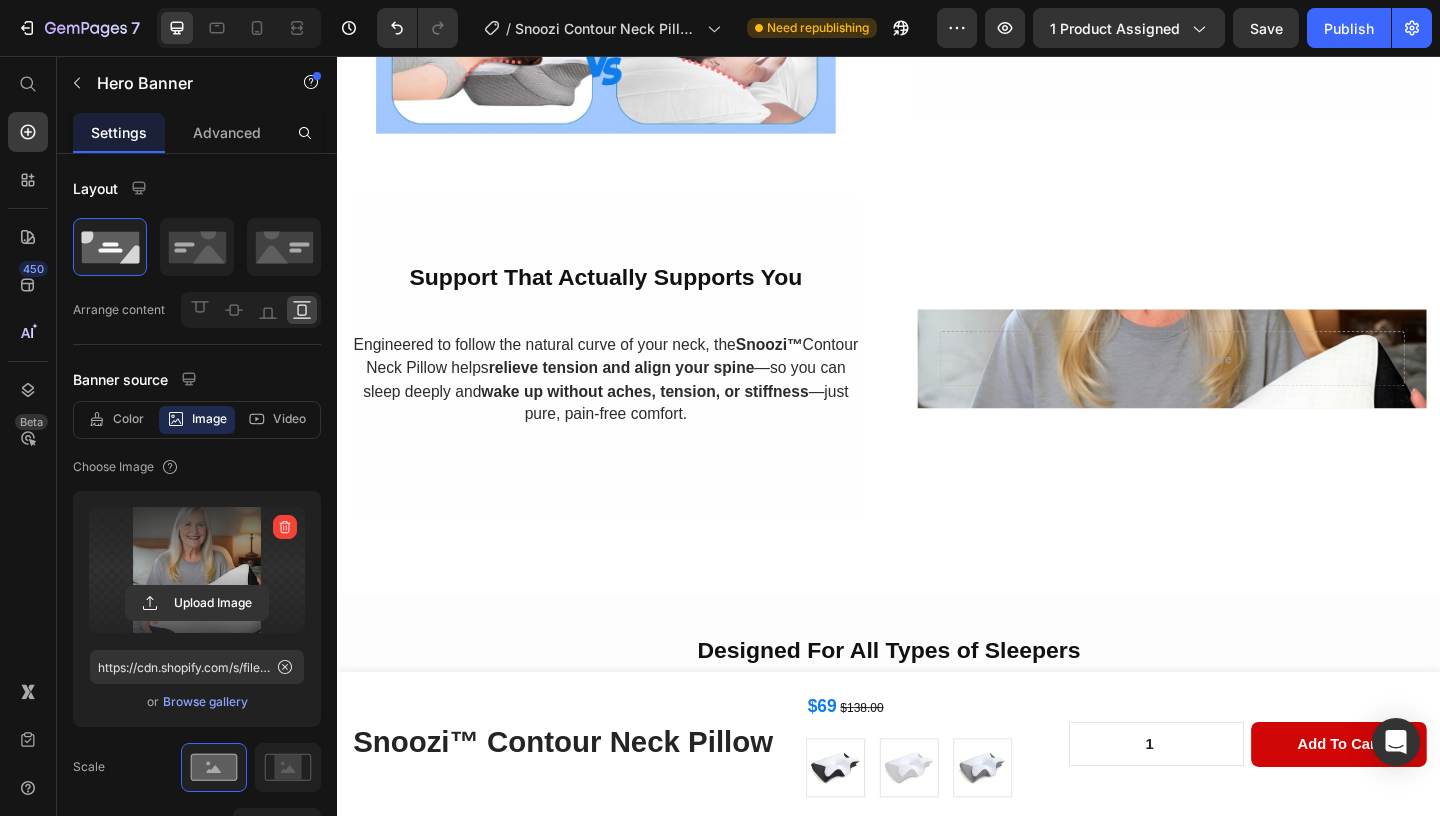 click on "Image" at bounding box center [209, 419] 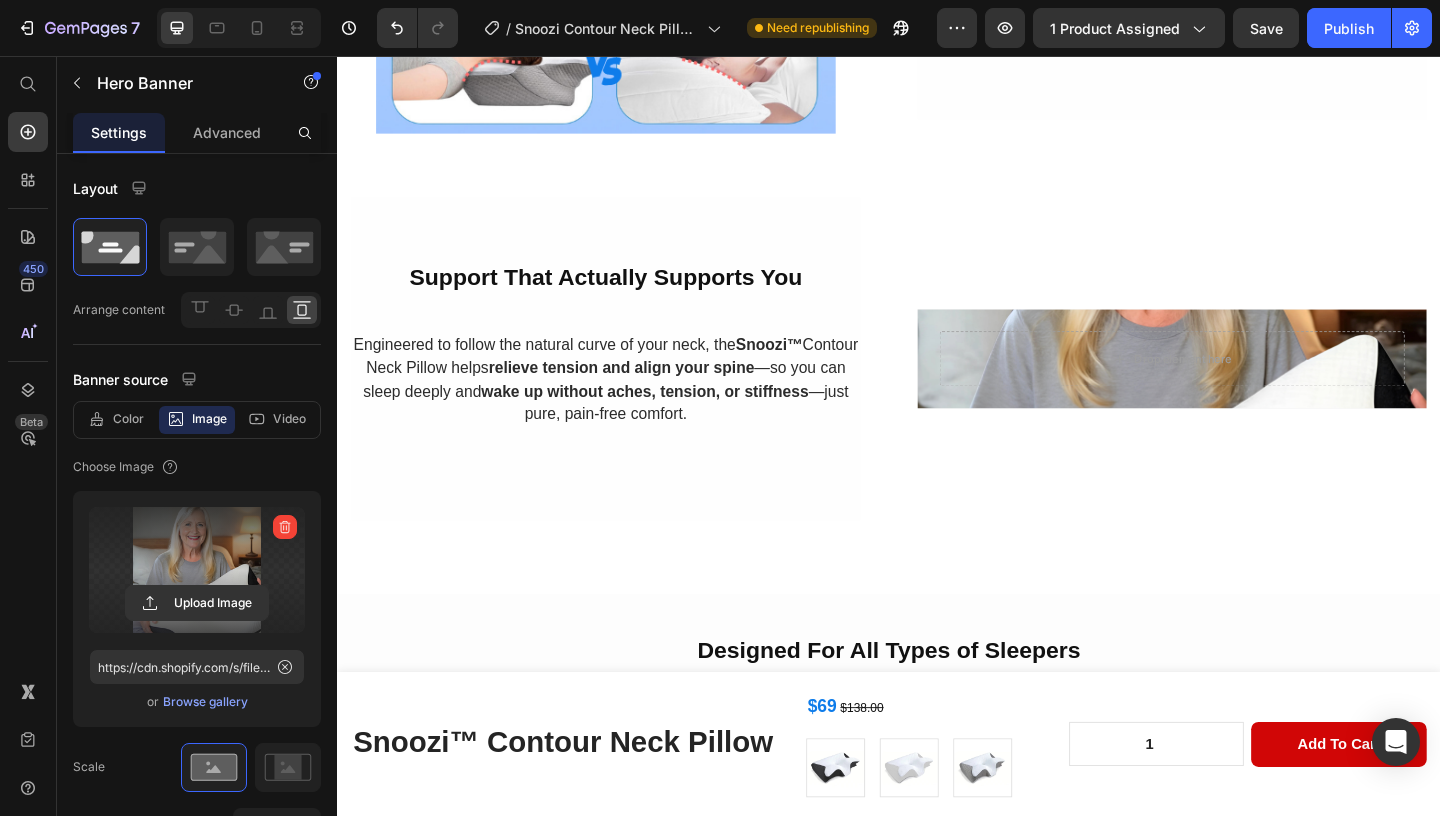click on "Drop element here" at bounding box center (1245, 385) 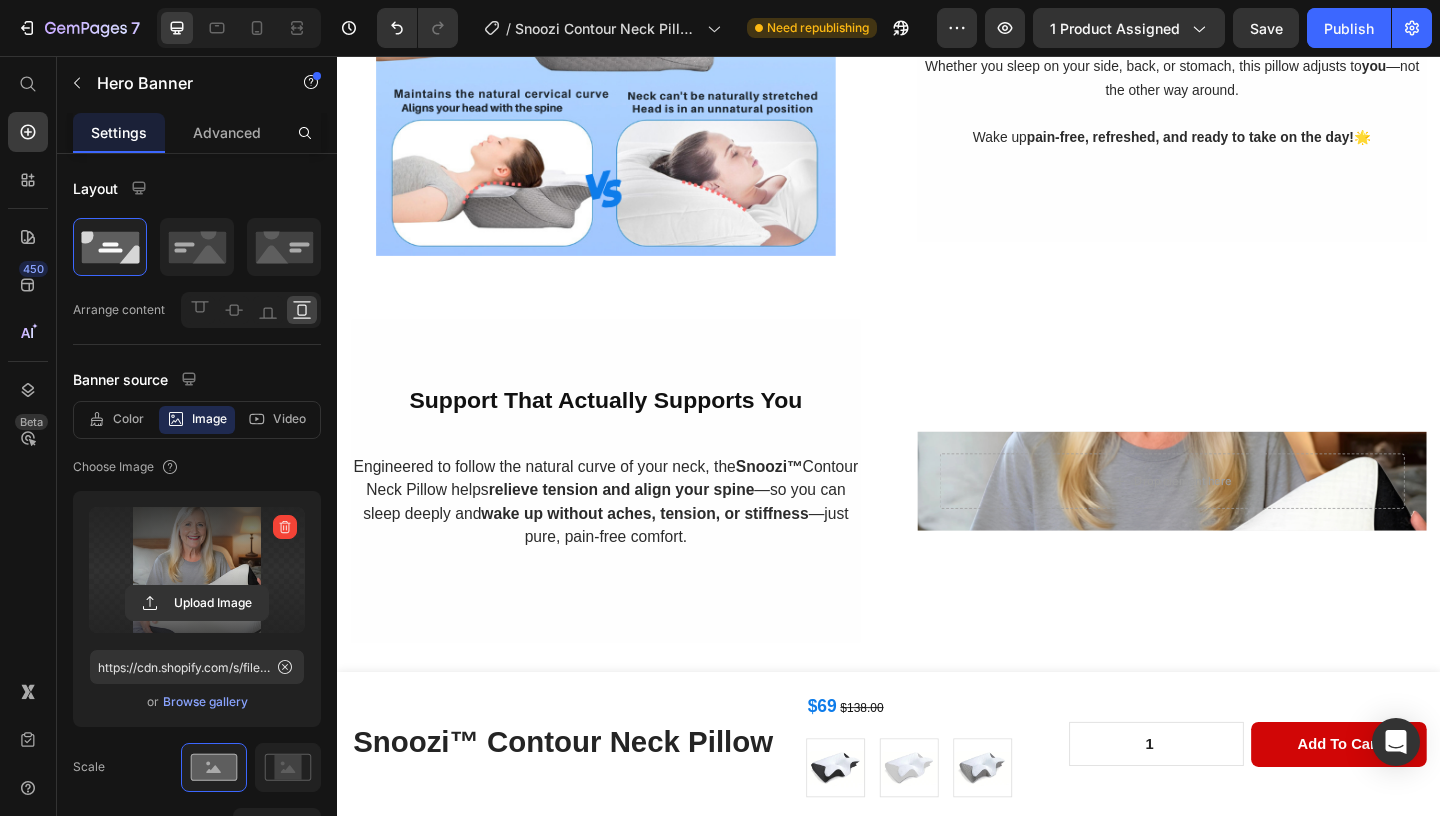 scroll, scrollTop: 1773, scrollLeft: 0, axis: vertical 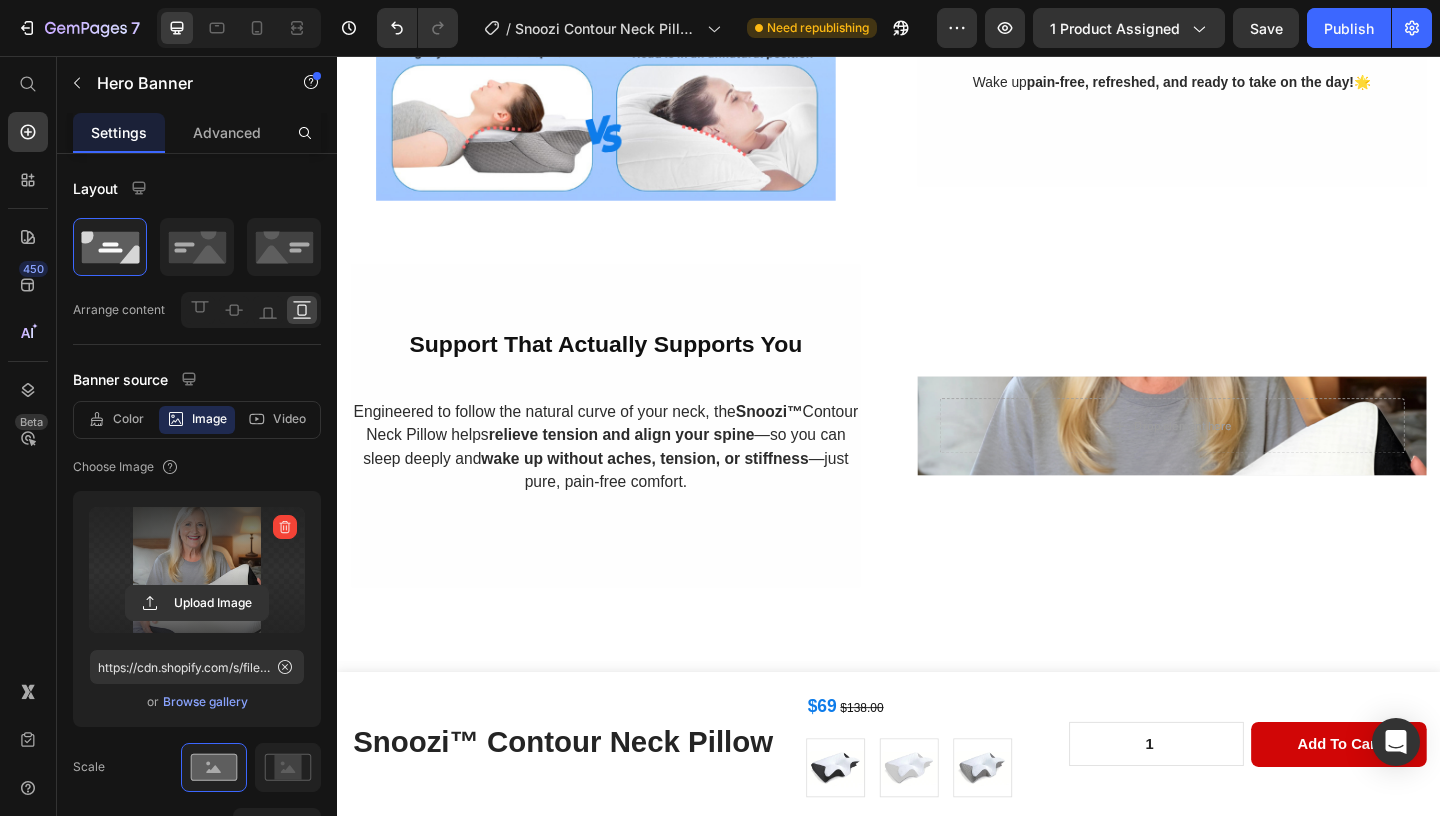 click on "Drop element here" at bounding box center (1245, 458) 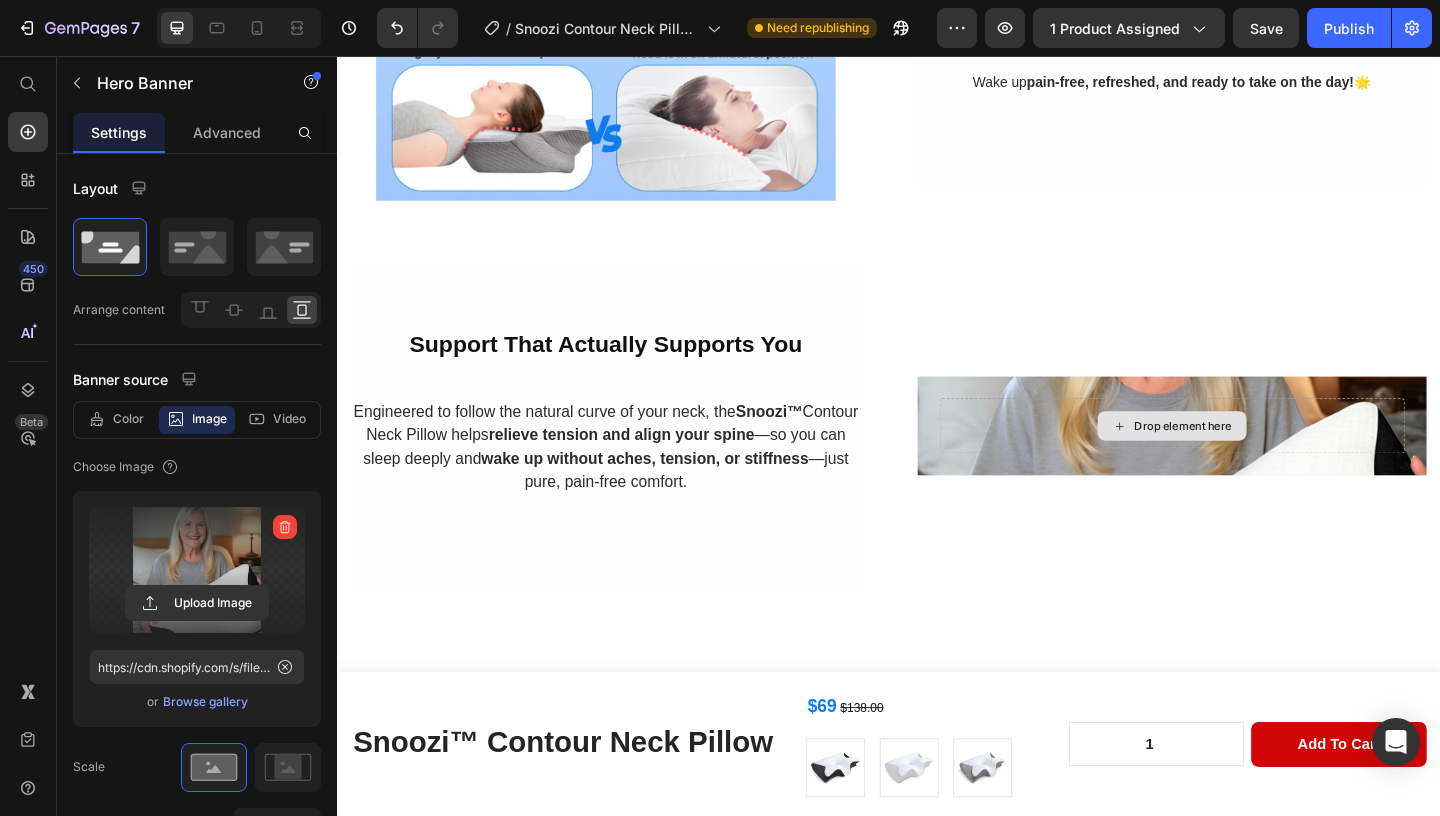 click on "Drop element here" at bounding box center [1245, 458] 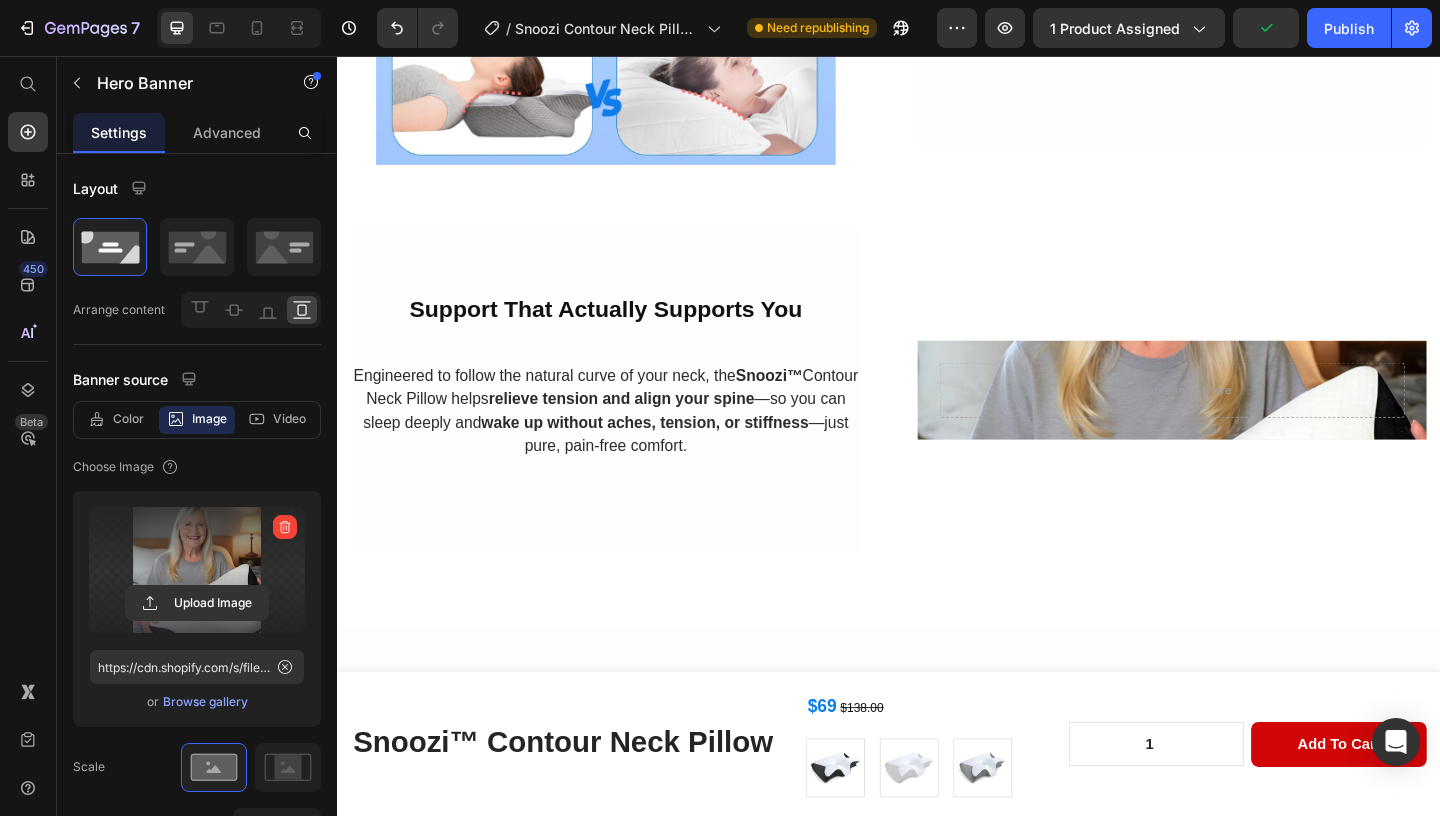 scroll, scrollTop: 1721, scrollLeft: 0, axis: vertical 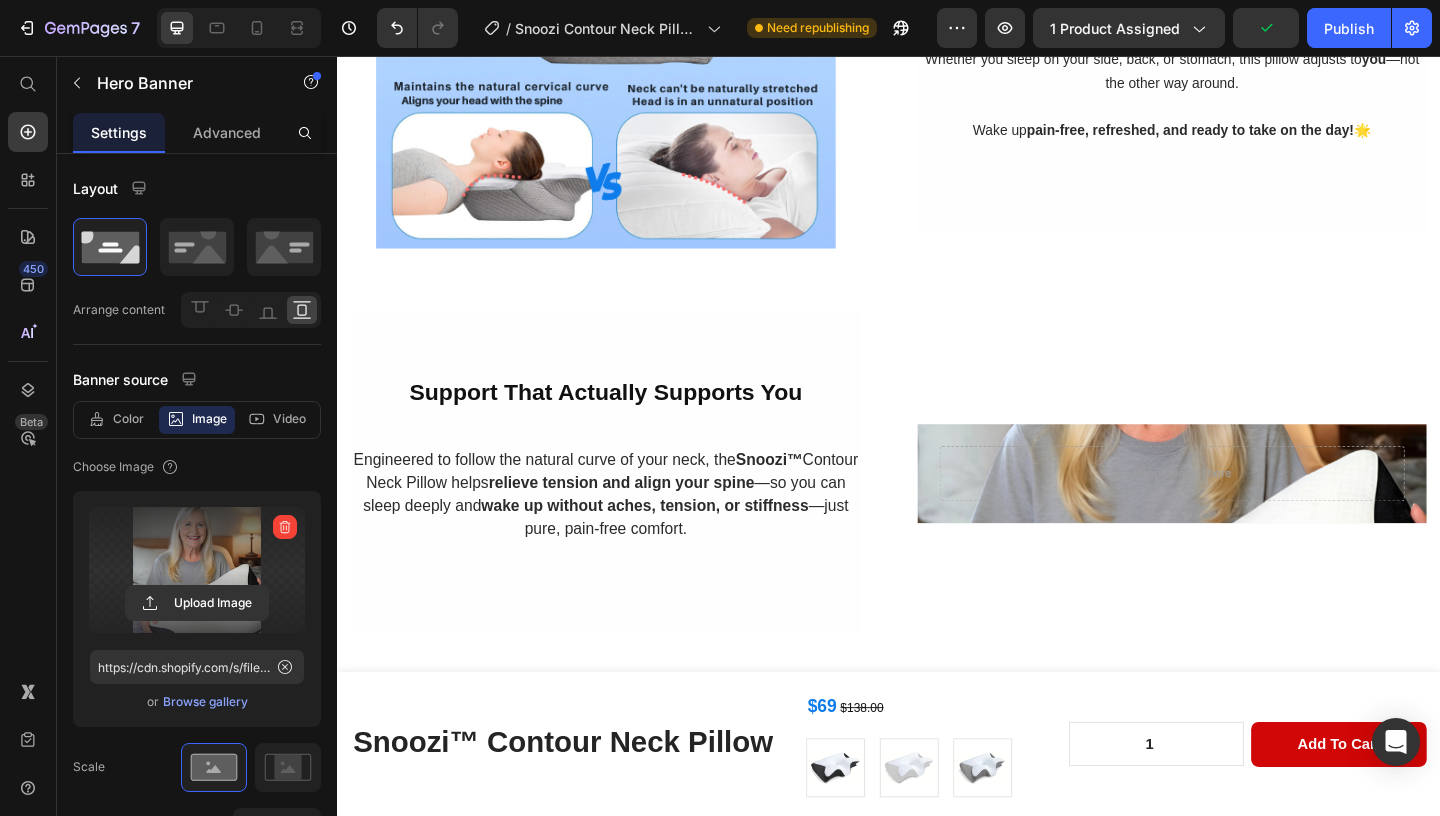 click on "Drop element here" at bounding box center (1245, 510) 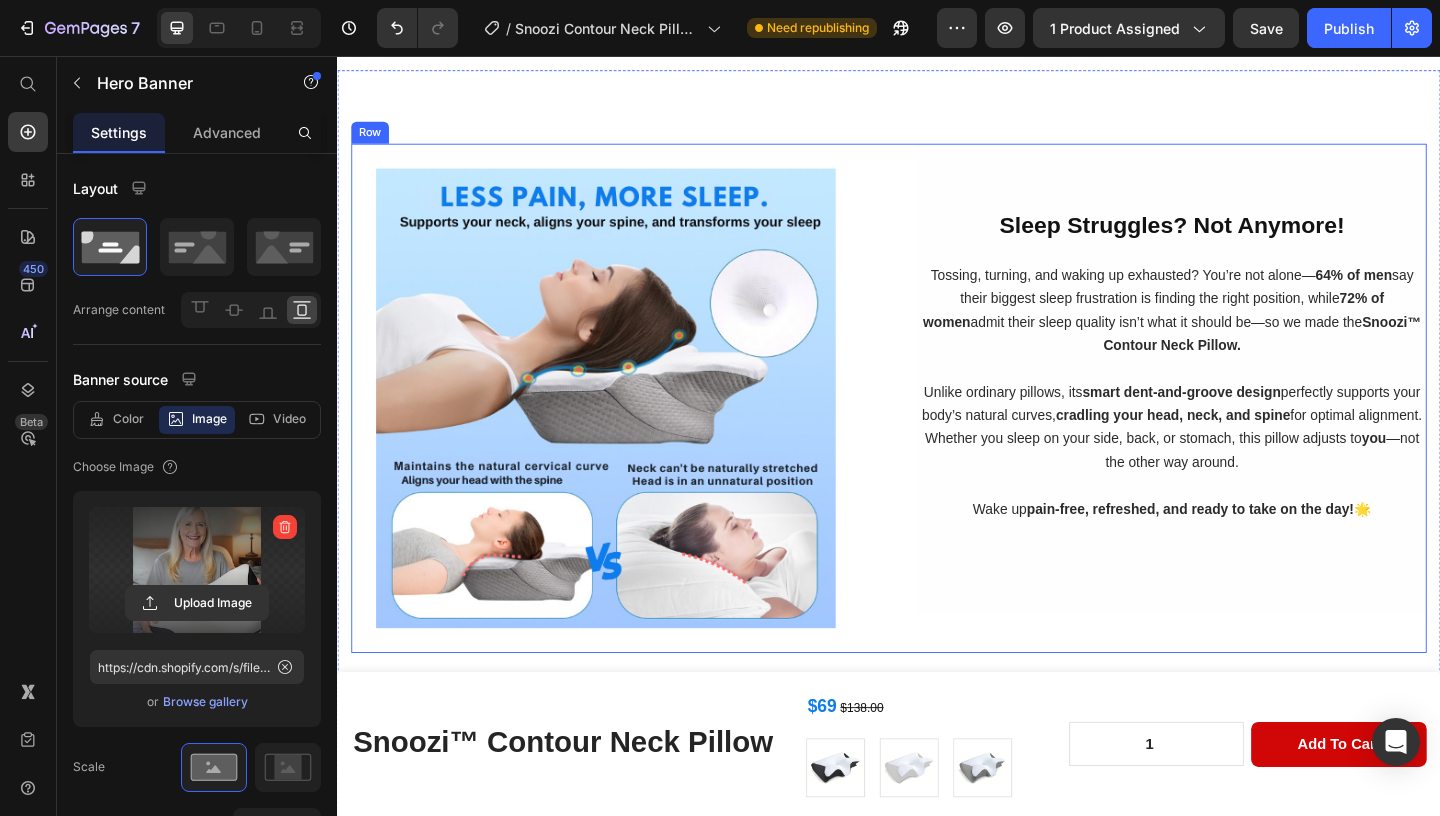 scroll, scrollTop: 1239, scrollLeft: 0, axis: vertical 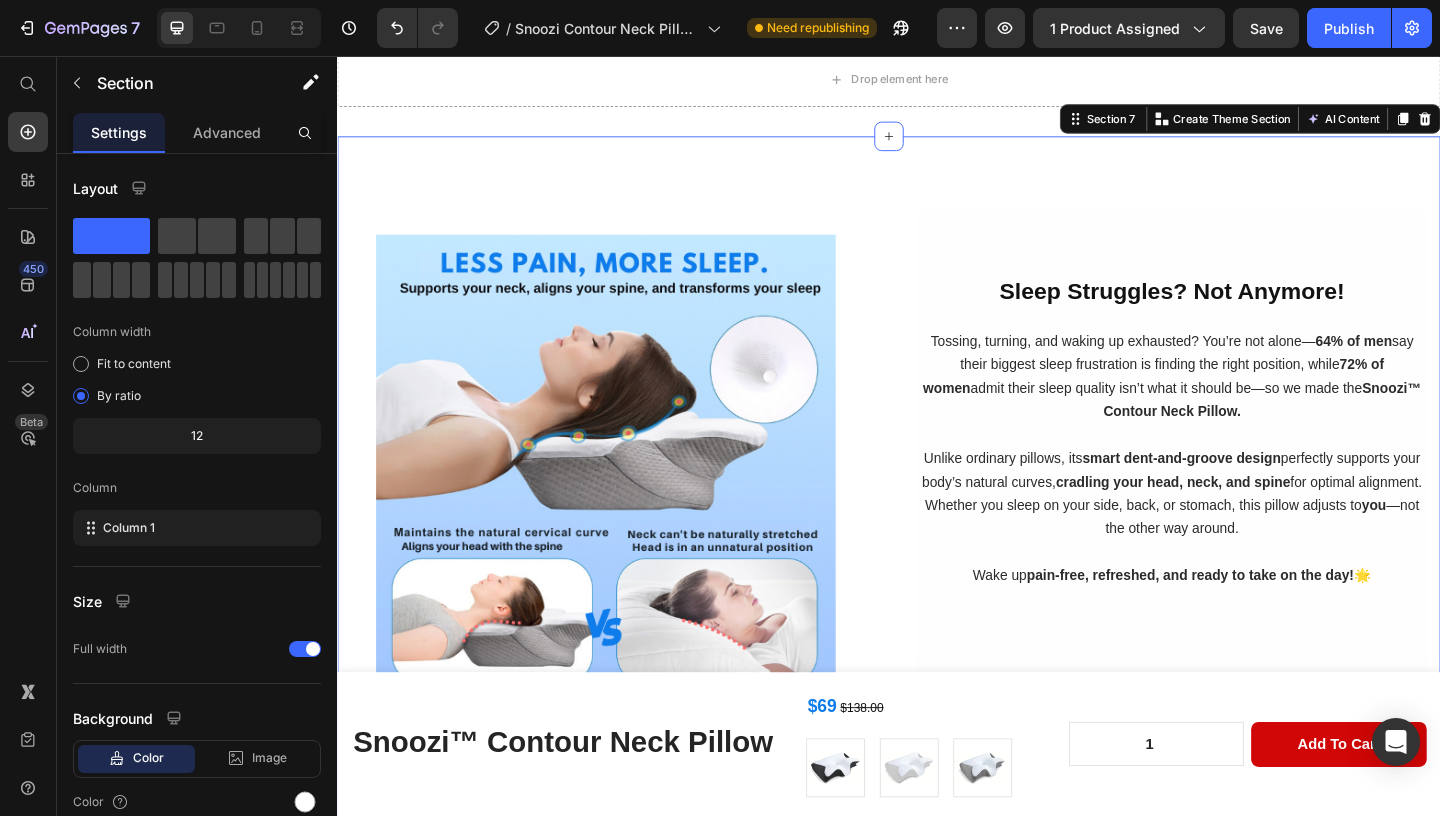 click on "Image Sleep Struggles? Not Anymore! Heading Tossing, turning, and waking up exhausted? You’re not alone— 64% of men  say their biggest sleep frustration is finding the right position, while  72% of women  admit their sleep quality isn’t what it should be—so we made the  Snoozi™ Contour Neck Pillow.   Unlike ordinary pillows, its  smart dent-and-groove design  perfectly supports your body’s natural curves,  cradling your head, neck, and spine  for optimal alignment. Whether you sleep on your side, back, or stomach, this pillow adjusts to  you —not the other way around.   Wake up  pain-free, refreshed, and ready to take on the day!  🌟 Text Block Row Row Support That Actually Supports You Heading Engineered to follow the natural curve of your neck, the  Snoozi™  Contour Neck Pillow helps  relieve tension and align your spine —so you can sleep deeply and  wake up without aches, tension, or stiffness —just pure, pain-free comfort. Text Block Row
Drop element here Row" at bounding box center [937, 697] 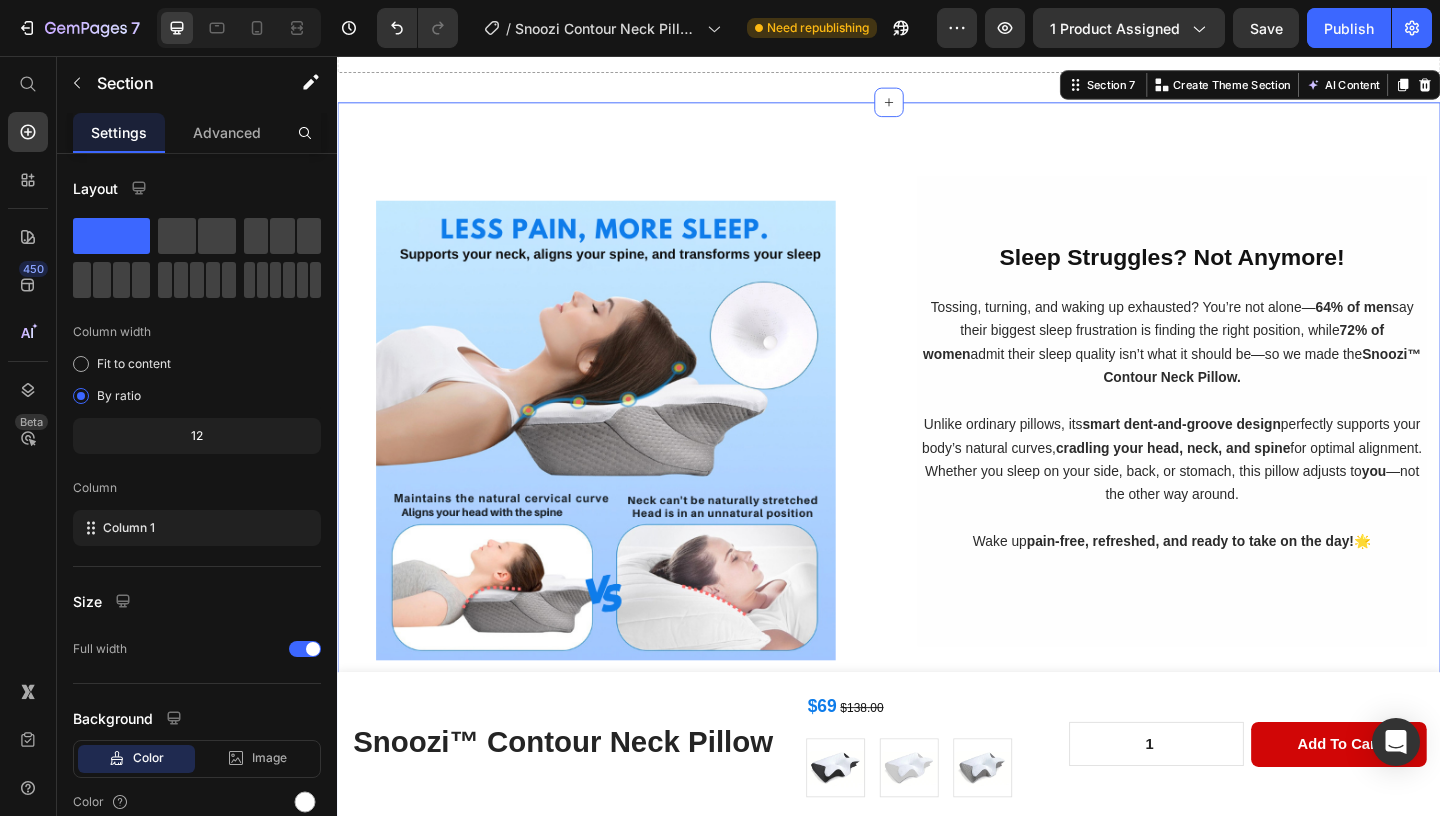 scroll, scrollTop: 1239, scrollLeft: 0, axis: vertical 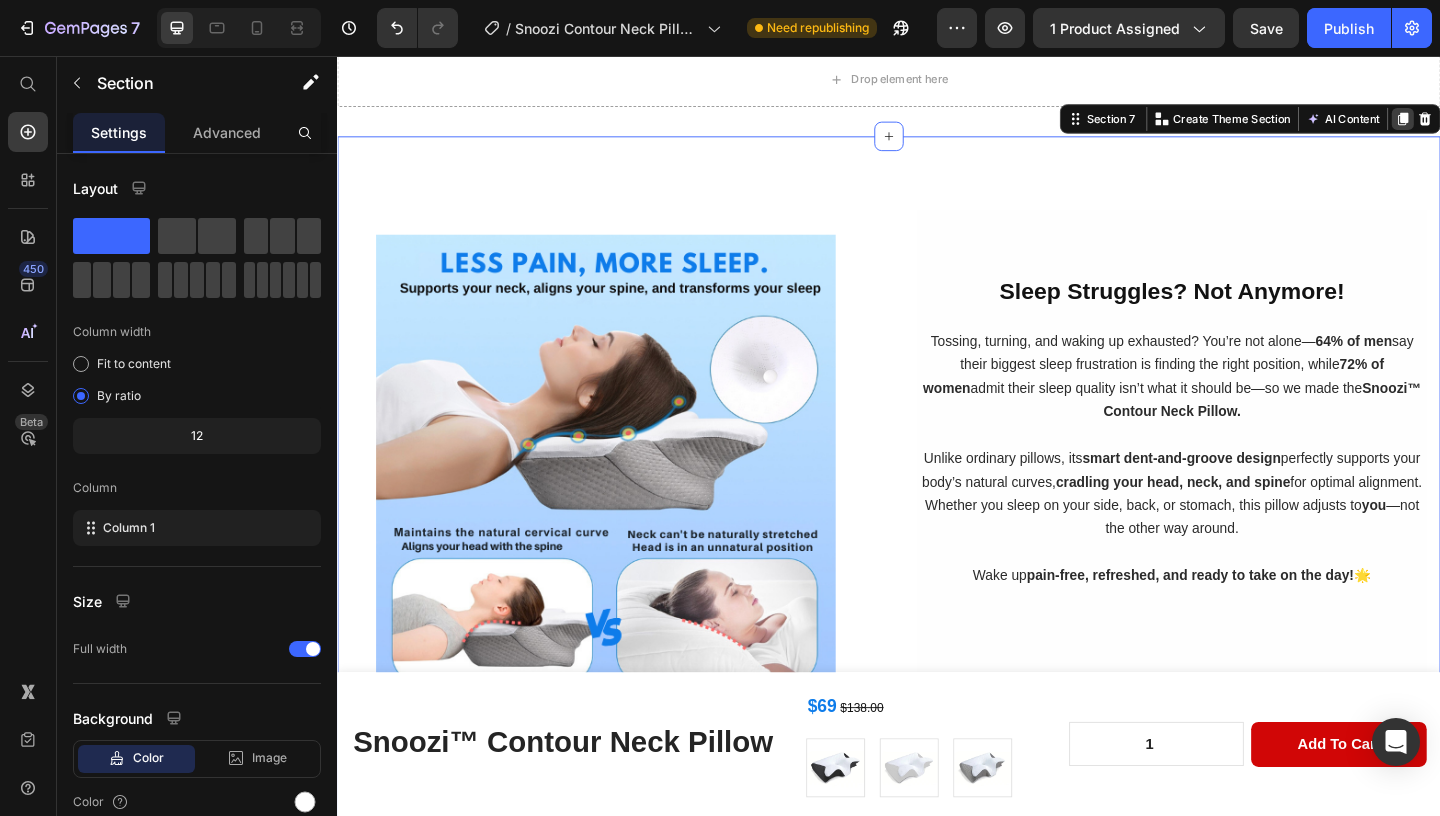 click 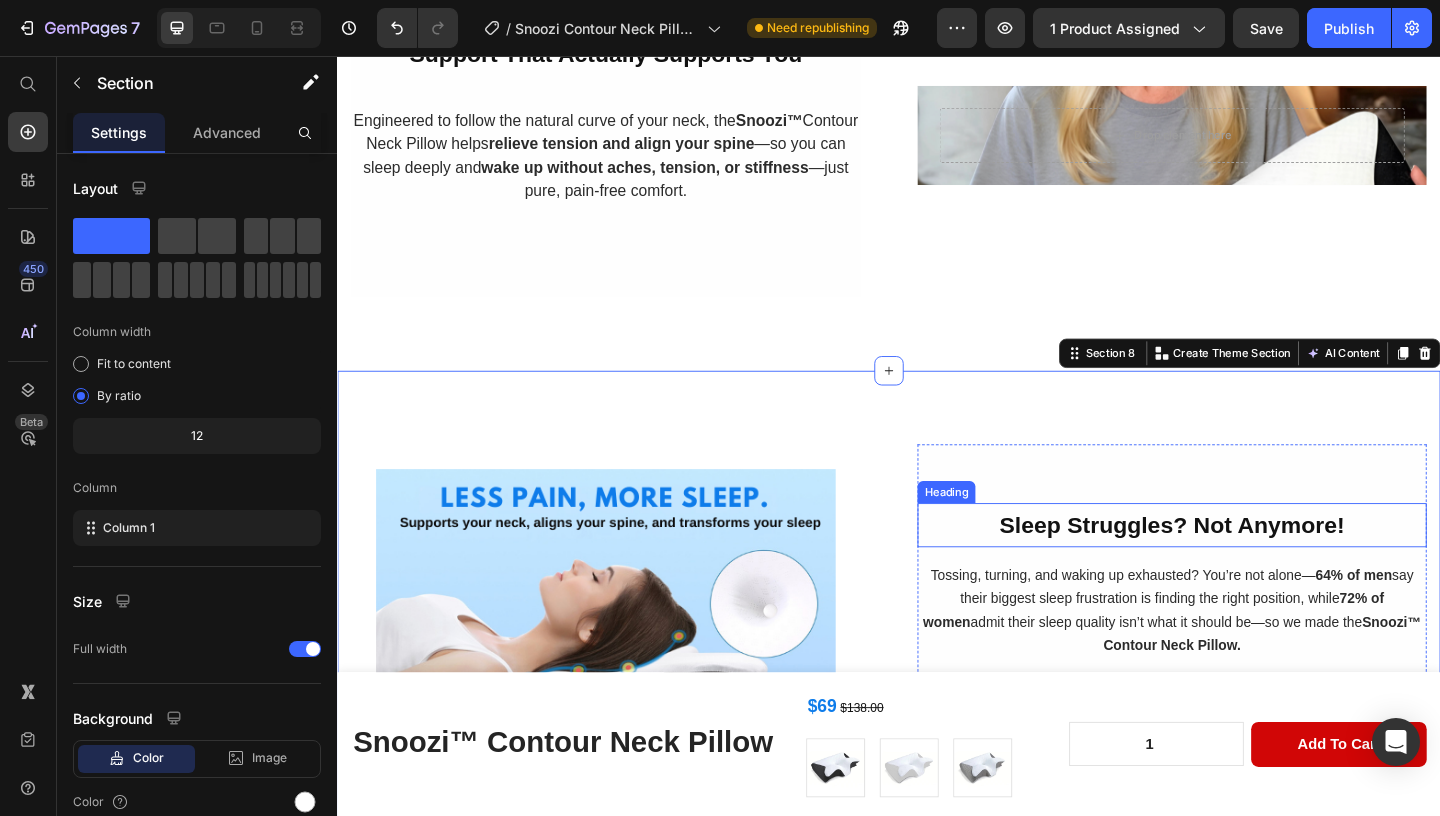 scroll, scrollTop: 2087, scrollLeft: 0, axis: vertical 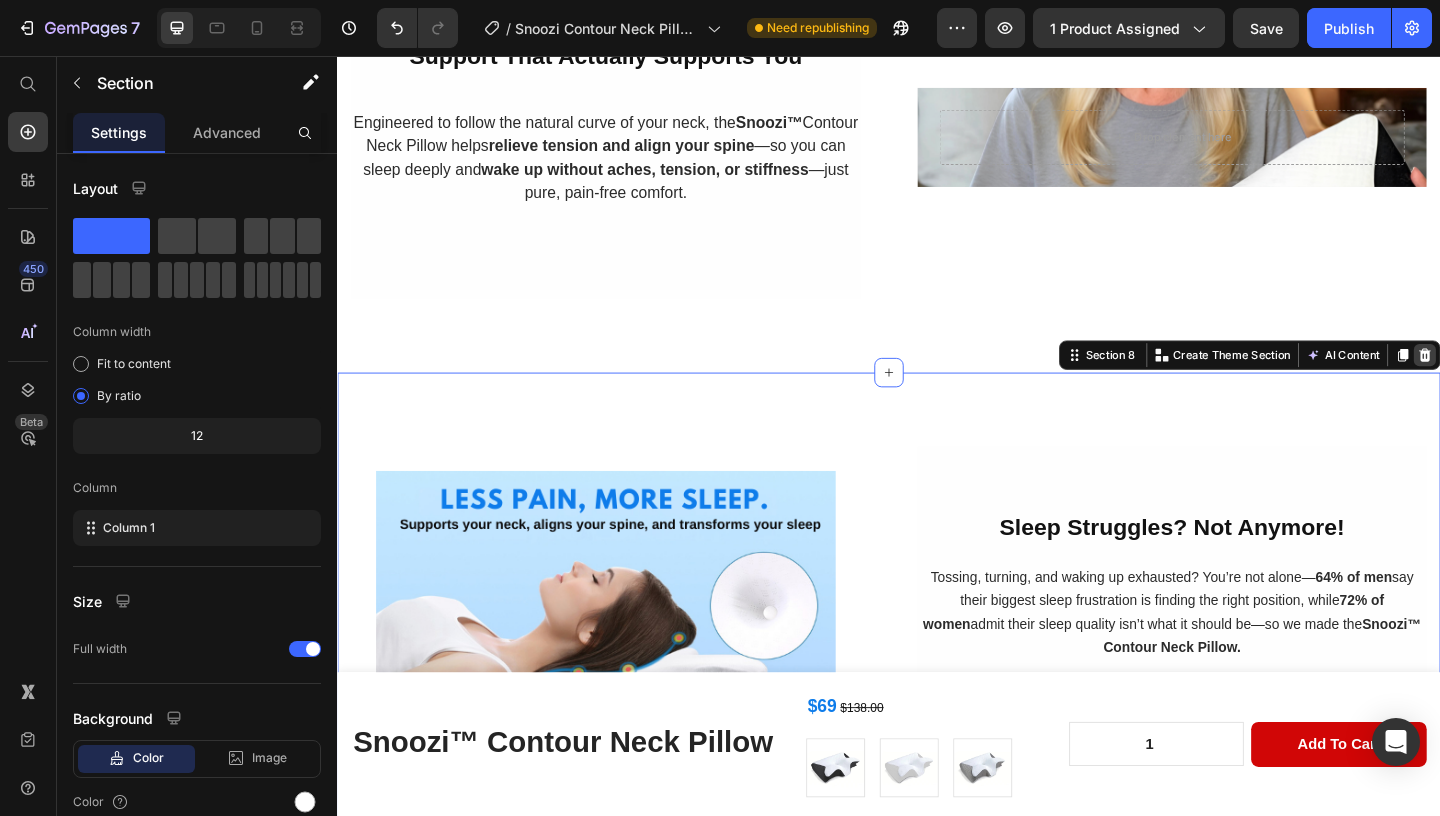 click 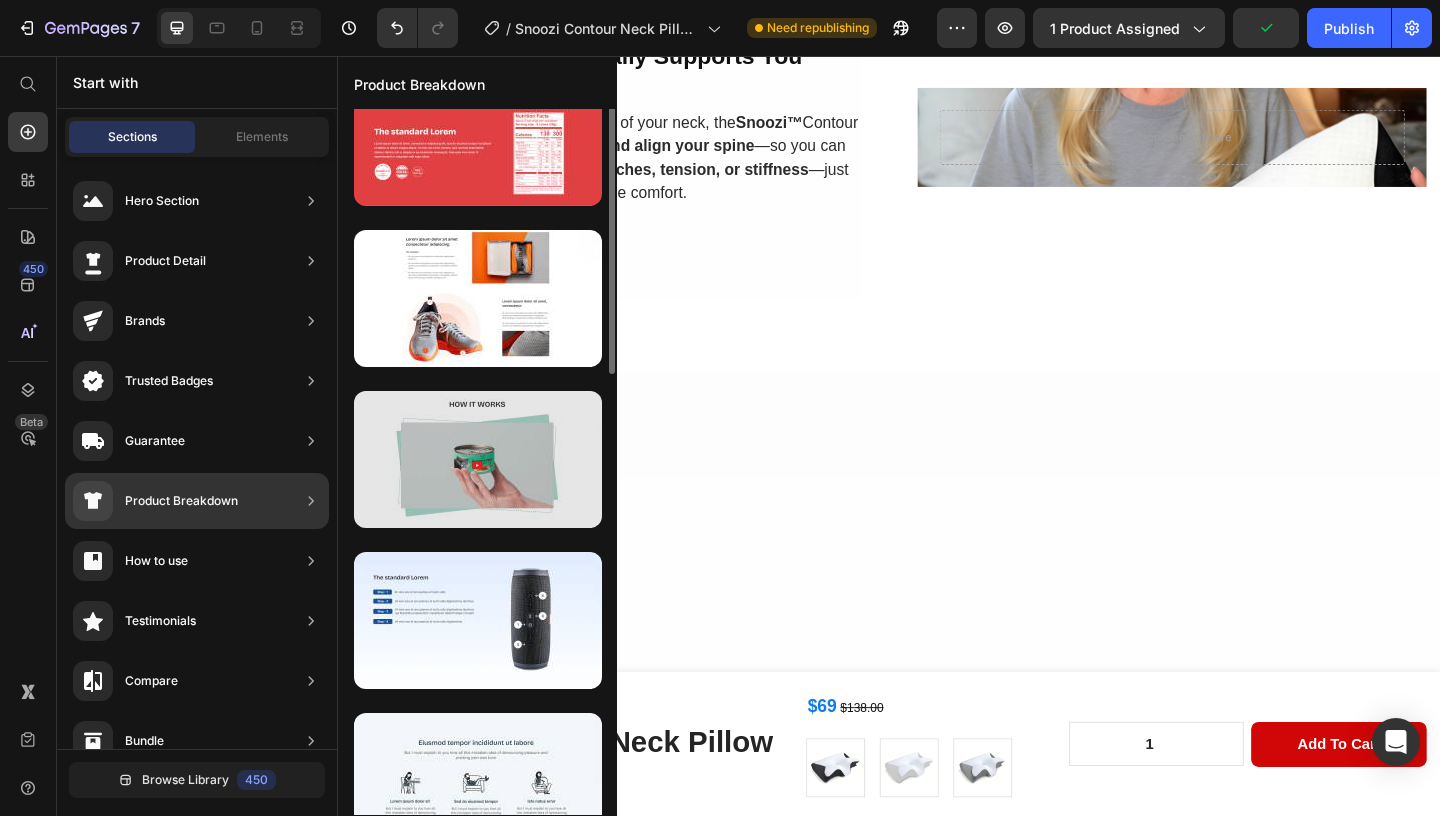 scroll, scrollTop: 0, scrollLeft: 0, axis: both 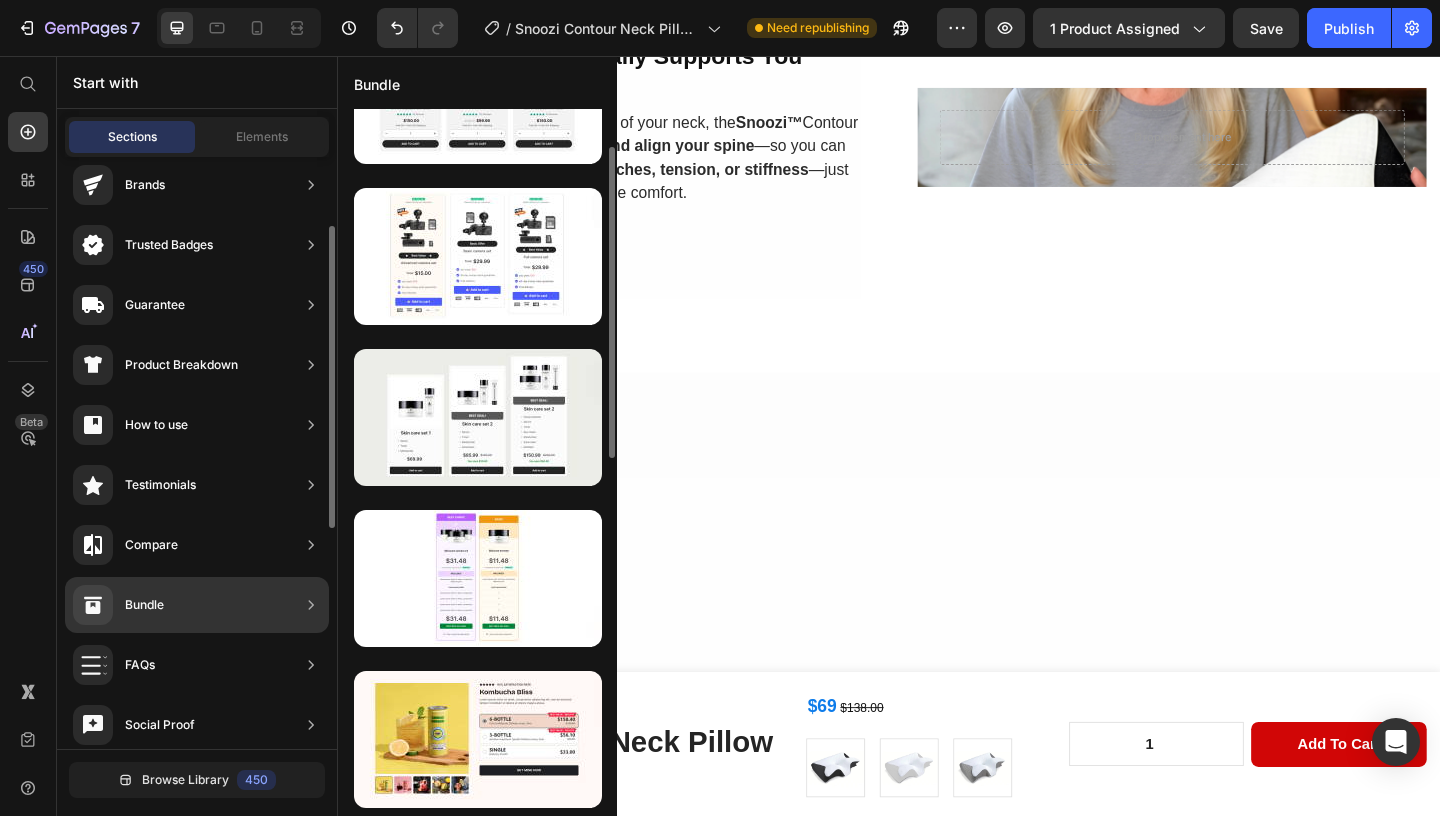click on "Bundle" at bounding box center [118, 605] 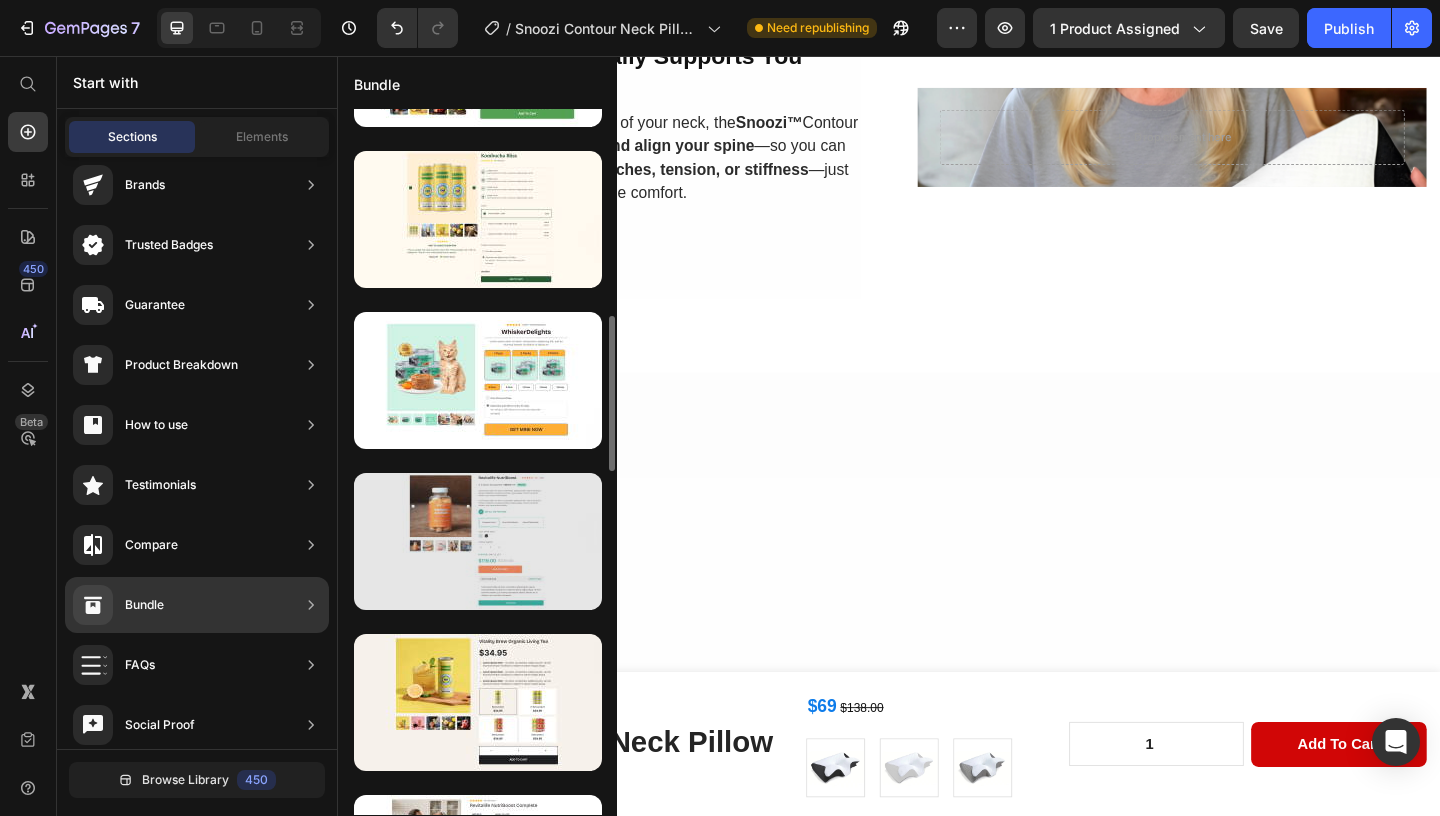 scroll, scrollTop: 932, scrollLeft: 0, axis: vertical 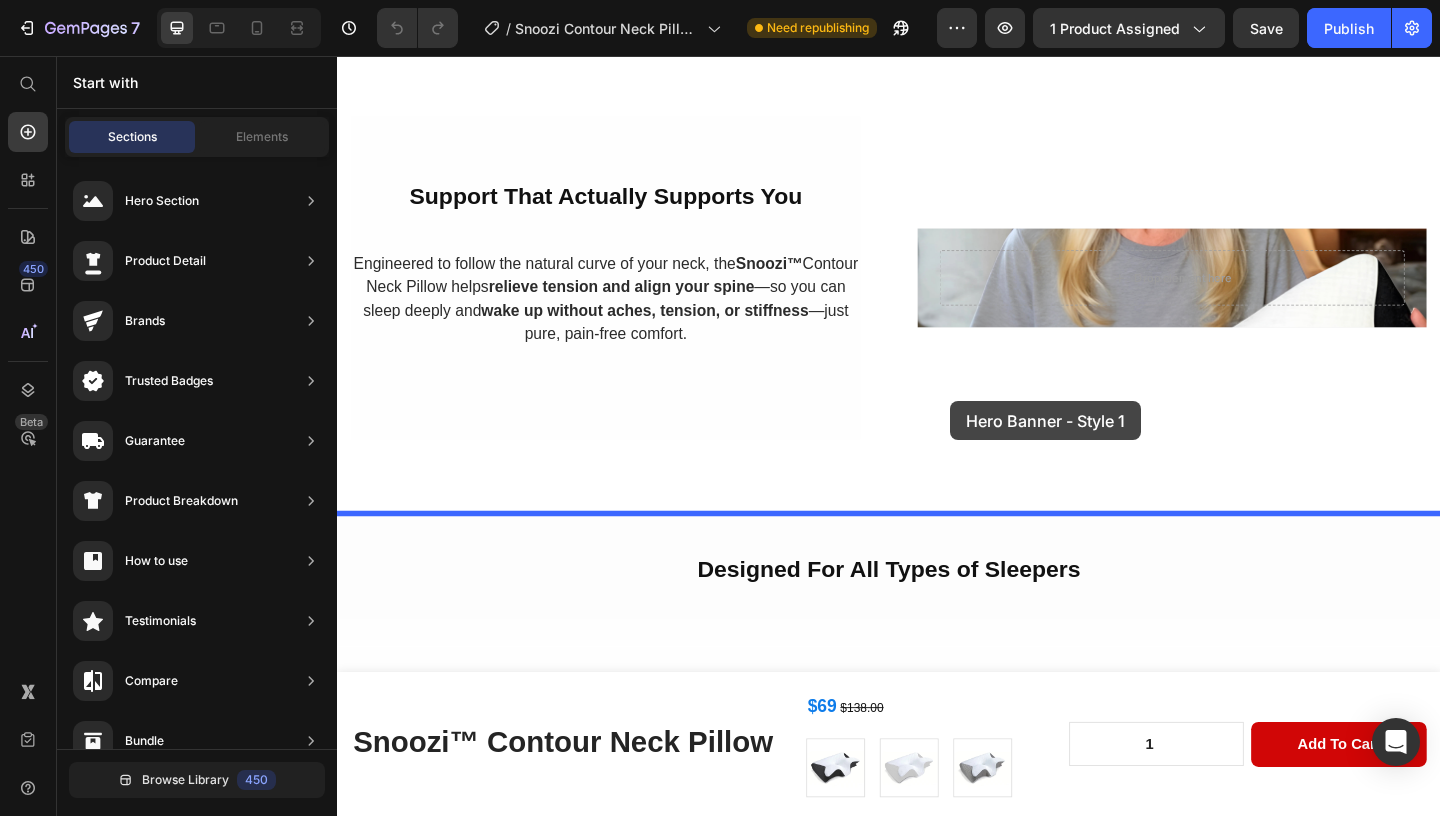 drag, startPoint x: 820, startPoint y: 574, endPoint x: 949, endPoint y: 399, distance: 217.40746 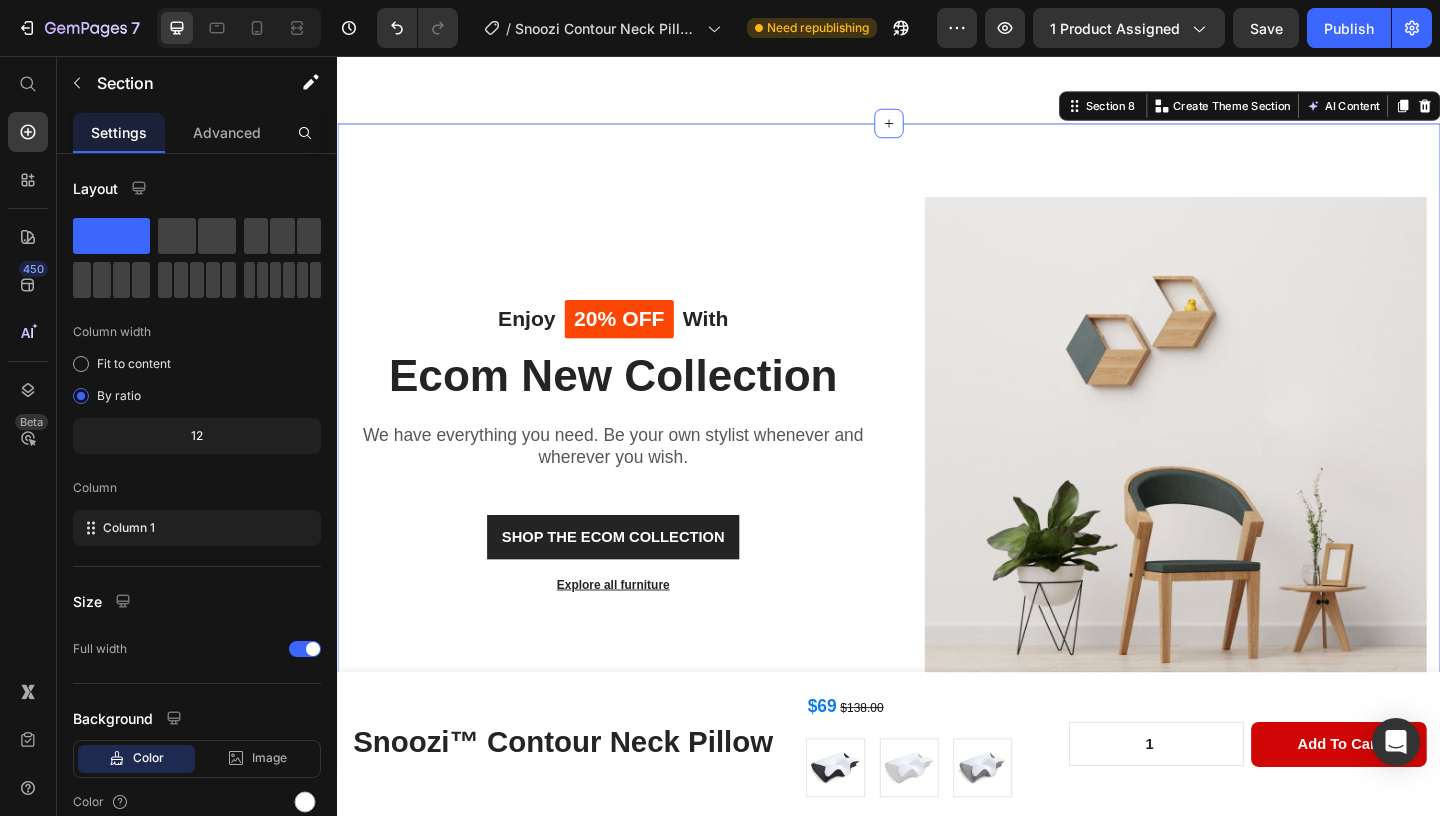 scroll, scrollTop: 2359, scrollLeft: 0, axis: vertical 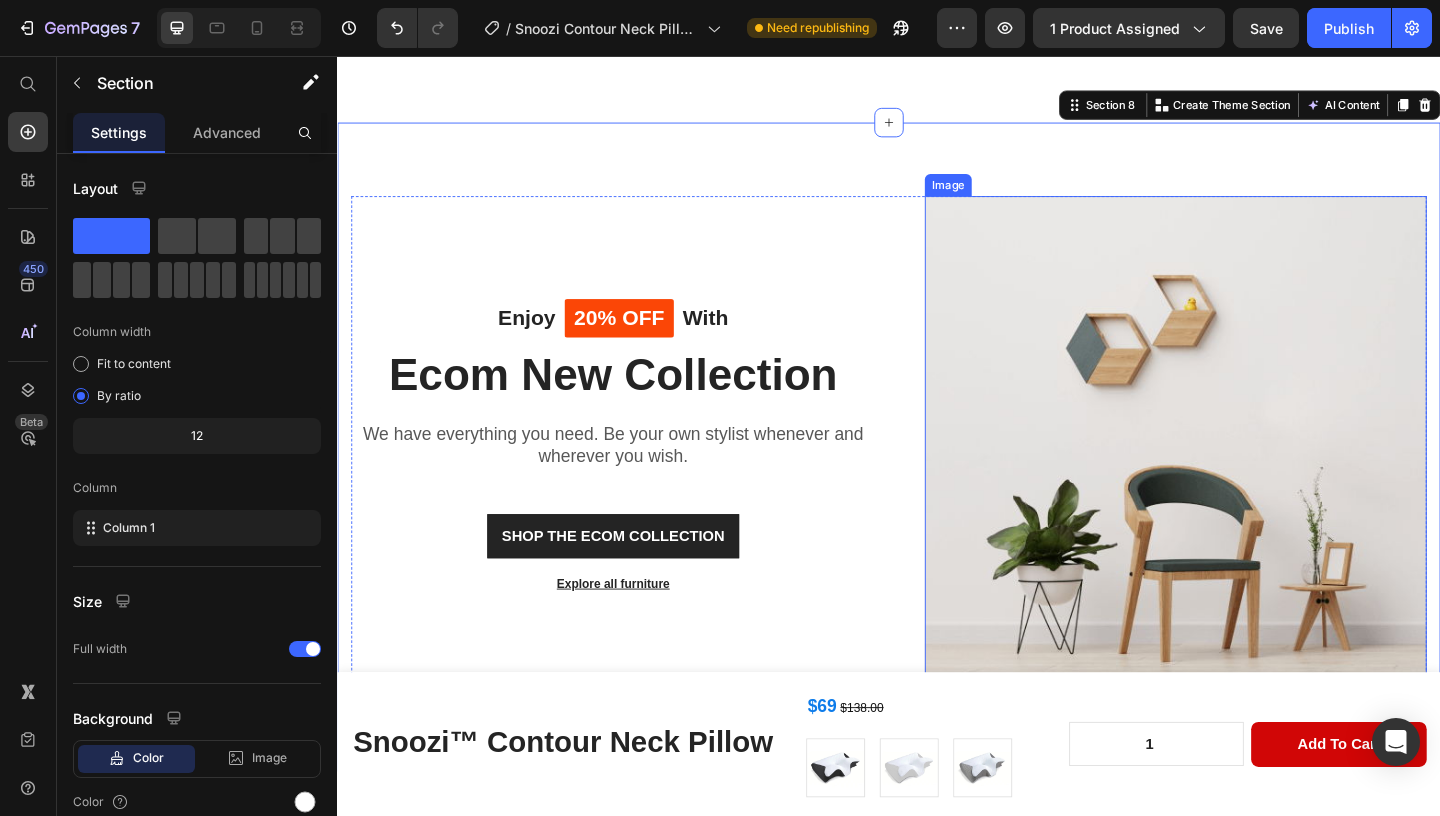 click at bounding box center [1249, 481] 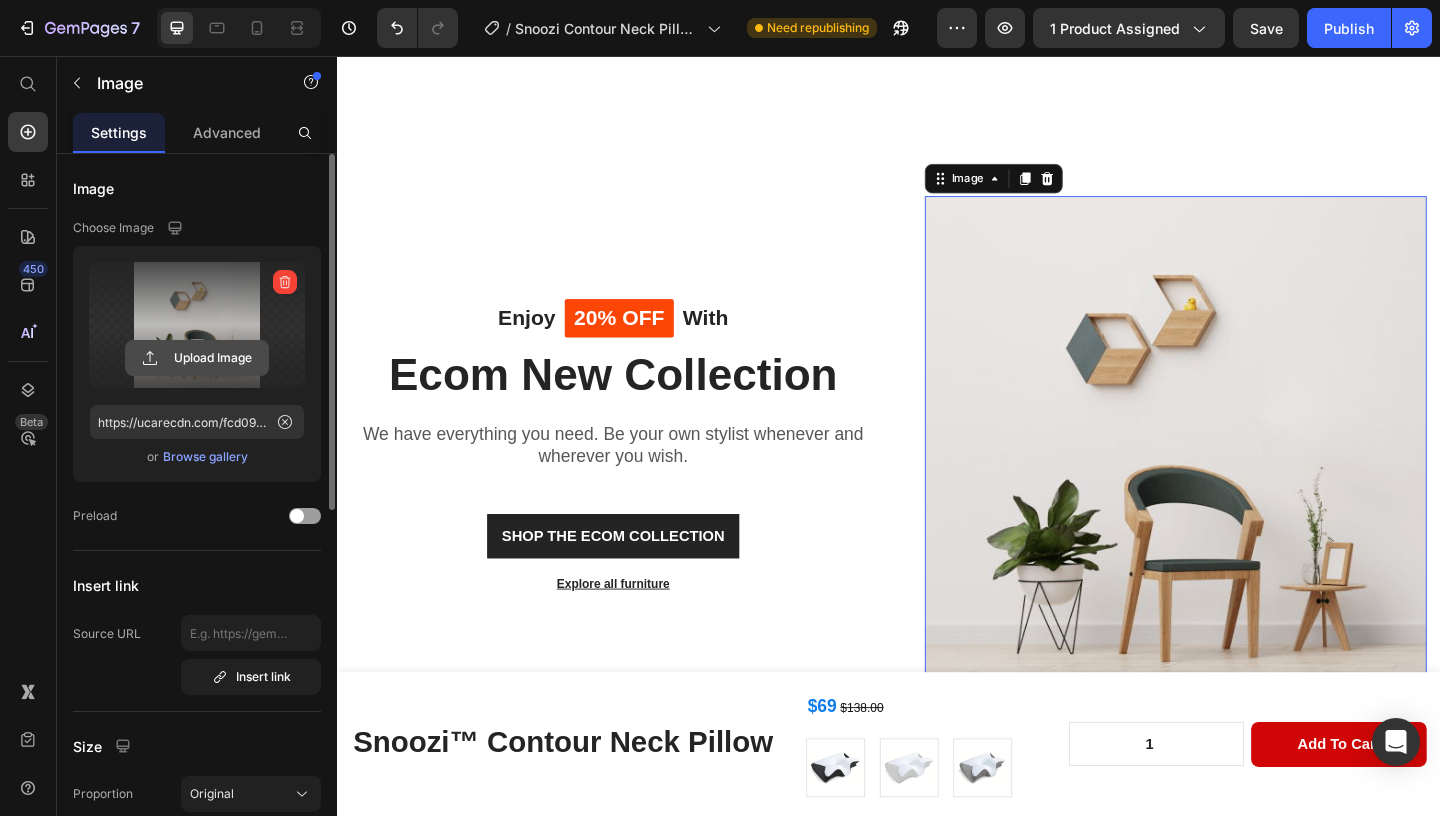 click 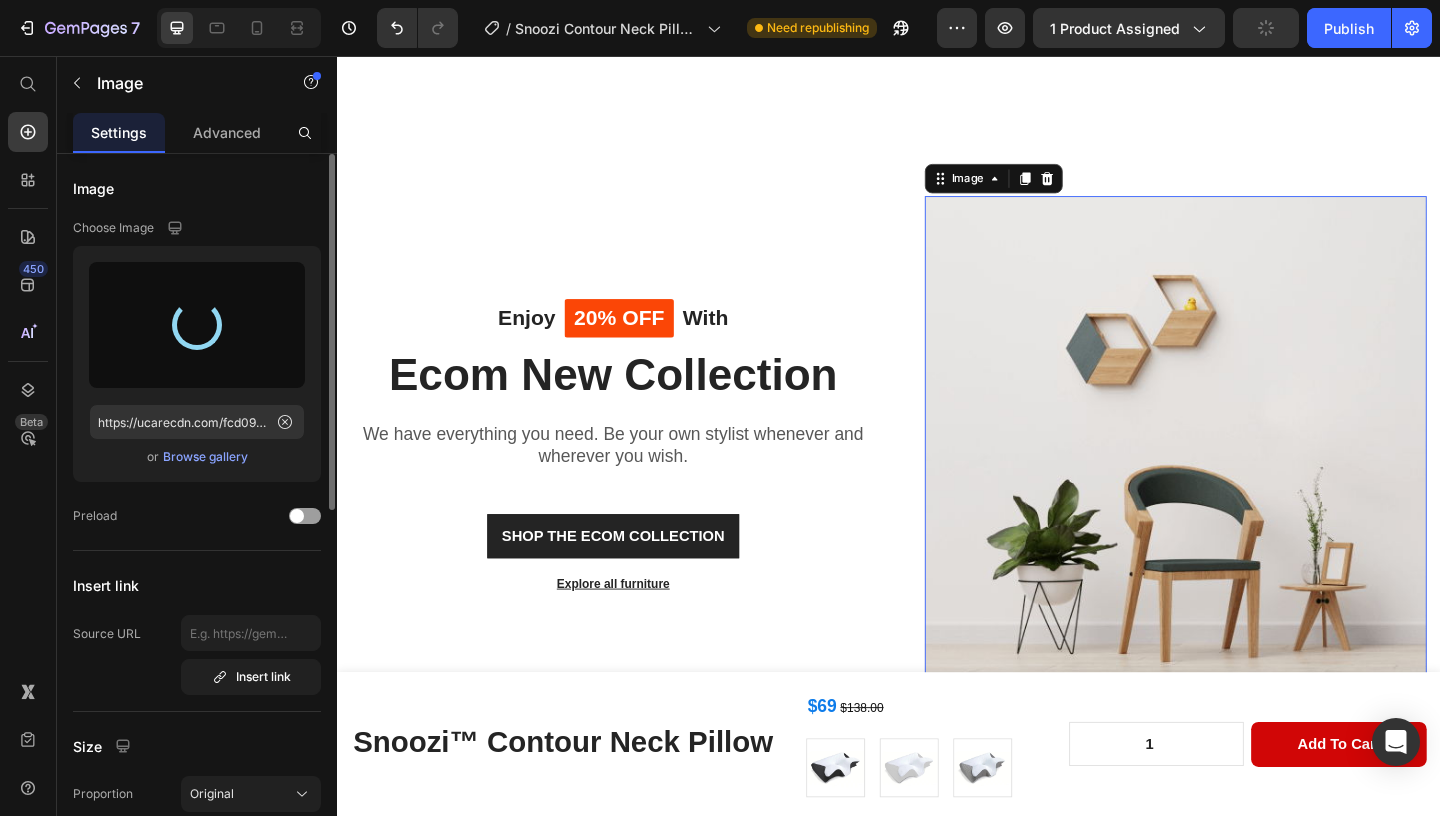 type on "https://cdn.shopify.com/s/files/1/0608/0879/0104/files/gempages_558339997300688115-c40bedd2-5f85-4c59-8178-92cabfbd7550.png" 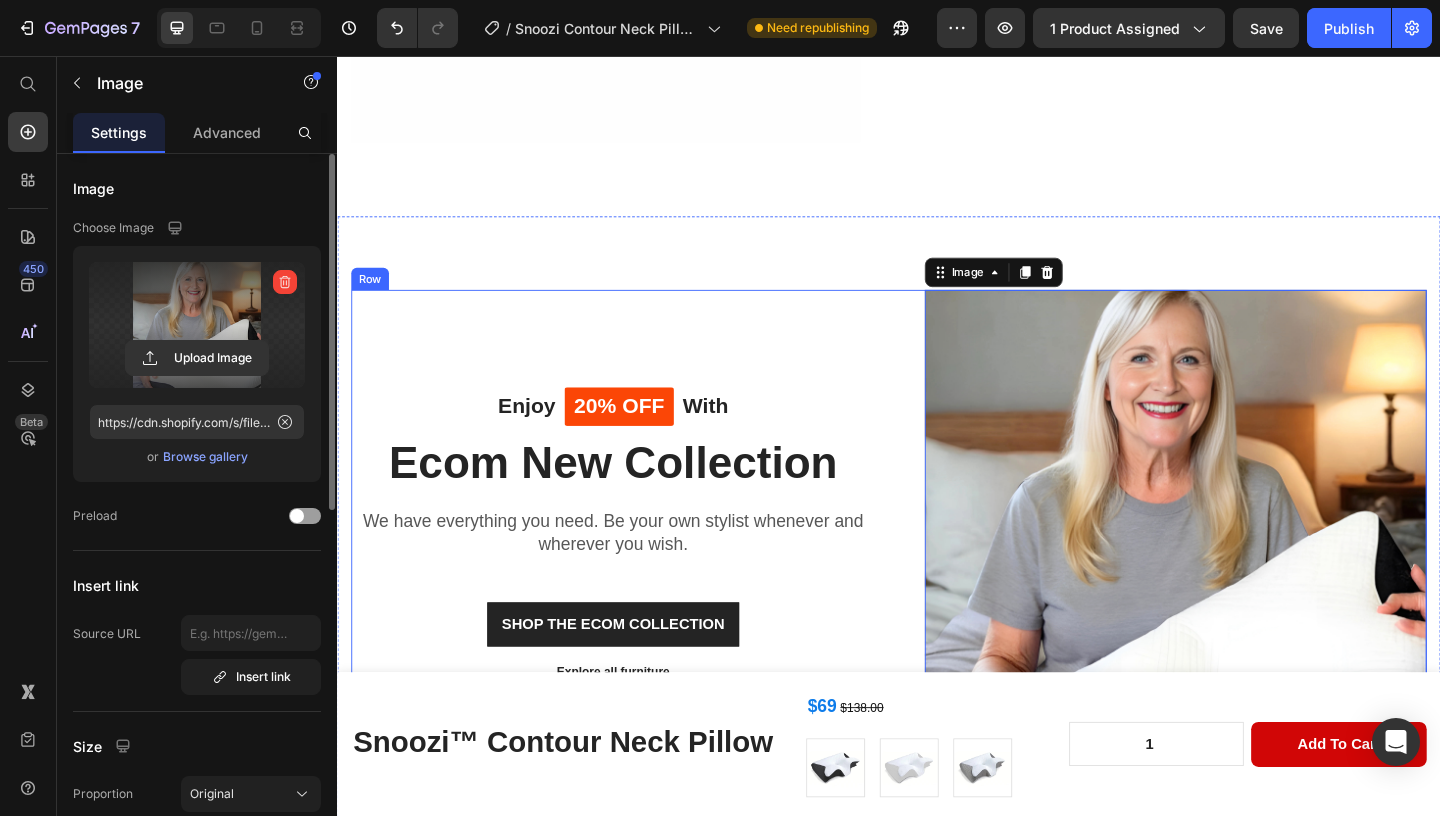 scroll, scrollTop: 2194, scrollLeft: 0, axis: vertical 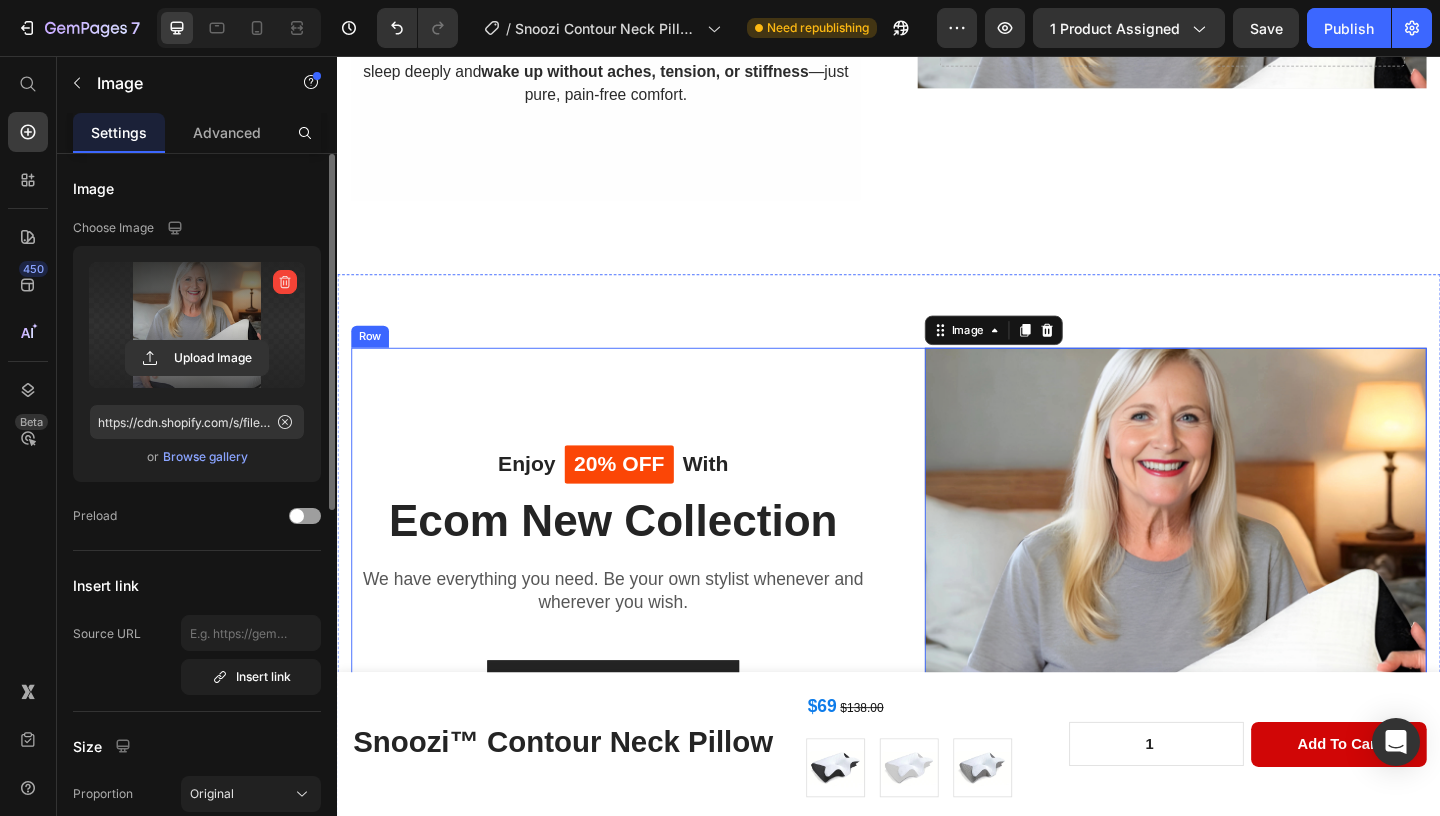 click on "20% OFF" at bounding box center [643, 500] 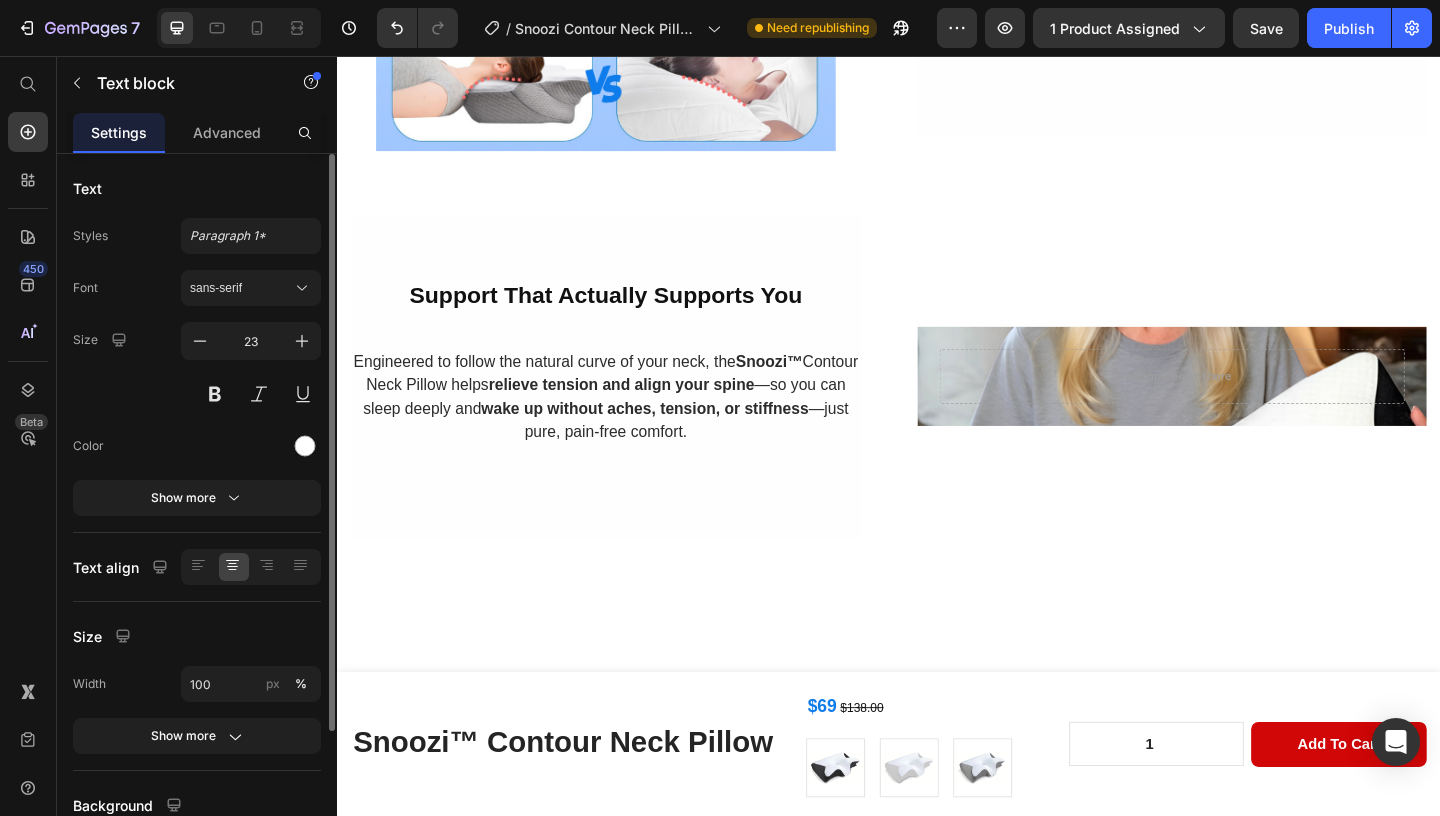 scroll, scrollTop: 1808, scrollLeft: 0, axis: vertical 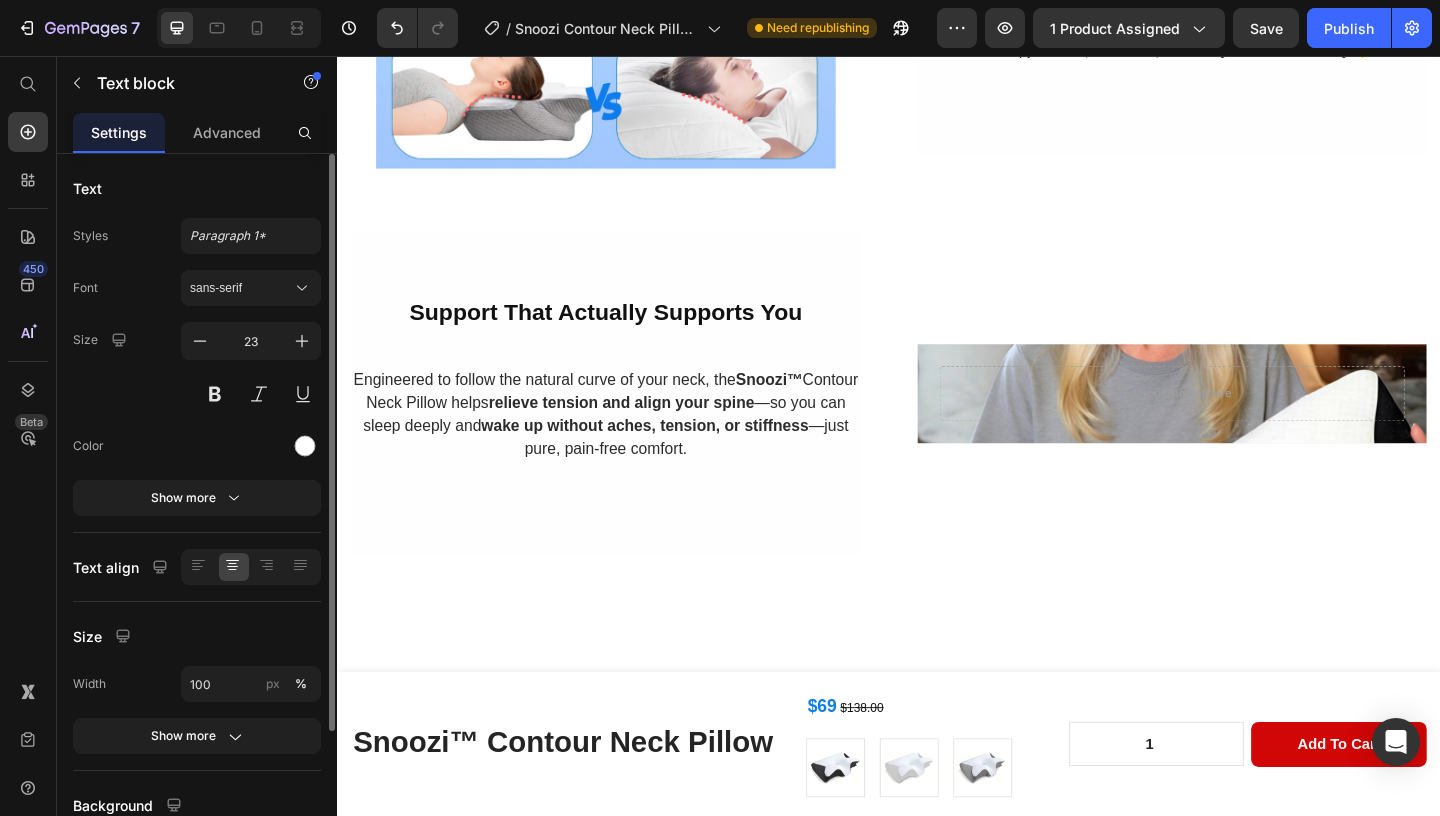 click on "Support That Actually Supports You Heading Engineered to follow the natural curve of your neck, the  Snoozi™  Contour Neck Pillow helps  relieve tension and align your spine —so you can sleep deeply and  wake up without aches, tension, or stiffness —just pure, pain-free comfort. Text Block" at bounding box center (629, 401) 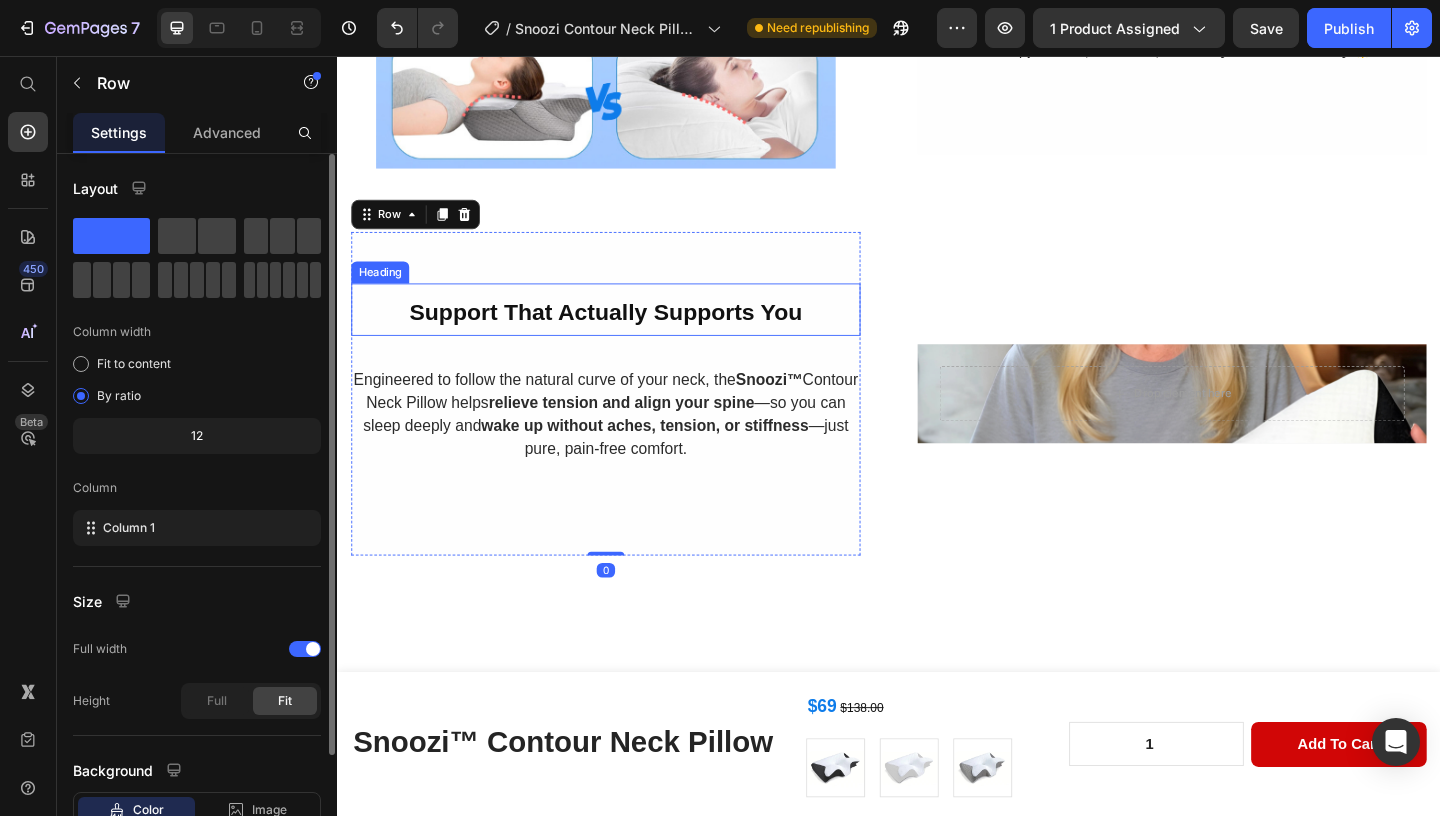 click on "Support That Actually Supports You" at bounding box center [628, 334] 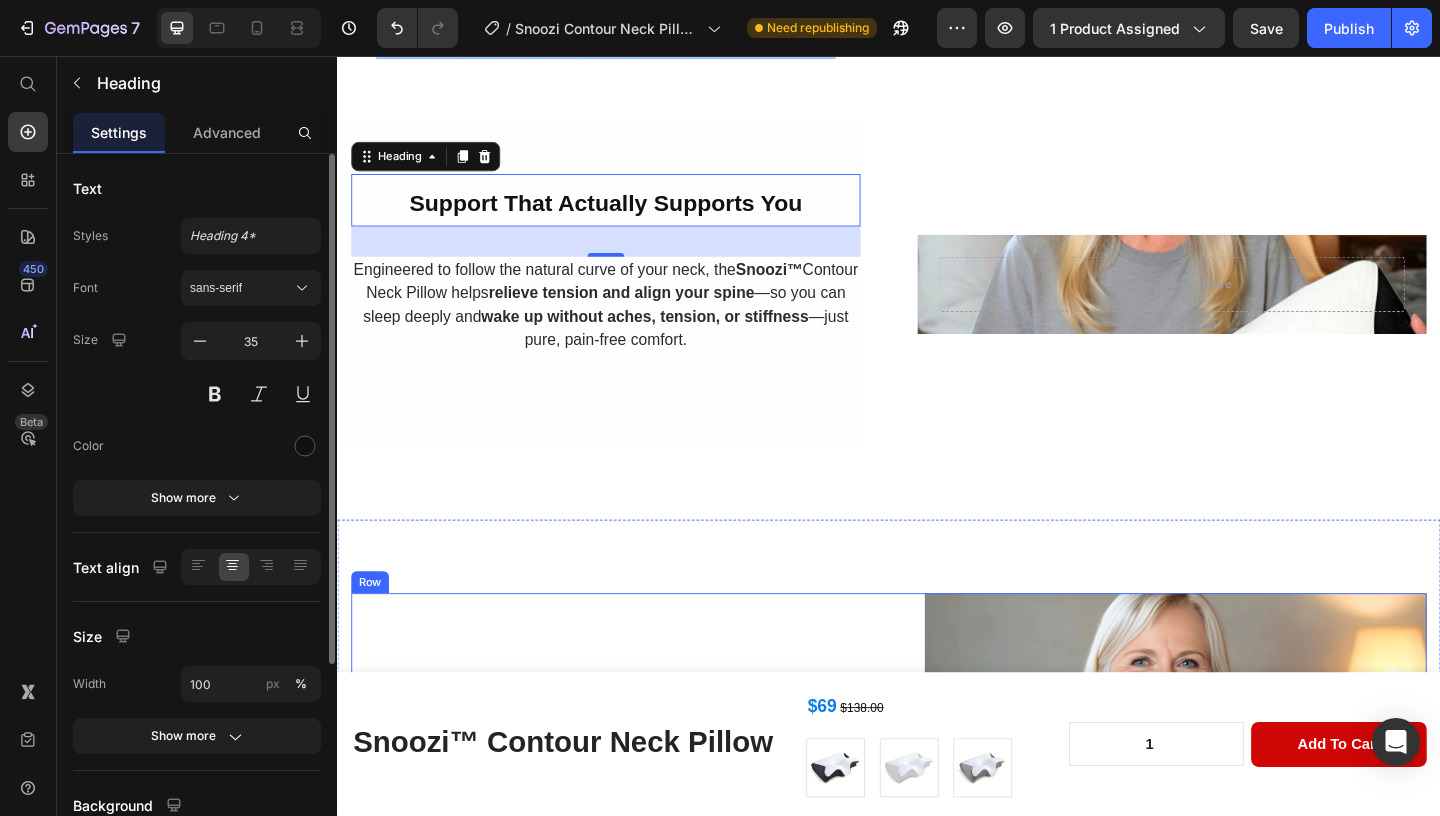 scroll, scrollTop: 1901, scrollLeft: 0, axis: vertical 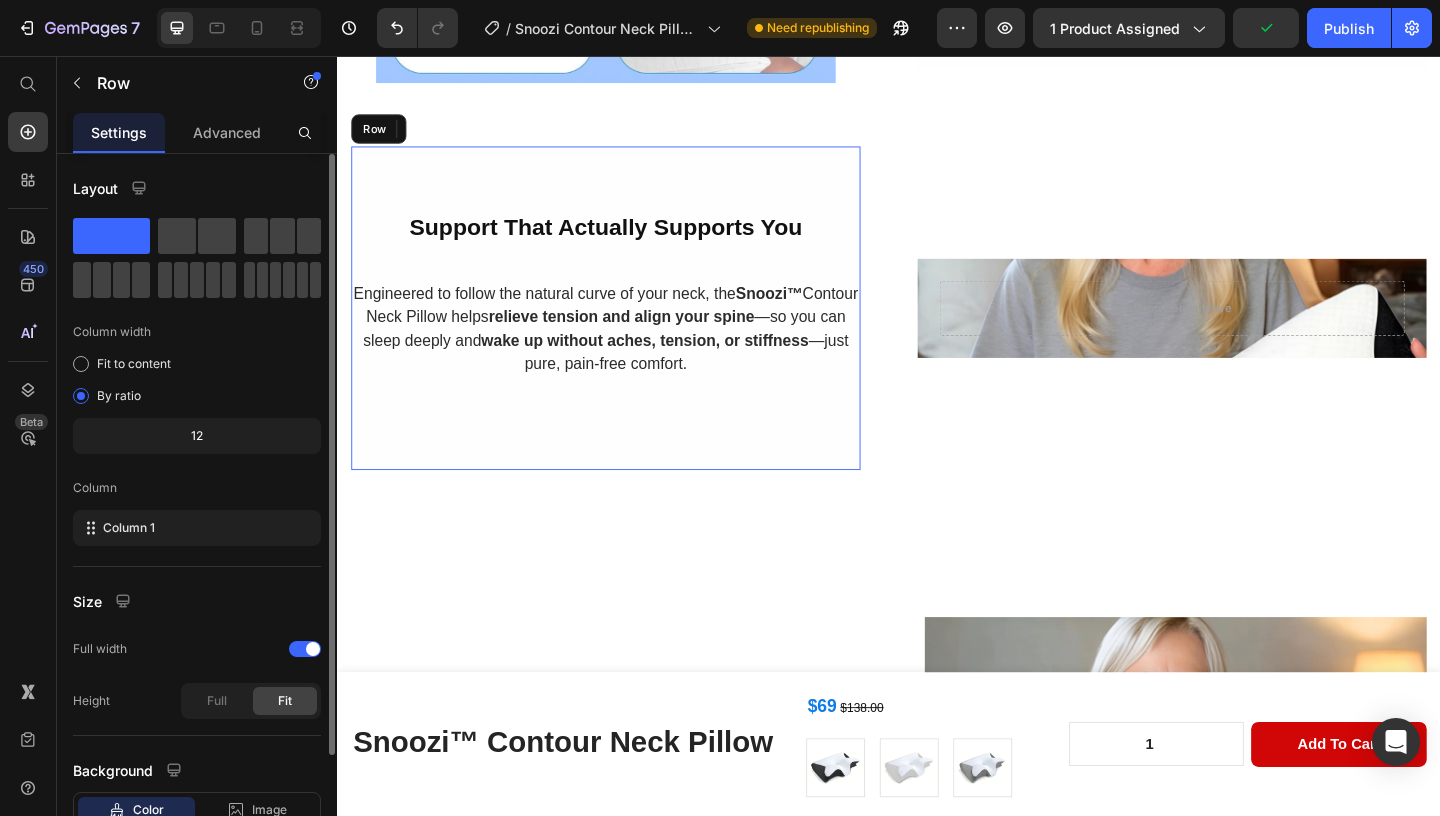 click on "Support That Actually Supports You Heading   33 Engineered to follow the natural curve of your neck, the  Snoozi™  Contour Neck Pillow helps  relieve tension and align your spine —so you can sleep deeply and  wake up without aches, tension, or stiffness —just pure, pain-free comfort. Text Block Row" at bounding box center (629, 330) 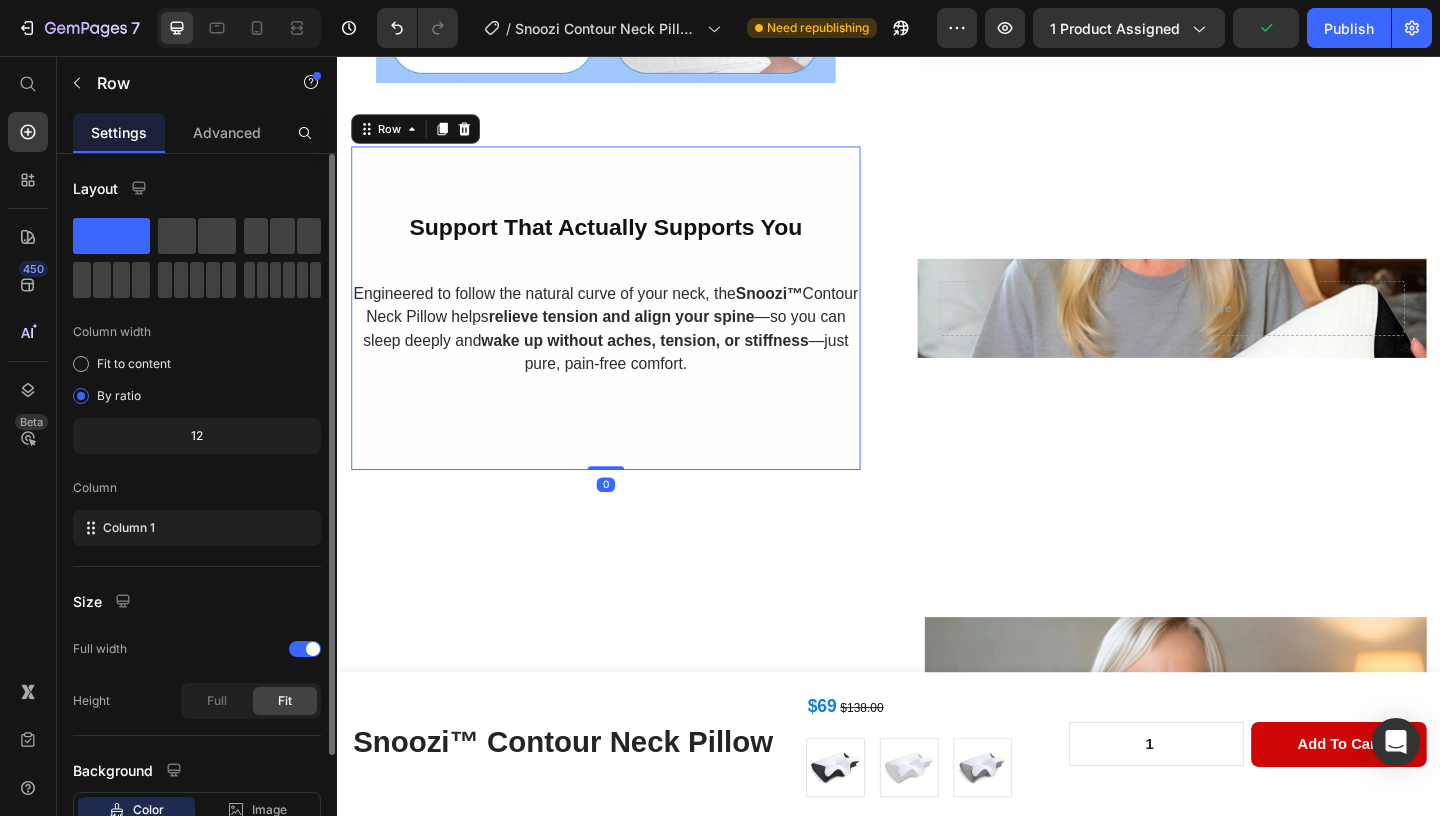 click on "Support That Actually Supports You Heading Engineered to follow the natural curve of your neck, the  Snoozi™  Contour Neck Pillow helps  relieve tension and align your spine —so you can sleep deeply and  wake up without aches, tension, or stiffness —just pure, pain-free comfort. Text Block Row   0" at bounding box center [629, 330] 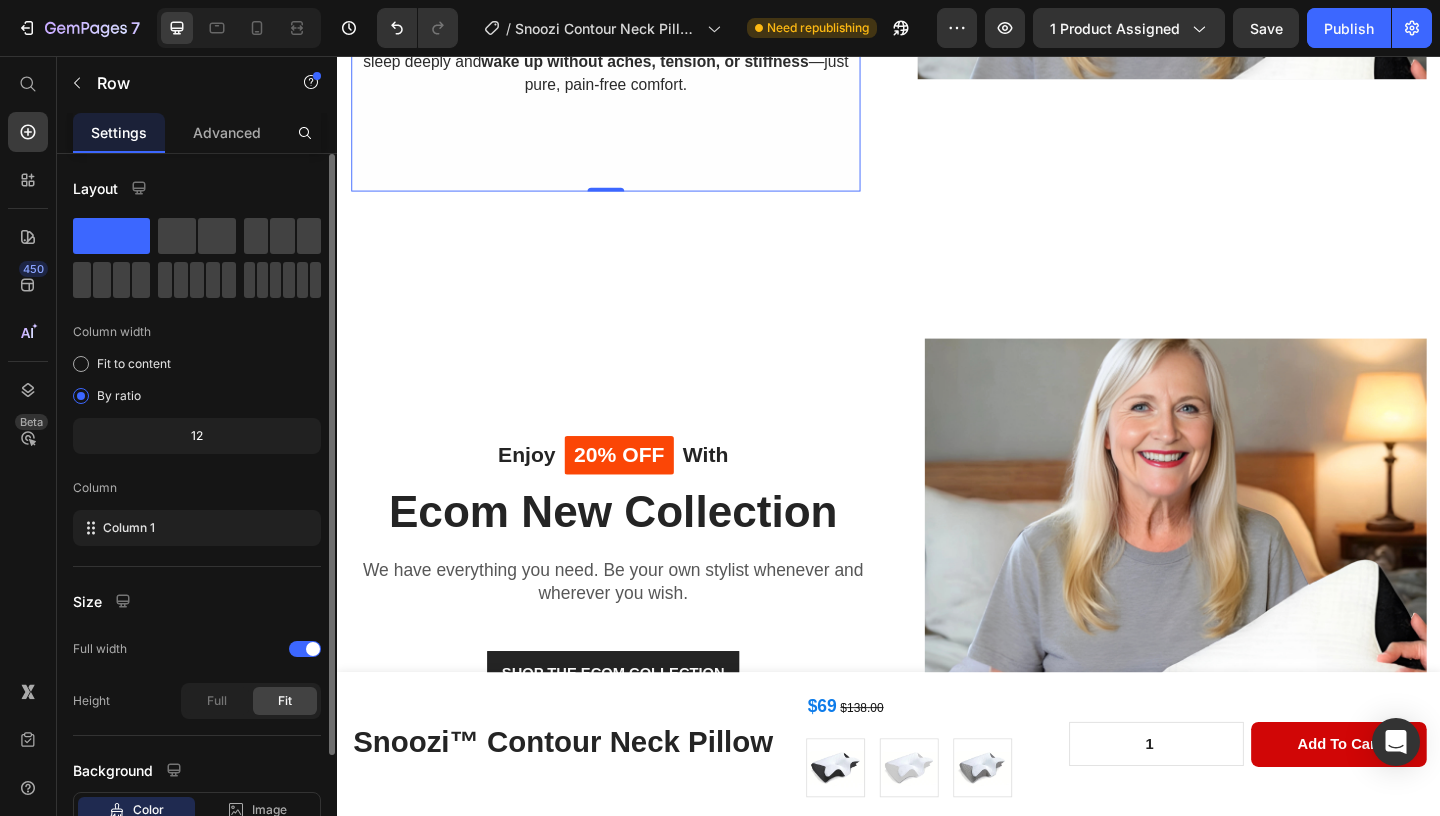 scroll, scrollTop: 2217, scrollLeft: 0, axis: vertical 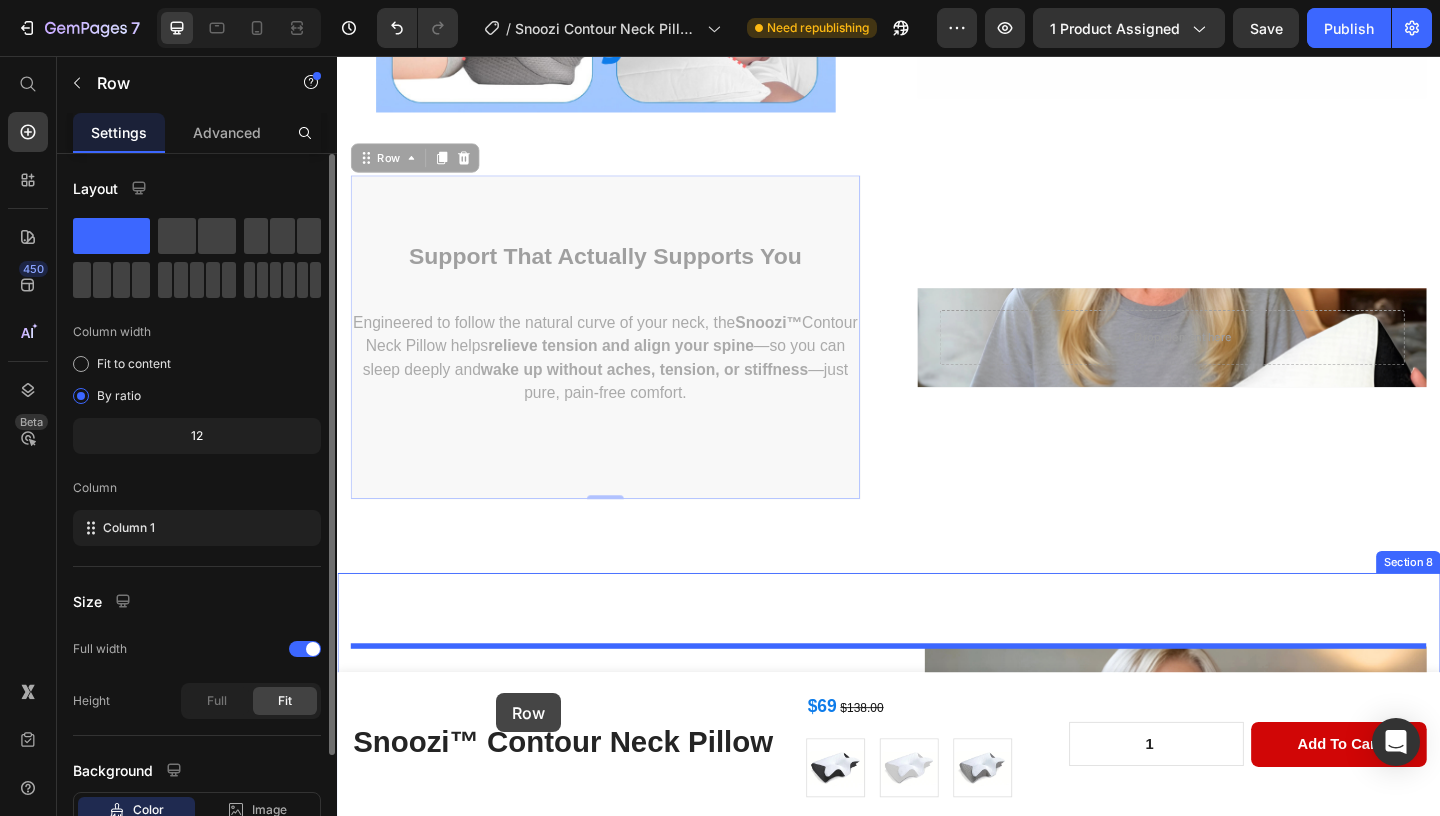 drag, startPoint x: 488, startPoint y: 138, endPoint x: 496, endPoint y: 693, distance: 555.0577 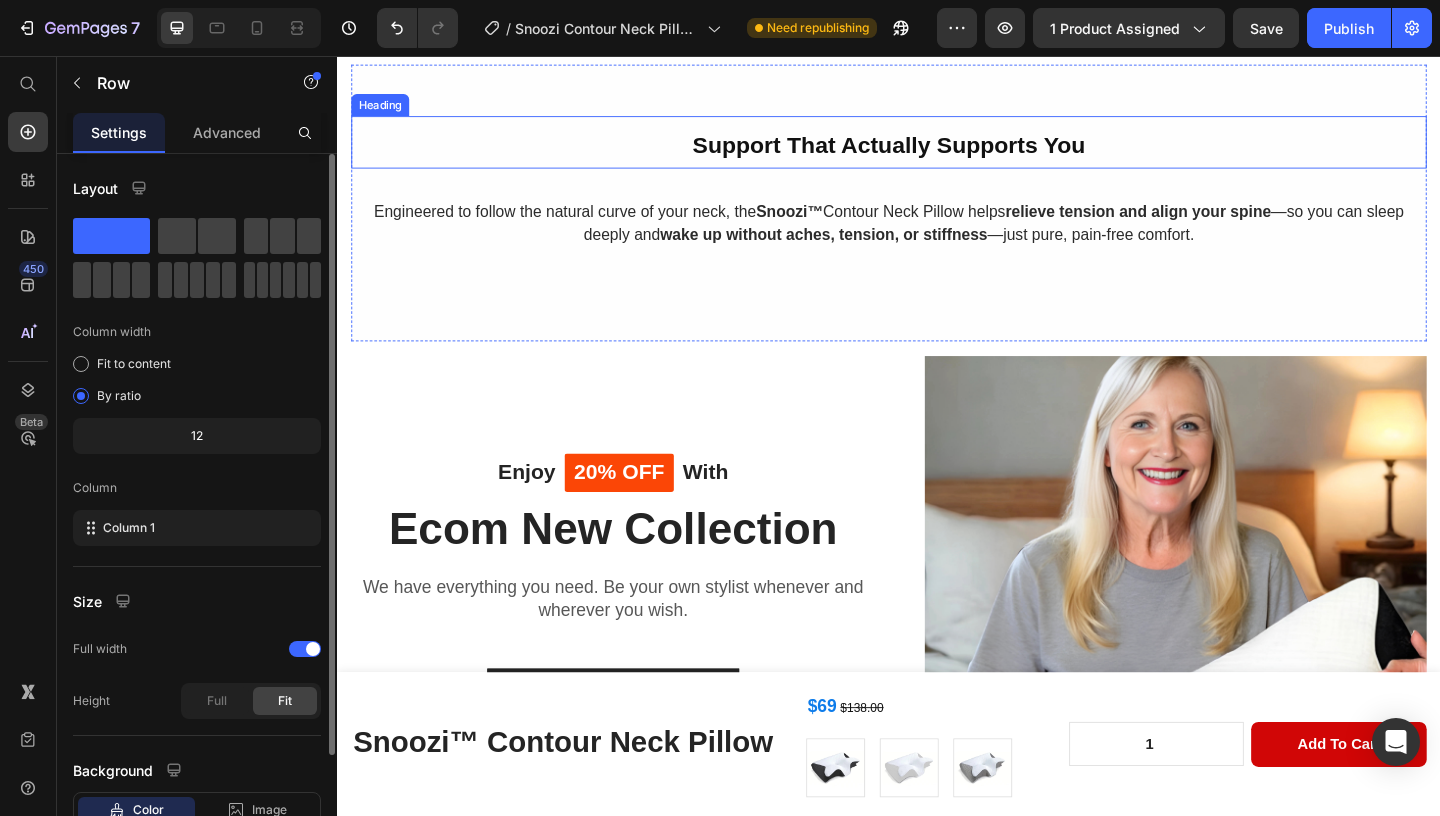 scroll, scrollTop: 2259, scrollLeft: 0, axis: vertical 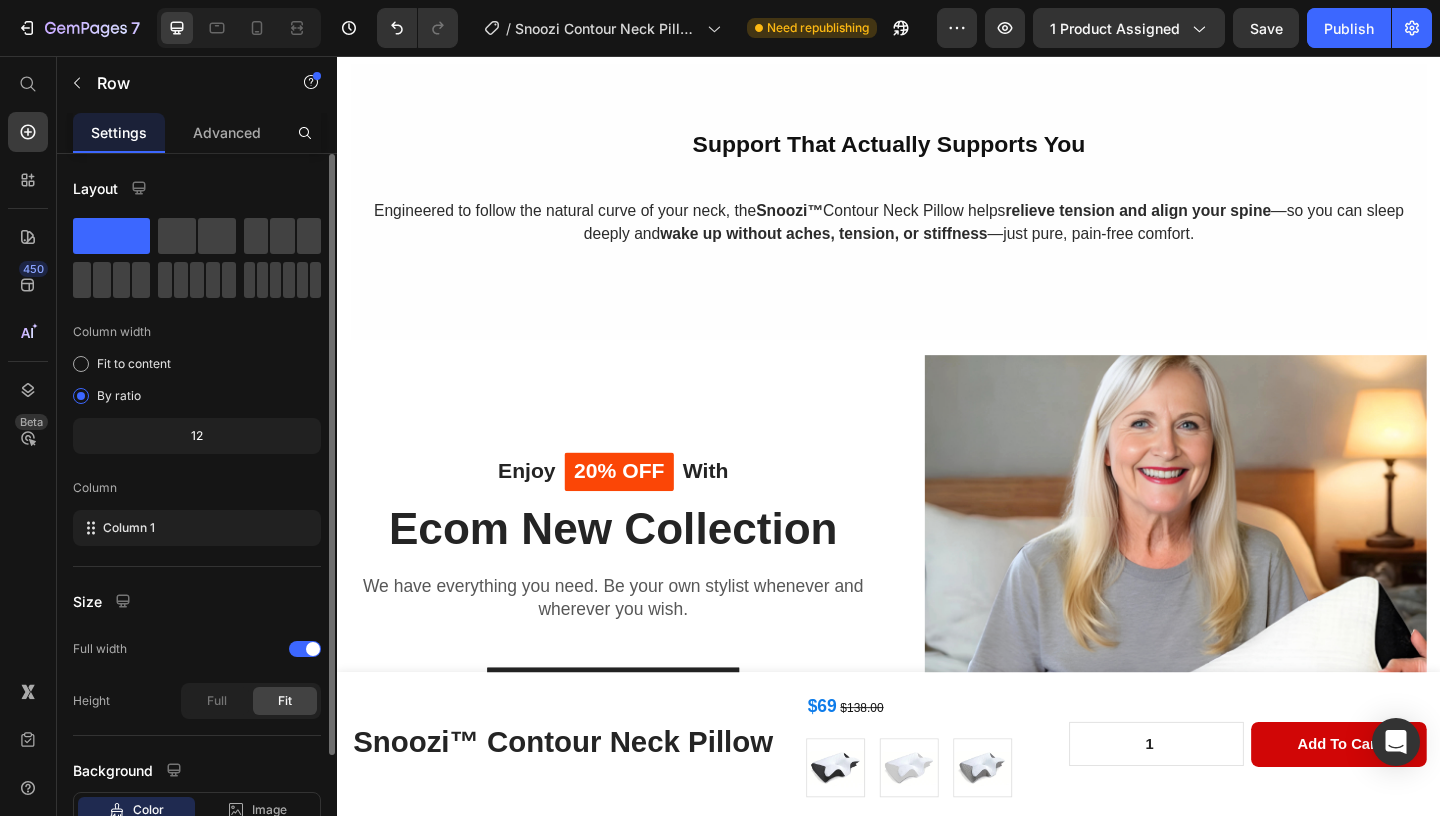 click on "Support That Actually Supports You Heading Engineered to follow the natural curve of your neck, the  Snoozi™  Contour Neck Pillow helps  relieve tension and align your spine —so you can sleep deeply and  wake up without aches, tension, or stiffness —just pure, pain-free comfort. Text Block Row   0" at bounding box center (937, 214) 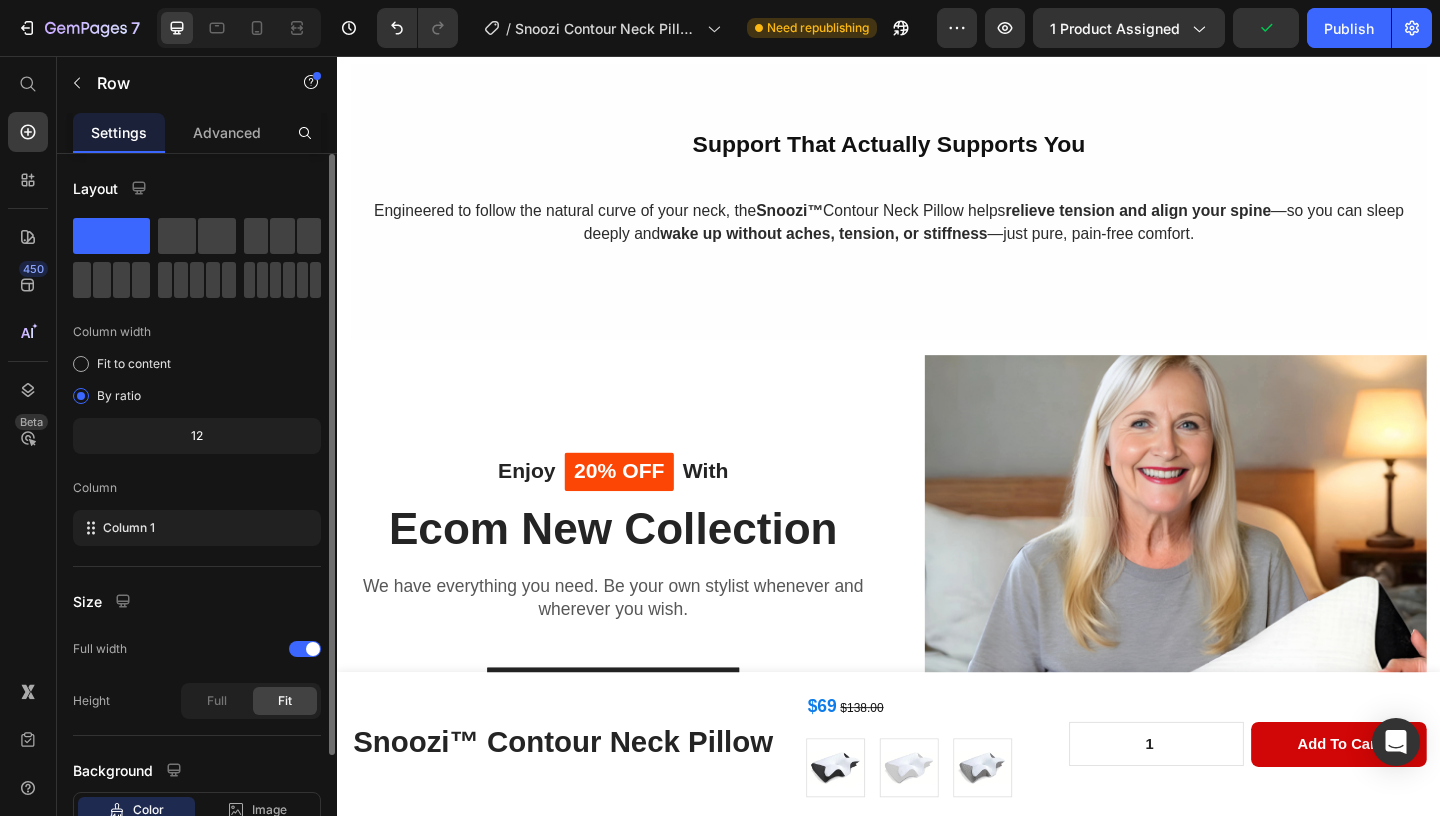 click 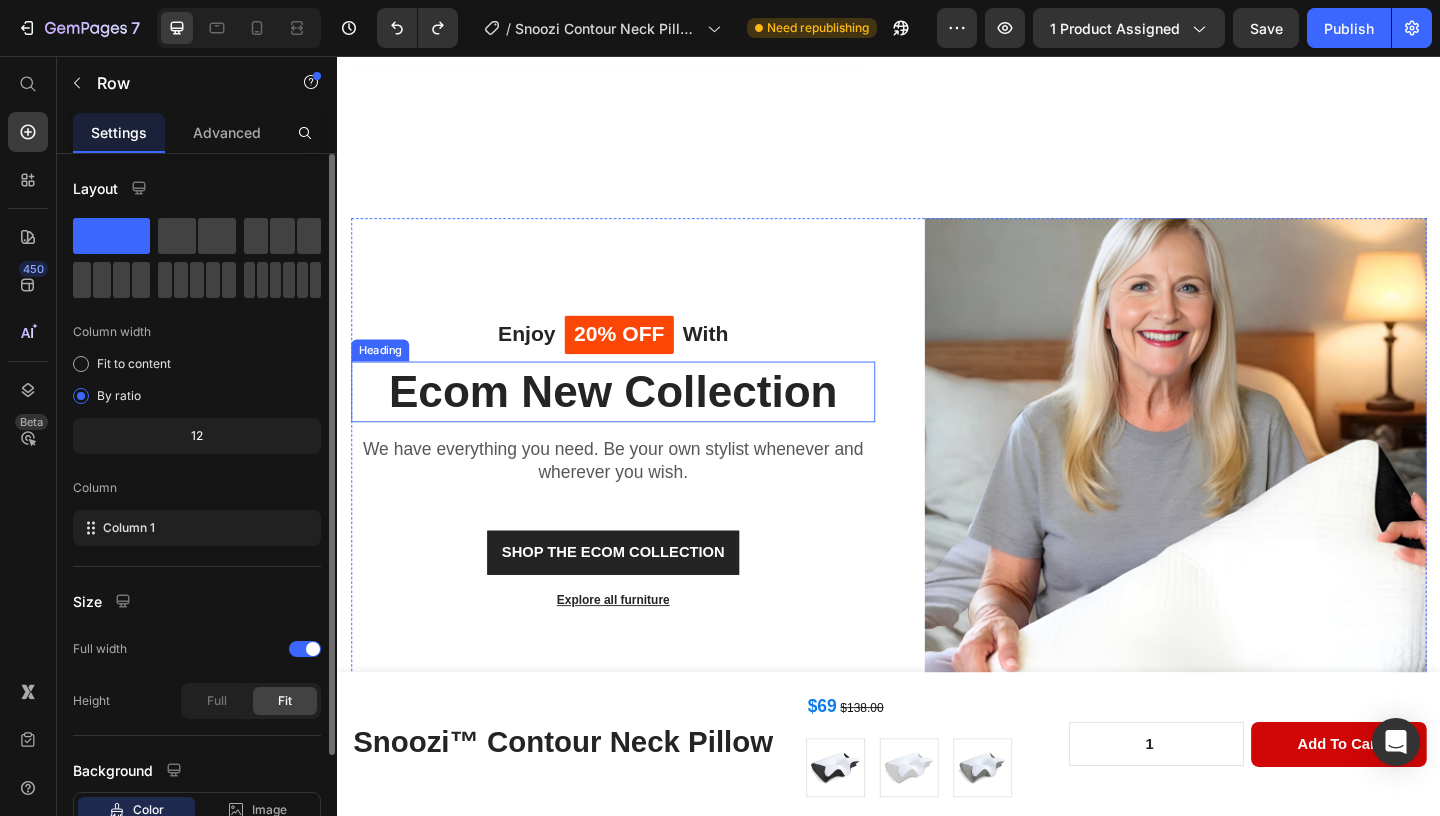 scroll, scrollTop: 2317, scrollLeft: 0, axis: vertical 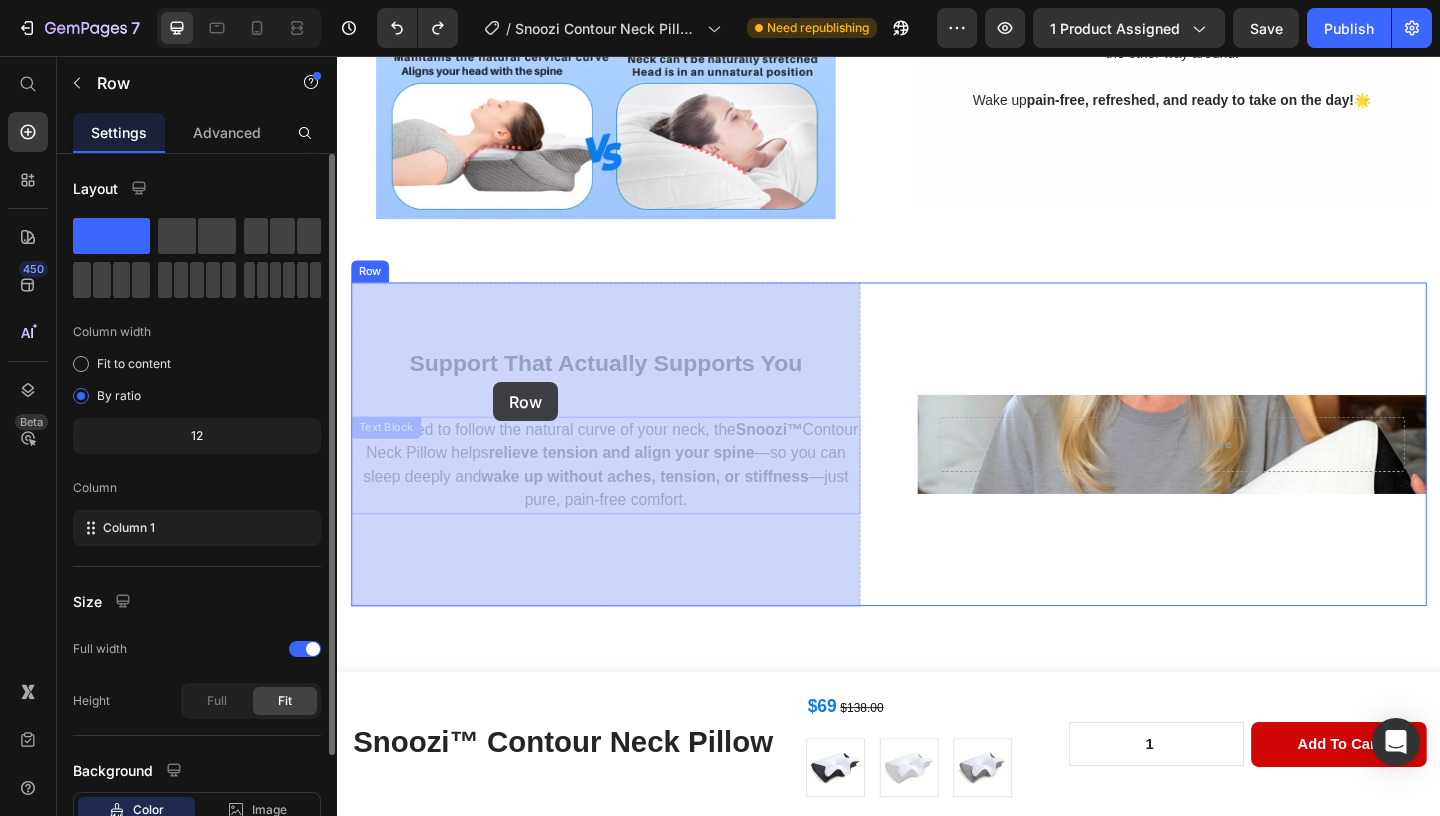 drag, startPoint x: 616, startPoint y: 255, endPoint x: 493, endPoint y: 382, distance: 176.79932 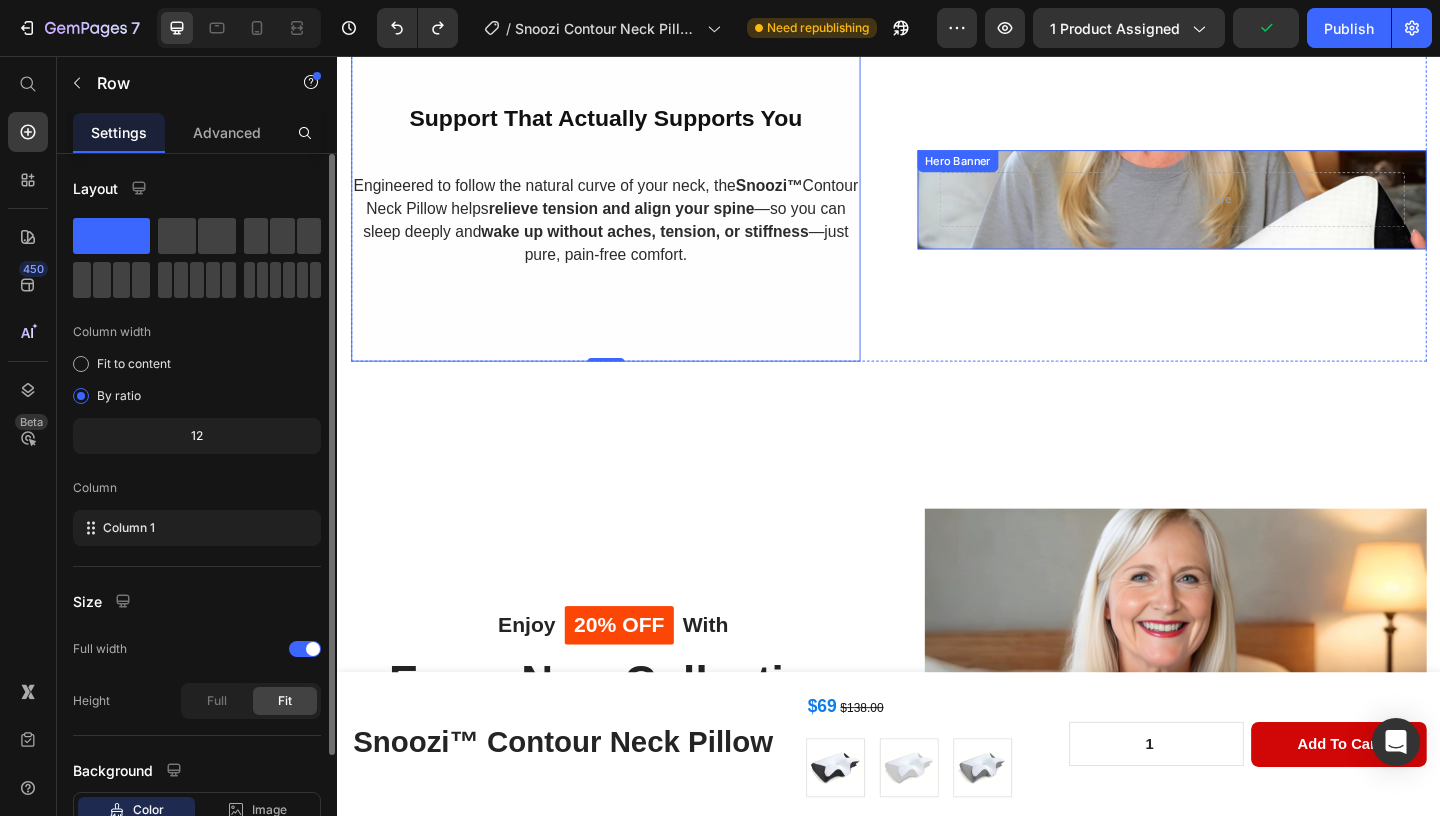 scroll, scrollTop: 1935, scrollLeft: 0, axis: vertical 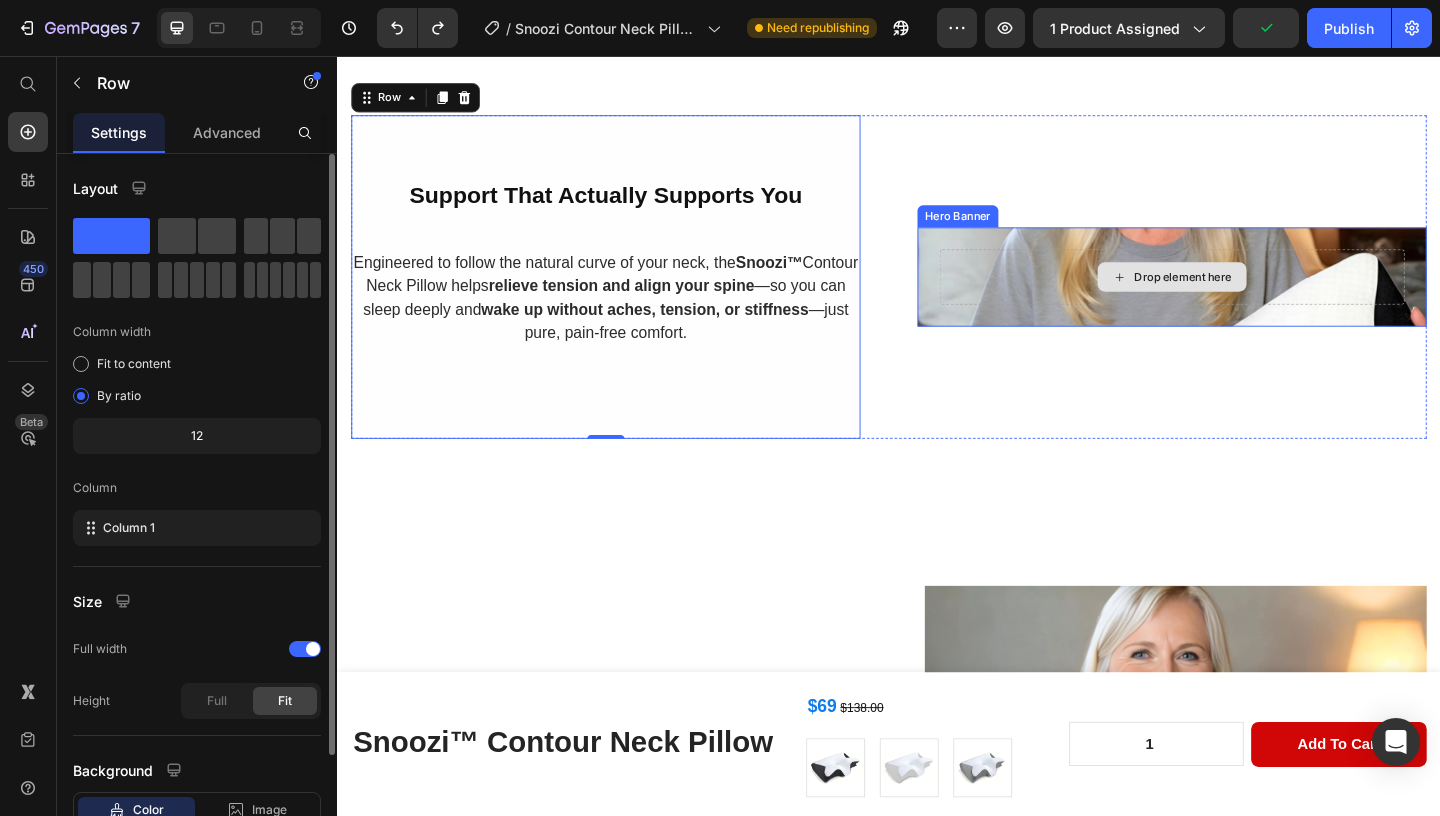 click on "Drop element here" at bounding box center (1245, 296) 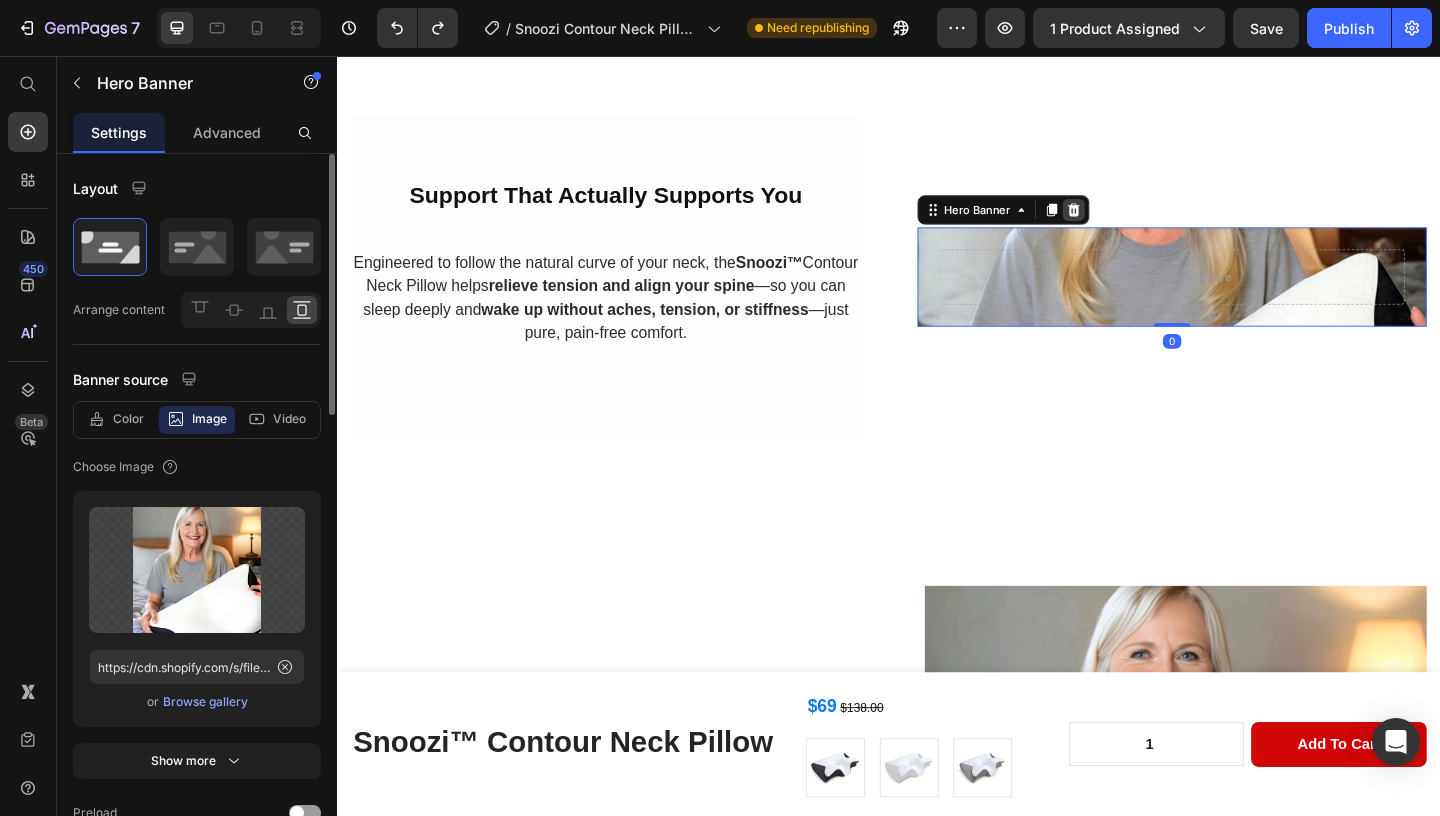 click 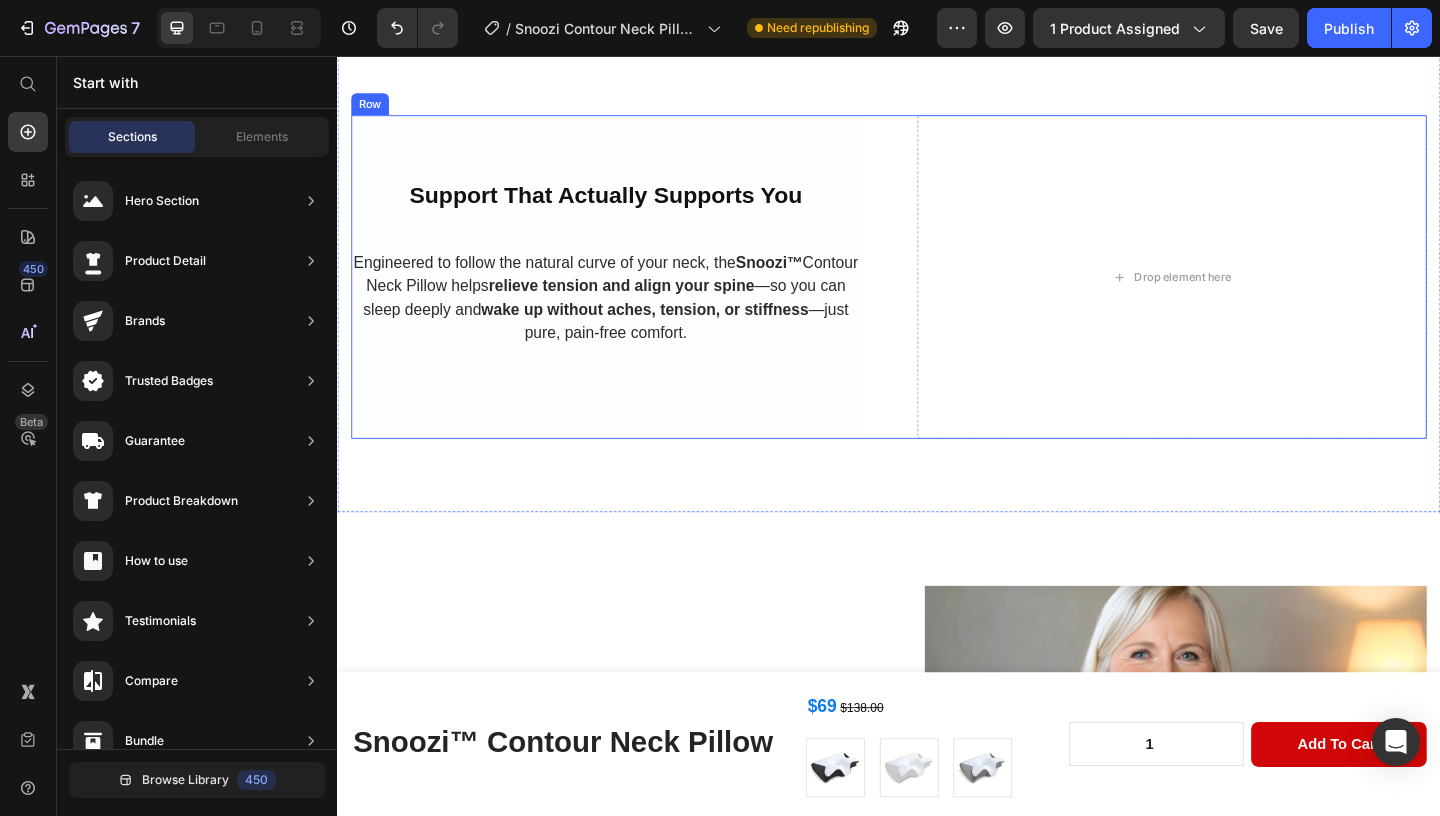 click on "Drop element here" at bounding box center [1245, 296] 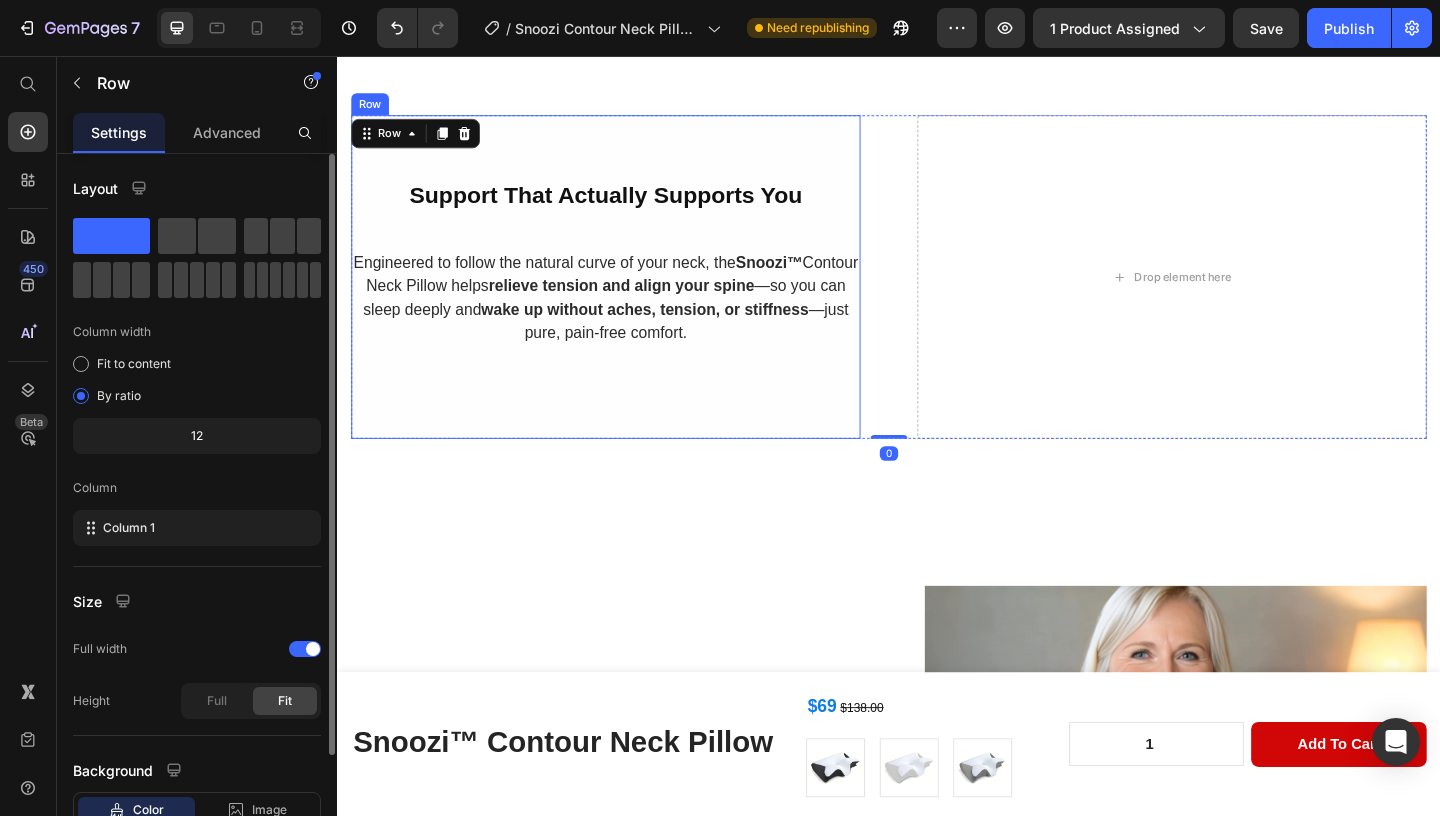 click on "Support That Actually Supports You Heading Engineered to follow the natural curve of your neck, the  Snoozi™  Contour Neck Pillow helps  relieve tension and align your spine —so you can sleep deeply and  wake up without aches, tension, or stiffness —just pure, pain-free comfort. Text Block Row" at bounding box center [629, 296] 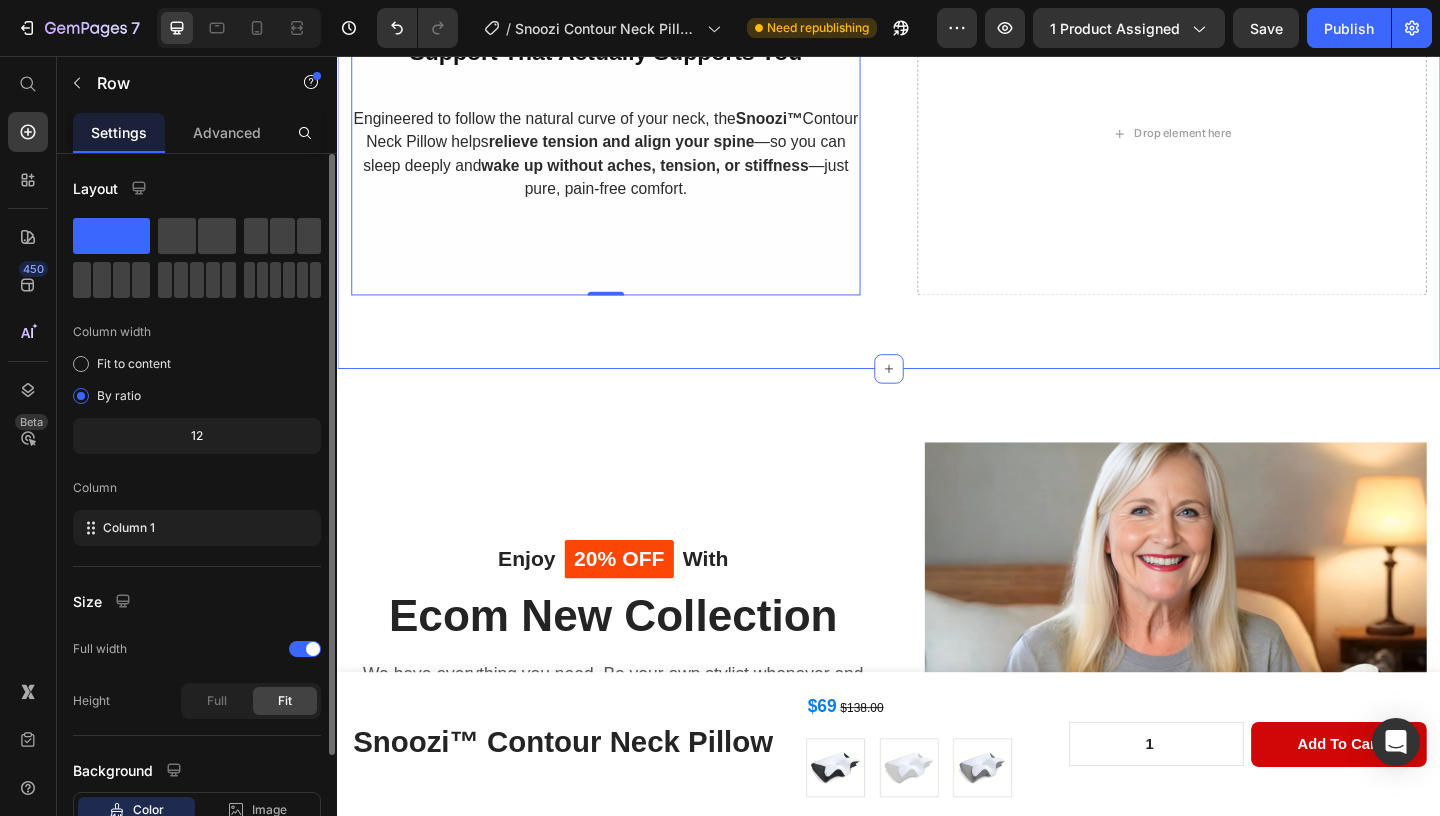 scroll, scrollTop: 2134, scrollLeft: 0, axis: vertical 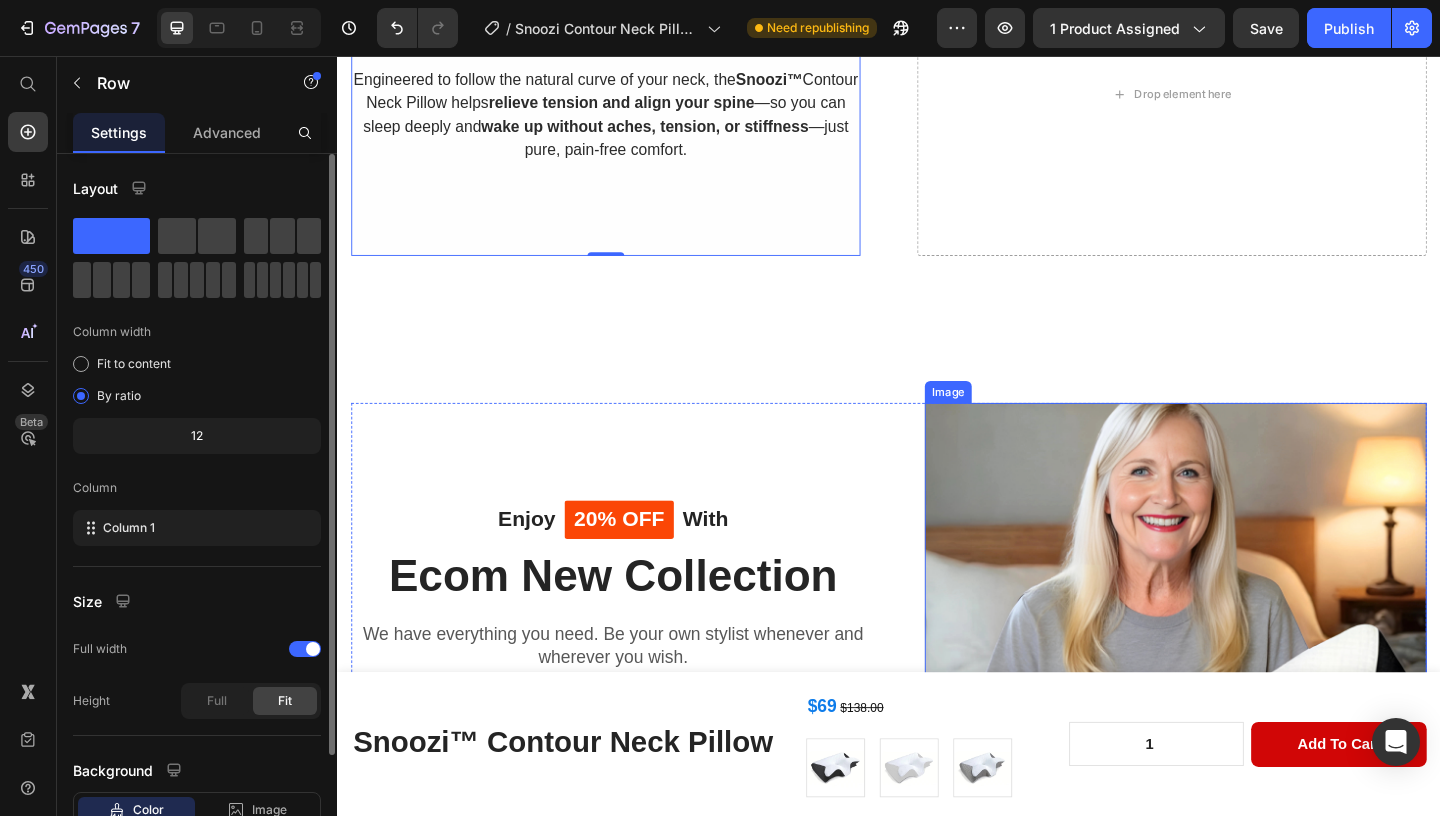 click at bounding box center (1249, 699) 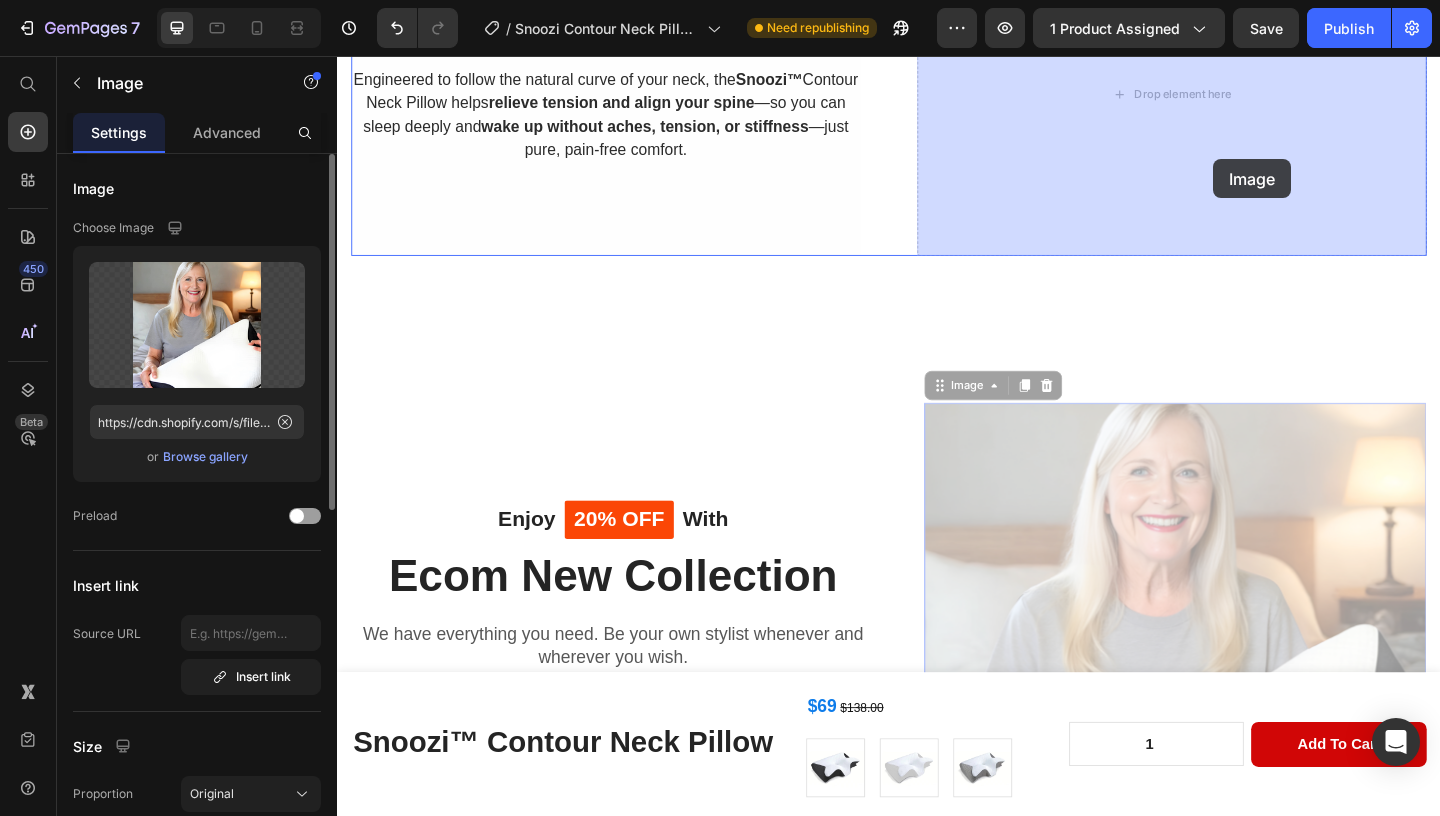 drag, startPoint x: 1138, startPoint y: 563, endPoint x: 1213, endPoint y: 159, distance: 410.90268 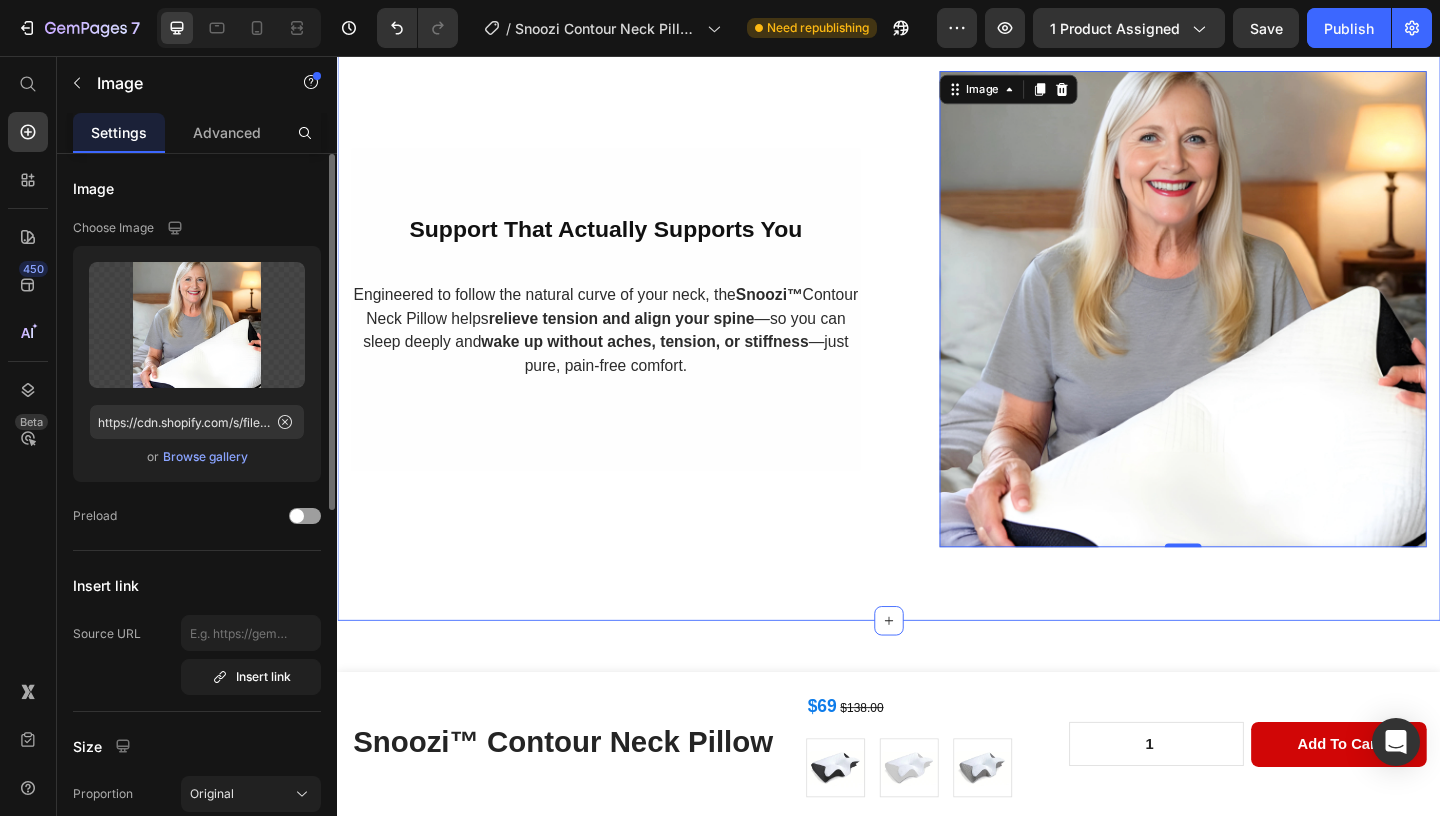 scroll, scrollTop: 1959, scrollLeft: 0, axis: vertical 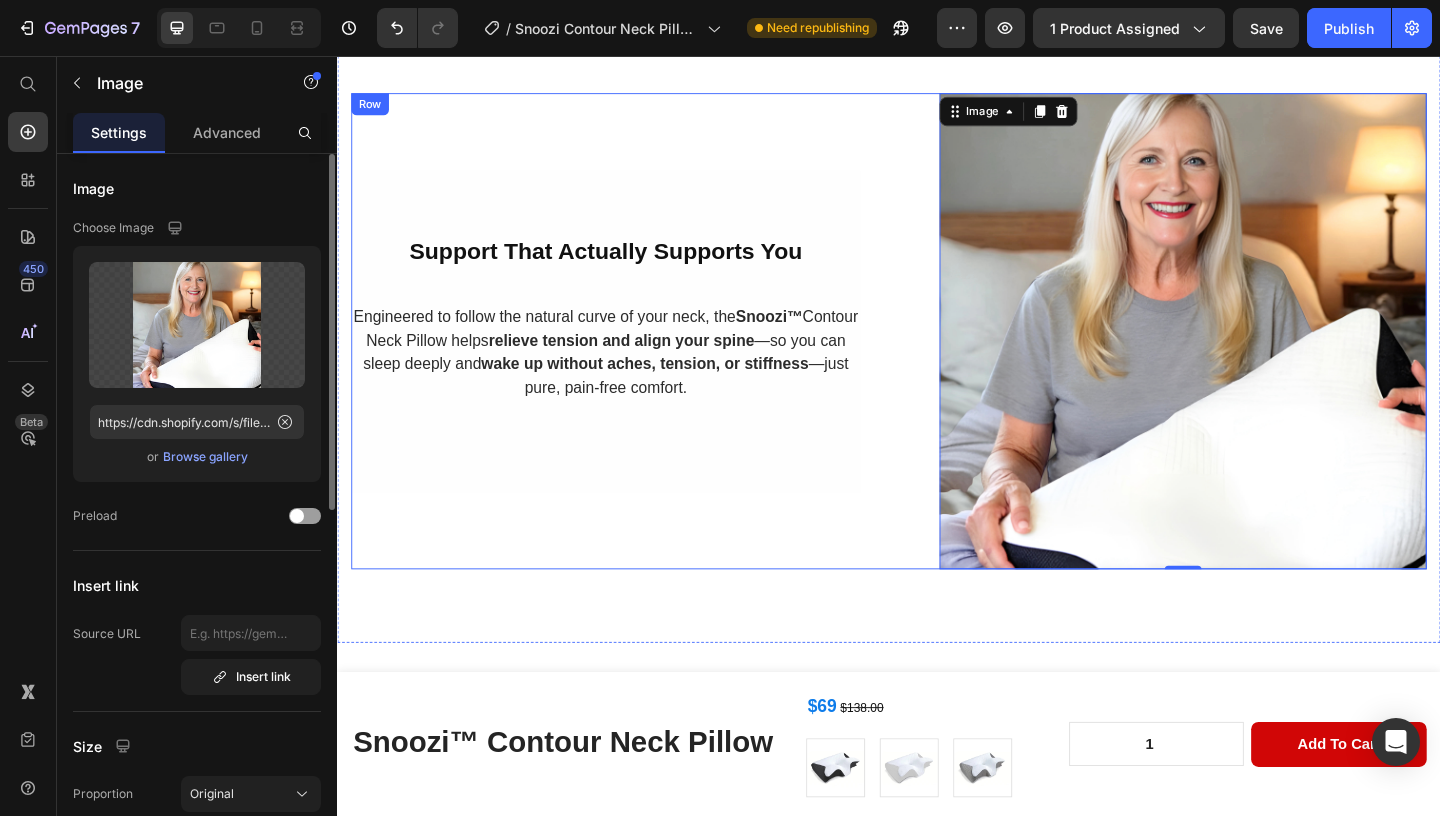 click on "Support That Actually Supports You Heading Engineered to follow the natural curve of your neck, the  Snoozi™  Contour Neck Pillow helps  relieve tension and align your spine —so you can sleep deeply and  wake up without aches, tension, or stiffness —just pure, pain-free comfort. Text Block Row" at bounding box center (629, 355) 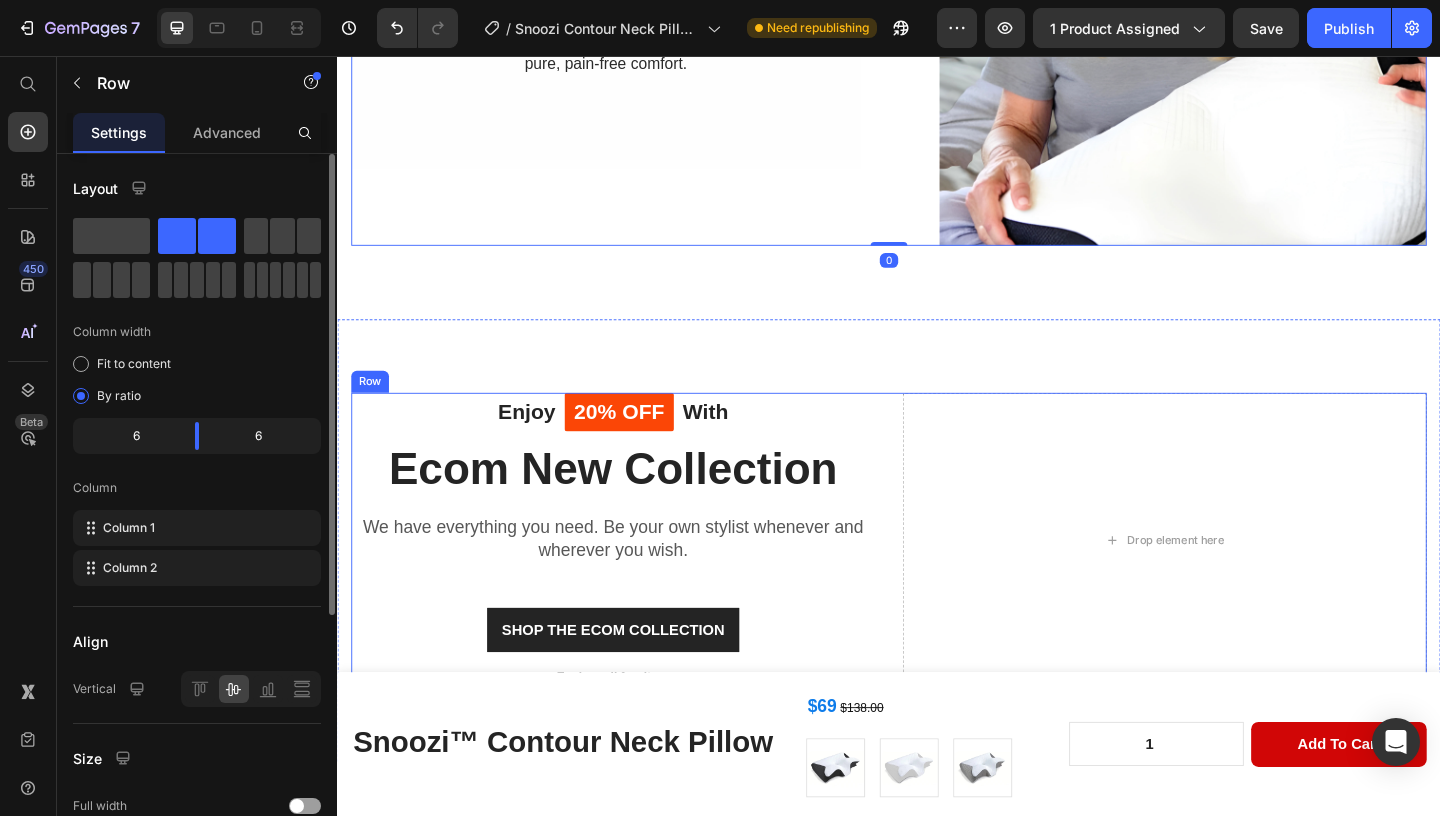 scroll, scrollTop: 2372, scrollLeft: 0, axis: vertical 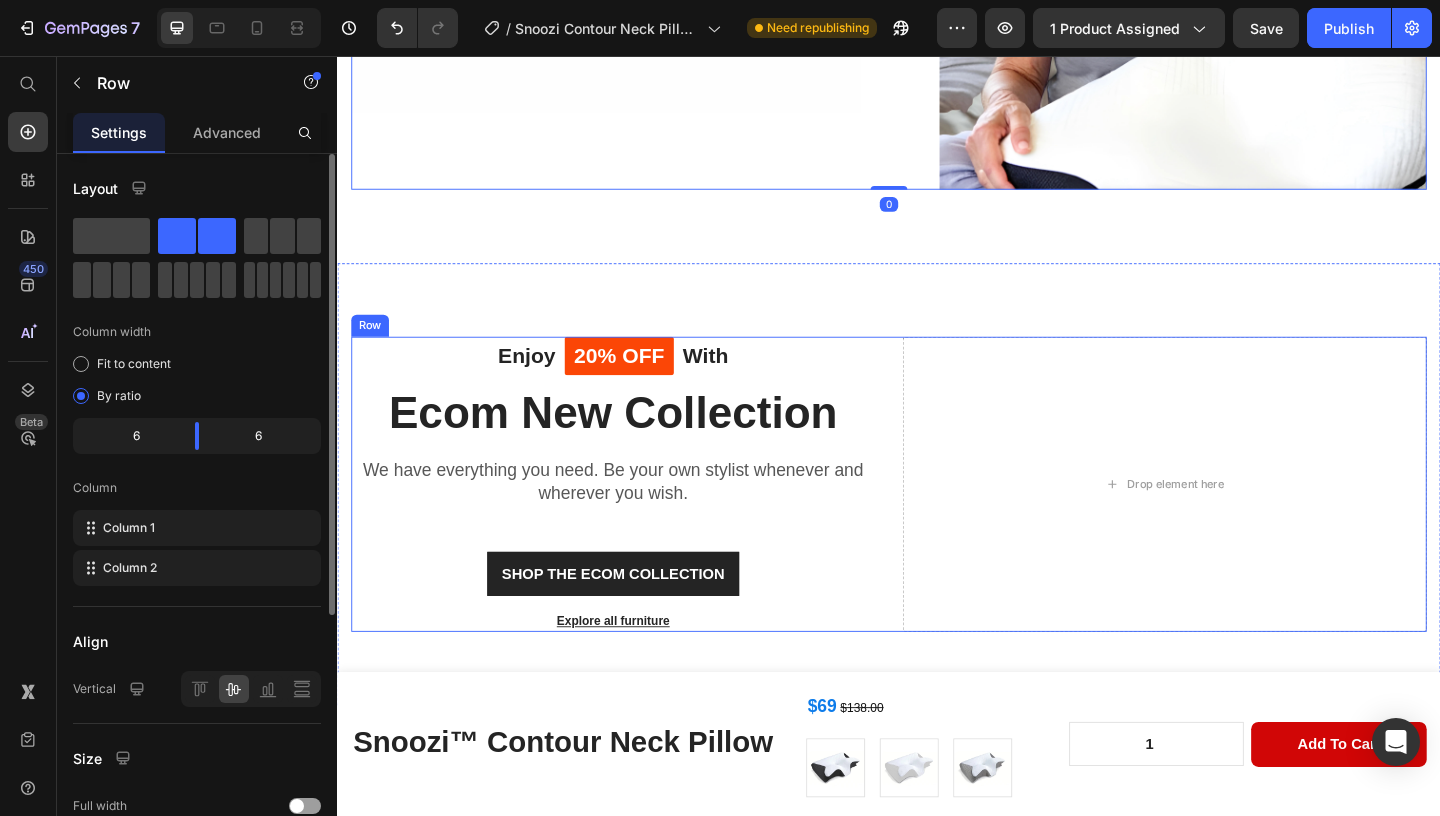 click on "Enjoy Text block 20% OFF Text block Row With Text block Row Ecom New Collection Heading We have everything you need. Be your own stylist whenever and wherever you wish. Text block SHOP THE ECOM COLLECTION Button Explore all furniture Text block
Drop element here Row" at bounding box center [937, 521] 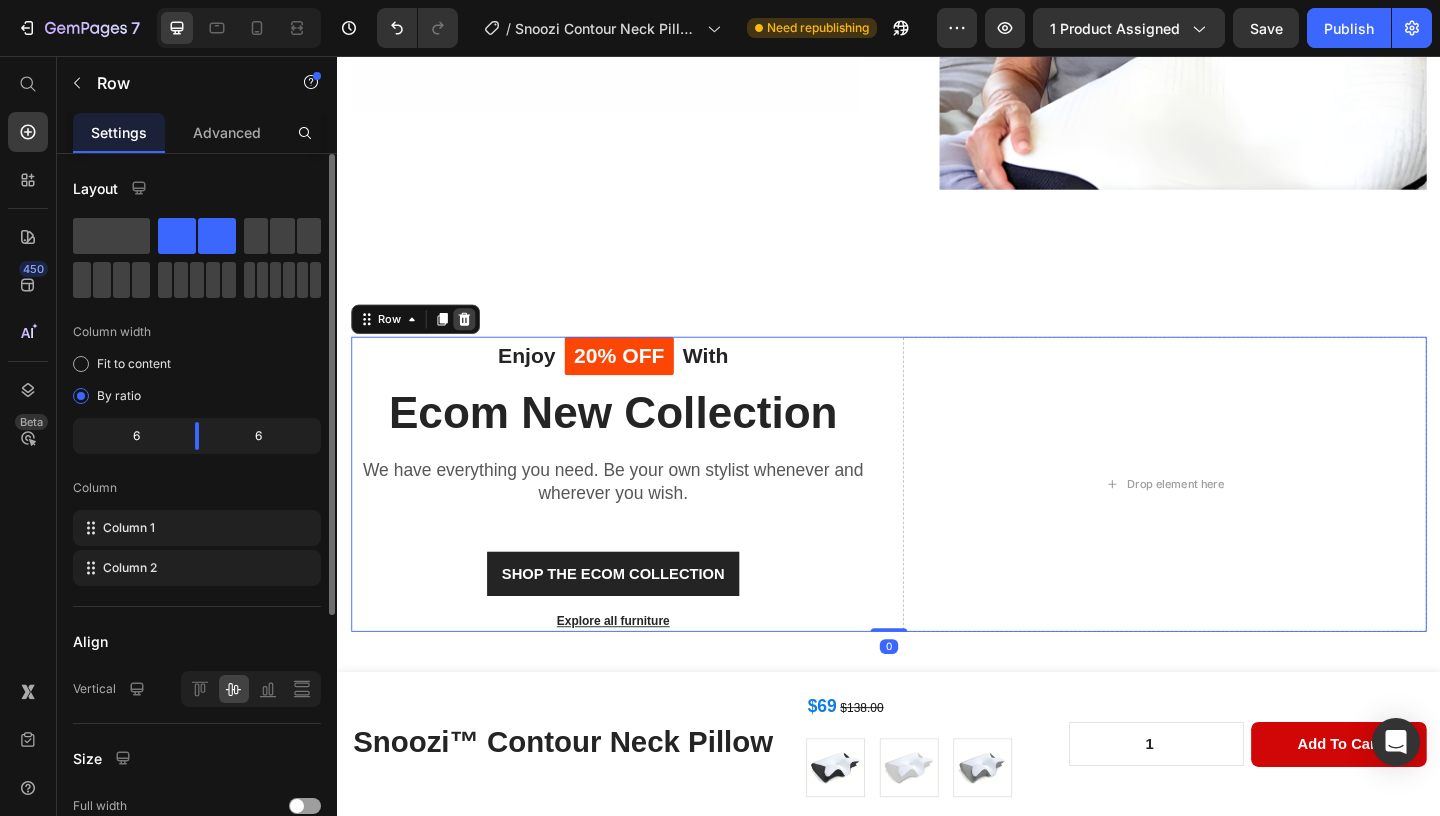 click 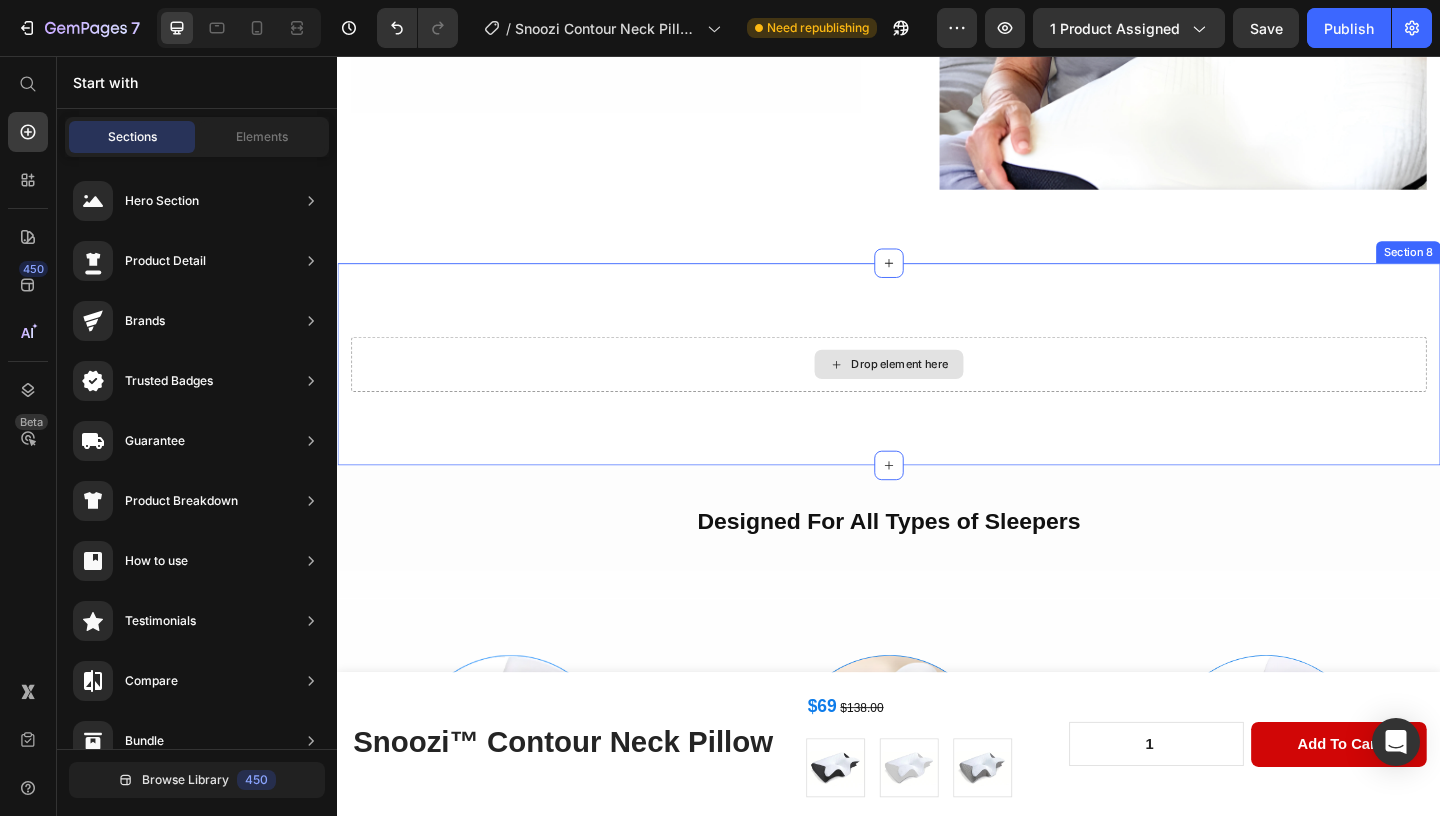 click on "Drop element here" at bounding box center [937, 391] 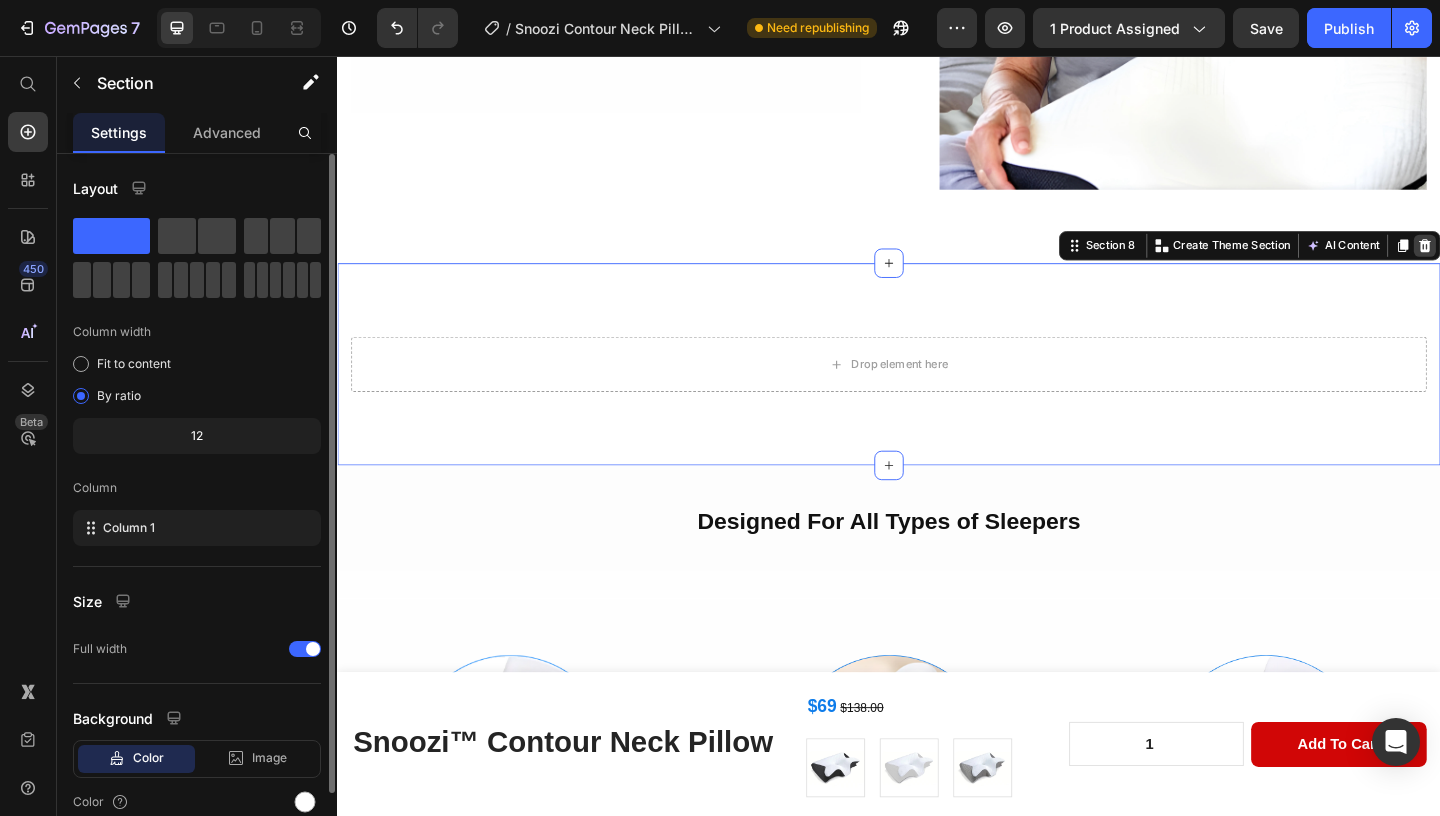 click 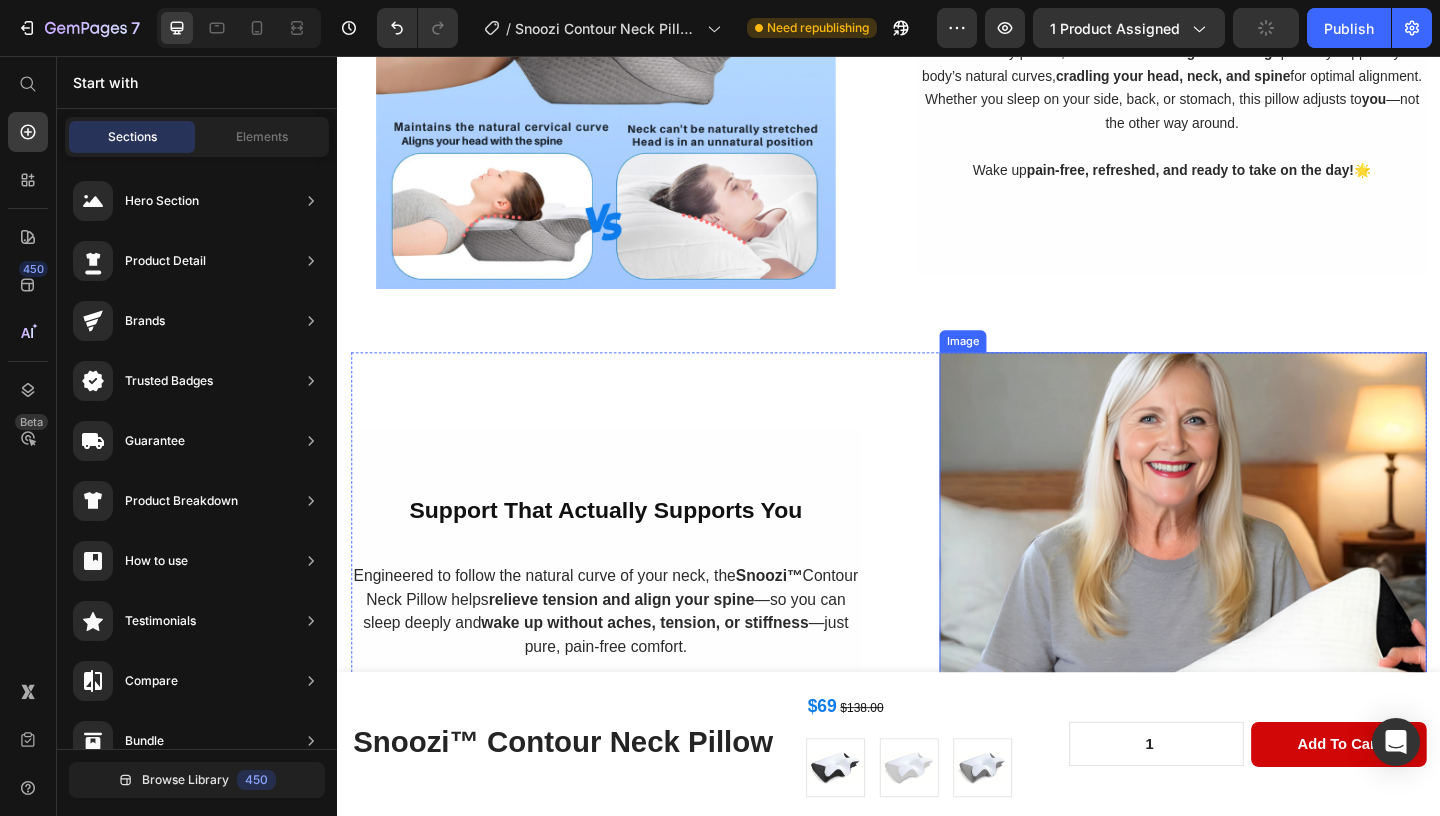 scroll, scrollTop: 1357, scrollLeft: 0, axis: vertical 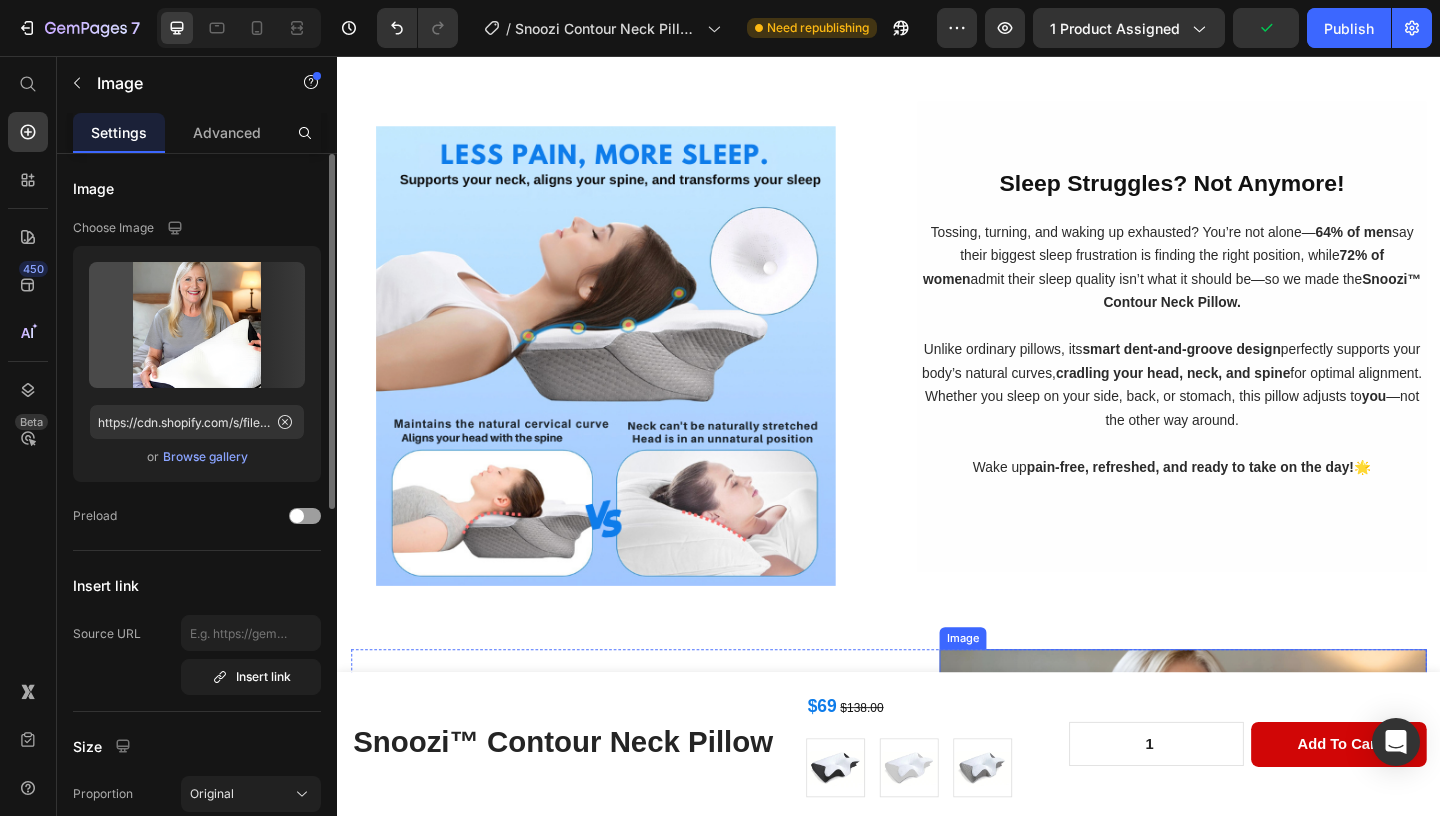 click at bounding box center [1257, 960] 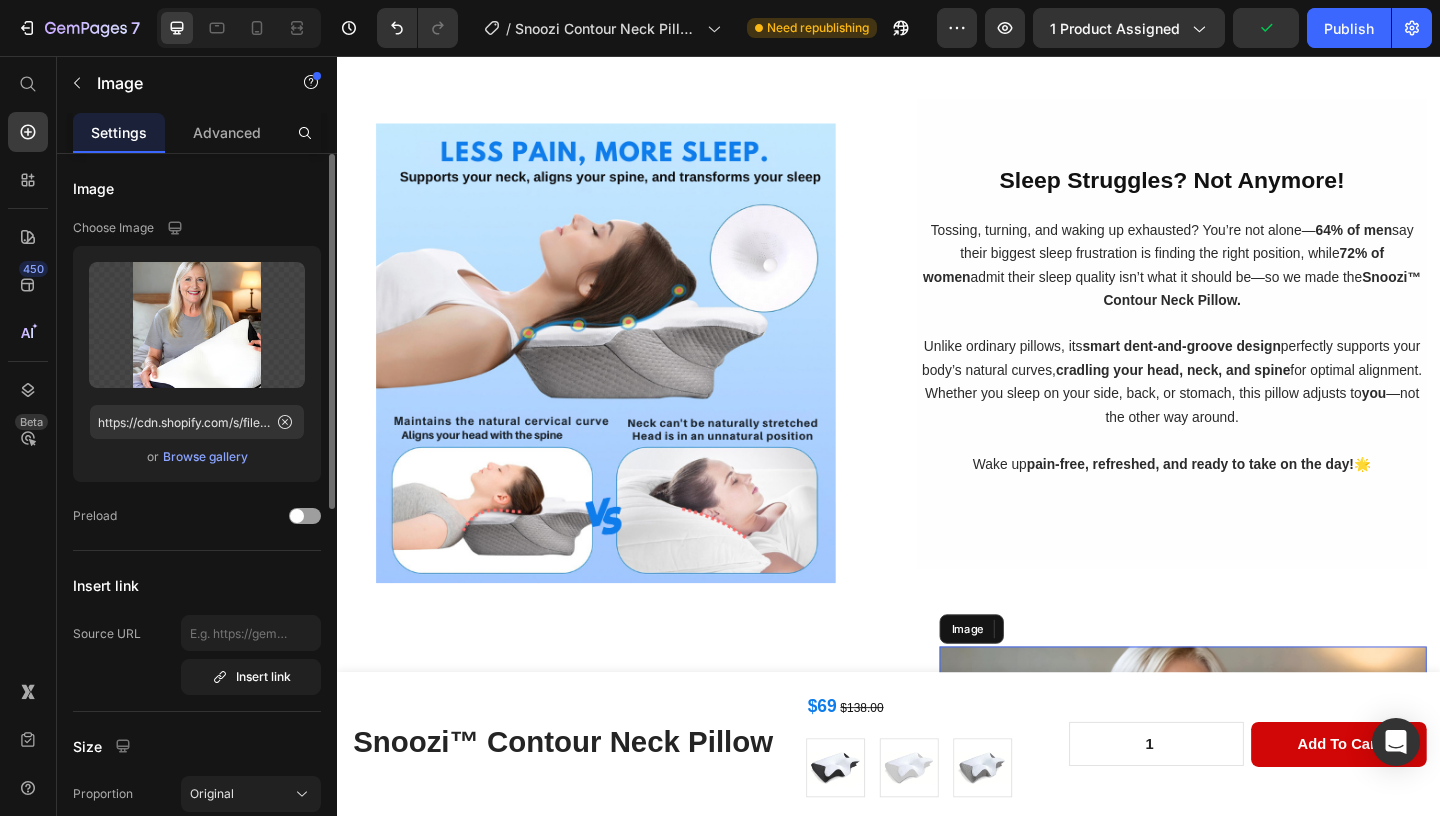 scroll, scrollTop: 1733, scrollLeft: 0, axis: vertical 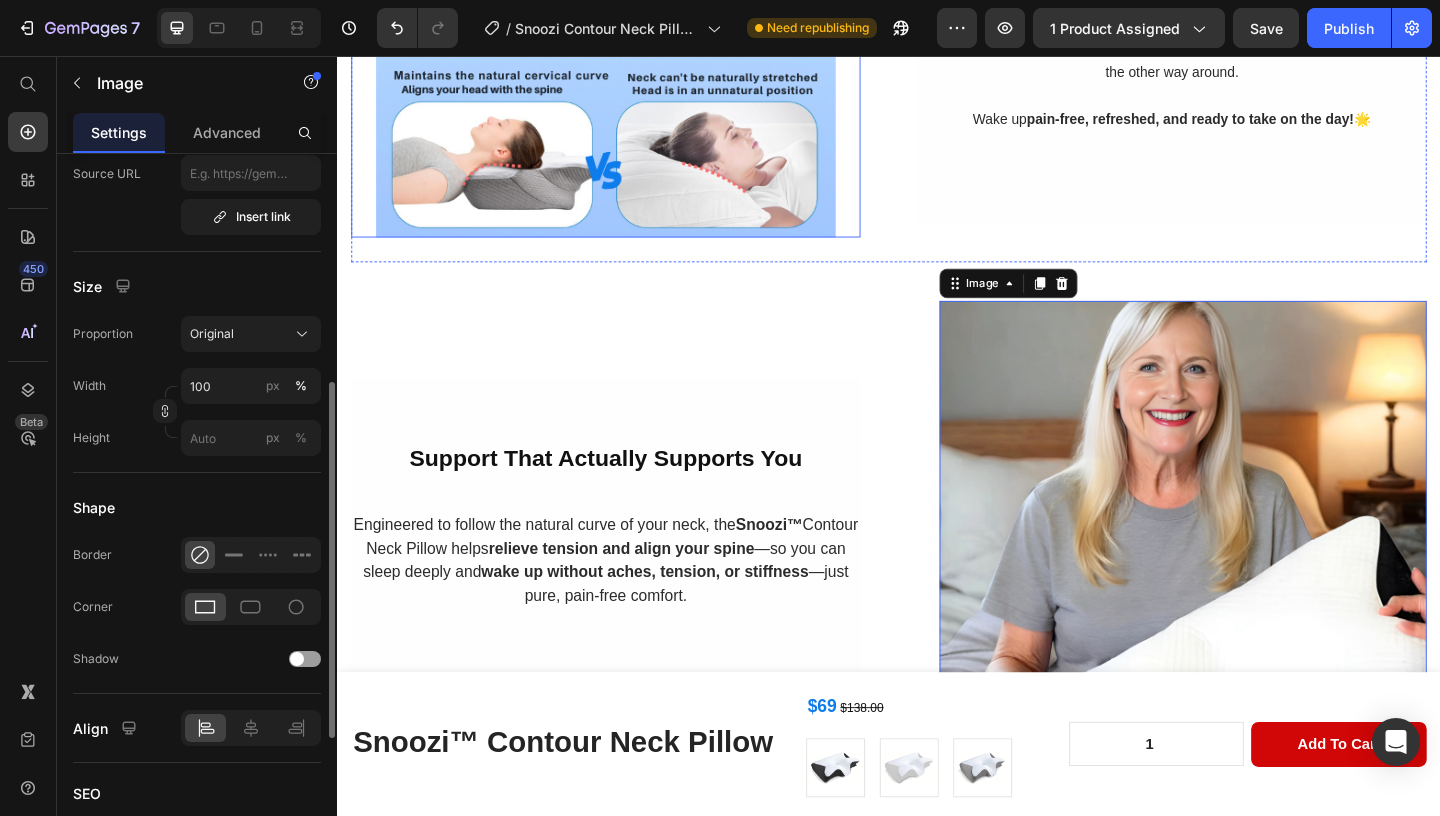 click at bounding box center [629, 3] 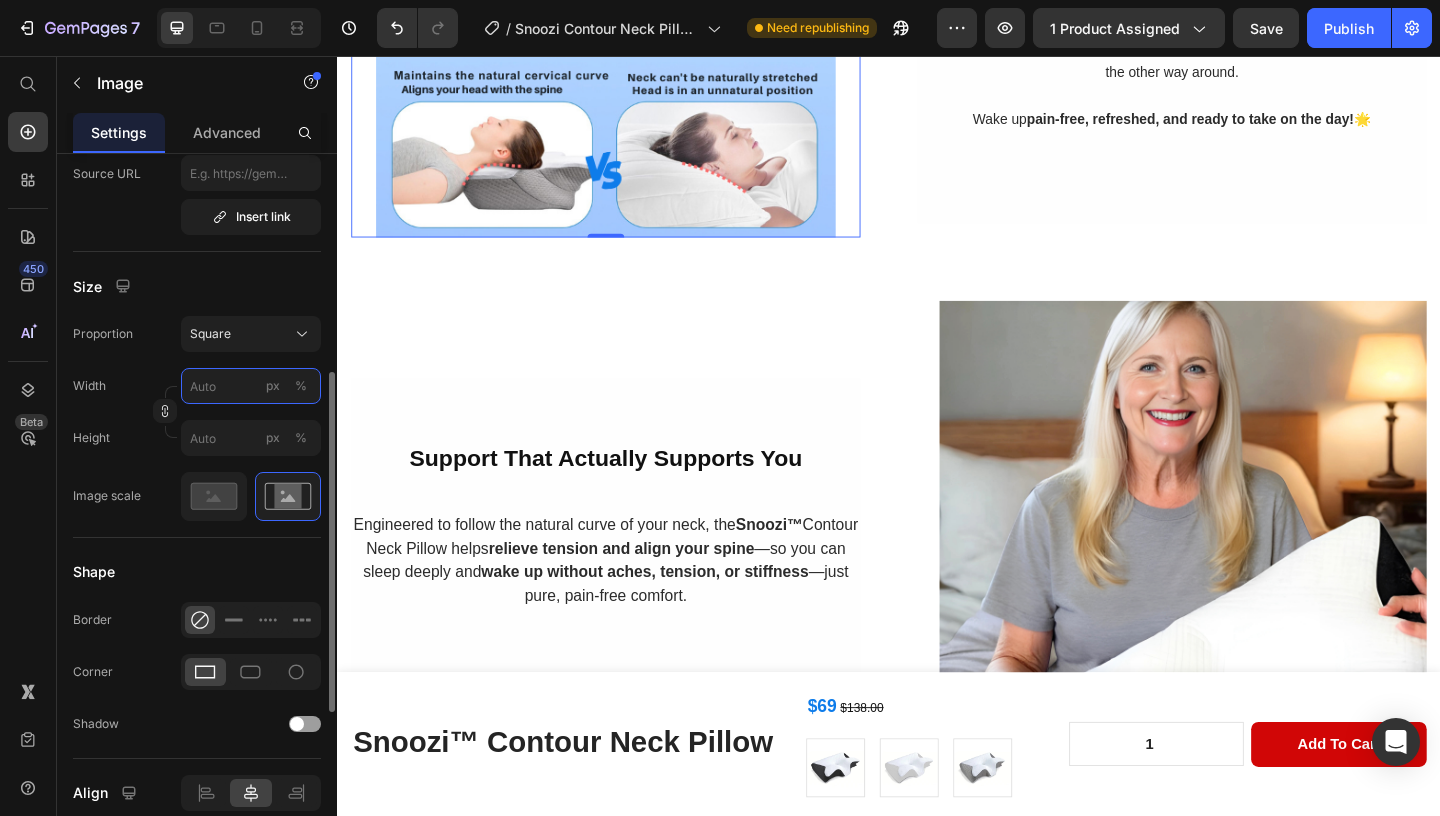 click on "px %" at bounding box center (251, 386) 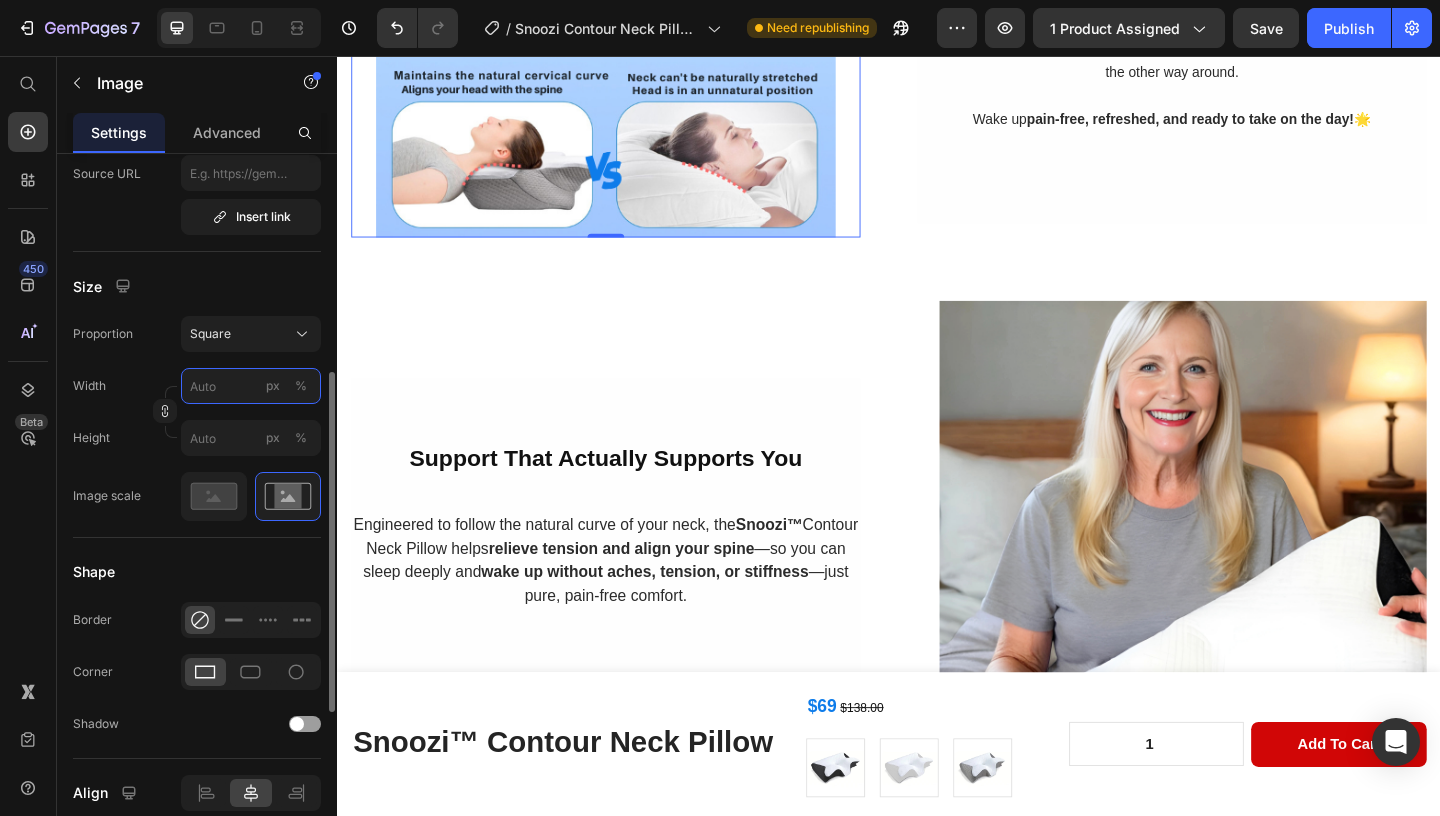 type on "1" 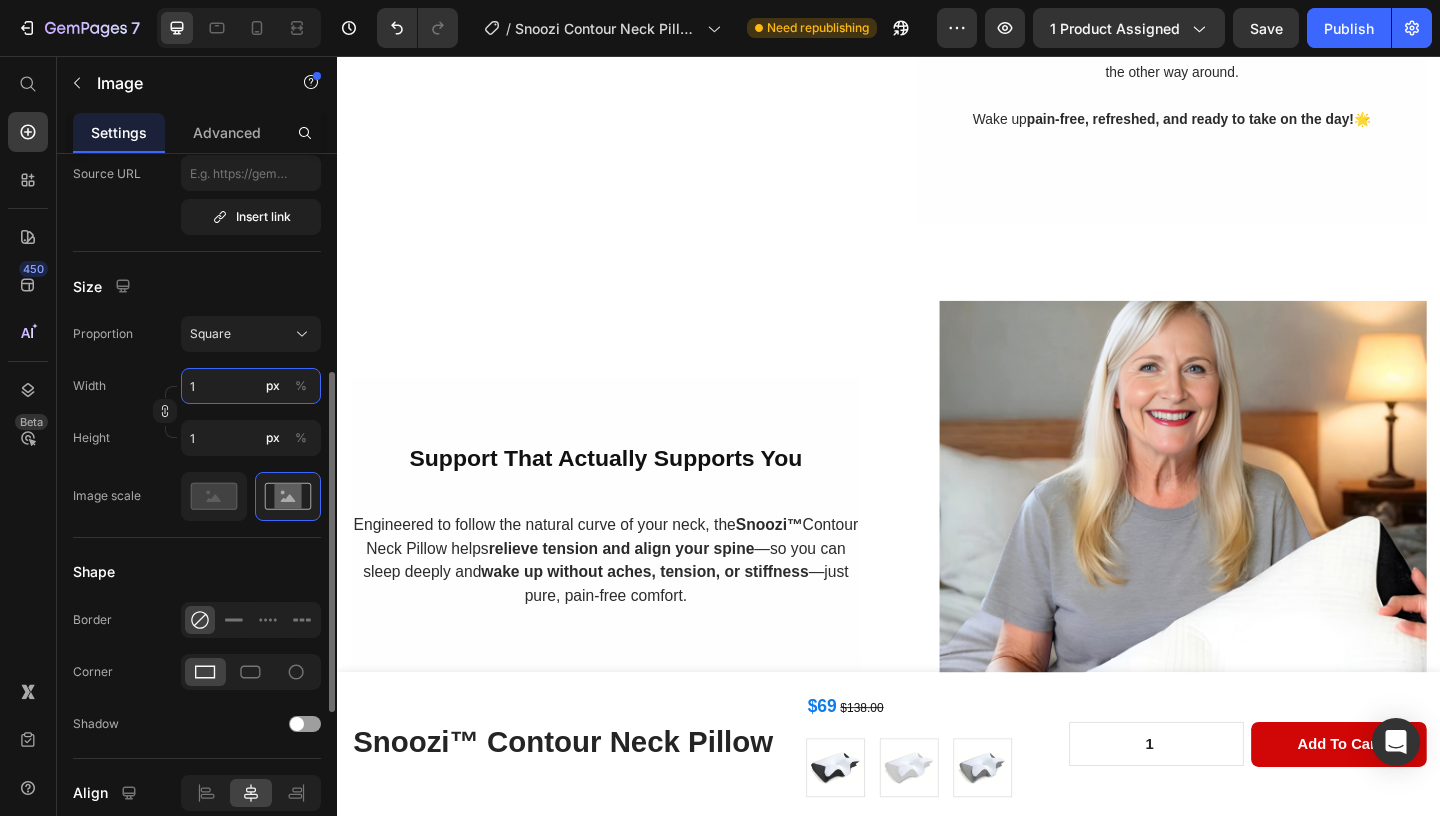 type on "10" 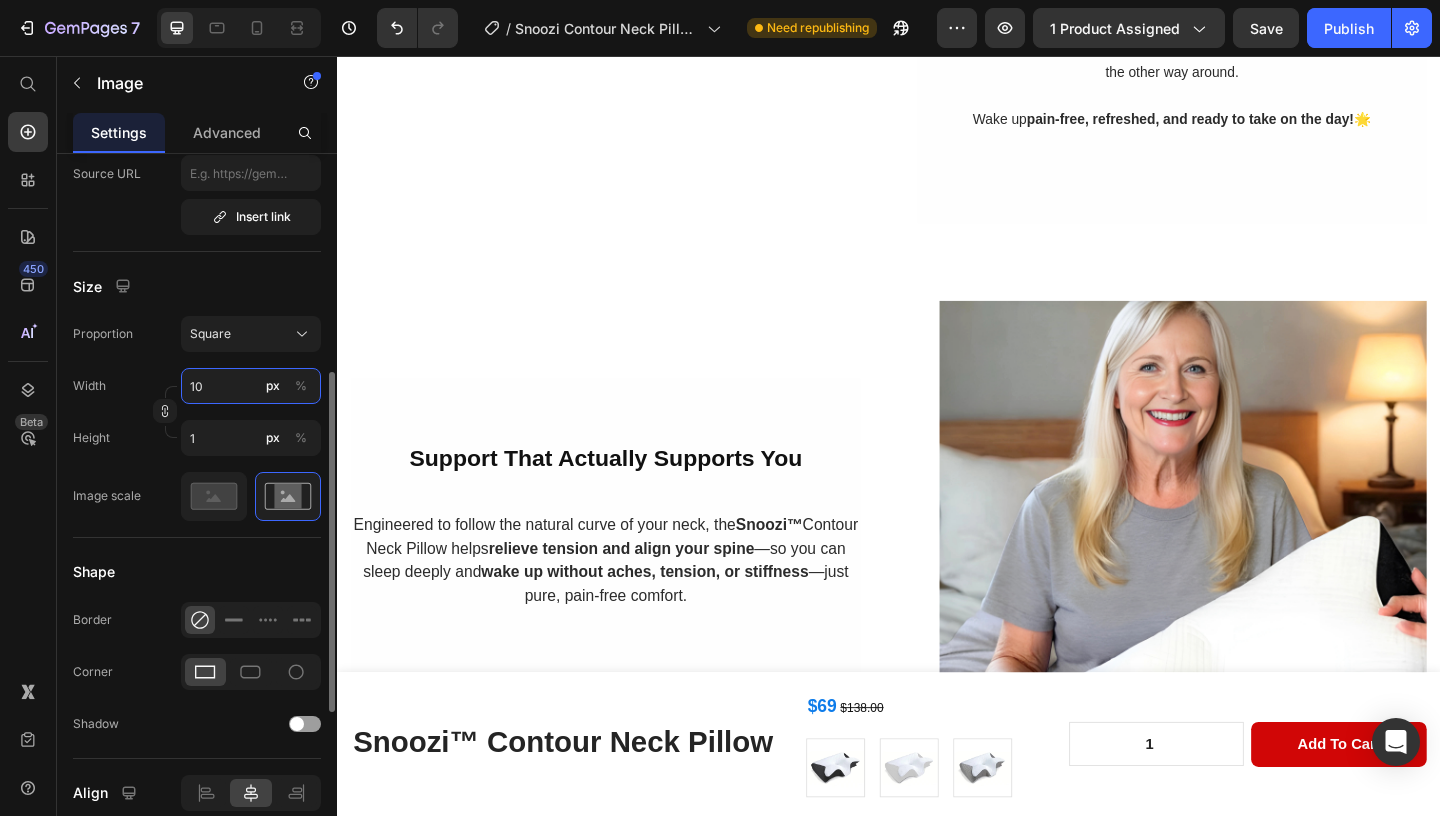 type on "10" 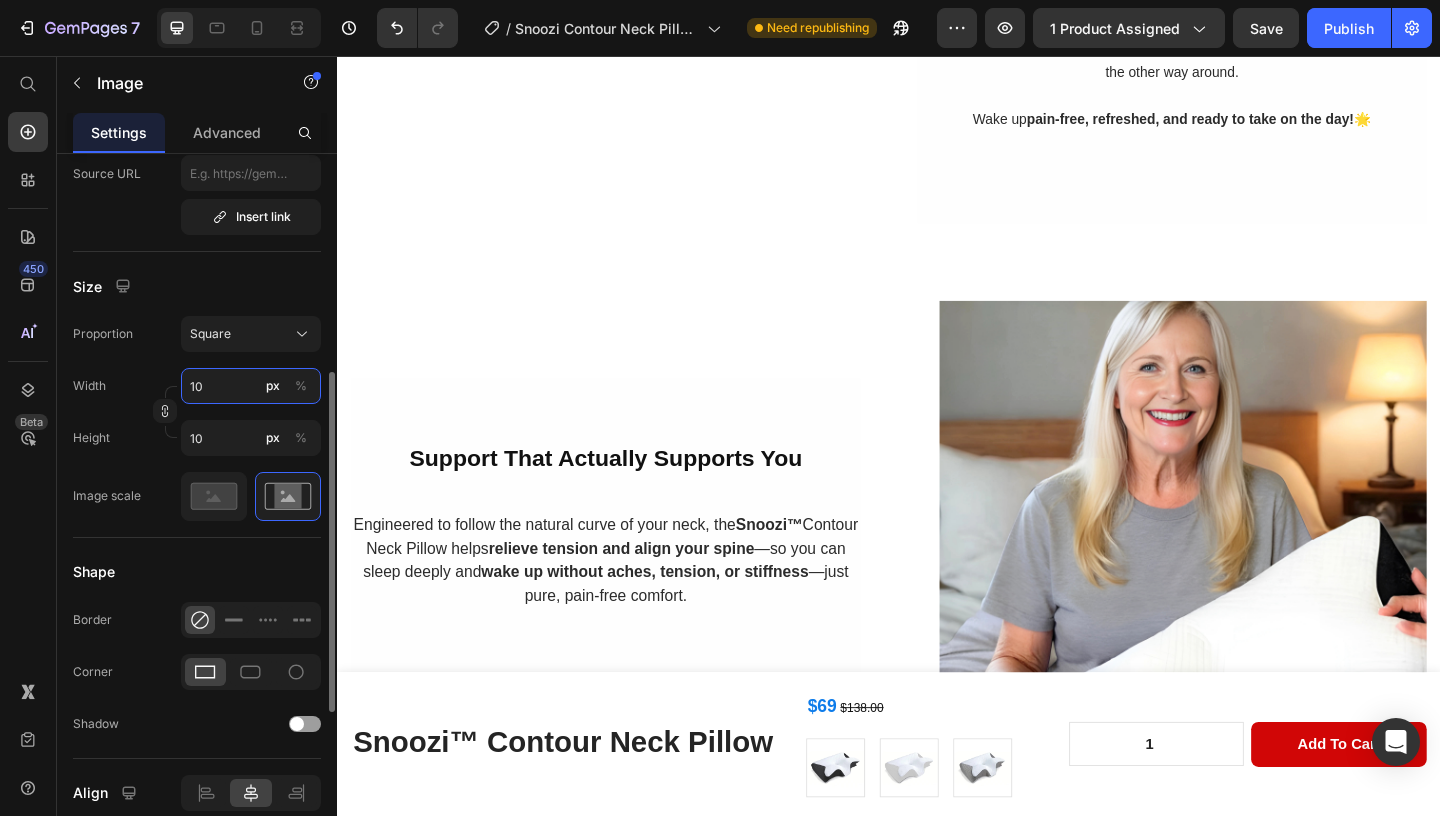 type on "100" 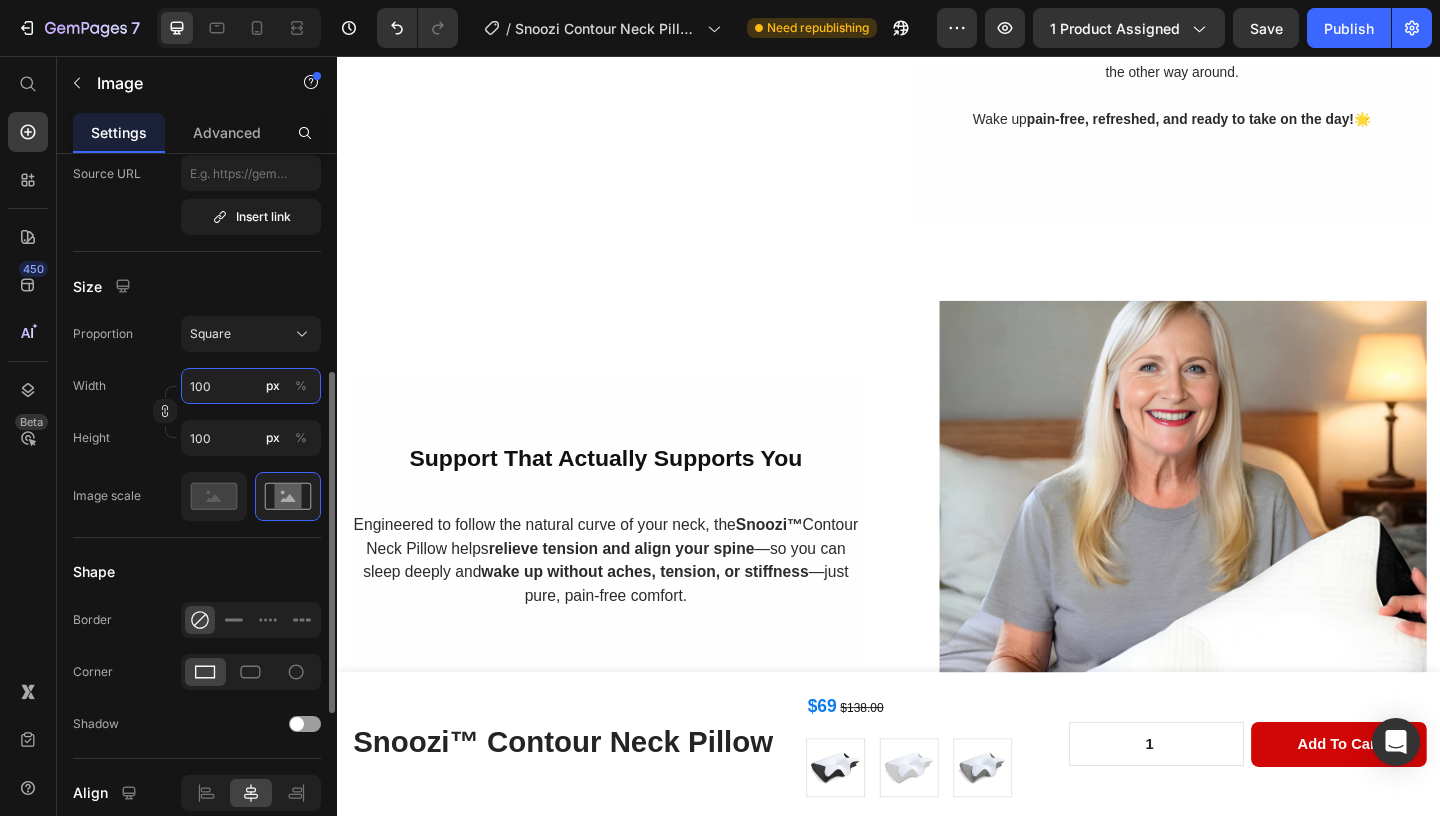 type on "100" 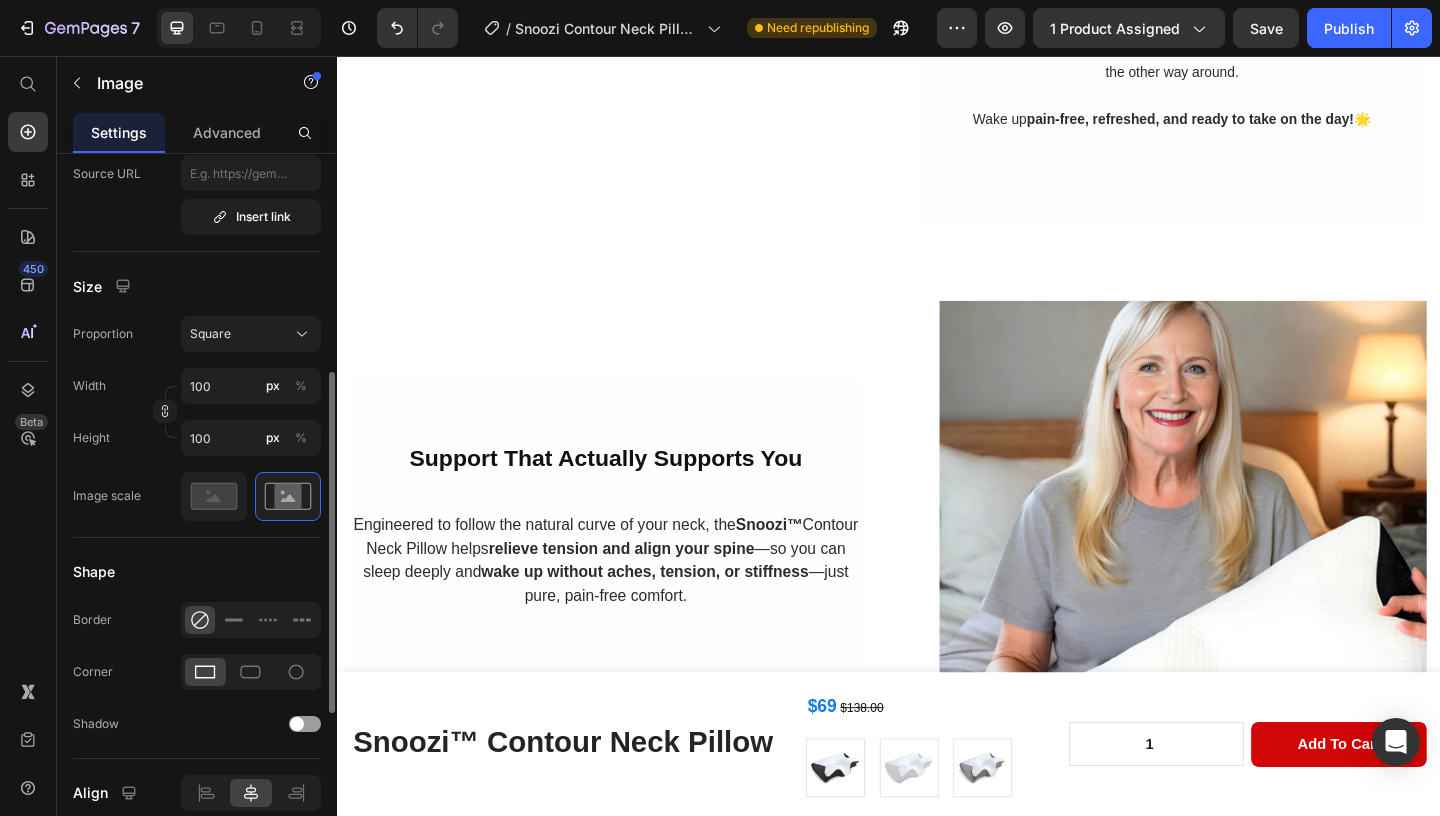 click on "Height 100 px %" at bounding box center [197, 438] 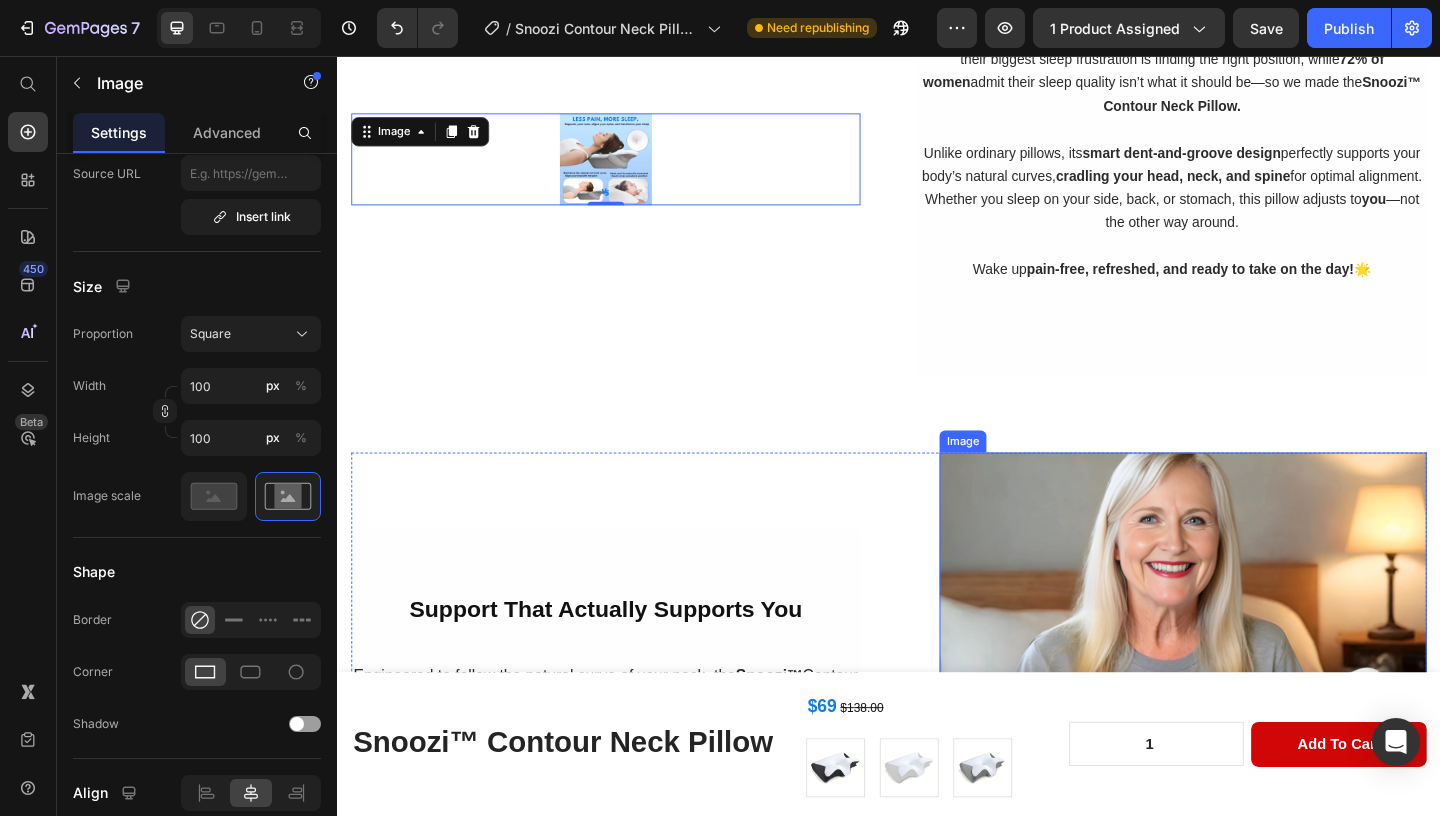 scroll, scrollTop: 1588, scrollLeft: 0, axis: vertical 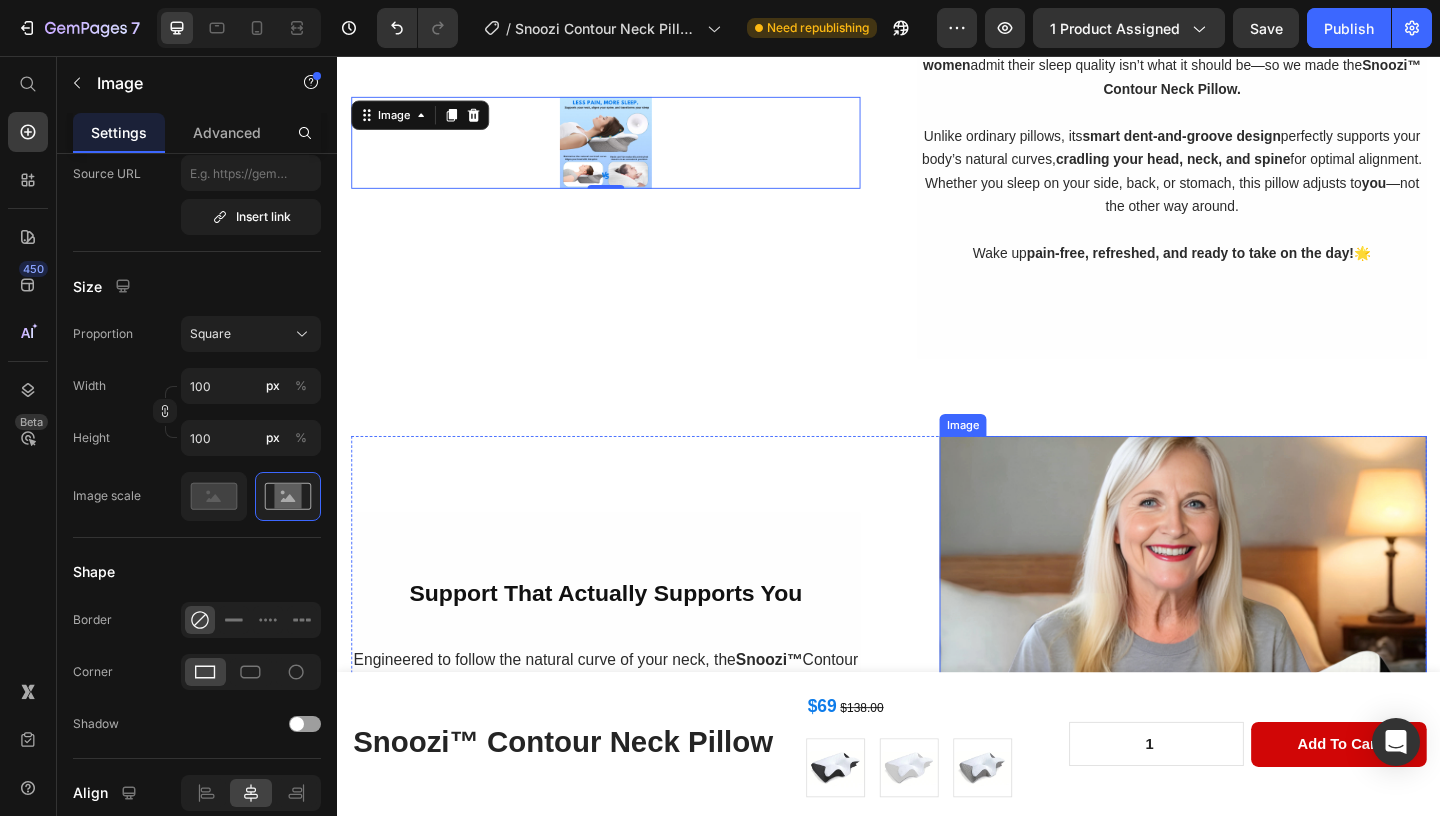 click at bounding box center [1257, 728] 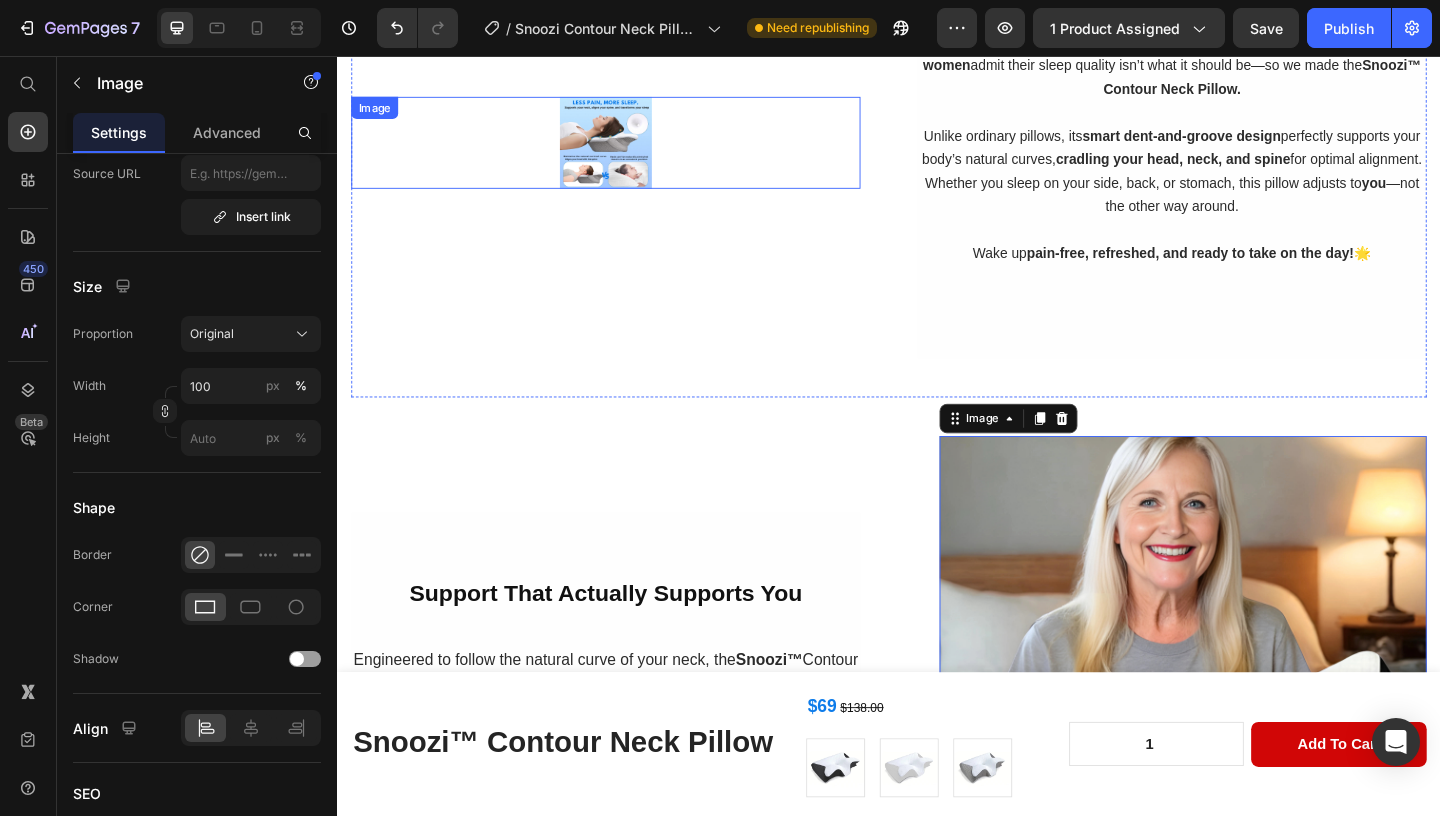 click at bounding box center [629, 150] 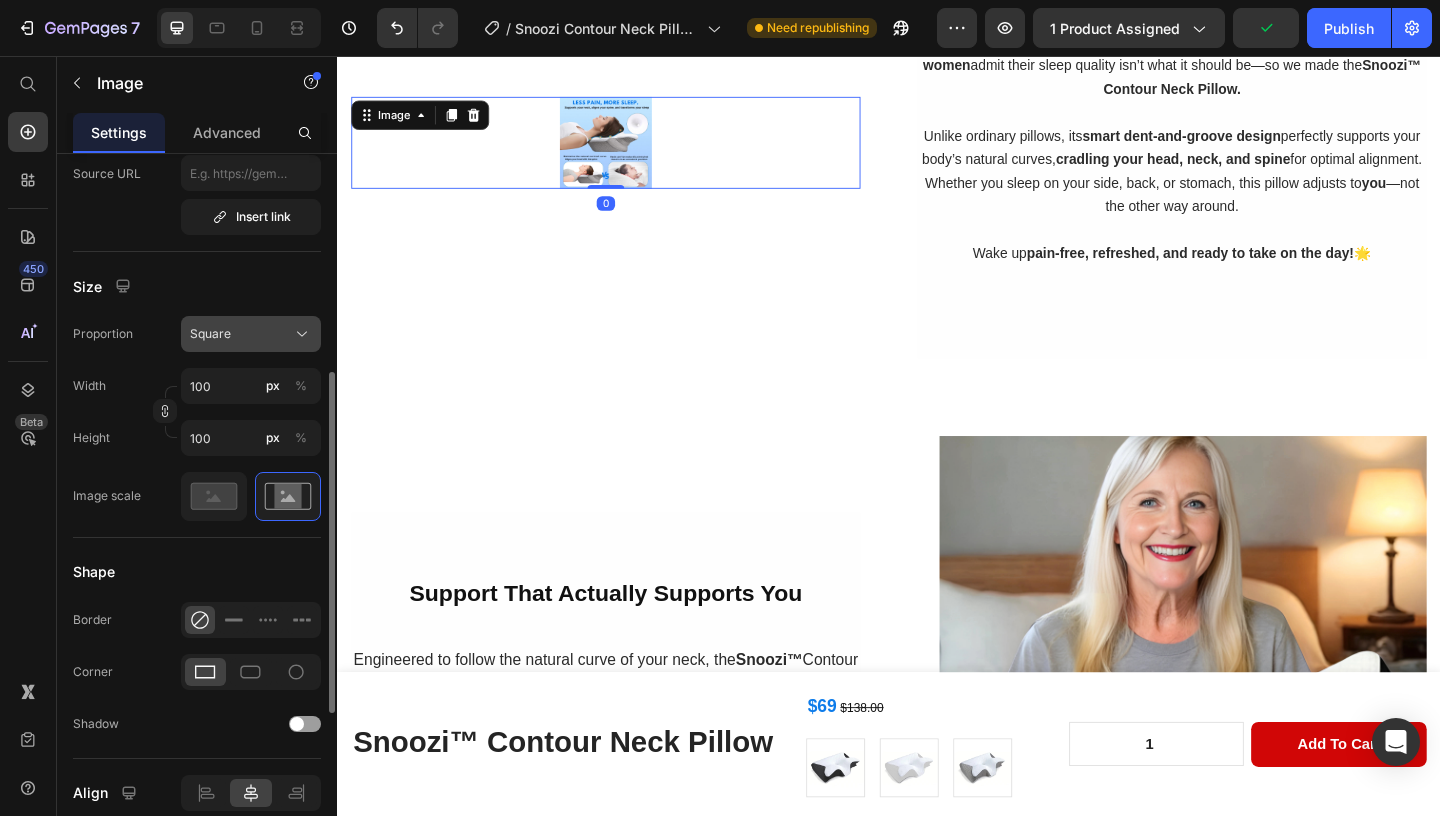 click 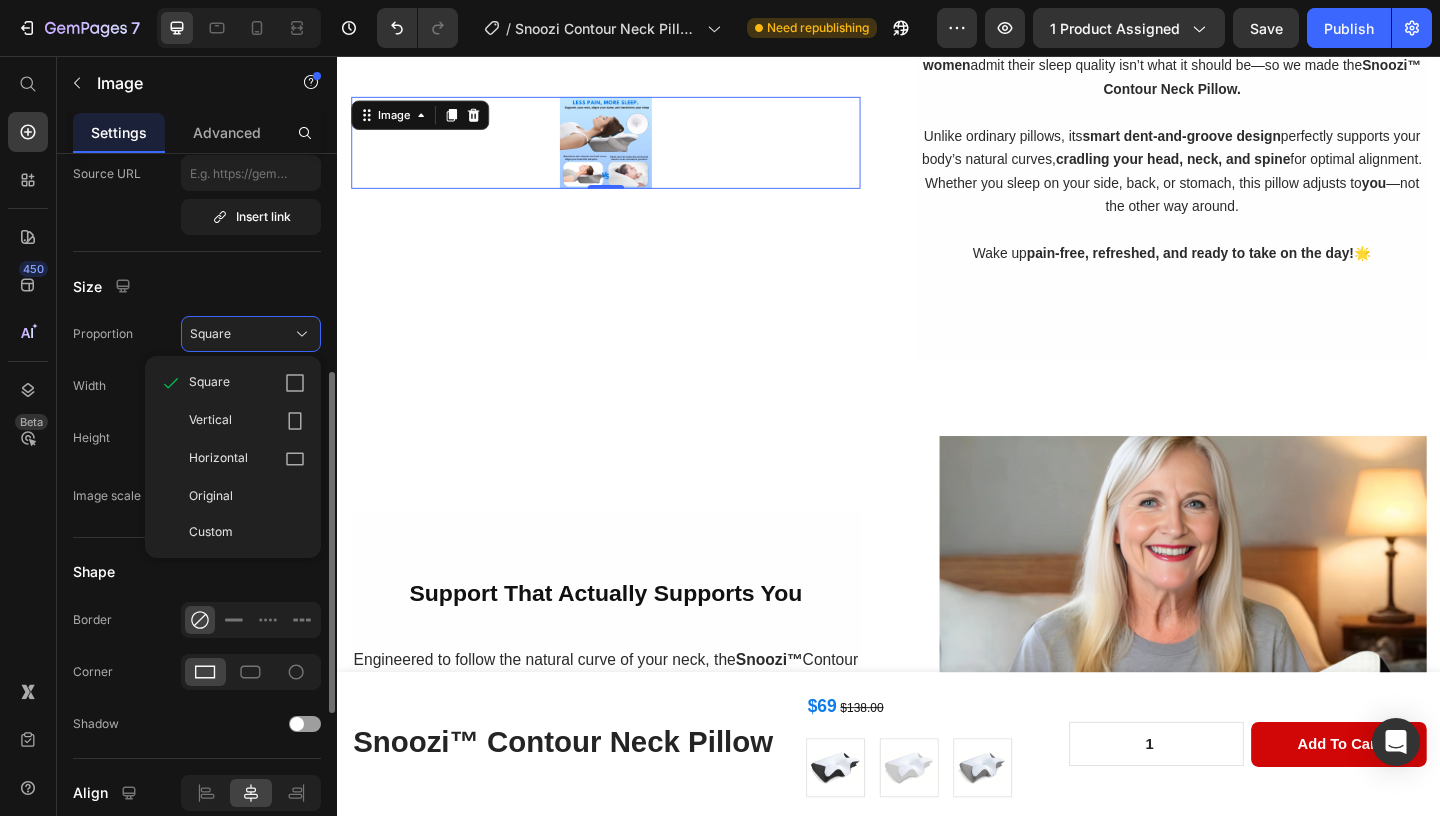 click on "Original" at bounding box center (211, 496) 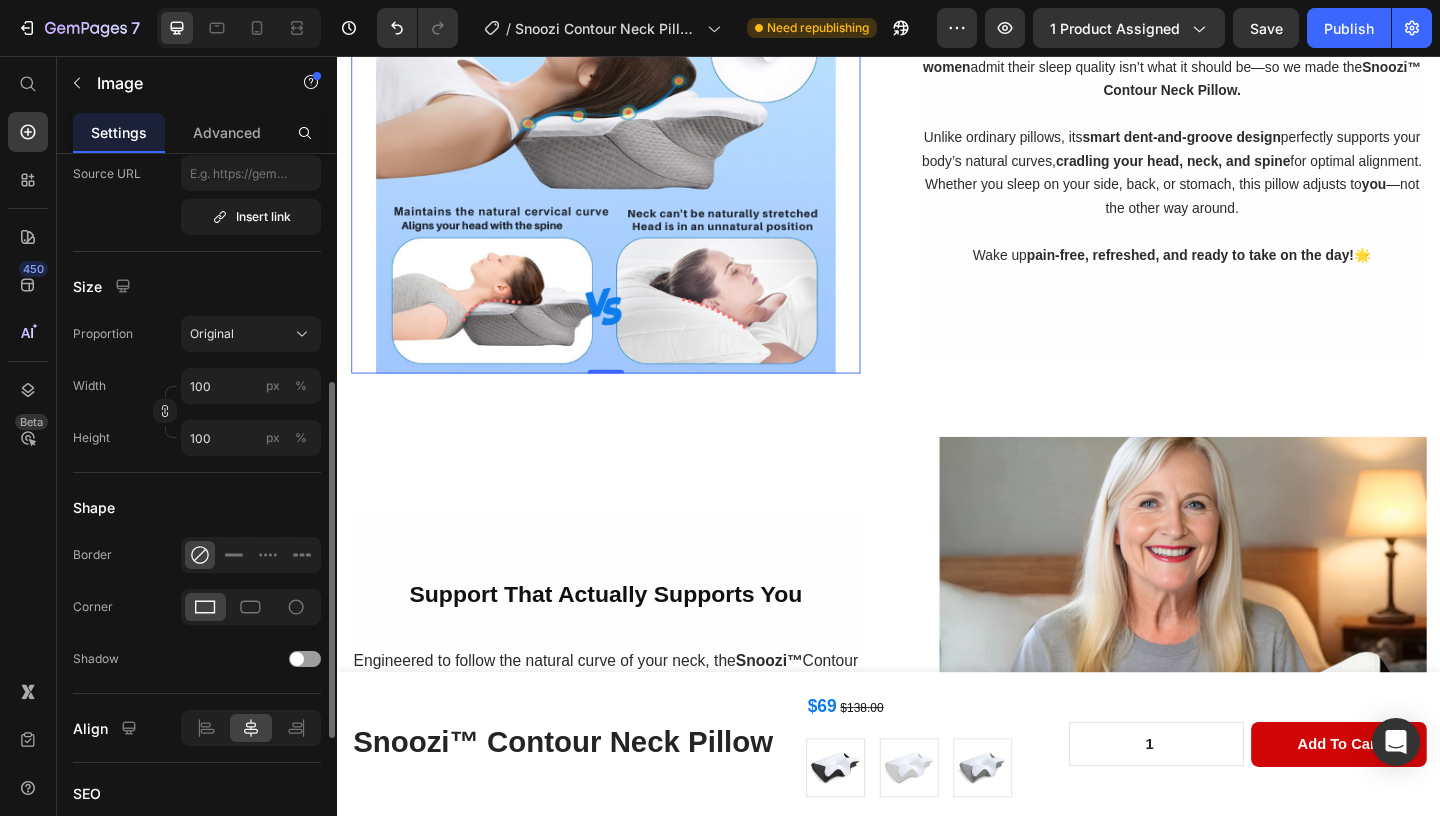 type 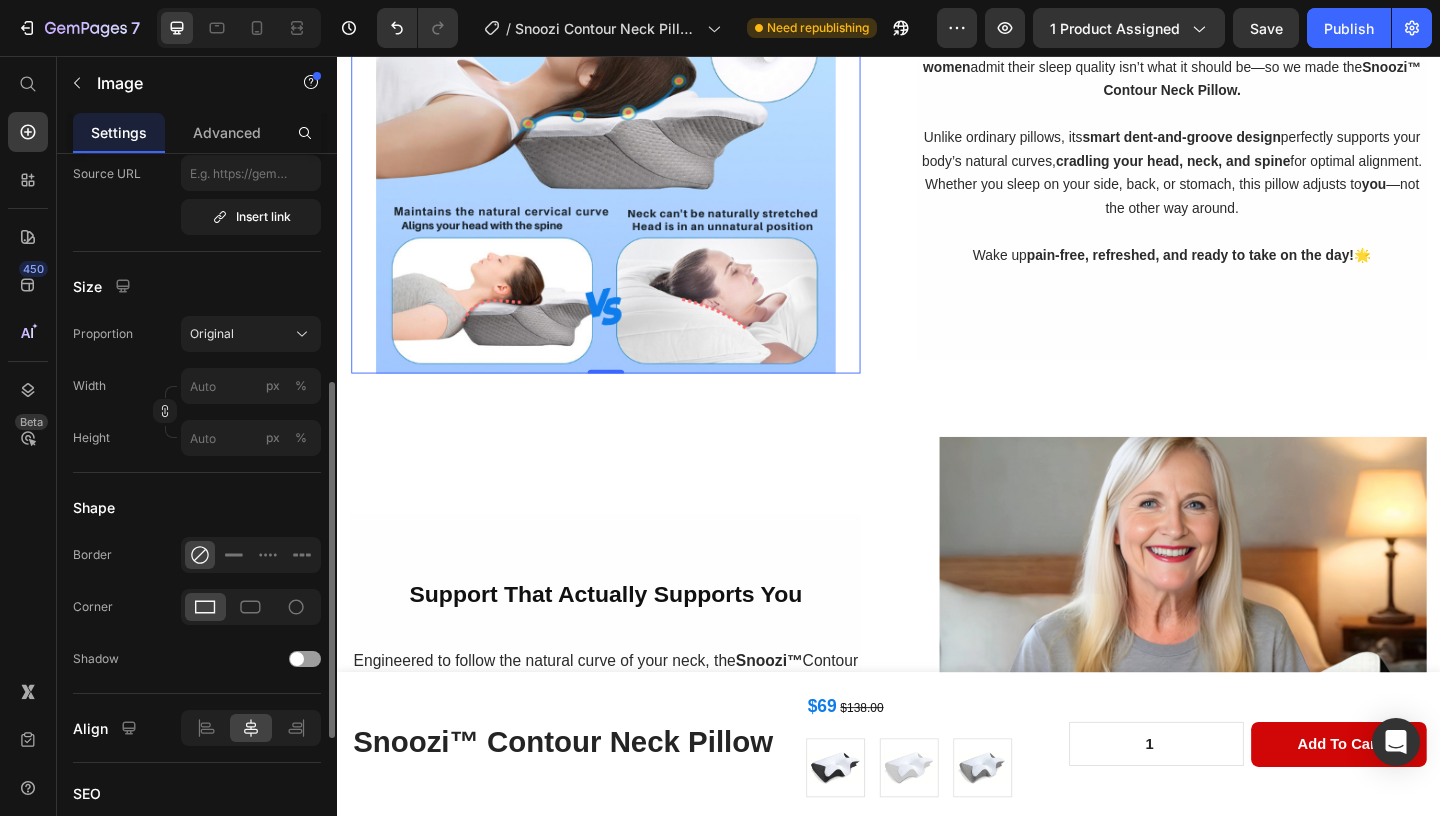 scroll, scrollTop: 1388, scrollLeft: 0, axis: vertical 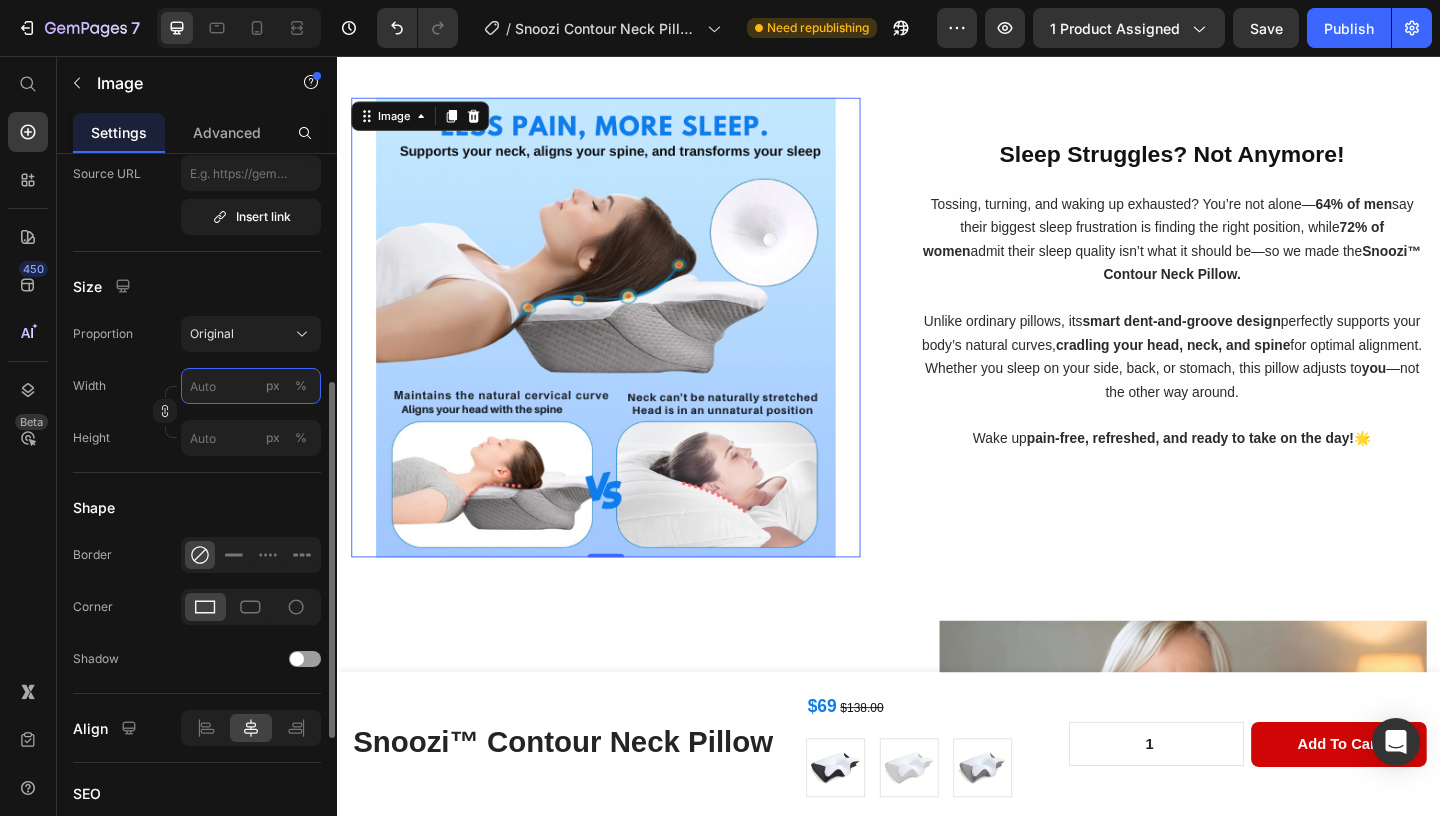 click on "px %" at bounding box center (251, 386) 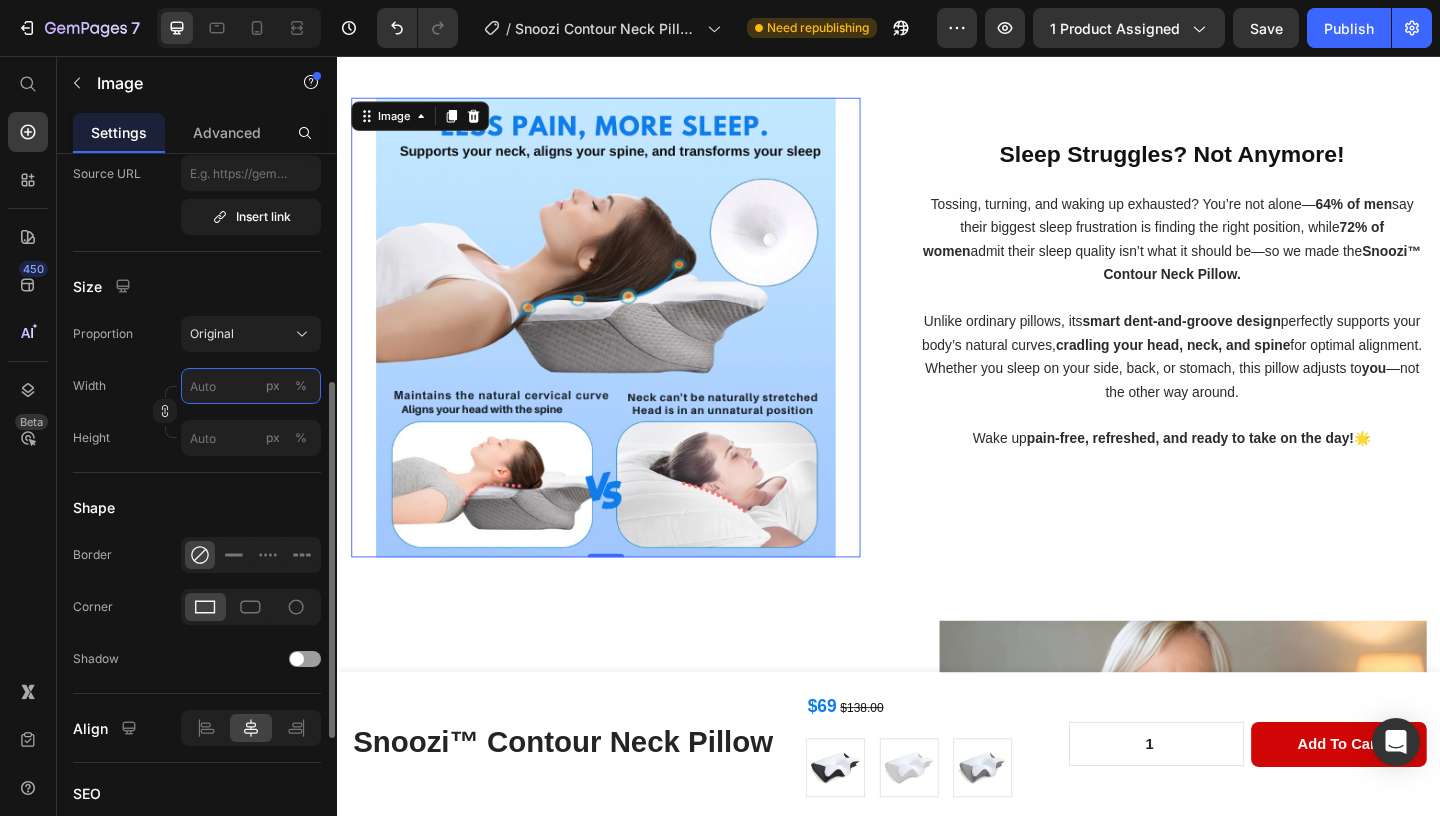 drag, startPoint x: 234, startPoint y: 391, endPoint x: 249, endPoint y: 390, distance: 15.033297 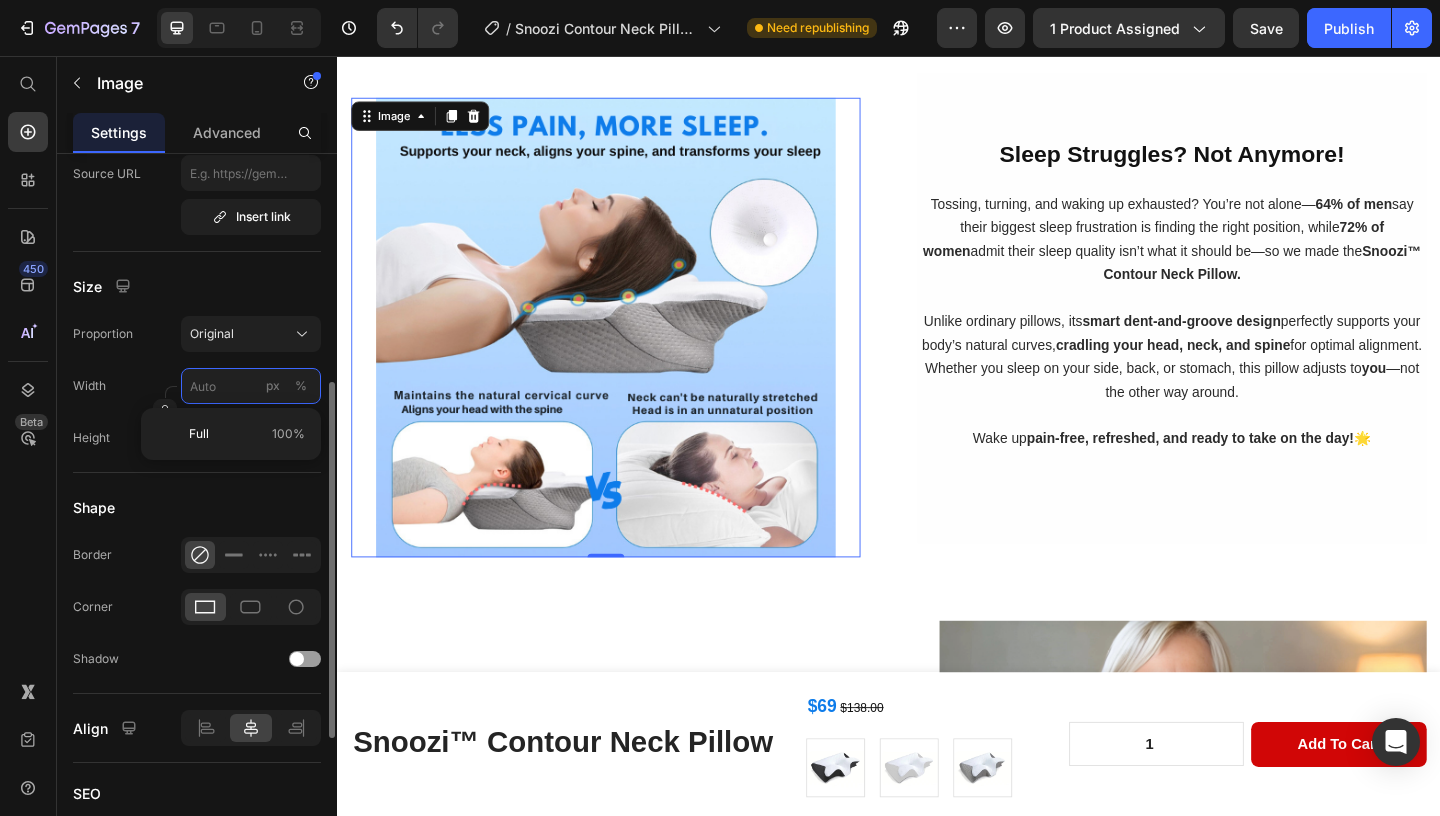 click on "px %" at bounding box center (251, 386) 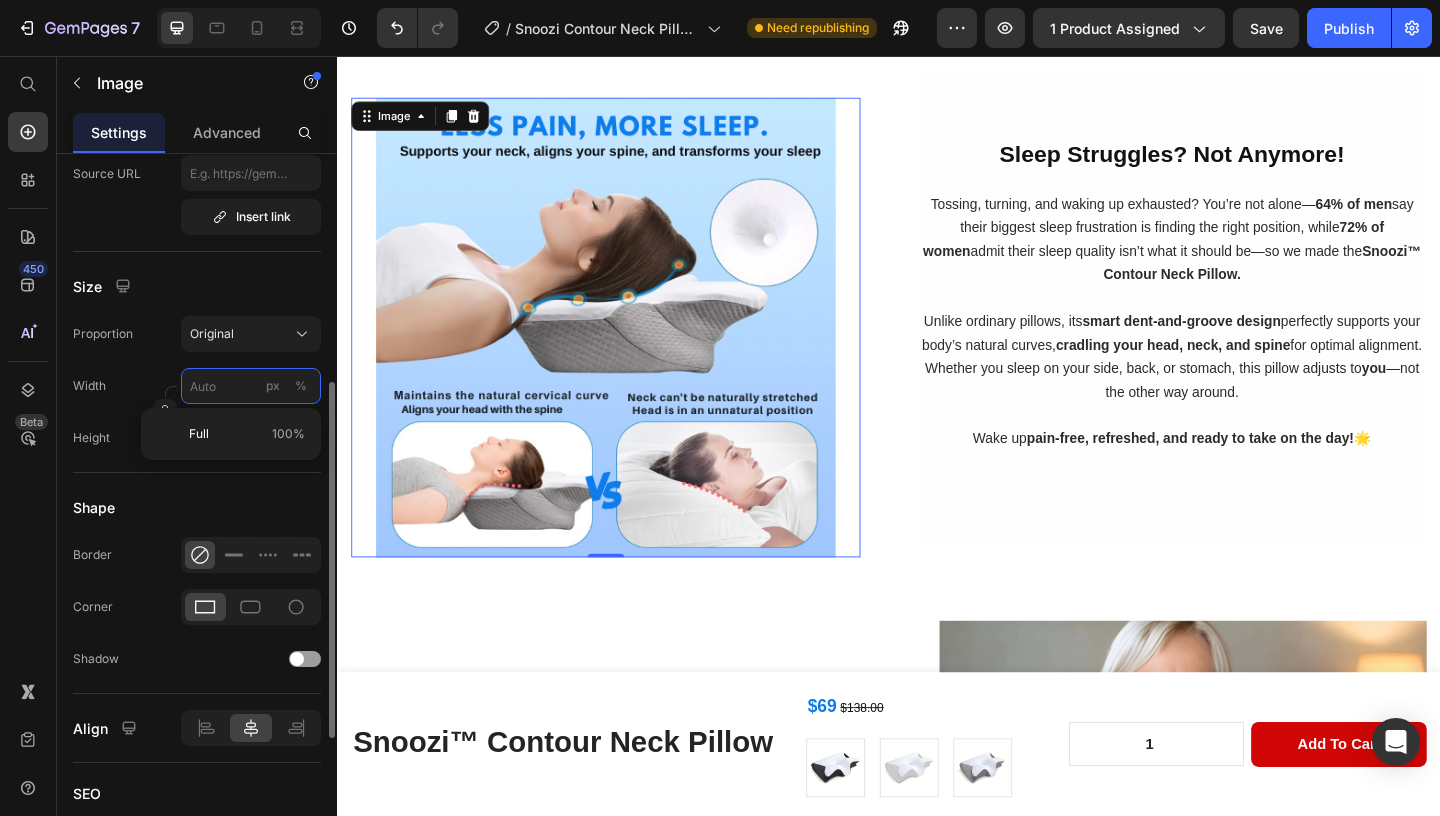 click on "px %" at bounding box center (251, 386) 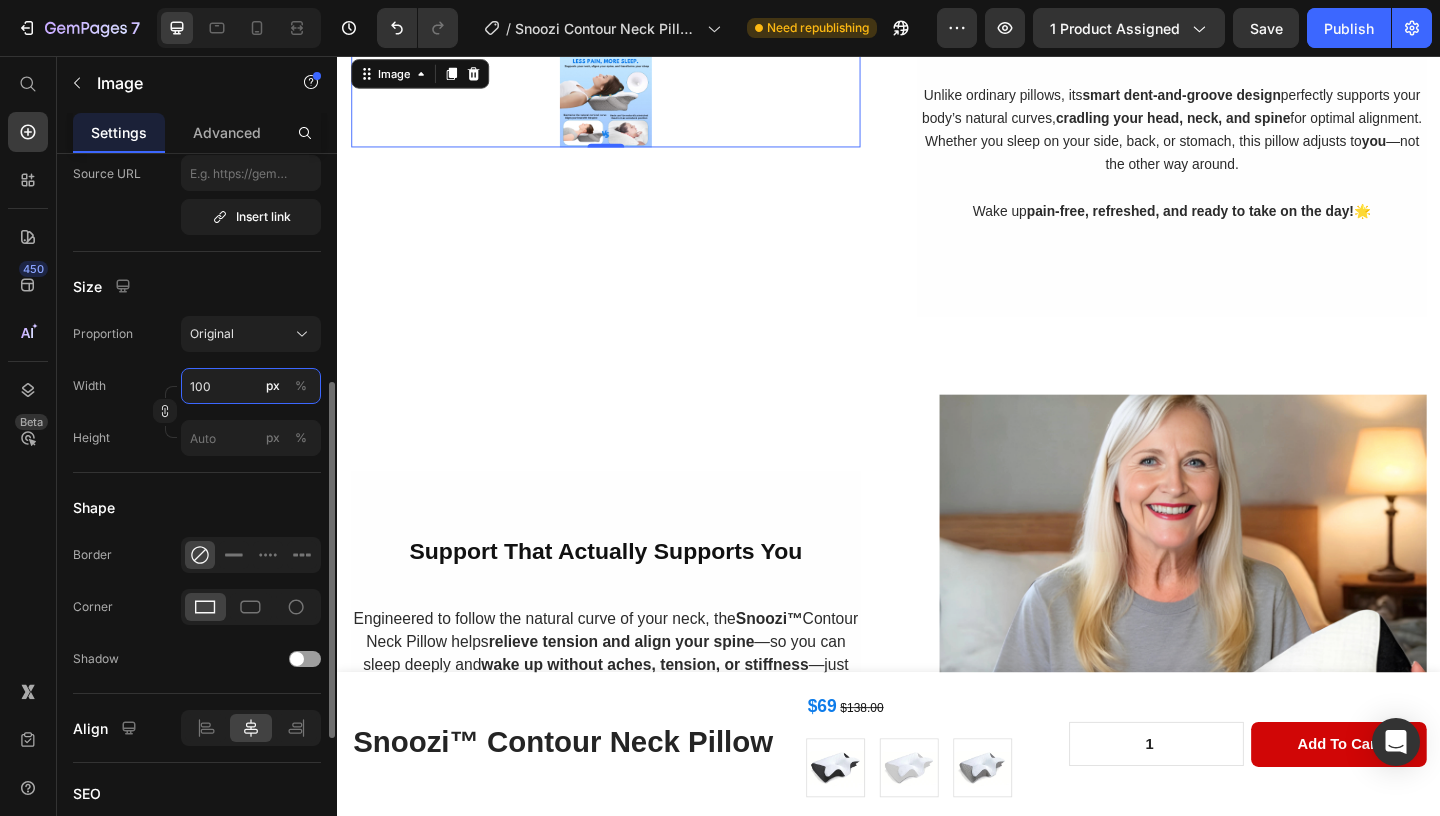 scroll, scrollTop: 1588, scrollLeft: 0, axis: vertical 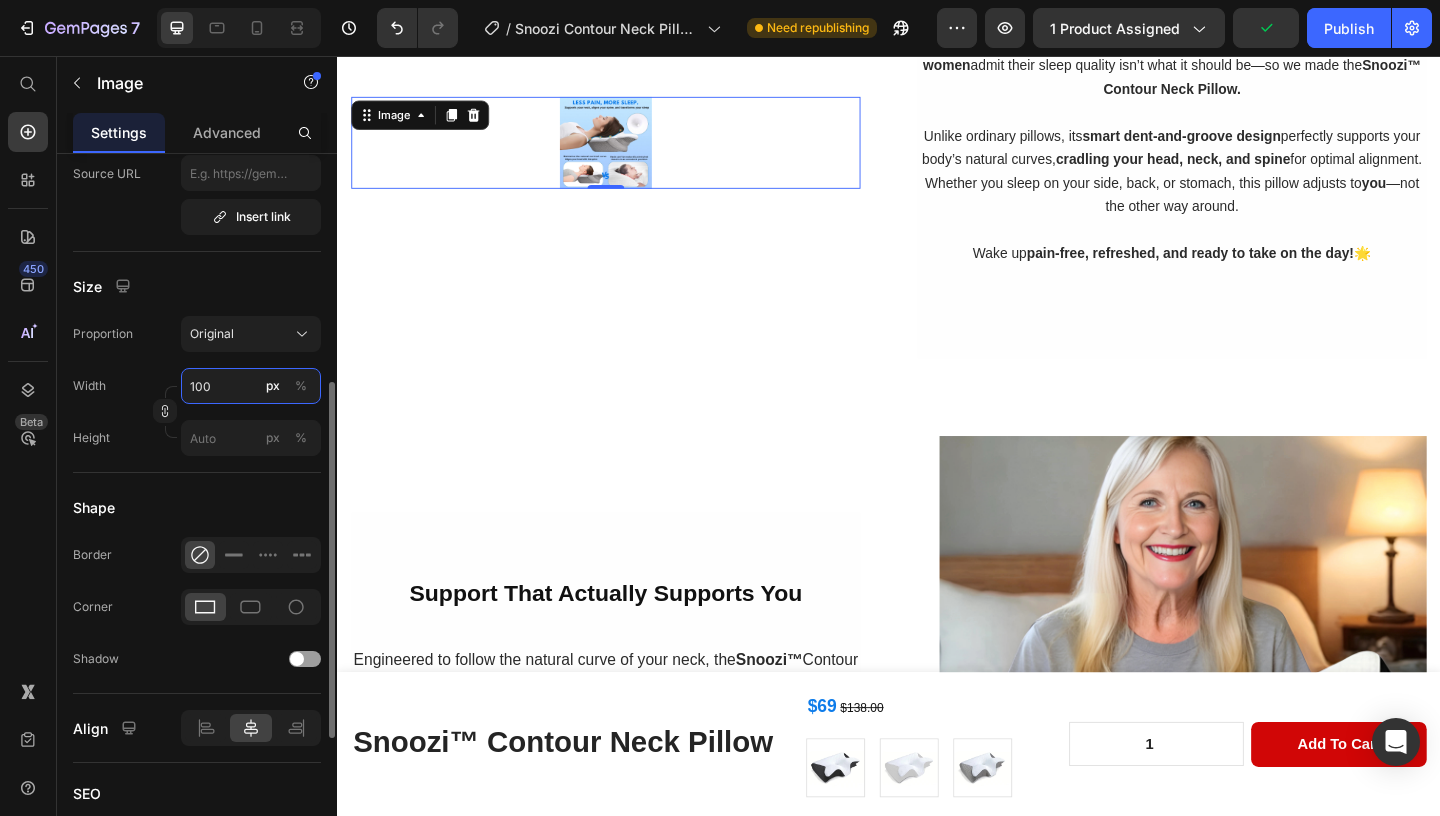 type on "100" 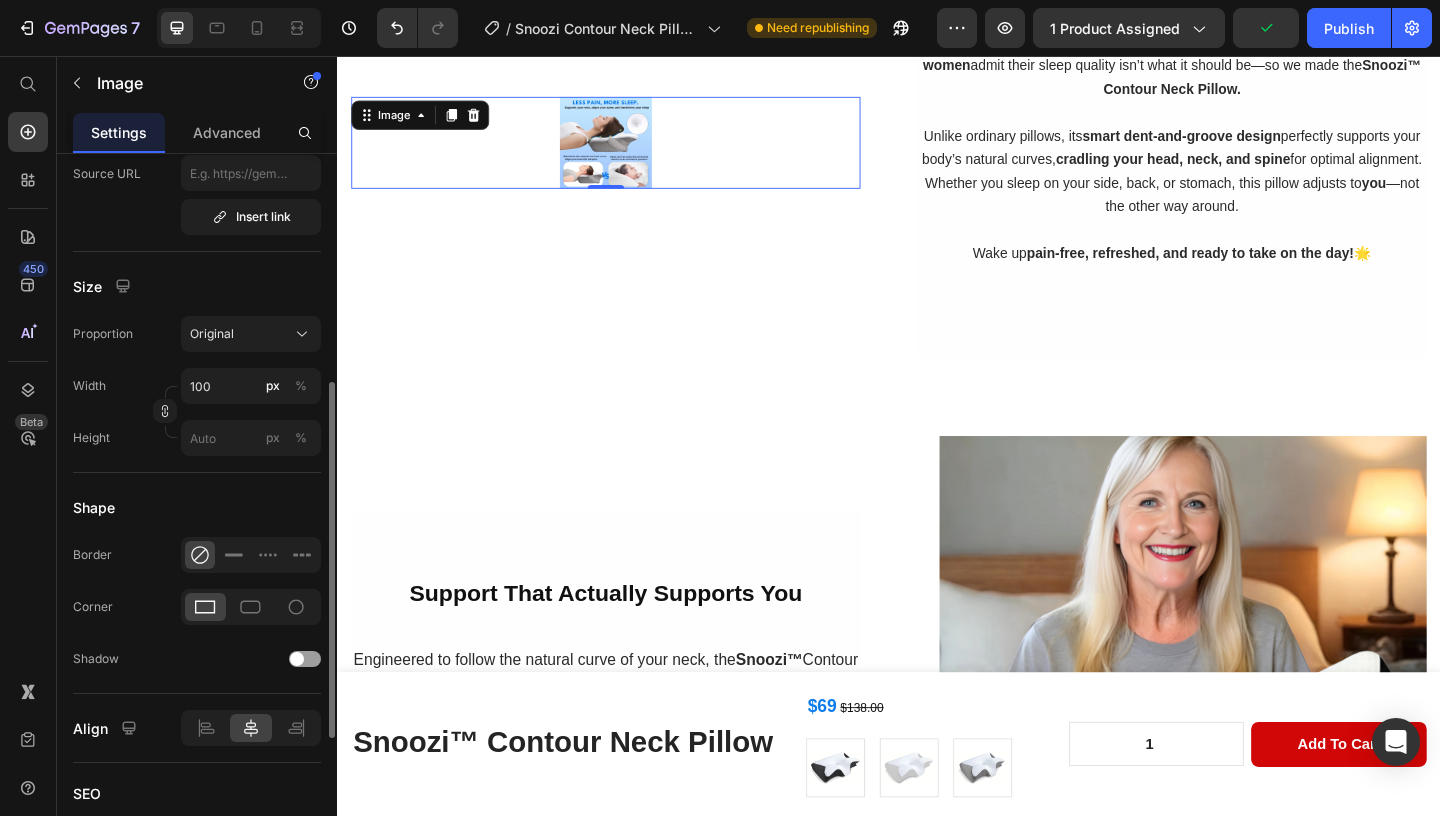 click on "Size Proportion Original Width 100 px % Height px %" 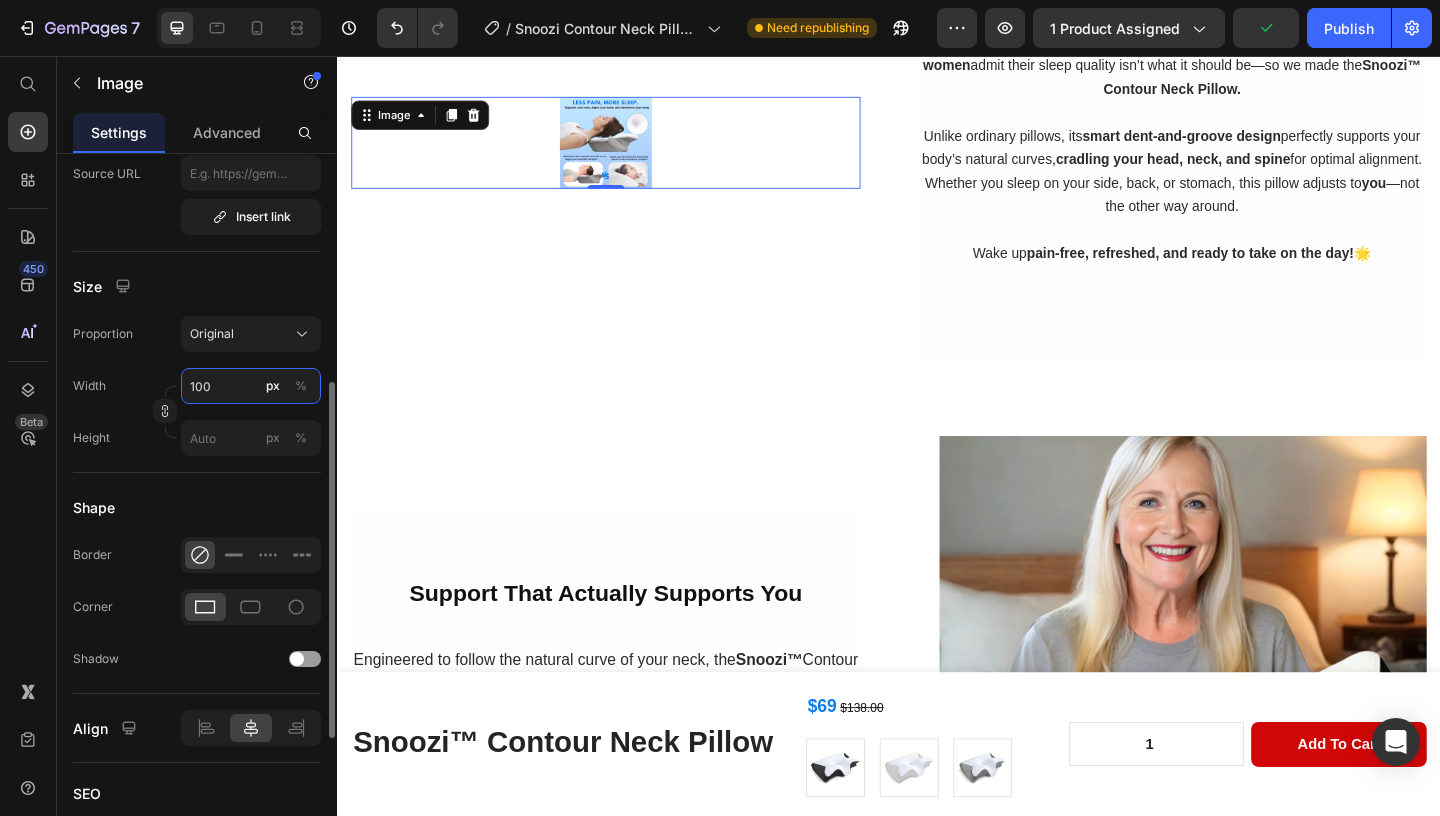 click on "100" at bounding box center (251, 386) 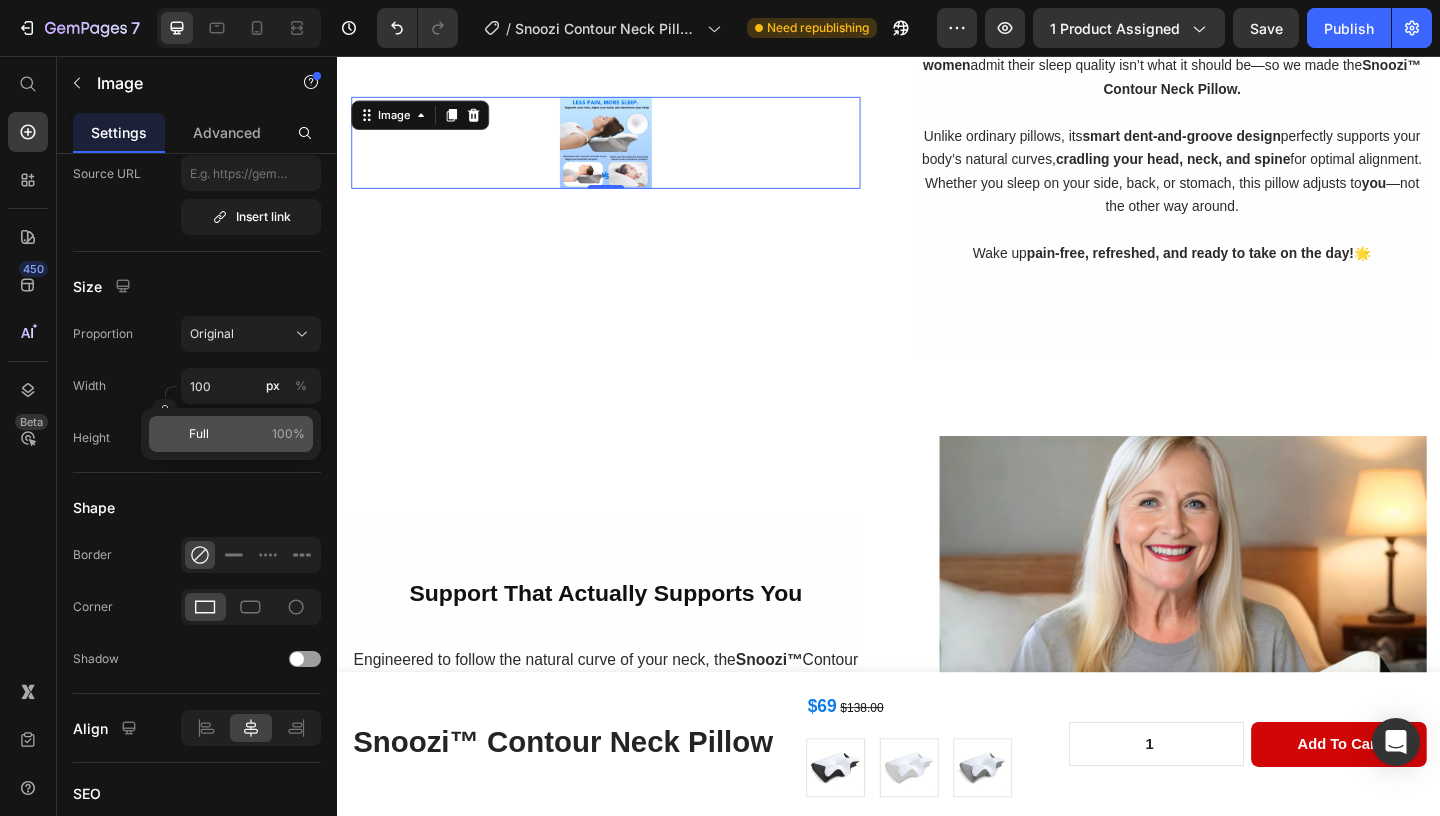 click on "Full 100%" at bounding box center (247, 434) 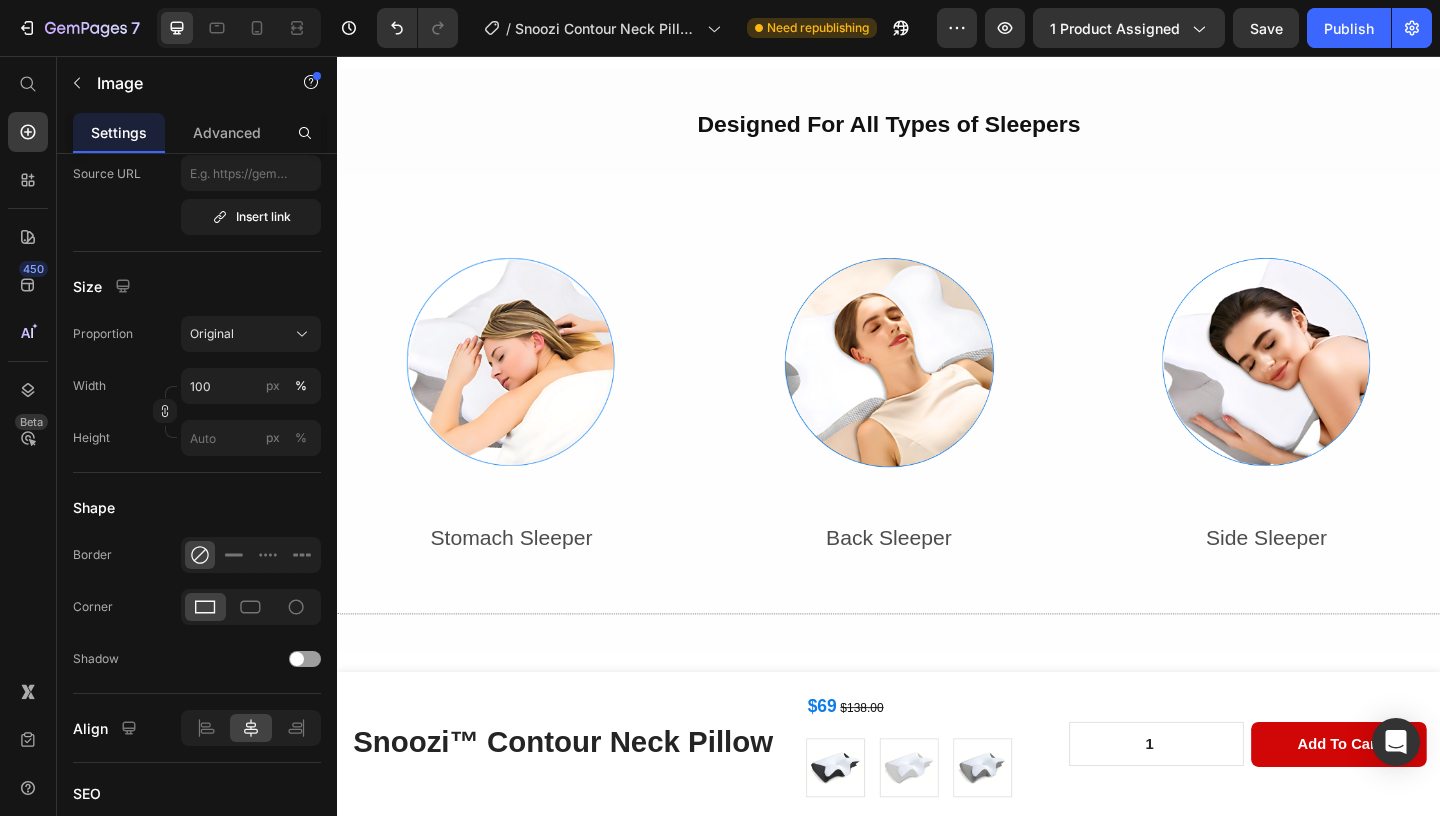 scroll, scrollTop: 2531, scrollLeft: 0, axis: vertical 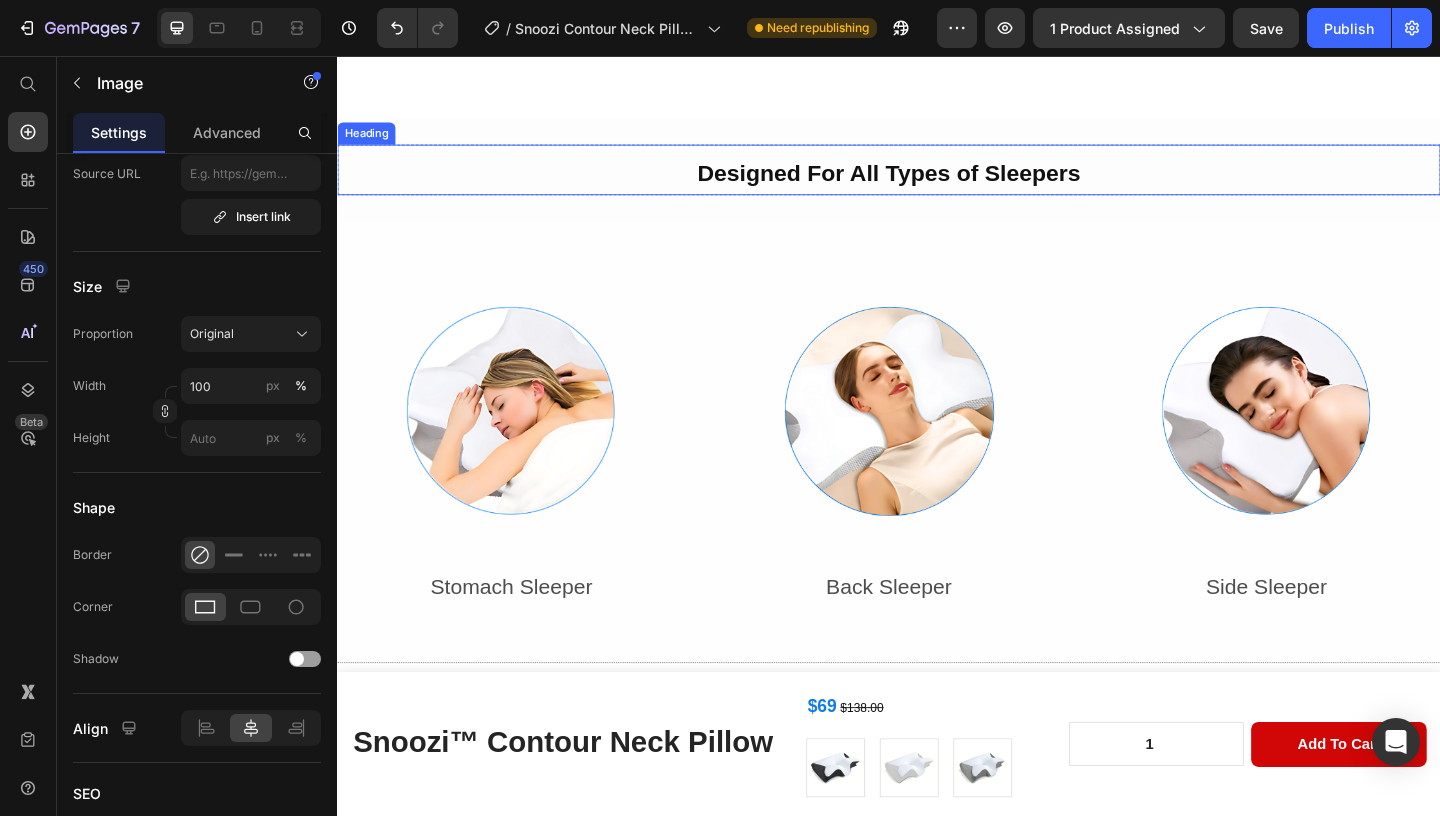 click on "Designed For All Types of Sleepers" at bounding box center (937, 179) 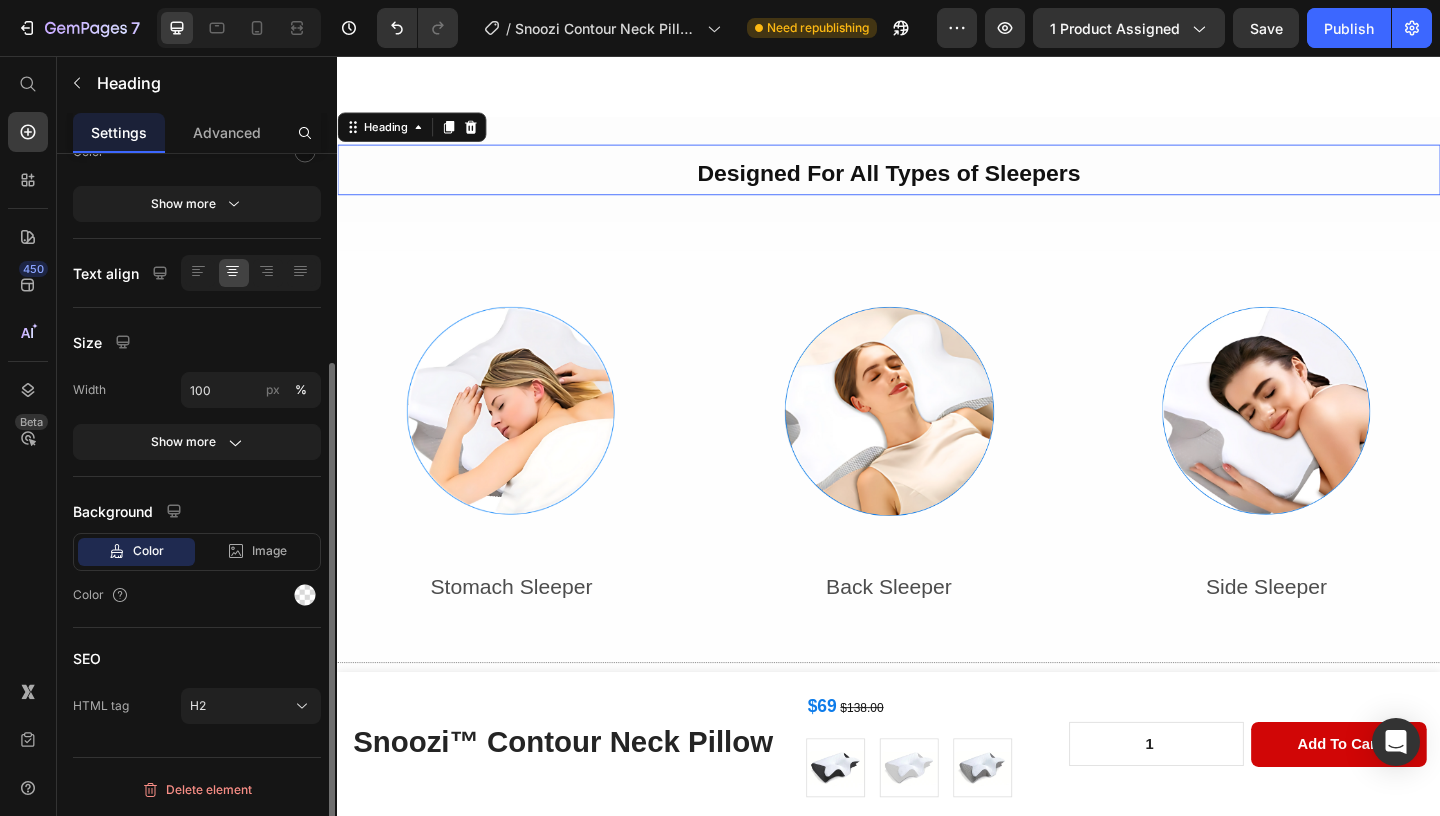 scroll, scrollTop: 0, scrollLeft: 0, axis: both 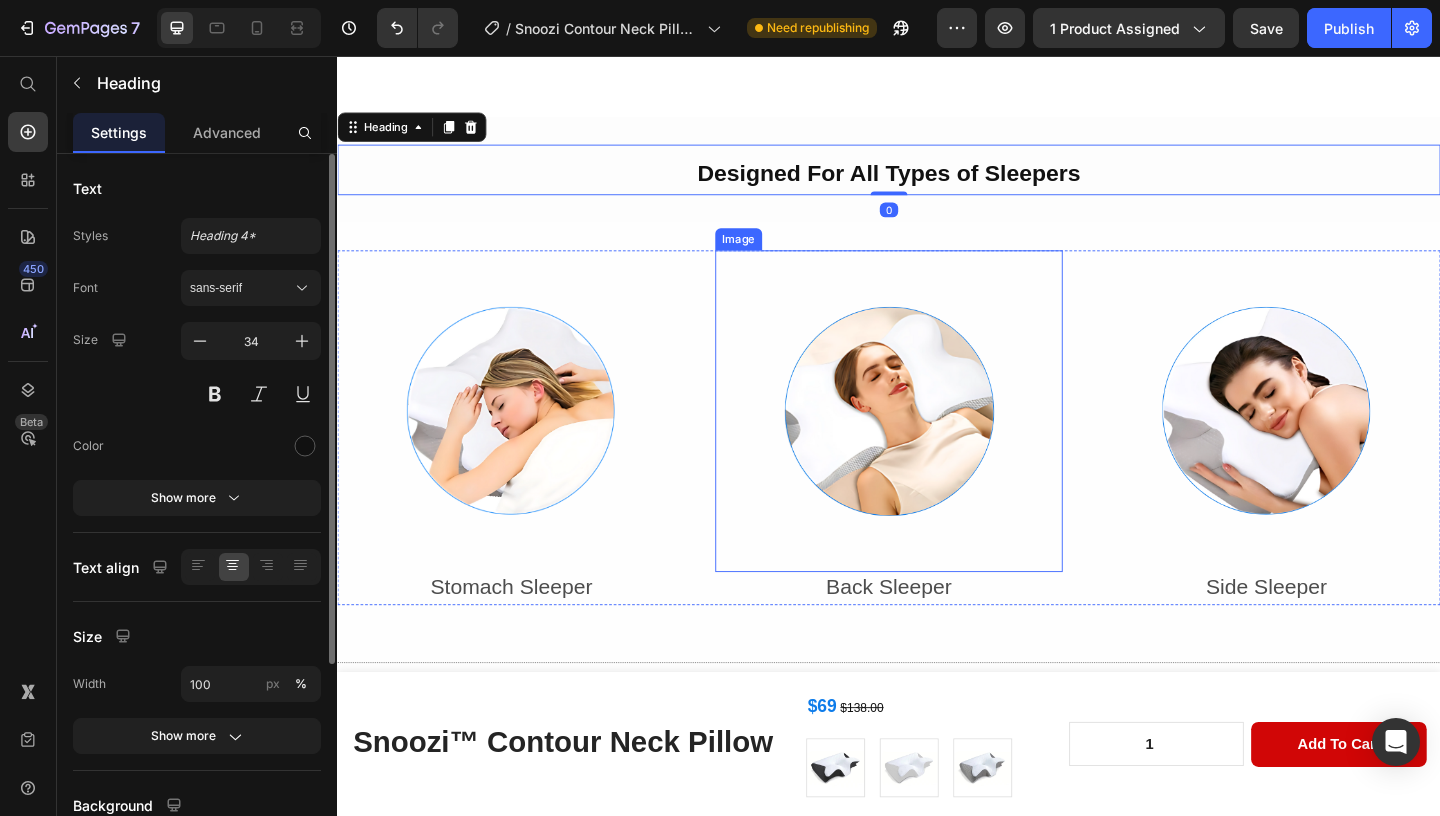 click at bounding box center [937, 442] 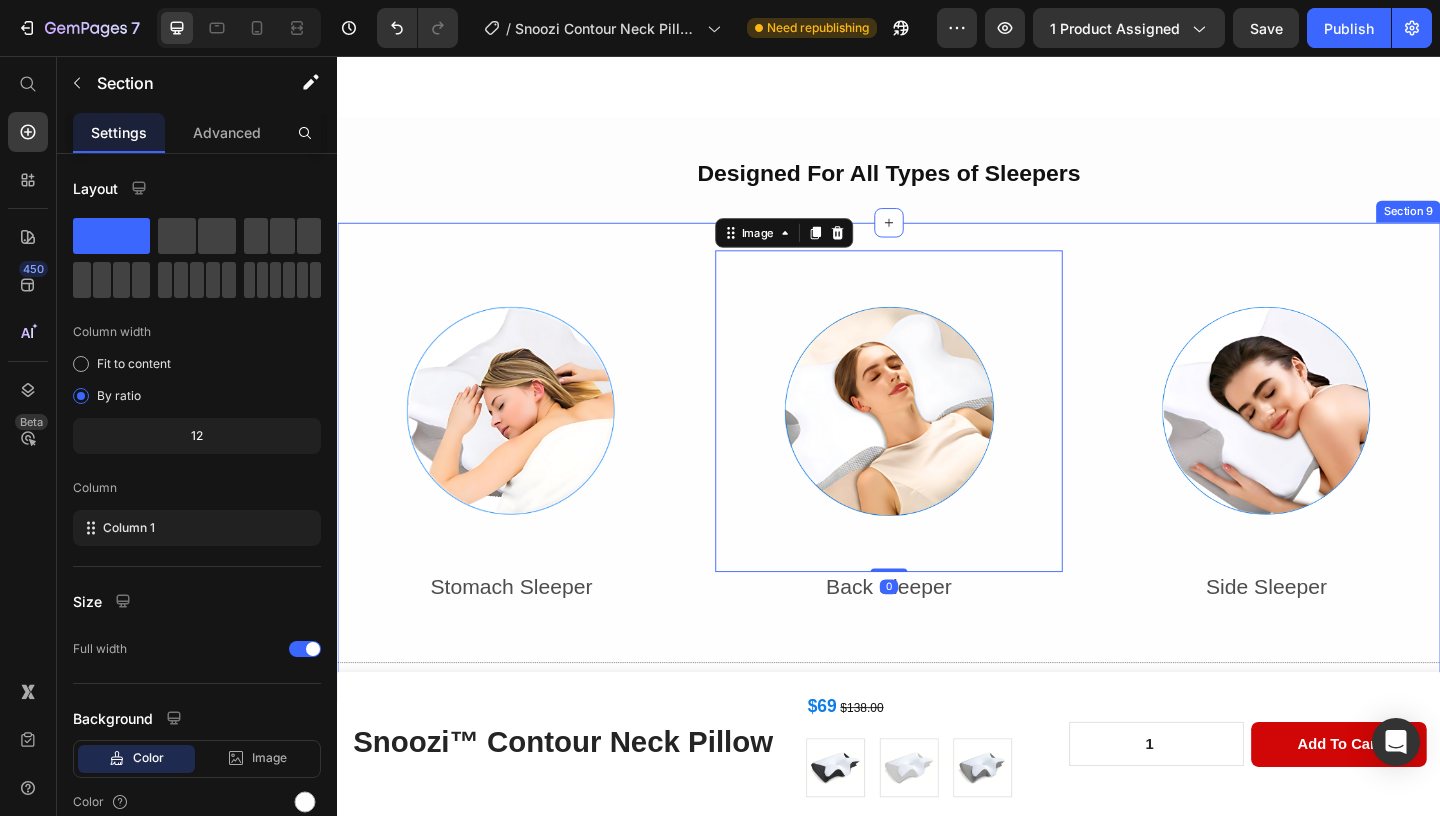 click on "Image    Stomach Sleeper Text Block Image    Back Sleeper Text Block Image    Side Sleeper Text Block Row                Title Line Row Section 9" at bounding box center (937, 497) 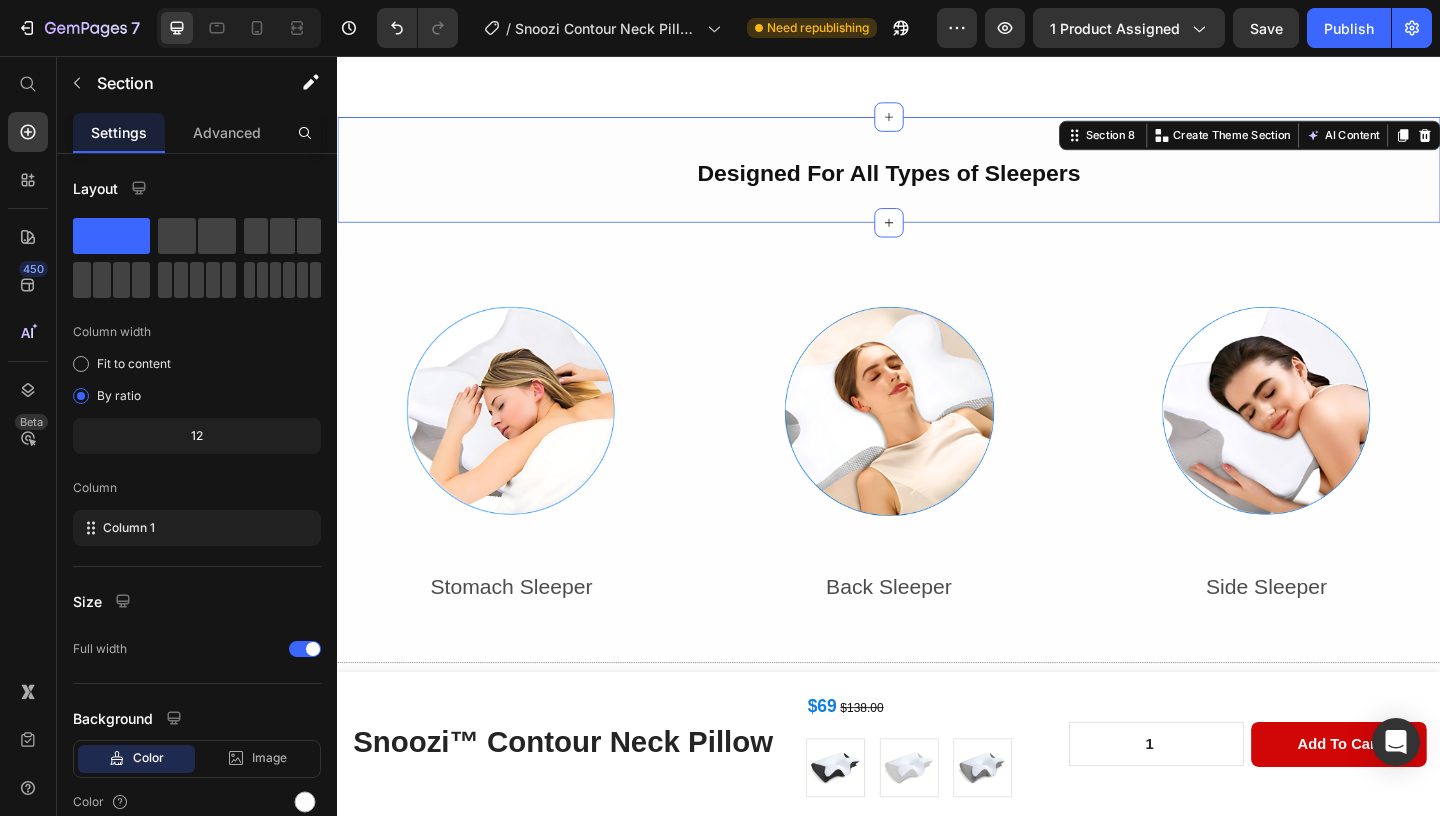 click on "Designed For All Types of Sleepers Heading Row Section 8   You can create reusable sections Create Theme Section AI Content Write with GemAI What would you like to describe here? Tone and Voice Persuasive Product CelluWave™ Sculptor UK Show more Generate" at bounding box center (937, 179) 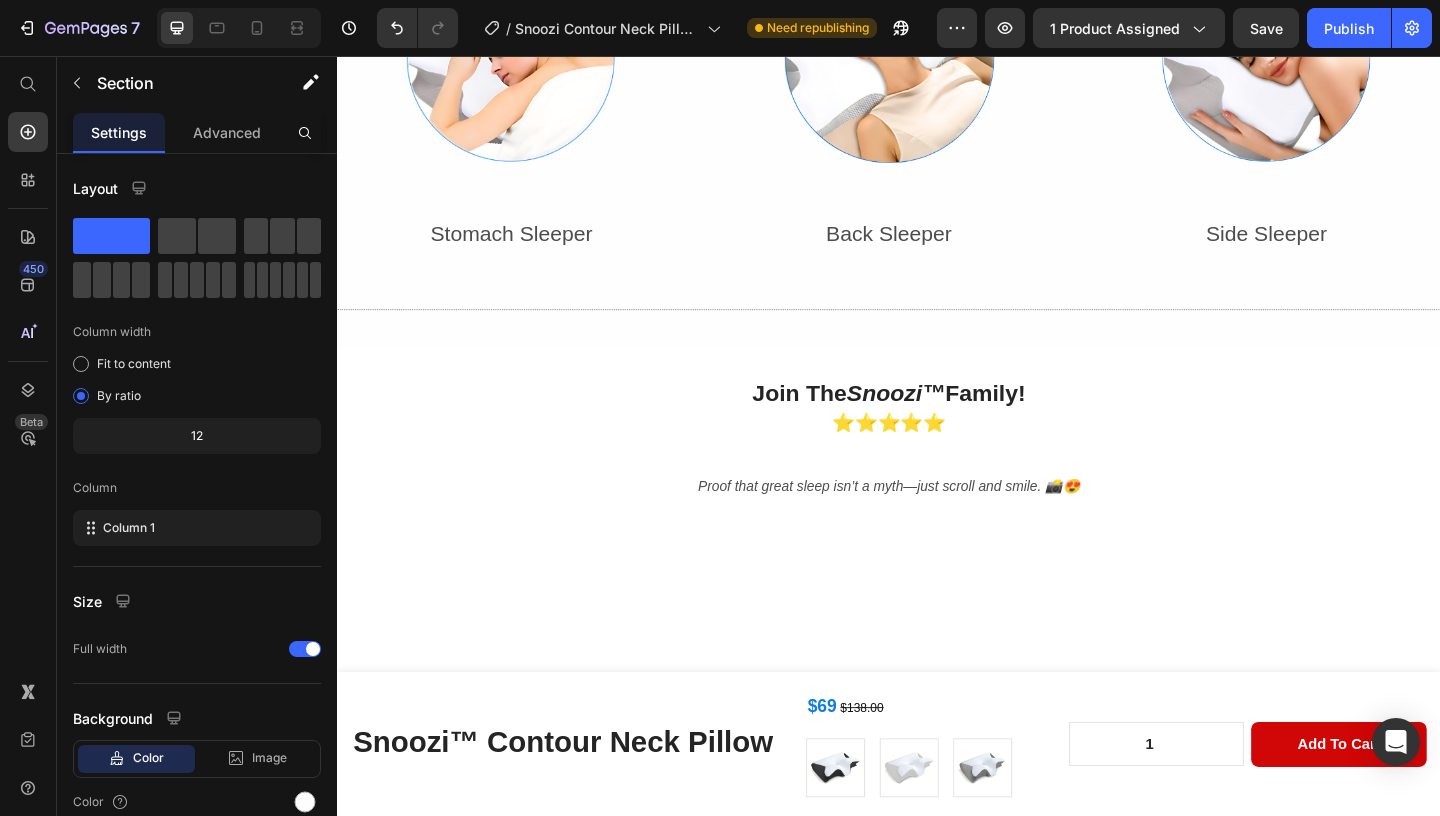 scroll, scrollTop: 2934, scrollLeft: 0, axis: vertical 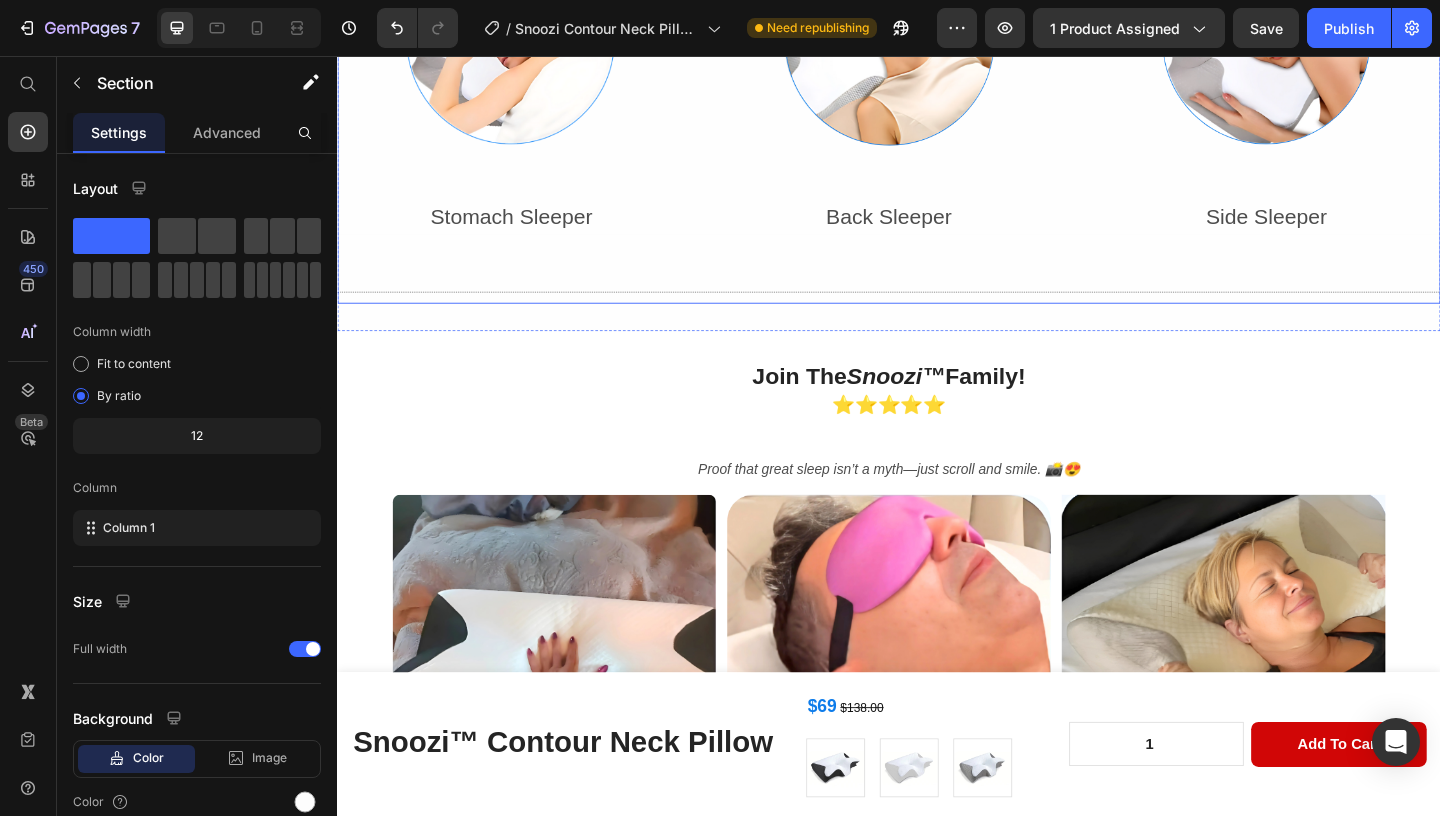 click on "Image    Stomach Sleeper Text Block Image    Back Sleeper Text Block Image    Side Sleeper Text Block Row                Title Line" at bounding box center (937, 94) 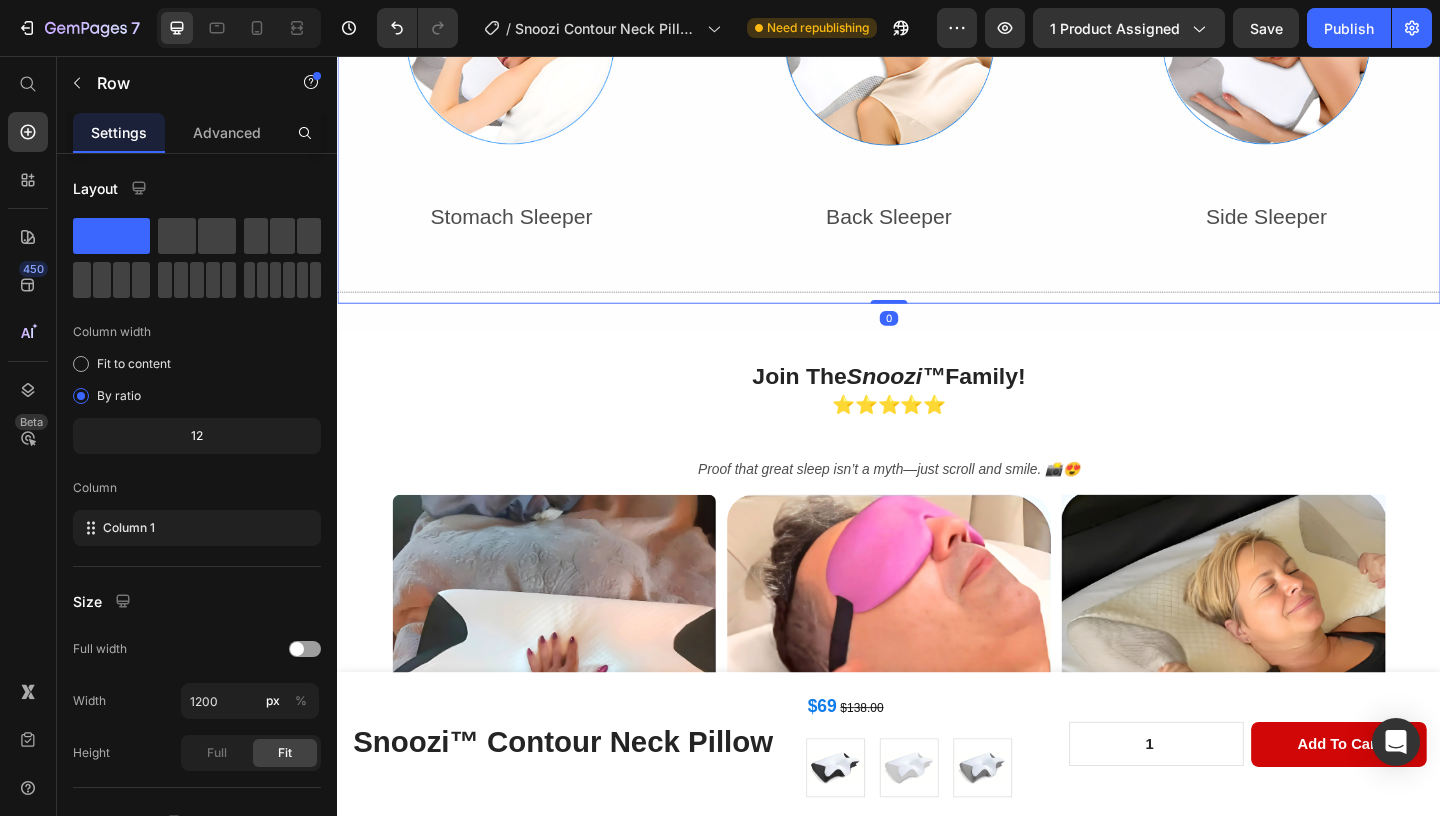 click on "Image    Stomach Sleeper Text Block Image    Back Sleeper Text Block Image    Side Sleeper Text Block Row                Title Line" at bounding box center (937, 94) 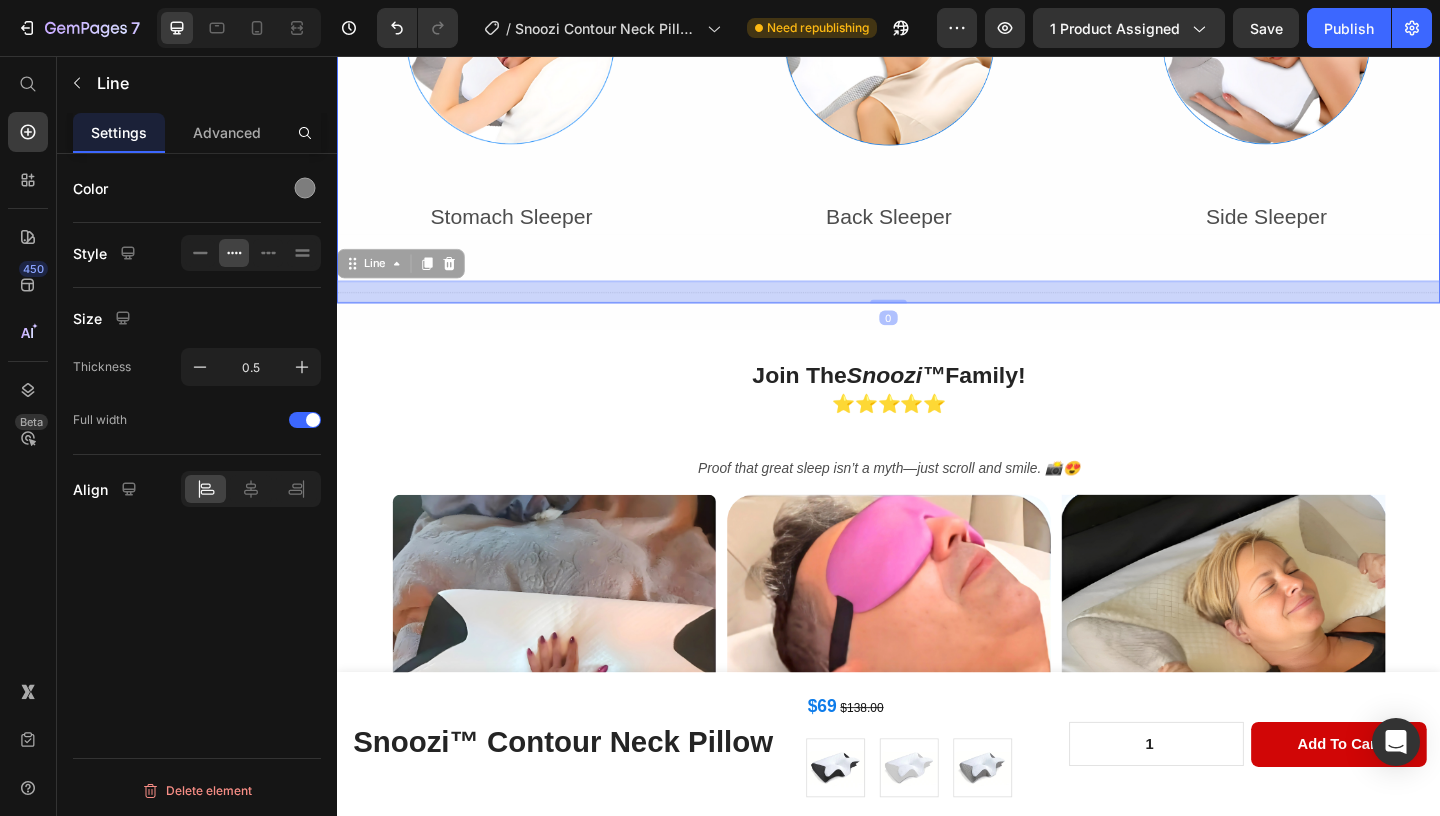 click on "Header Snoozi™ Contour Neck Pillow Product Title $69   $138.00 Text Block Black Black White White Gray Gray Product Variants & Swatches 1 Product Quantity add to cart Product Cart Button Row Row Product Sticky Image Sleep Struggles? Not Anymore! Heading Tossing, turning, and waking up exhausted? You’re not alone— 64% of [GENDER]  say their biggest sleep frustration is finding the right position, while  72% of [GENDER]  admit their sleep quality isn’t what it should be—so we made the  Snoozi™ Contour Neck Pillow.   Unlike ordinary pillows, its  smart dent-and-groove design  perfectly supports your body’s natural curves,  cradling your head, neck, and spine  for optimal alignment. Whether you sleep on your side, back, or stomach, this pillow adjusts to  you —not the other way around.   Wake up  pain-free, refreshed, and ready to take on the day!  🌟 Text Block Row Row Support That Actually Supports You Heading Engineered to follow the natural curve of your neck, the  Snoozi™ Text Block Row Image" at bounding box center (937, 2156) 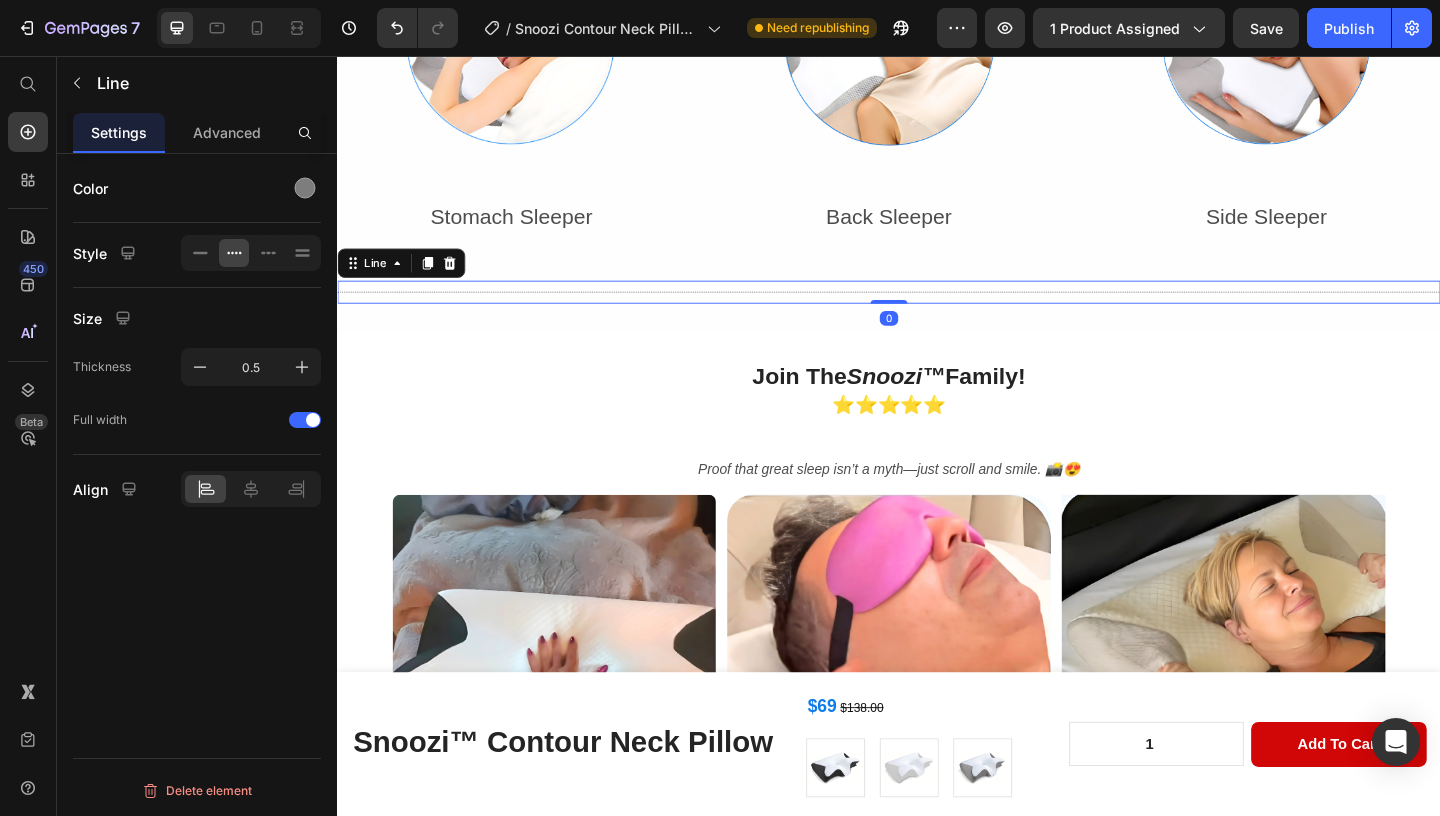 click on "Title Line   0" at bounding box center [937, 312] 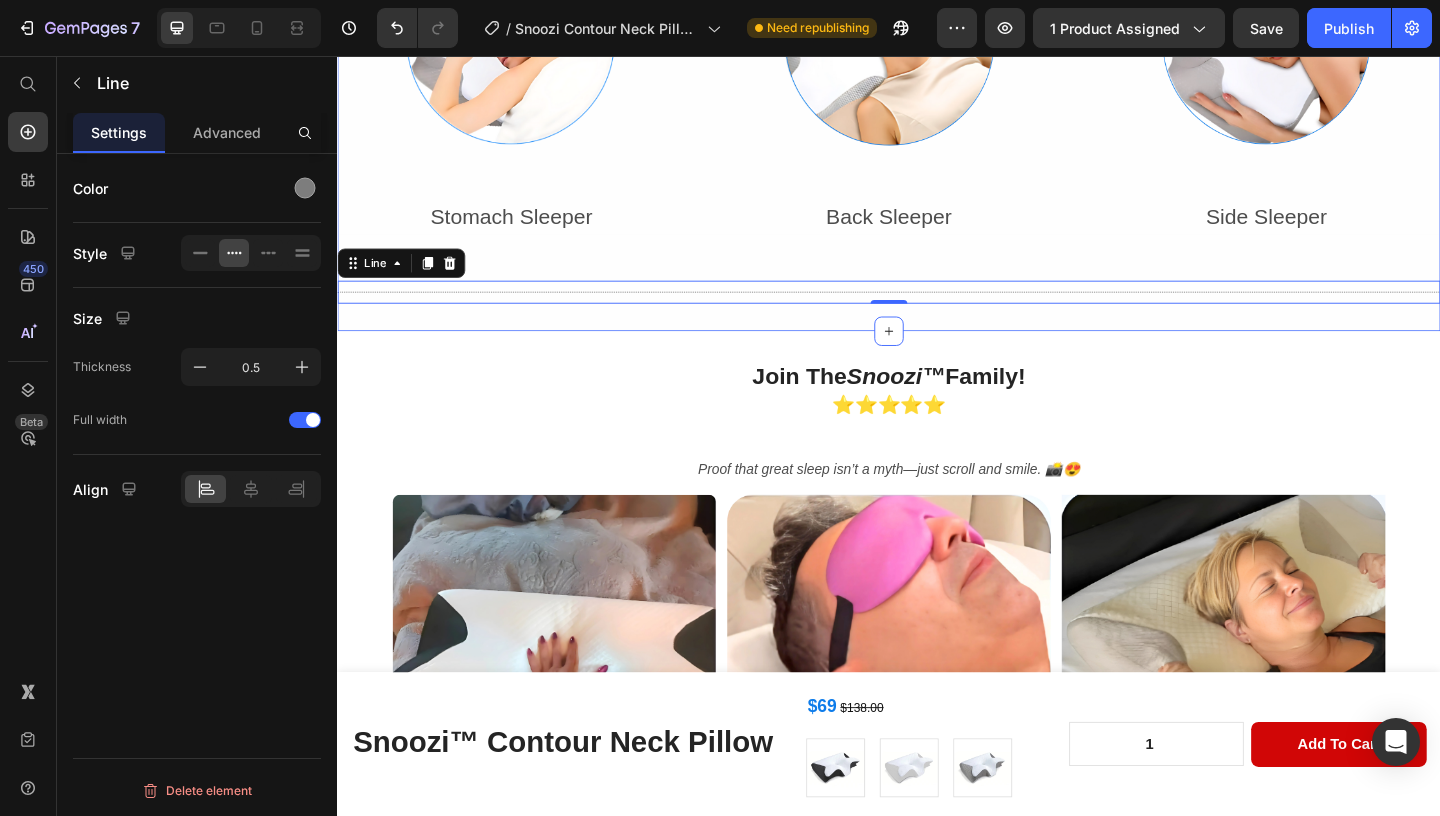 click on "Image    Stomach Sleeper Text Block Image    Back Sleeper Text Block Image    Side Sleeper Text Block Row                Title Line   0 Row Section 9" at bounding box center (937, 94) 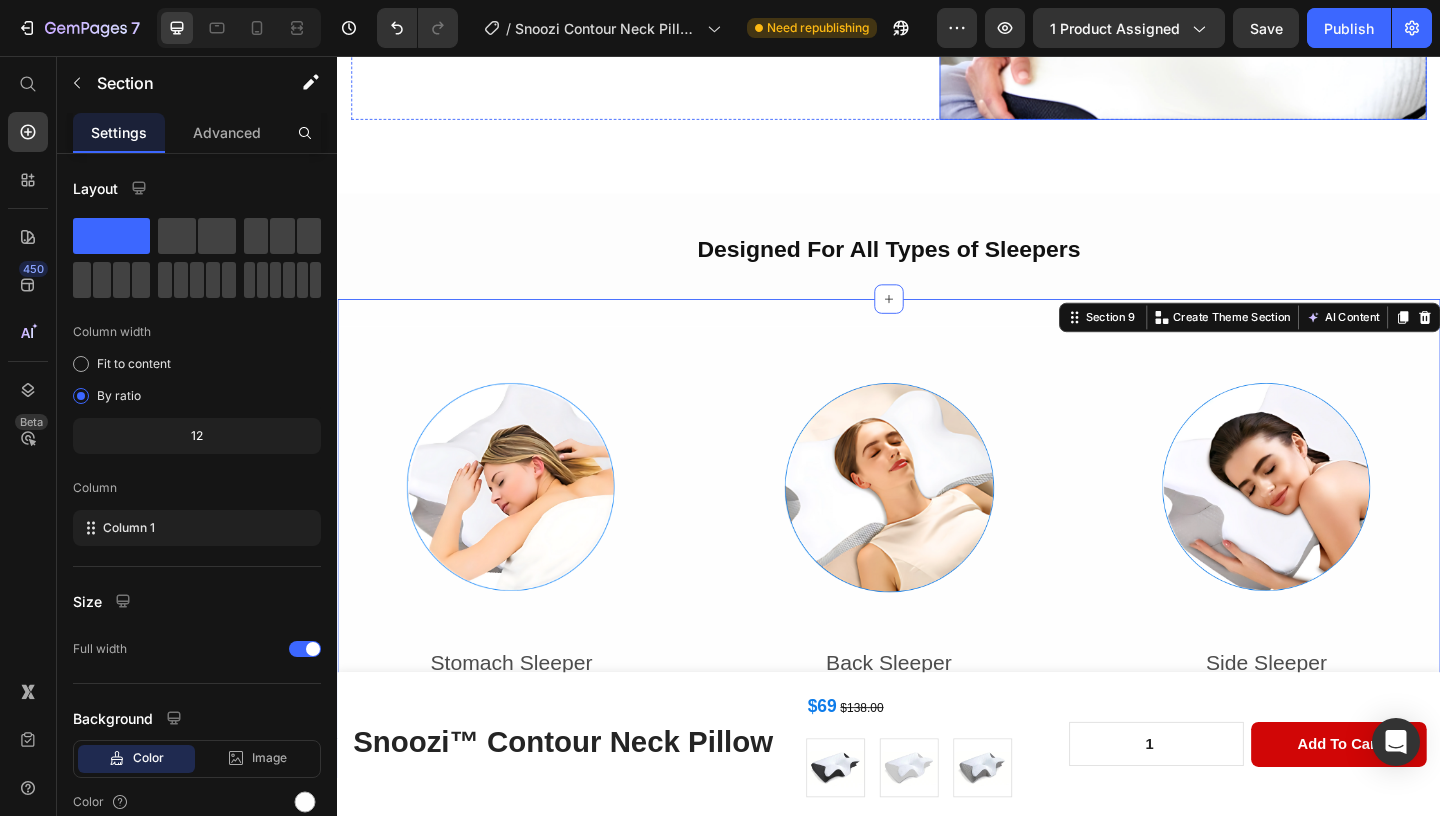 scroll, scrollTop: 2431, scrollLeft: 0, axis: vertical 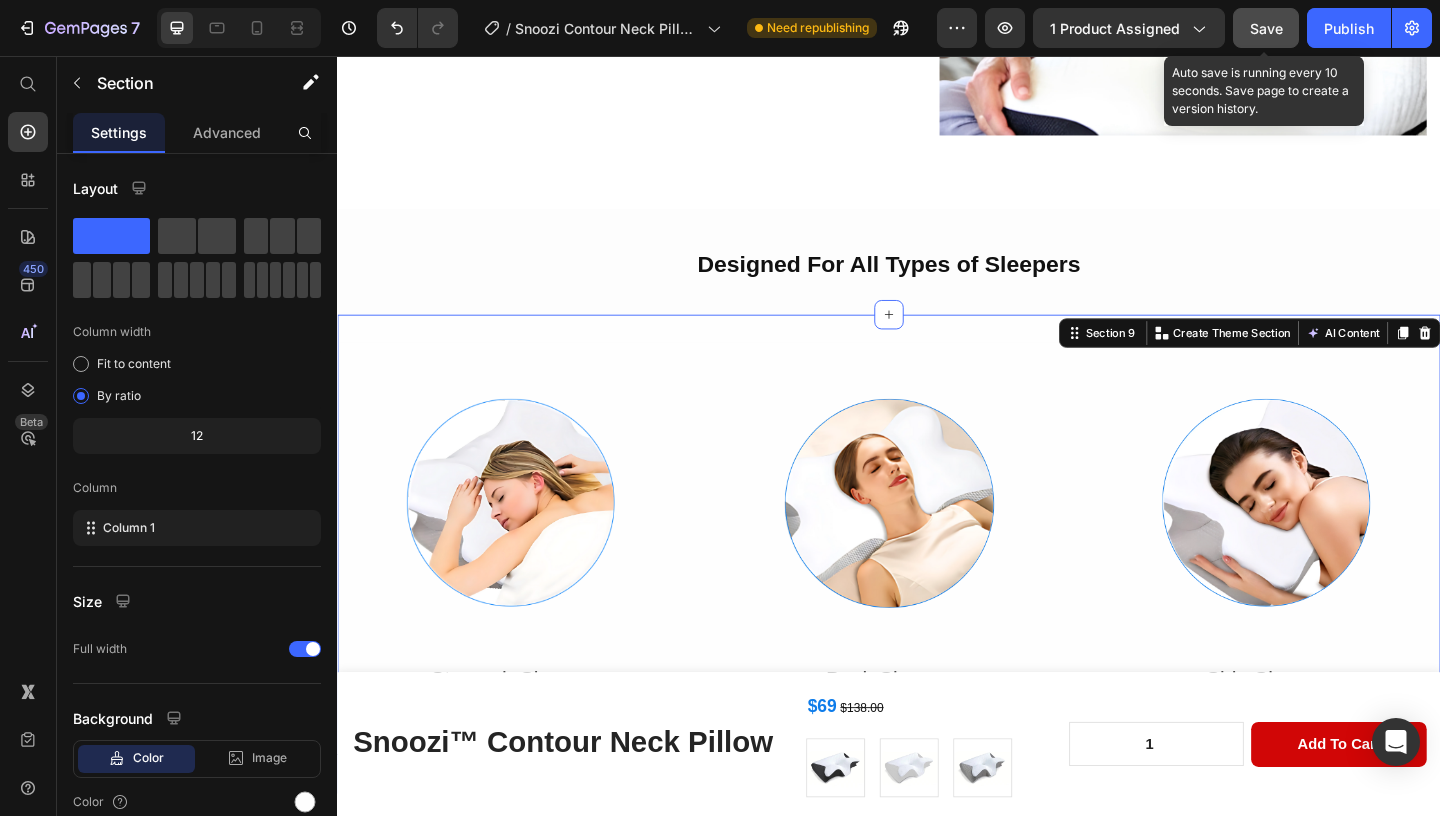 click on "Save" 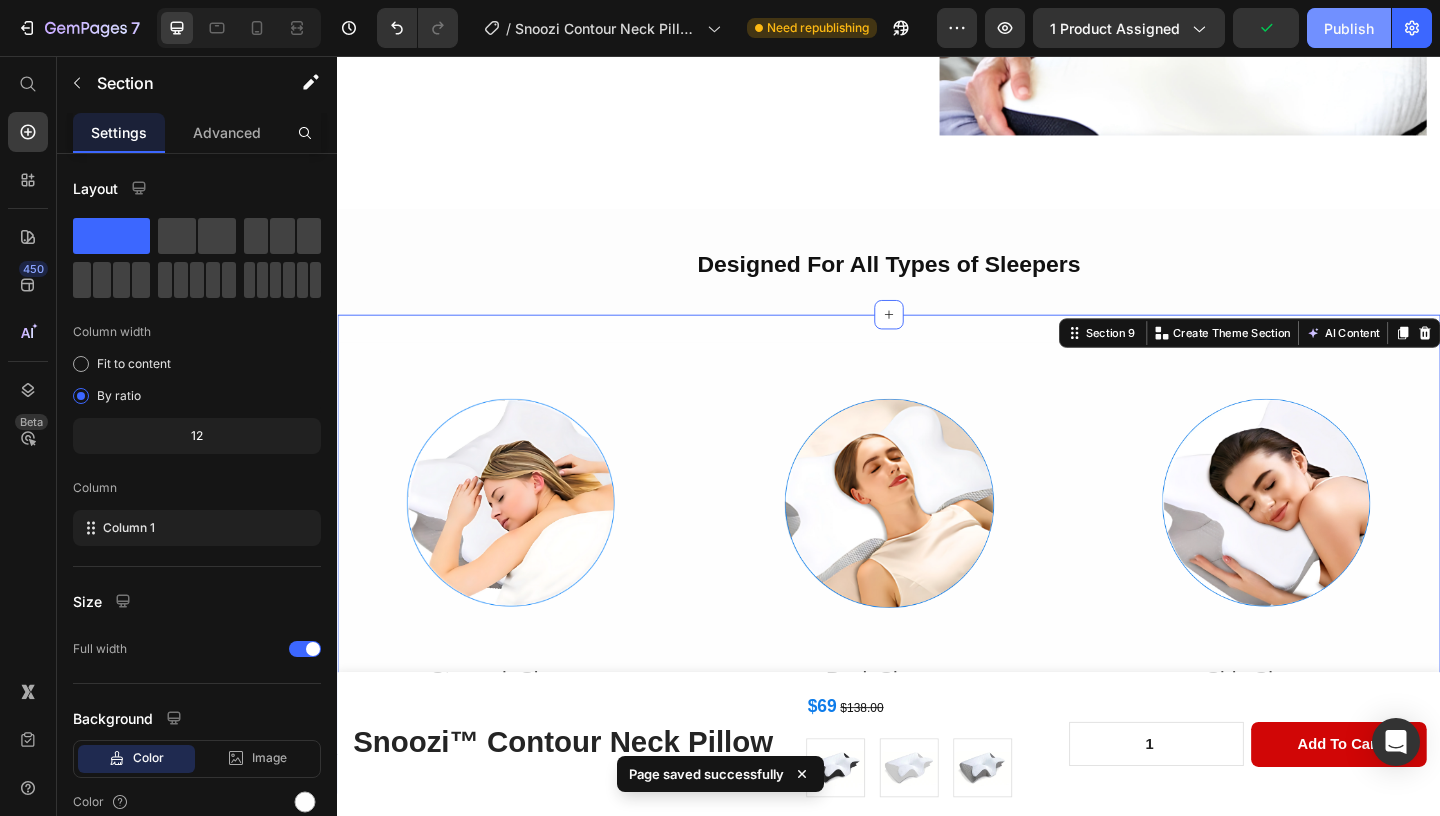 click on "Publish" at bounding box center [1349, 28] 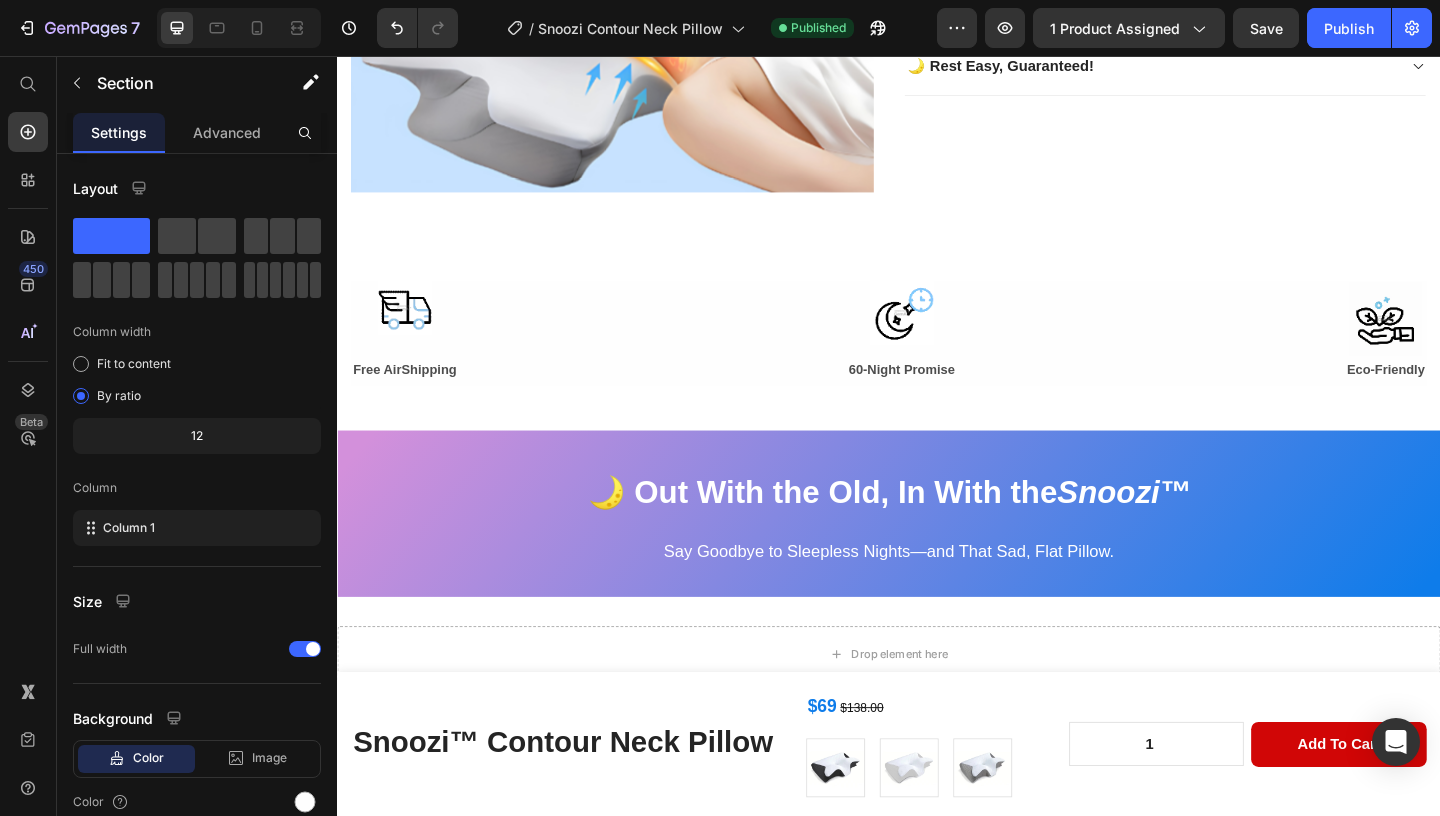 scroll, scrollTop: 0, scrollLeft: 0, axis: both 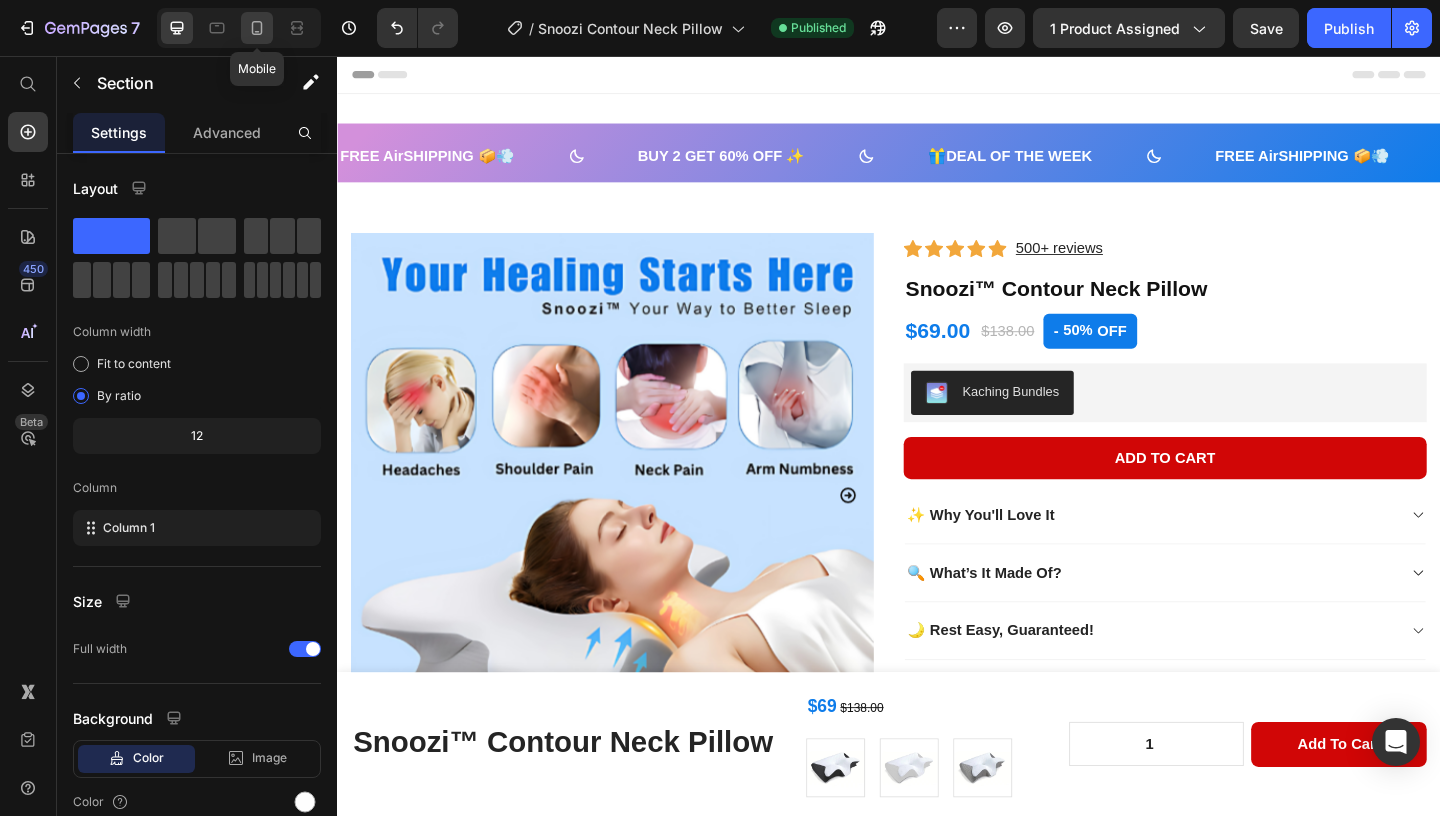 click 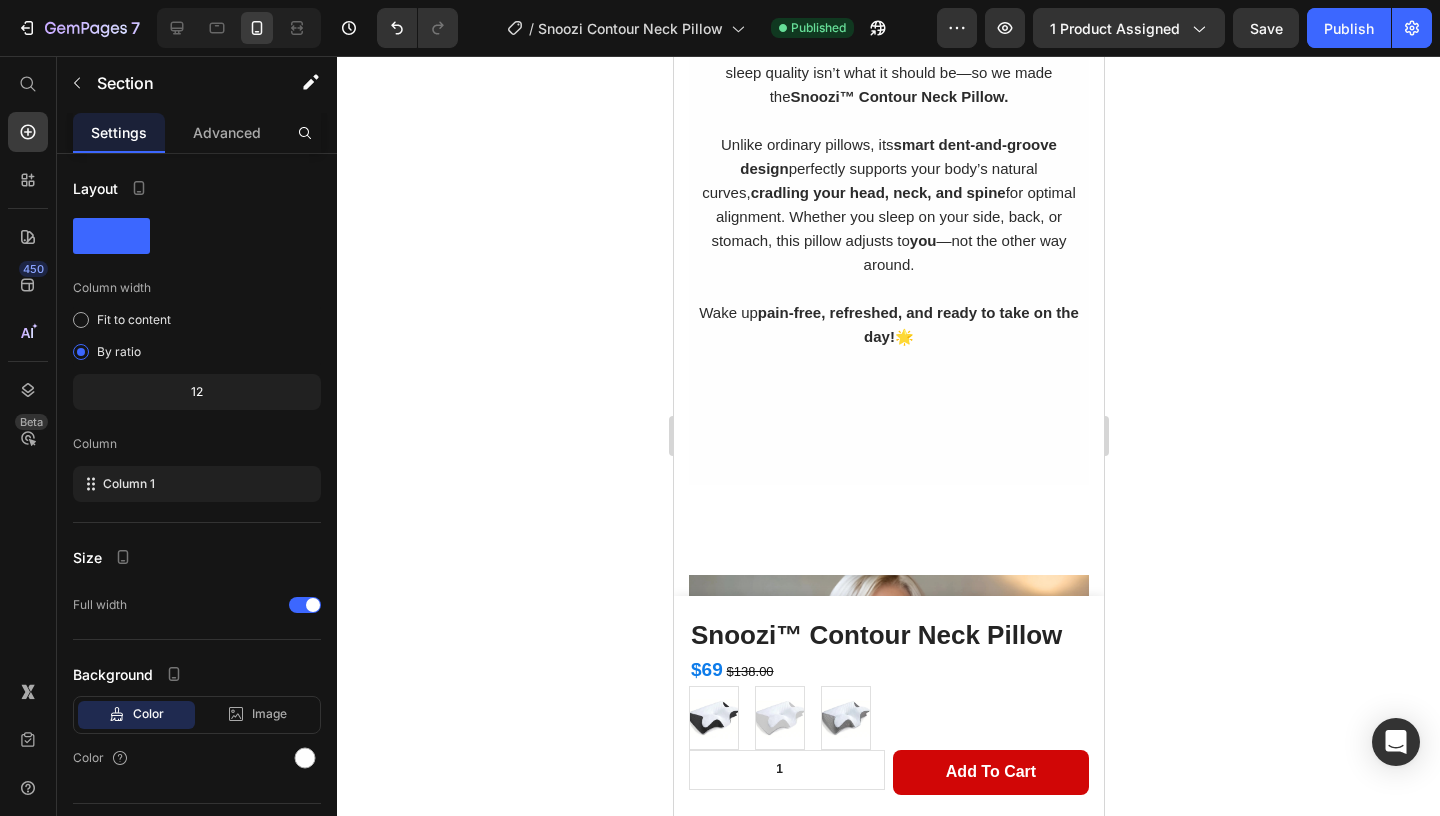 scroll, scrollTop: 2242, scrollLeft: 0, axis: vertical 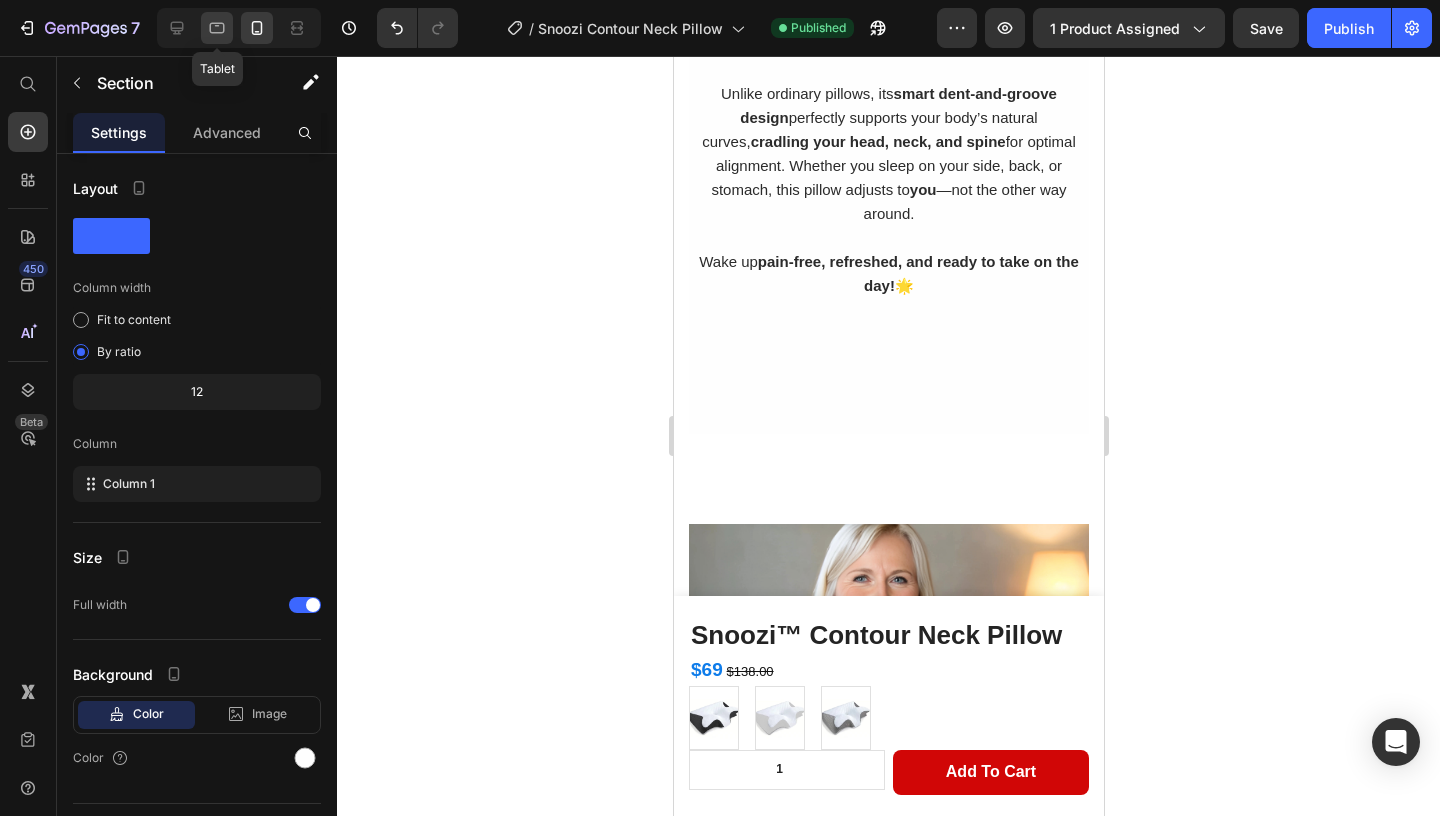 click 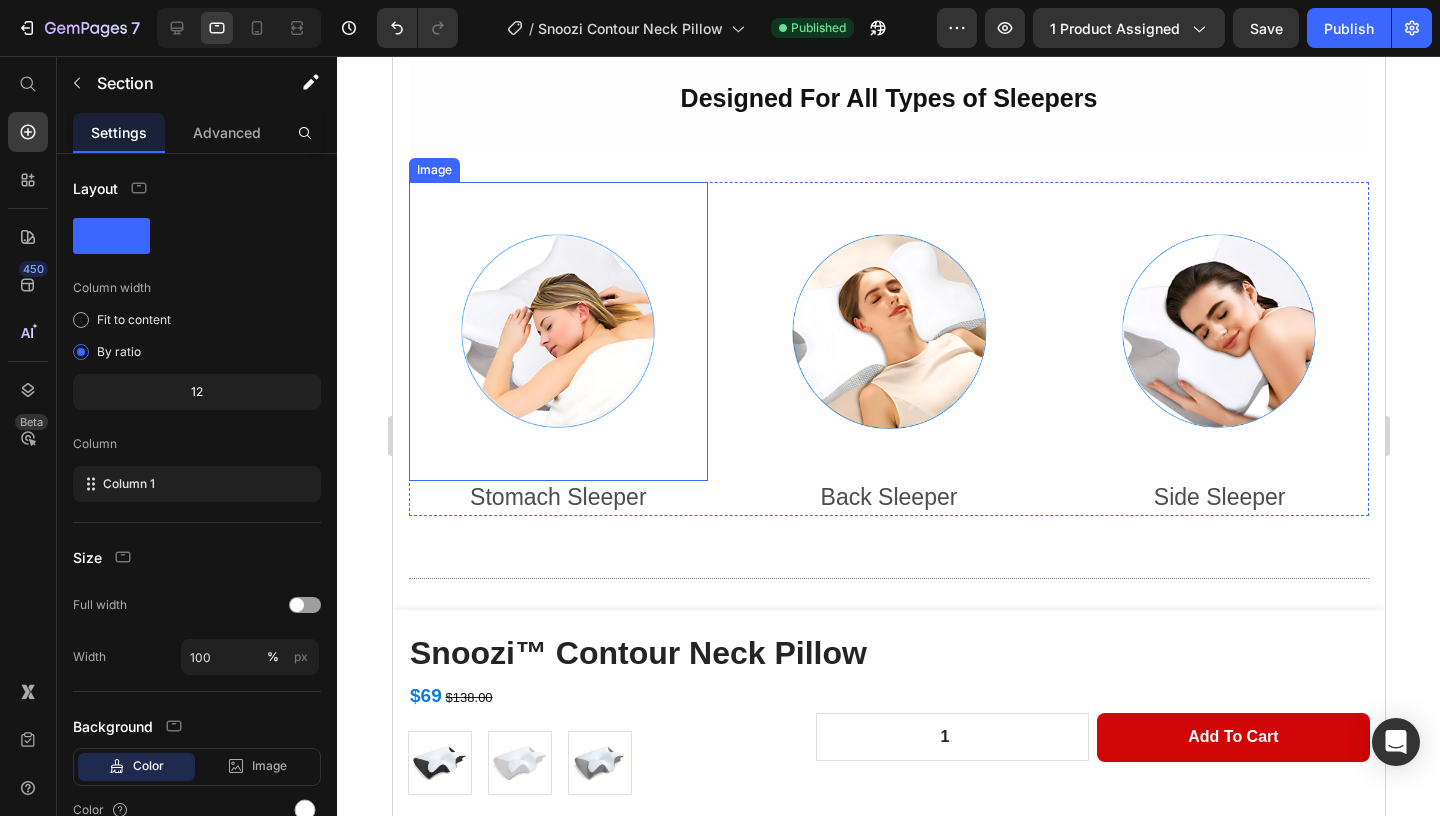 scroll, scrollTop: 2991, scrollLeft: 0, axis: vertical 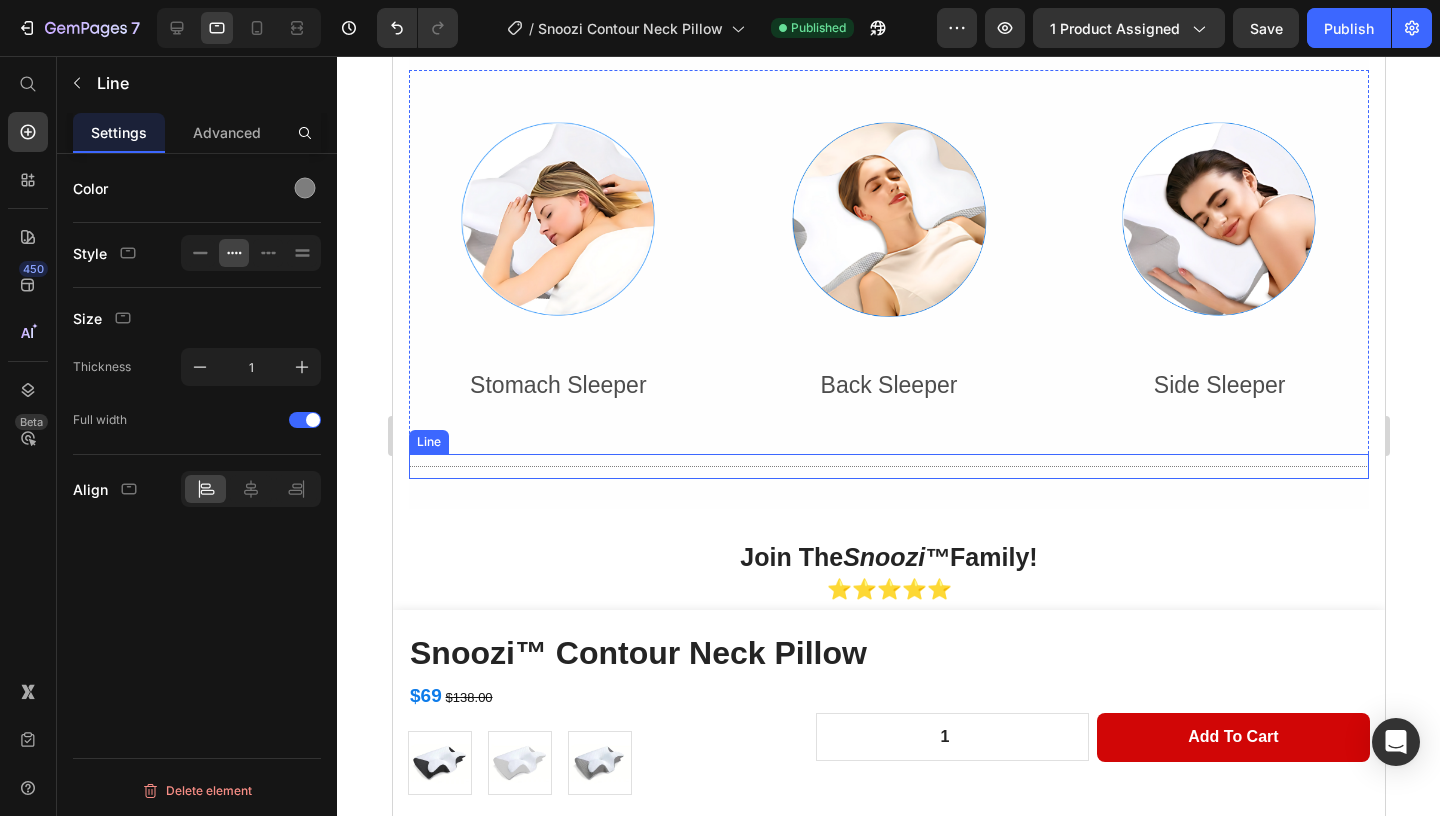 click on "Title Line" at bounding box center [888, 466] 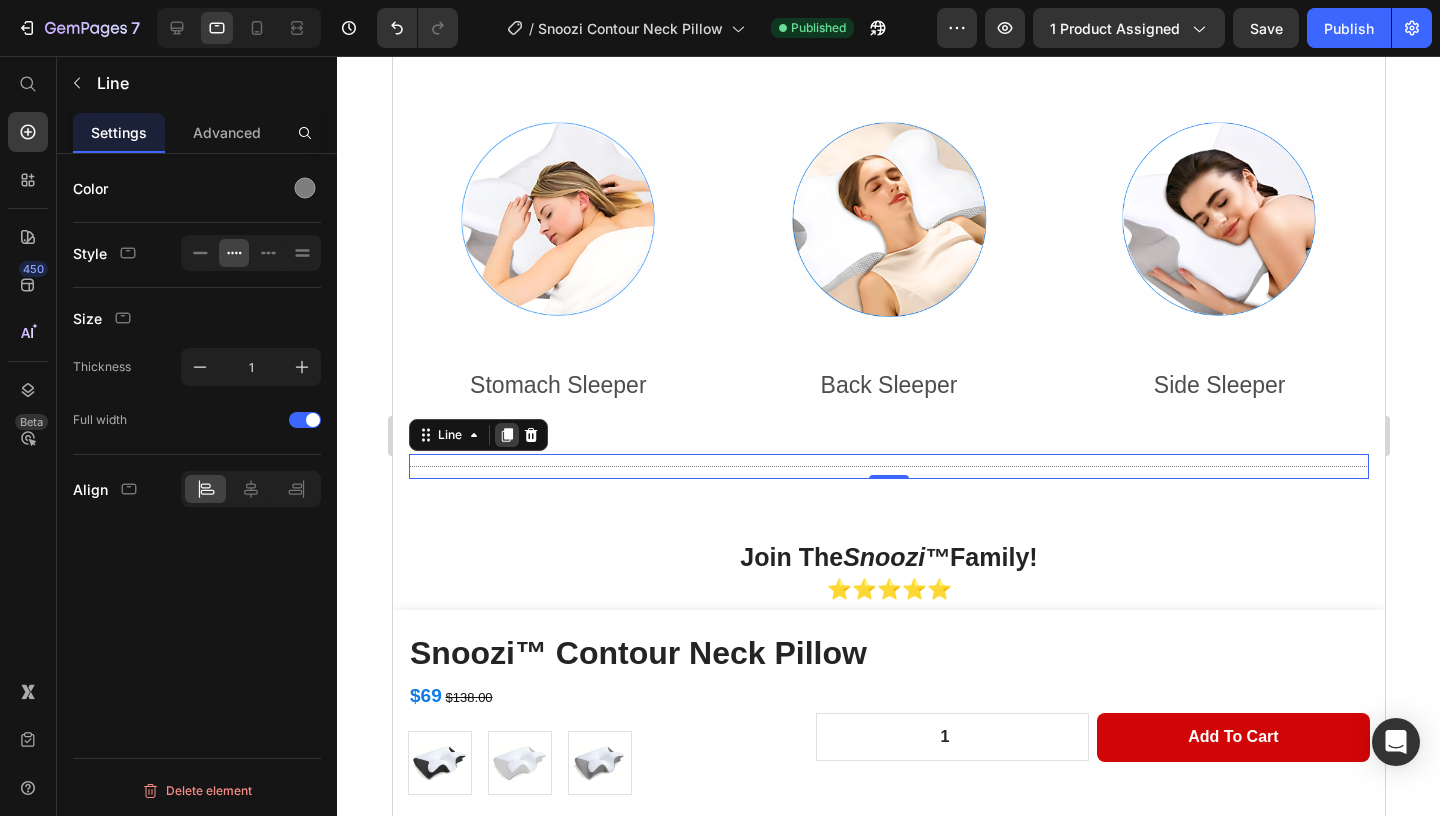 click 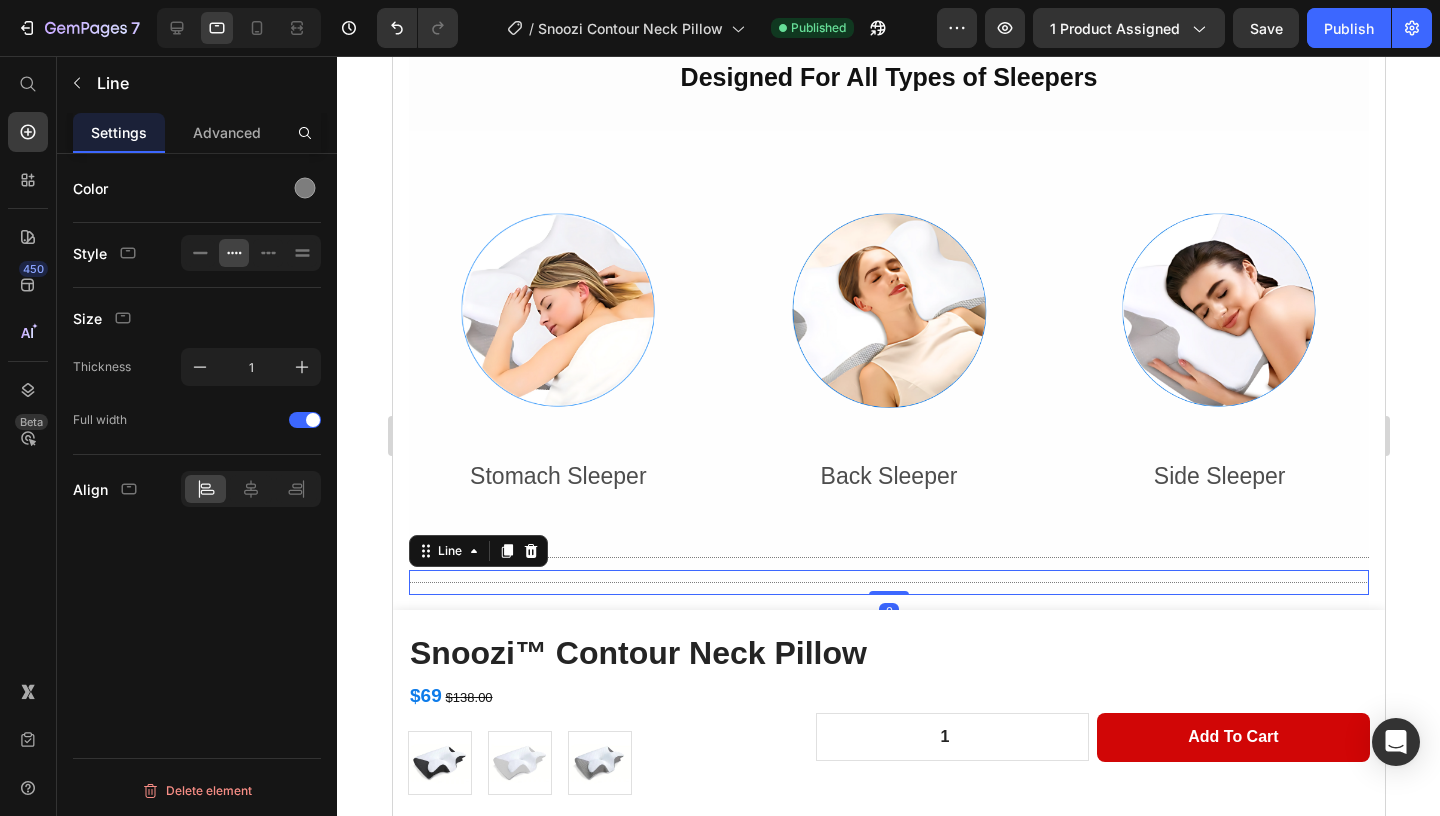 scroll, scrollTop: 2882, scrollLeft: 0, axis: vertical 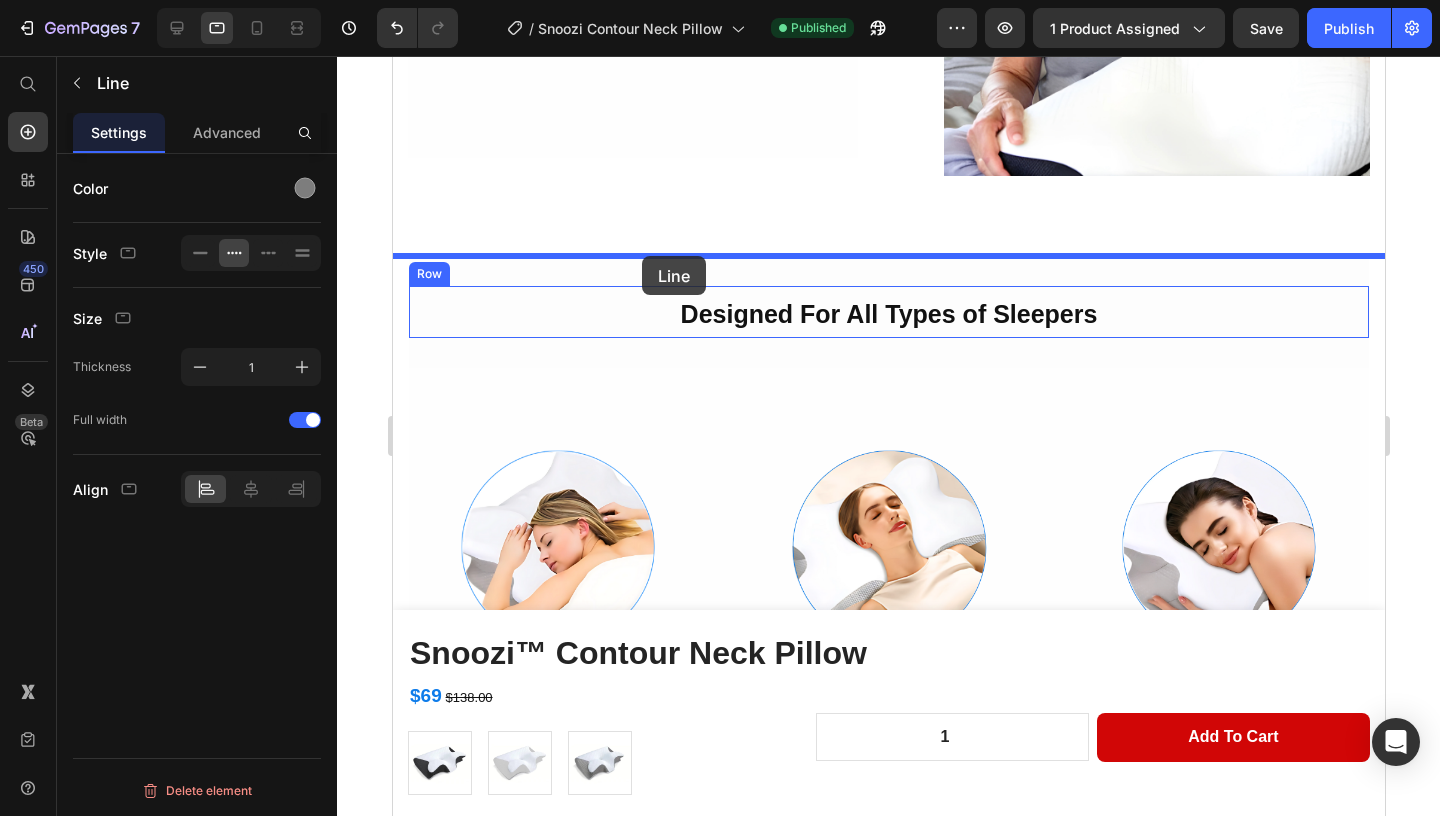 drag, startPoint x: 593, startPoint y: 592, endPoint x: 641, endPoint y: 256, distance: 339.41125 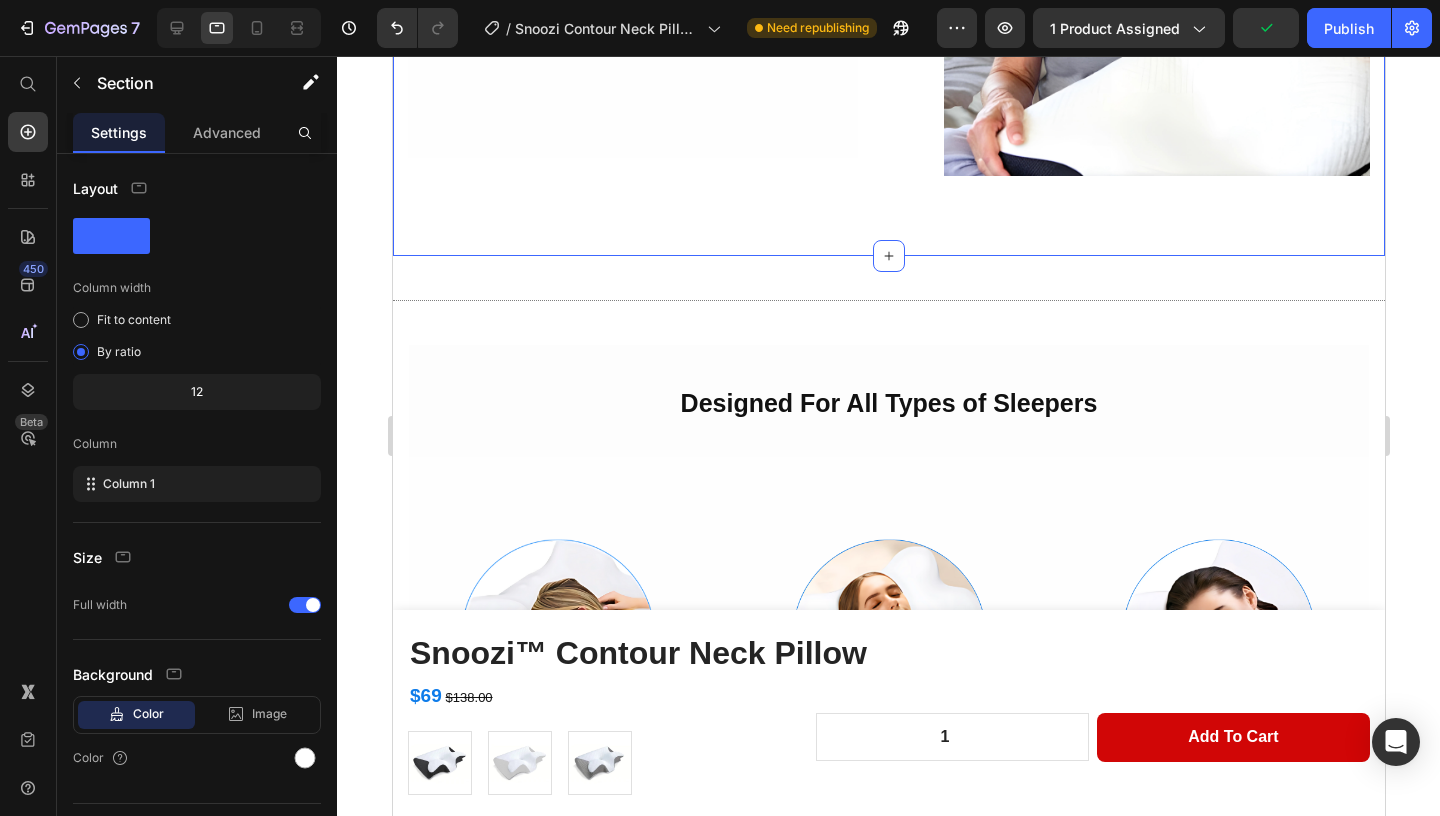 click on "Image Sleep Struggles? Not Anymore! Heading Tossing, turning, and waking up exhausted? You’re not alone— 64% of [GENDER]  say their biggest sleep frustration is finding the right position, while  72% of [GENDER]  admit their sleep quality isn’t what it should be—so we made the  Snoozi™ Contour Neck Pillow.   Unlike ordinary pillows, its  smart dent-and-groove design  perfectly supports your body’s natural curves,  cradling your head, neck, and spine  for optimal alignment. Whether you sleep on your side, back, or stomach, this pillow adjusts to  you —not the other way around.   Wake up  pain-free, refreshed, and ready to take on the day!  🌟 Text Block Row Row Support That Actually Supports You Heading Engineered to follow the natural curve of your neck, the  Snoozi™  Contour Neck Pillow helps  relieve tension and align your spine —so you can sleep deeply and  wake up without aches, tension, or stiffness —just pure, pain-free comfort. Text Block Row Image Row Section 7" at bounding box center (888, -352) 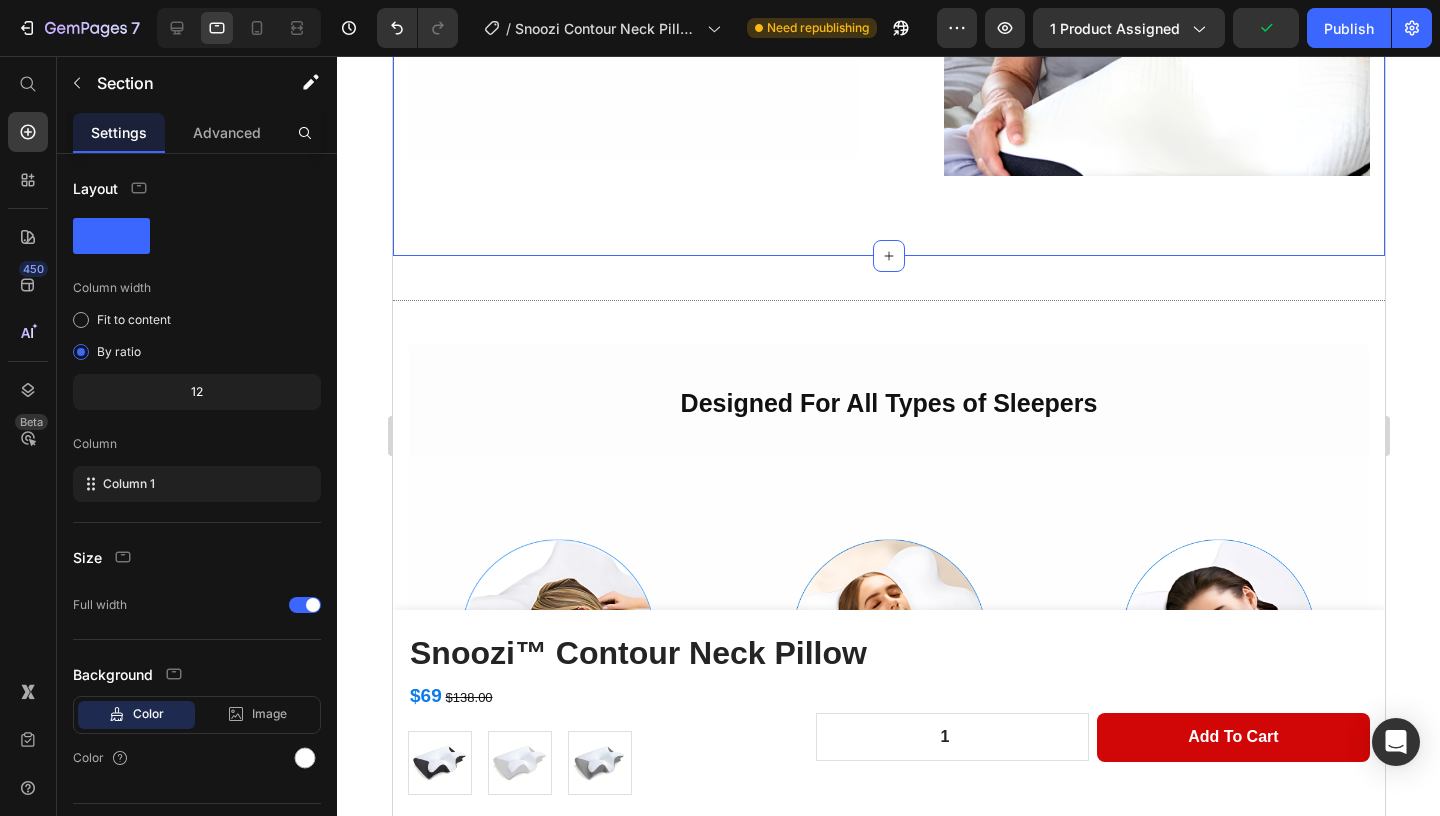 click on "Image Sleep Struggles? Not Anymore! Heading Tossing, turning, and waking up exhausted? You’re not alone— 64% of [GENDER]  say their biggest sleep frustration is finding the right position, while  72% of [GENDER]  admit their sleep quality isn’t what it should be—so we made the  Snoozi™ Contour Neck Pillow.   Unlike ordinary pillows, its  smart dent-and-groove design  perfectly supports your body’s natural curves,  cradling your head, neck, and spine  for optimal alignment. Whether you sleep on your side, back, or stomach, this pillow adjusts to  you —not the other way around.   Wake up  pain-free, refreshed, and ready to take on the day!  🌟 Text Block Row Row Support That Actually Supports You Heading Engineered to follow the natural curve of your neck, the  Snoozi™  Contour Neck Pillow helps  relieve tension and align your spine —so you can sleep deeply and  wake up without aches, tension, or stiffness —just pure, pain-free comfort. Text Block Row Image Row Section 7   Create Theme Section" at bounding box center [888, -352] 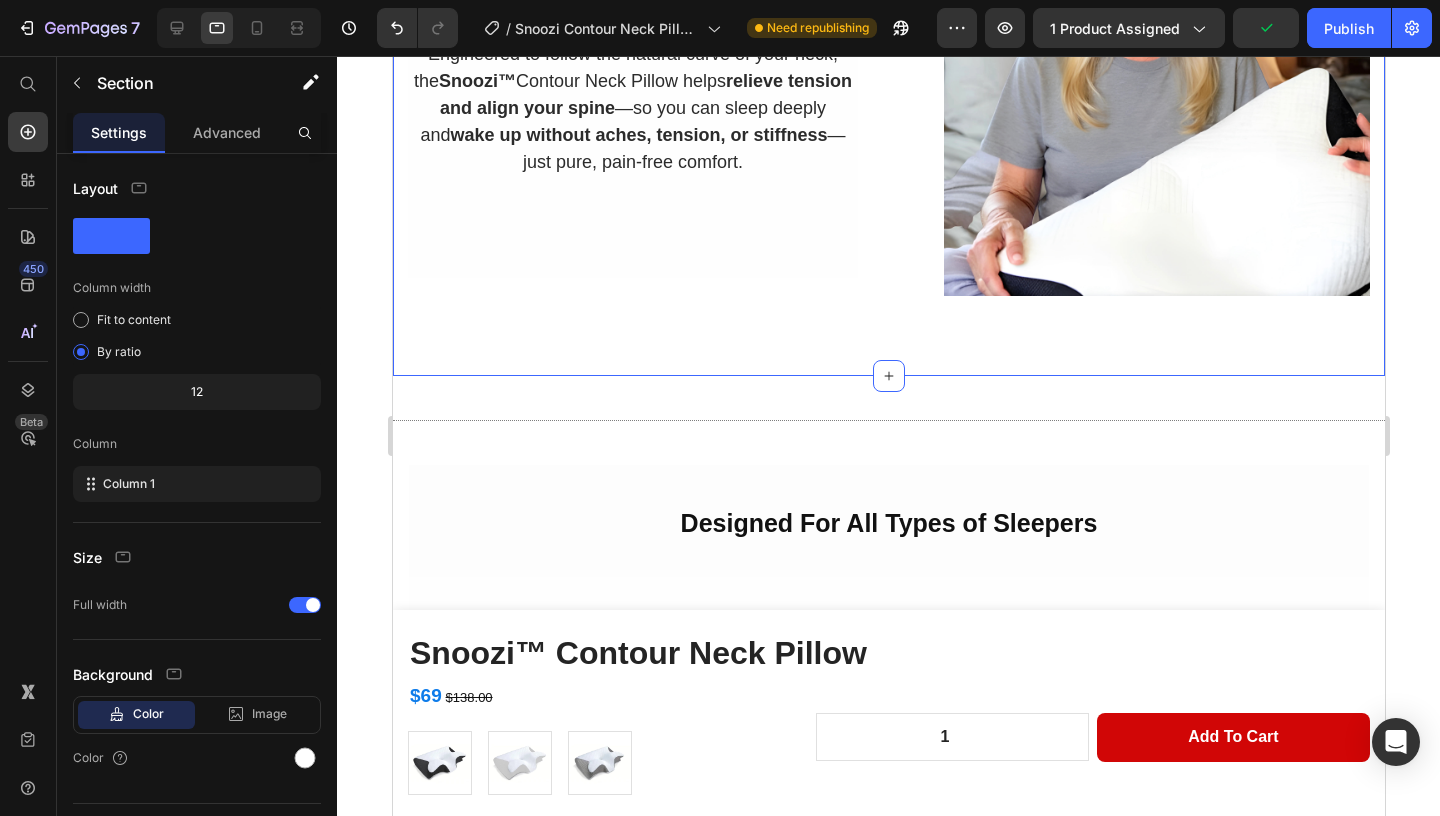 scroll, scrollTop: 2481, scrollLeft: 0, axis: vertical 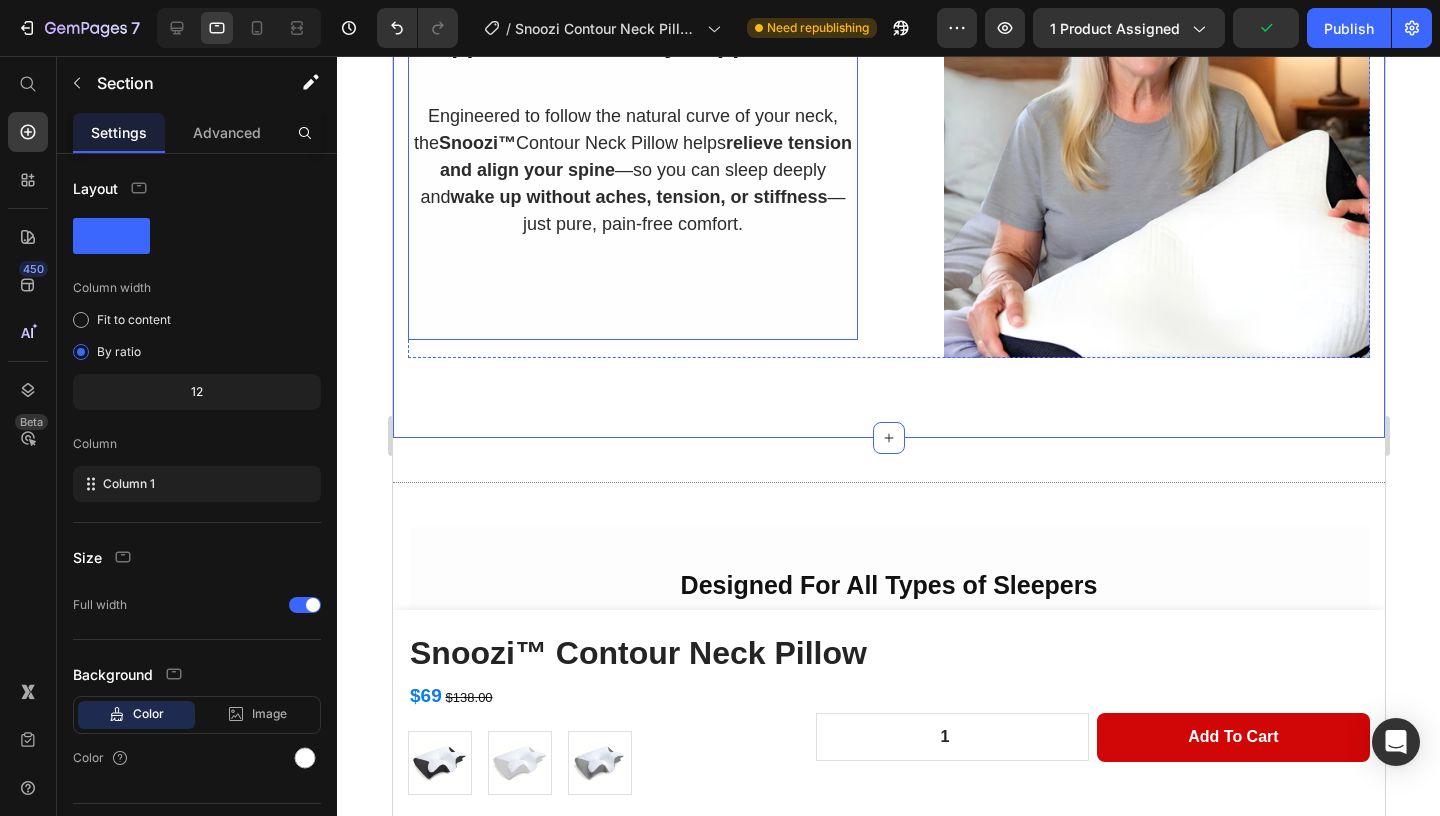 click on "Support That Actually Supports You Heading Engineered to follow the natural curve of your neck, the  Snoozi™  Contour Neck Pillow helps  relieve tension and align your spine —so you can sleep deeply and  wake up without aches, tension, or stiffness —just pure, pain-free comfort. Text Block Row" at bounding box center (632, 150) 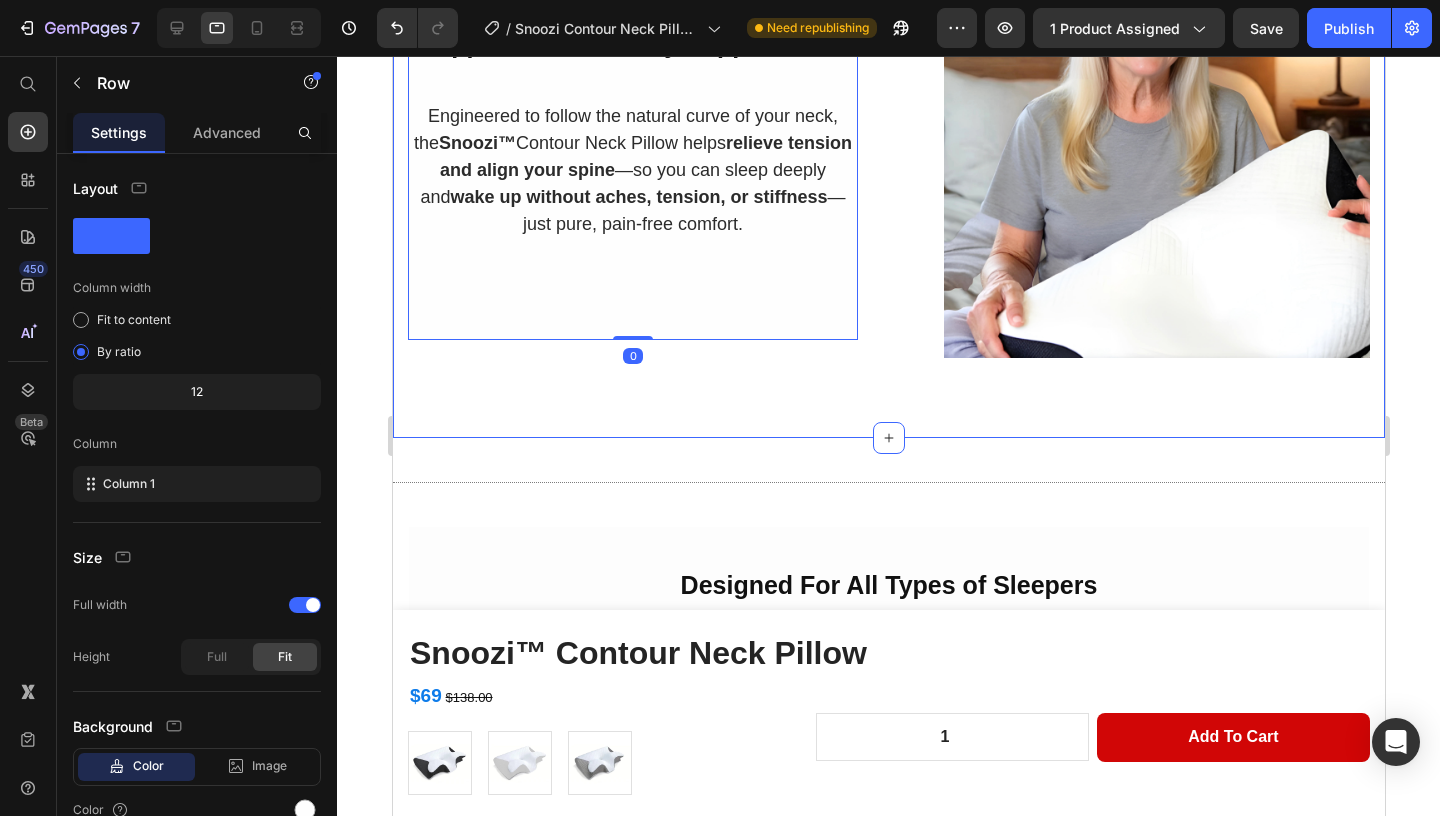 click on "Image Sleep Struggles? Not Anymore! Heading Tossing, turning, and waking up exhausted? You’re not alone— 64% of [GENDER]  say their biggest sleep frustration is finding the right position, while  72% of [GENDER]  admit their sleep quality isn’t what it should be—so we made the  Snoozi™ Contour Neck Pillow.   Unlike ordinary pillows, its  smart dent-and-groove design  perfectly supports your body’s natural curves,  cradling your head, neck, and spine  for optimal alignment. Whether you sleep on your side, back, or stomach, this pillow adjusts to  you —not the other way around.   Wake up  pain-free, refreshed, and ready to take on the day!  🌟 Text Block Row Row Support That Actually Supports You Heading Engineered to follow the natural curve of your neck, the  Snoozi™  Contour Neck Pillow helps  relieve tension and align your spine —so you can sleep deeply and  wake up without aches, tension, or stiffness —just pure, pain-free comfort. Text Block Row   0 Image Row Section 7" at bounding box center (888, -170) 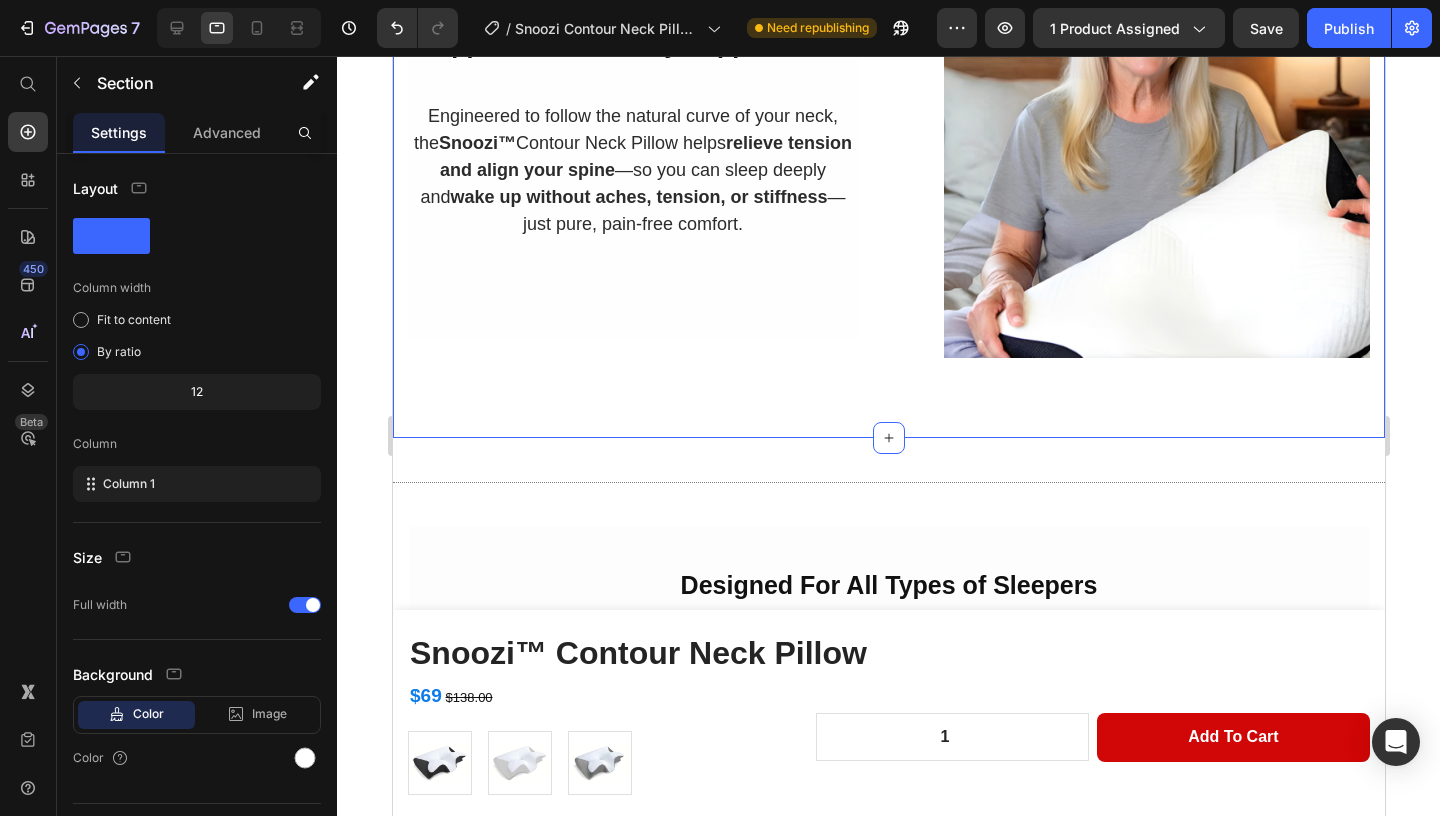 click on "Image Sleep Struggles? Not Anymore! Heading Tossing, turning, and waking up exhausted? You’re not alone— 64% of [GENDER]  say their biggest sleep frustration is finding the right position, while  72% of [GENDER]  admit their sleep quality isn’t what it should be—so we made the  Snoozi™ Contour Neck Pillow.   Unlike ordinary pillows, its  smart dent-and-groove design  perfectly supports your body’s natural curves,  cradling your head, neck, and spine  for optimal alignment. Whether you sleep on your side, back, or stomach, this pillow adjusts to  you —not the other way around.   Wake up  pain-free, refreshed, and ready to take on the day!  🌟 Text Block Row Row Support That Actually Supports You Heading Engineered to follow the natural curve of your neck, the  Snoozi™  Contour Neck Pillow helps  relieve tension and align your spine —so you can sleep deeply and  wake up without aches, tension, or stiffness —just pure, pain-free comfort. Text Block Row Image Row Section 7   Create Theme Section" at bounding box center (888, -170) 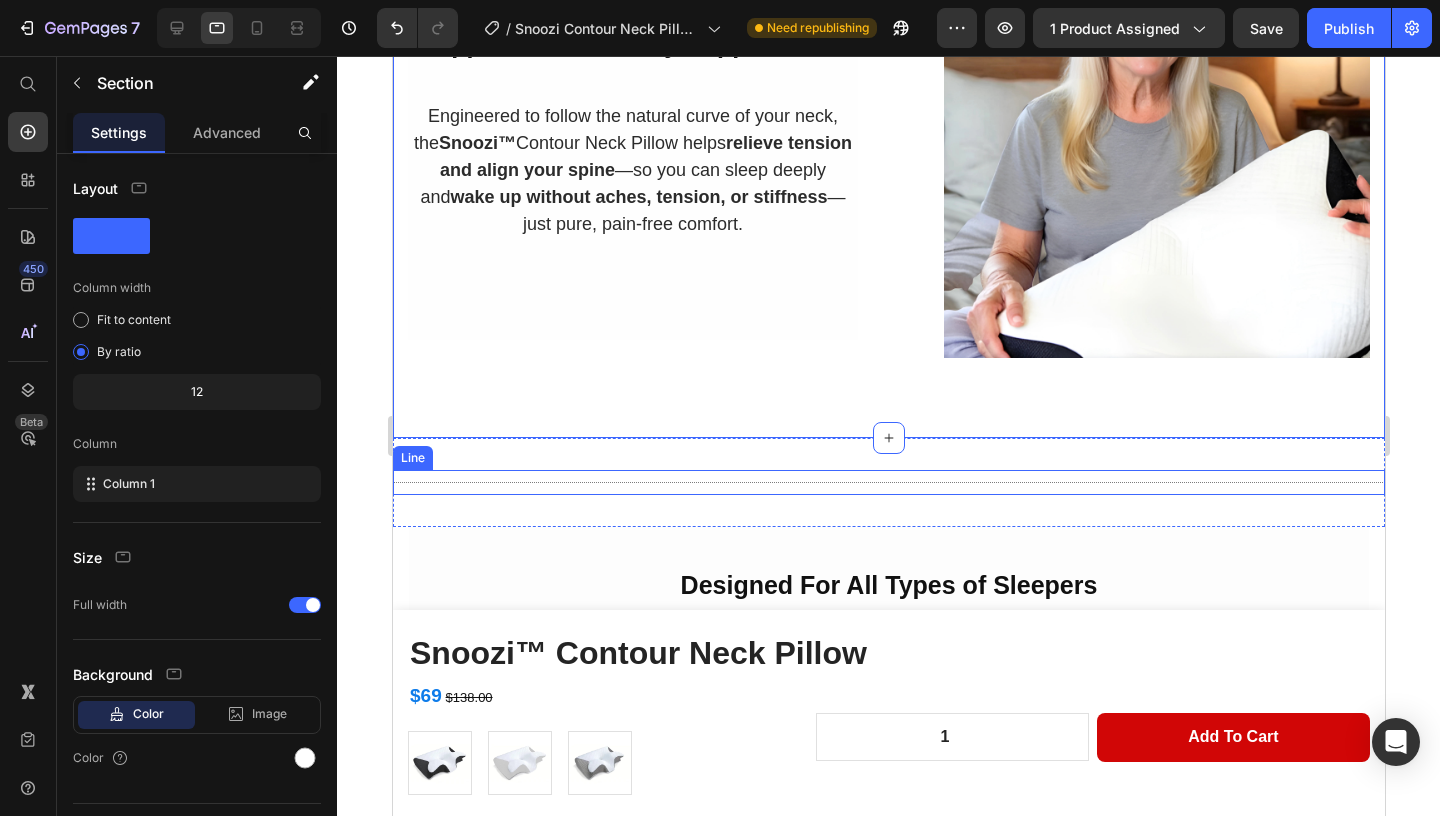 click on "Title Line" at bounding box center [888, 482] 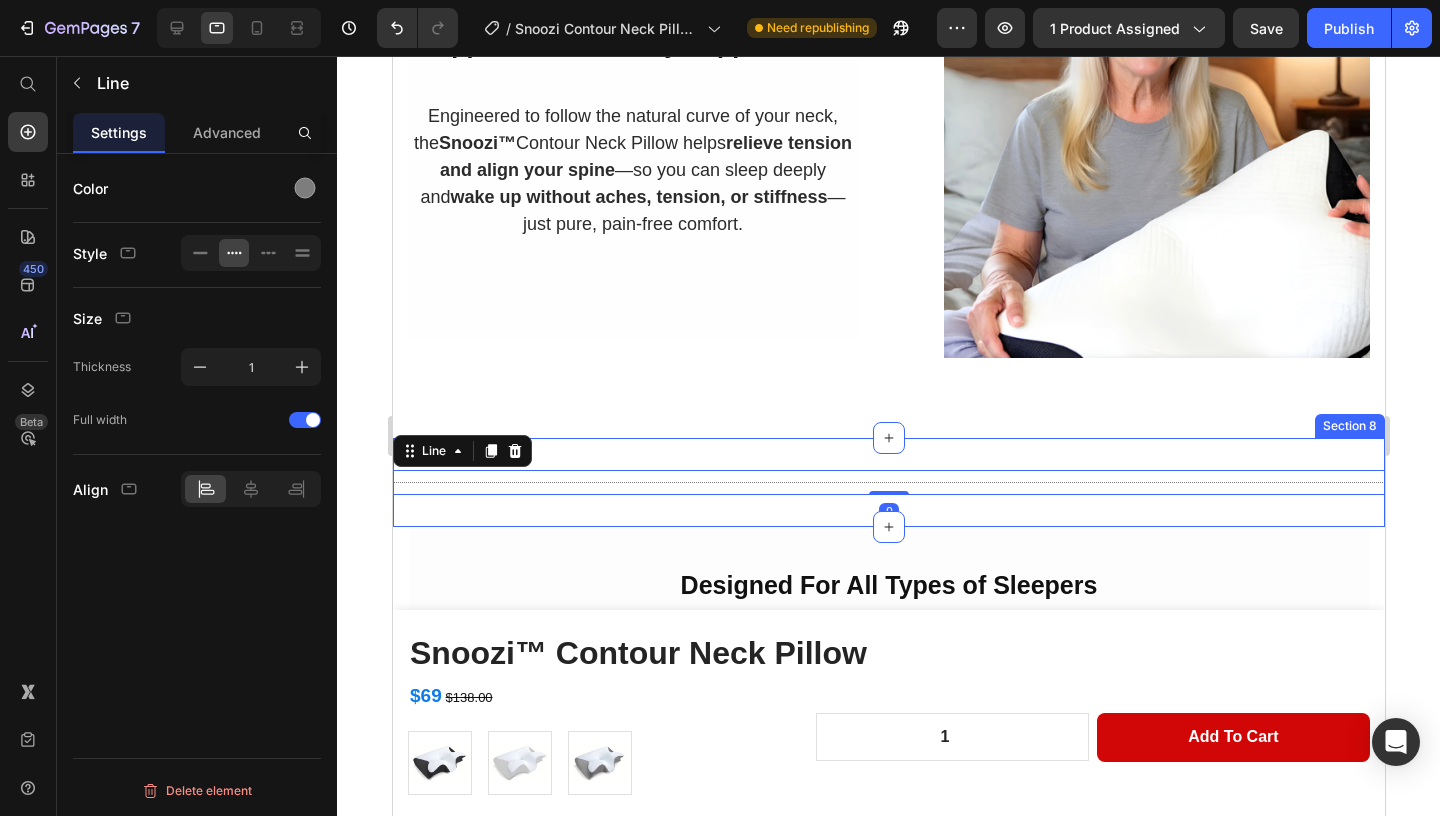 click on "Title Line   0 Section 8" at bounding box center [888, 482] 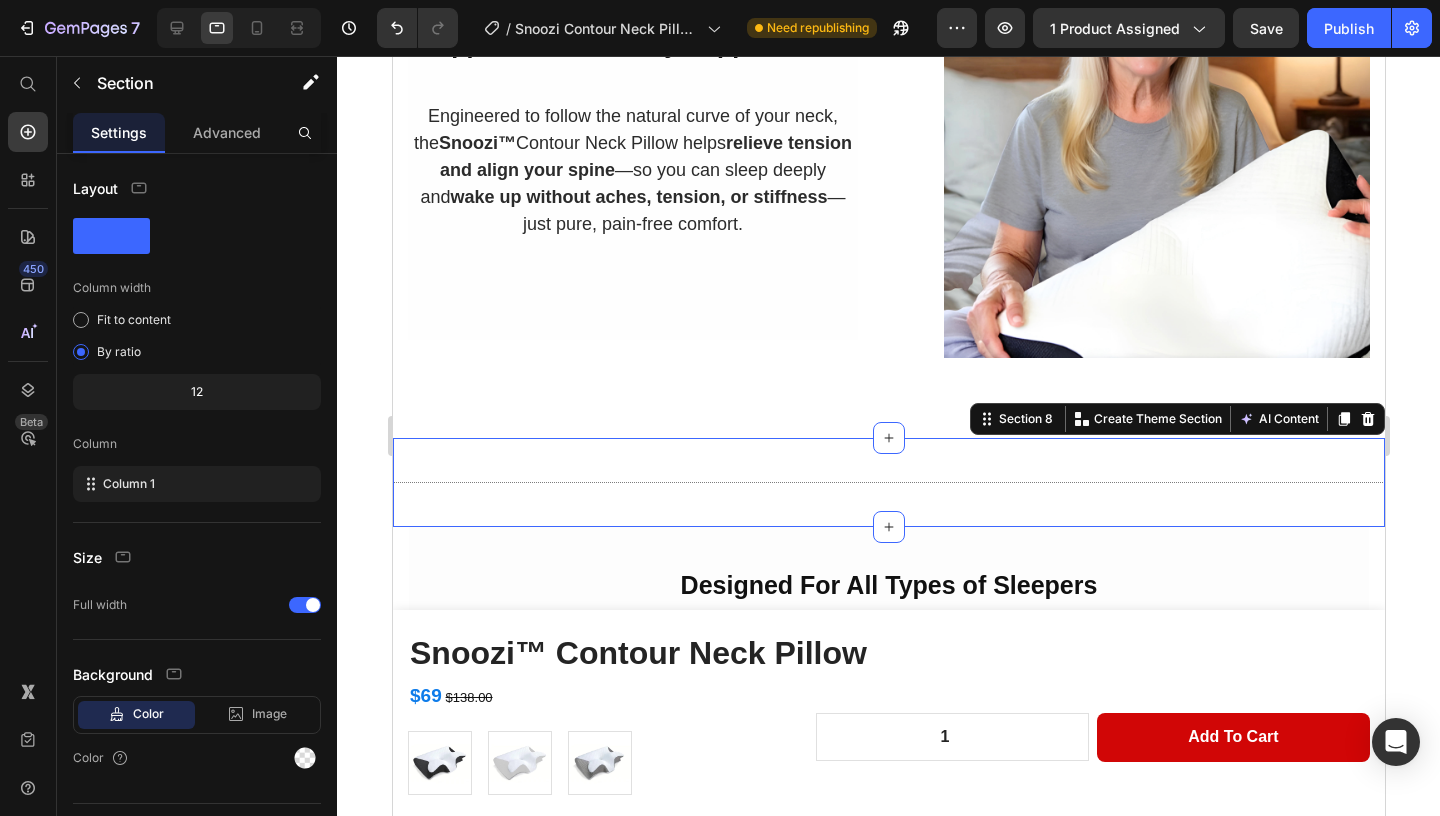 click on "Title Line Section 8   You can create reusable sections Create Theme Section AI Content Write with GemAI What would you like to describe here? Tone and Voice Persuasive Product CelluWave™ Sculptor UK Show more Generate" at bounding box center [888, 482] 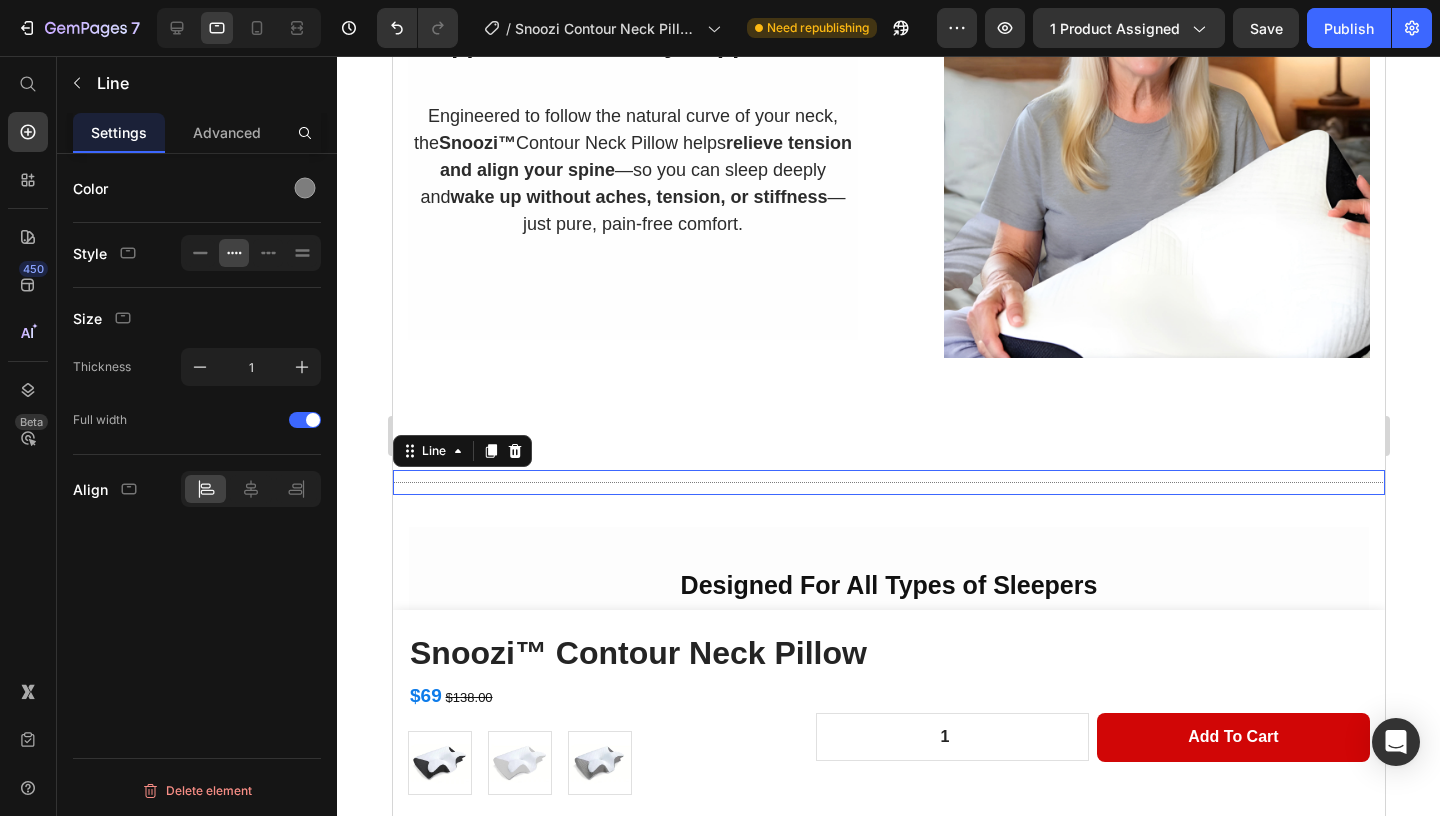 click on "Title Line   0" at bounding box center [888, 482] 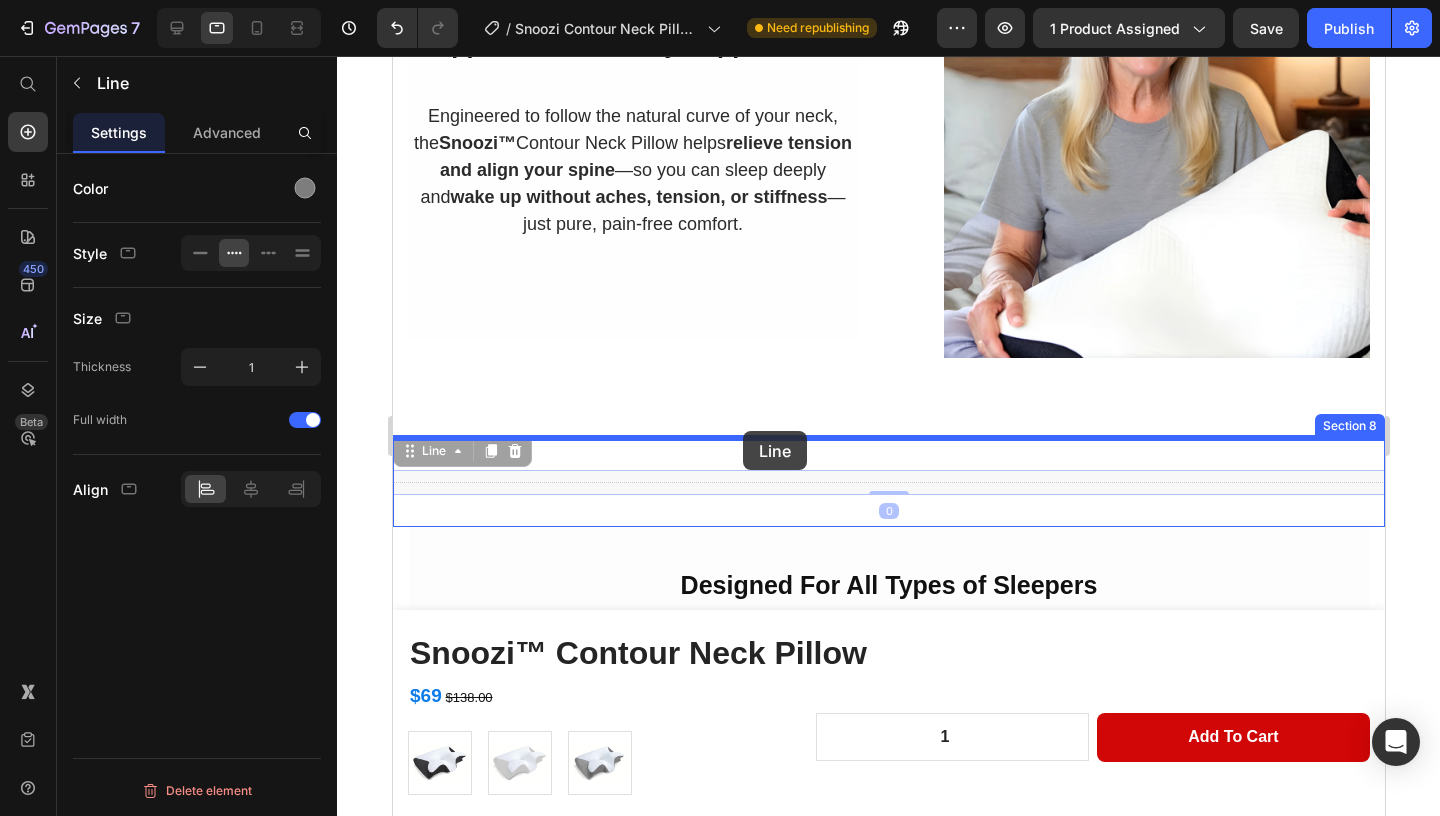 drag, startPoint x: 732, startPoint y: 487, endPoint x: 740, endPoint y: 432, distance: 55.578773 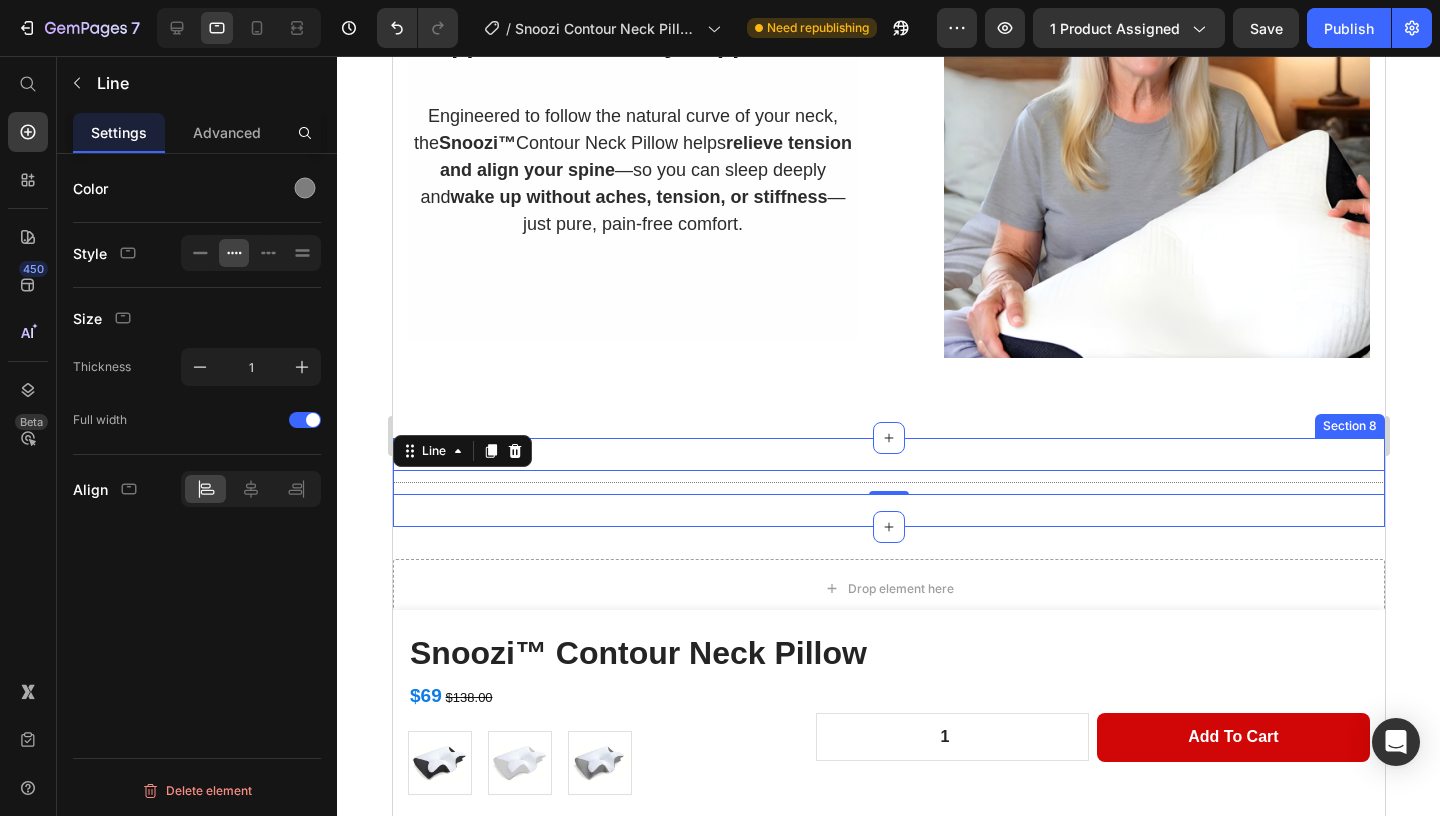 click on "Title Line   0 Section 8" at bounding box center (888, 482) 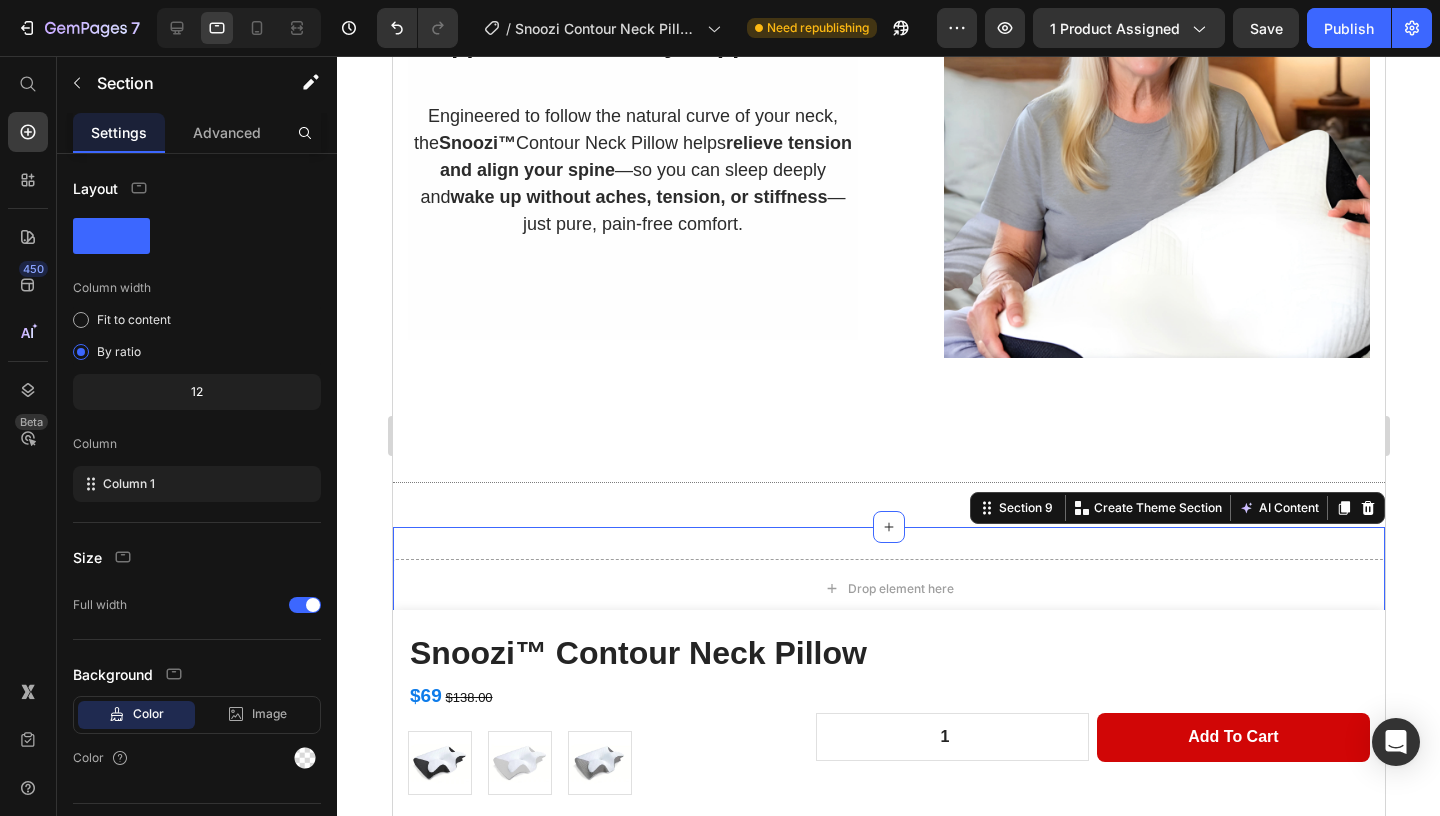 click on "Drop element here Section 9   You can create reusable sections Create Theme Section AI Content Write with GemAI What would you like to describe here? Tone and Voice Persuasive Product Show more Generate" at bounding box center (888, 589) 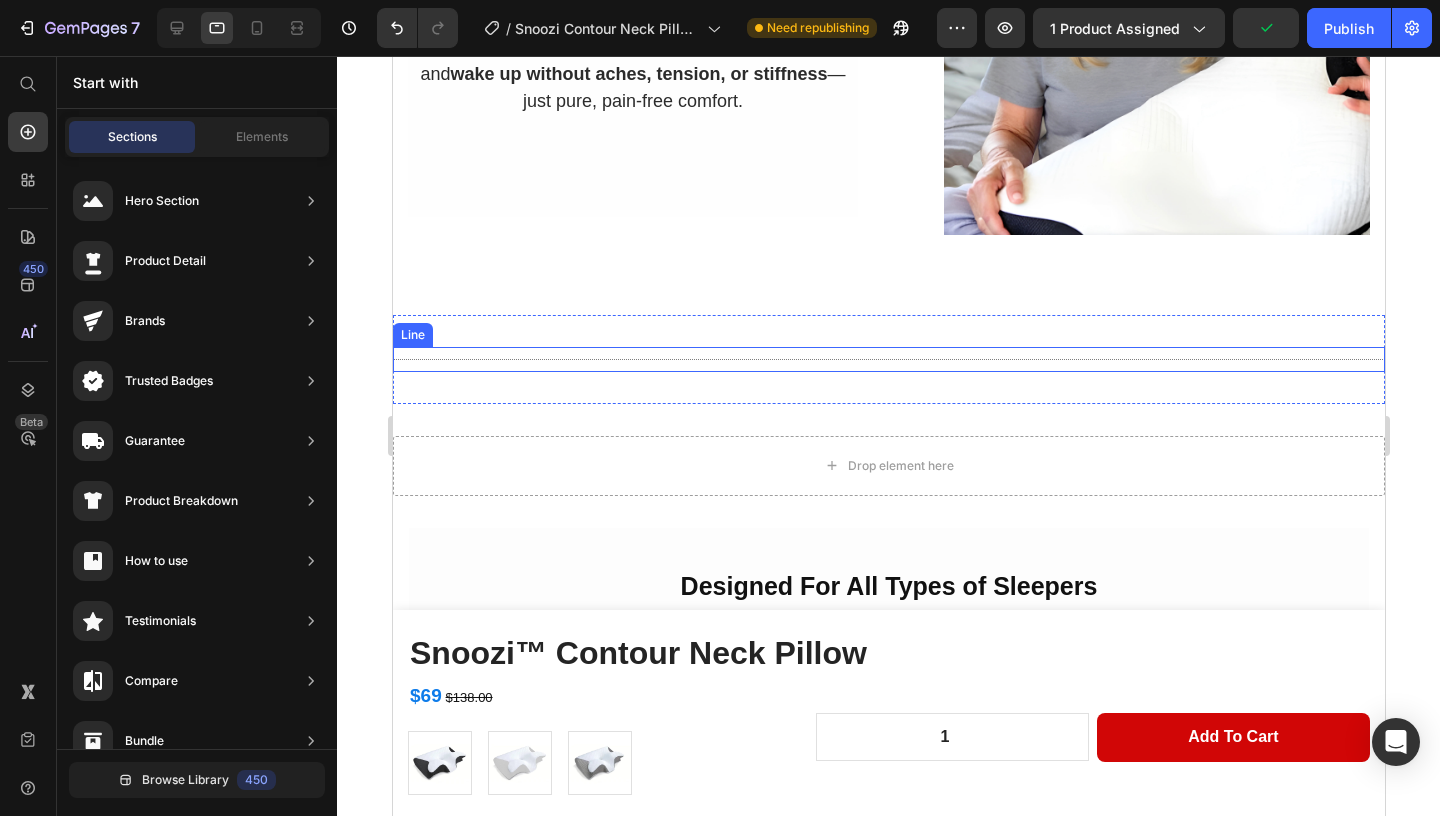 scroll, scrollTop: 2599, scrollLeft: 0, axis: vertical 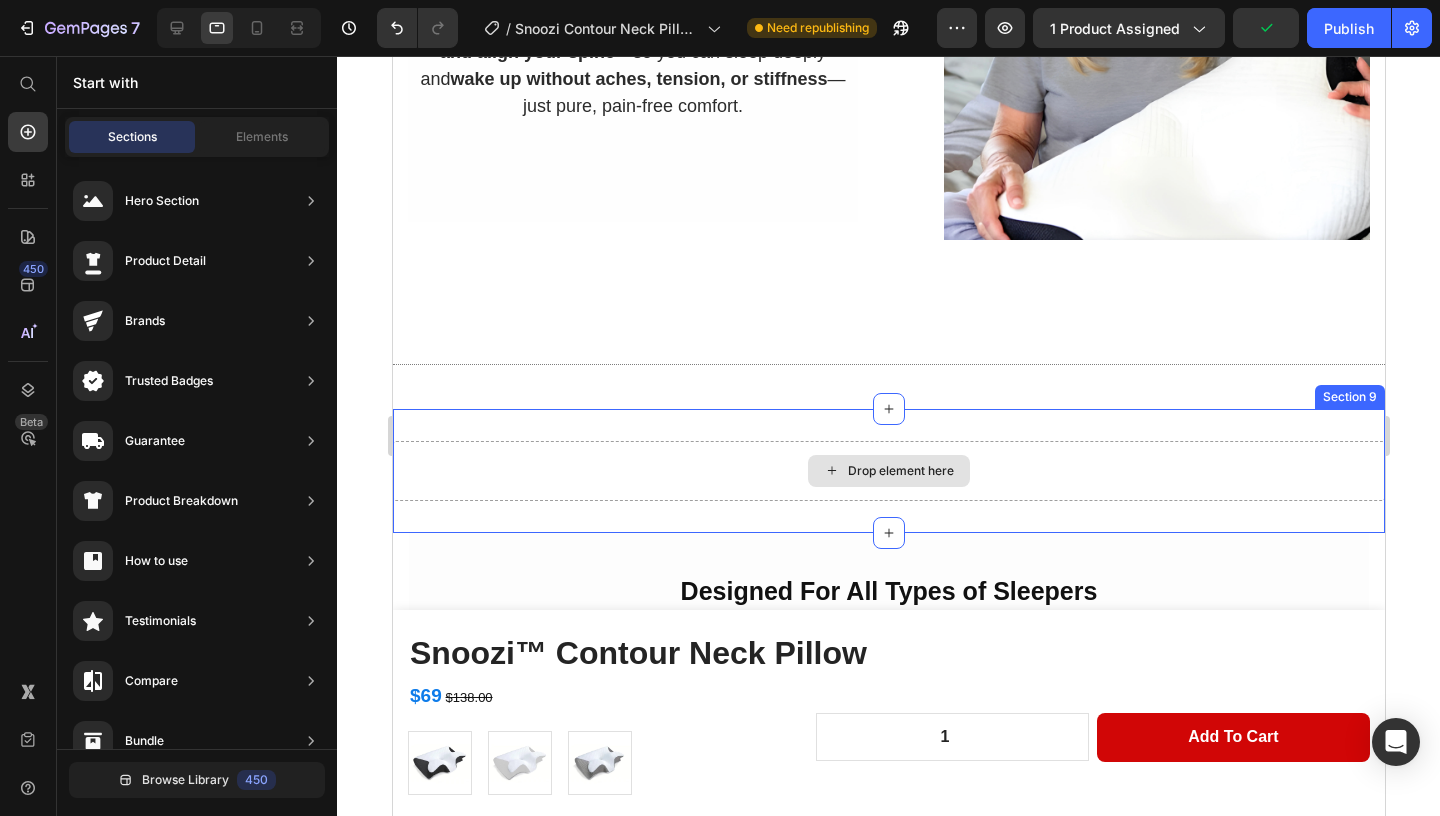 click on "Drop element here" at bounding box center [888, 471] 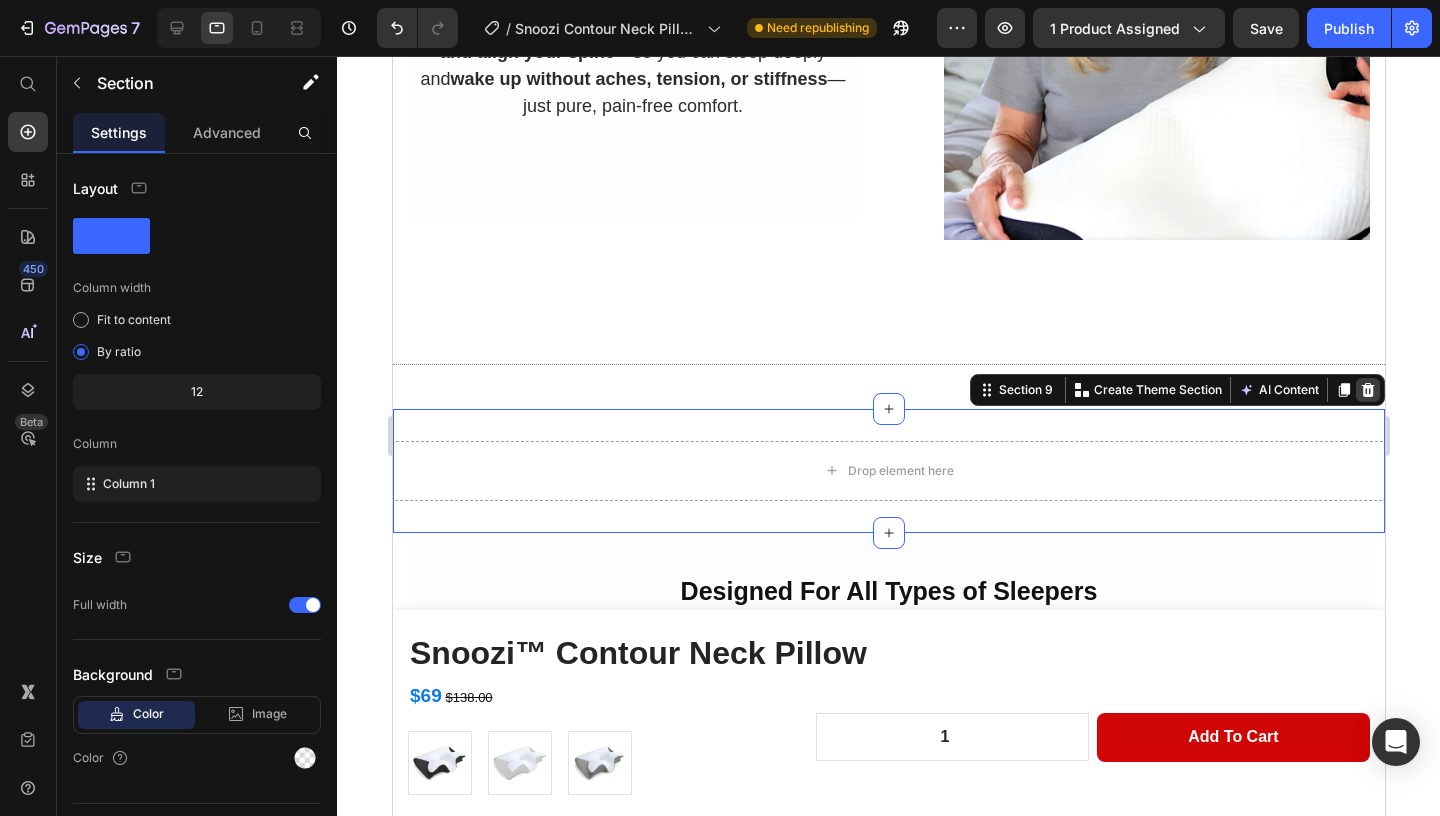 click 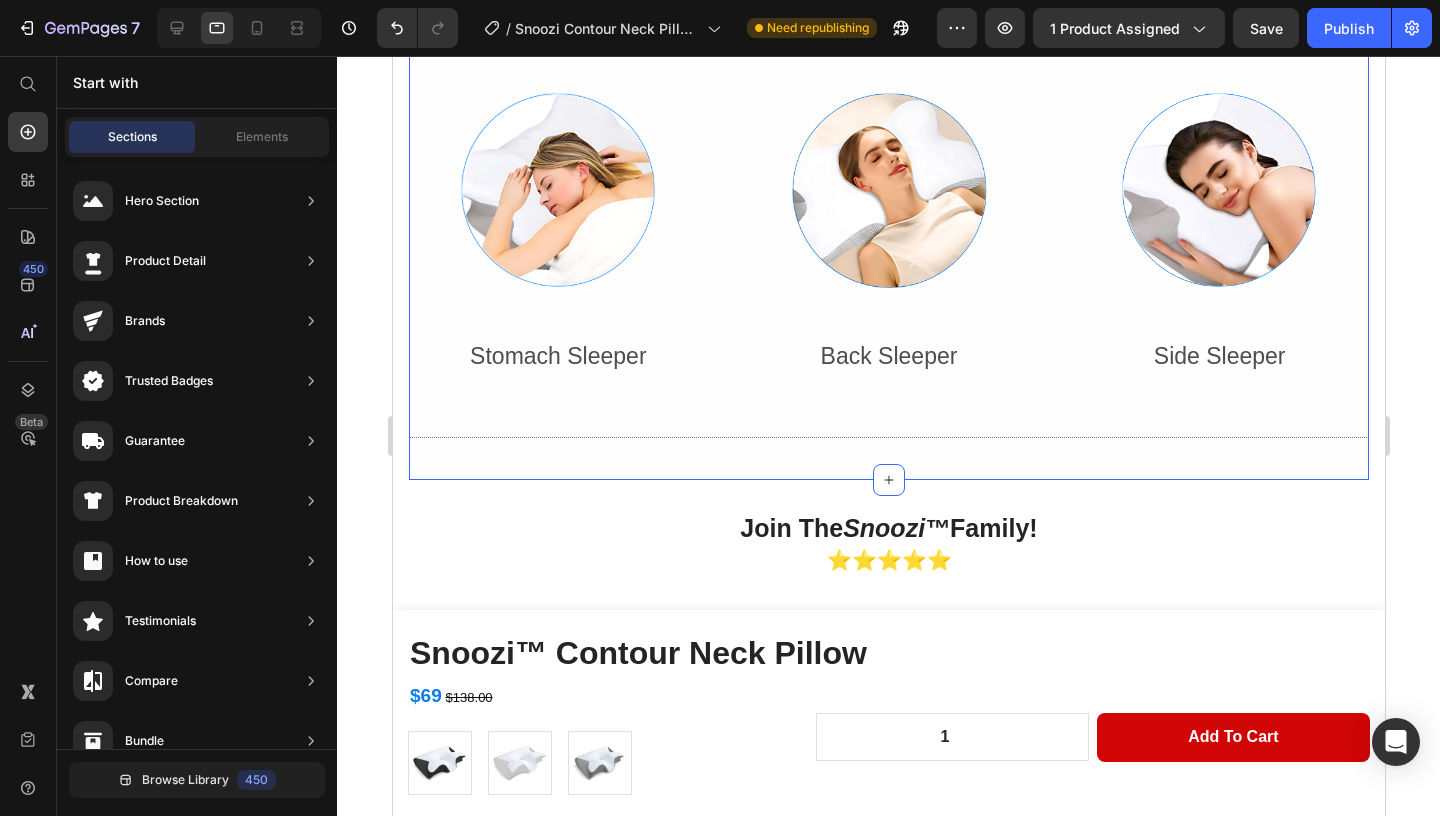 scroll, scrollTop: 3060, scrollLeft: 0, axis: vertical 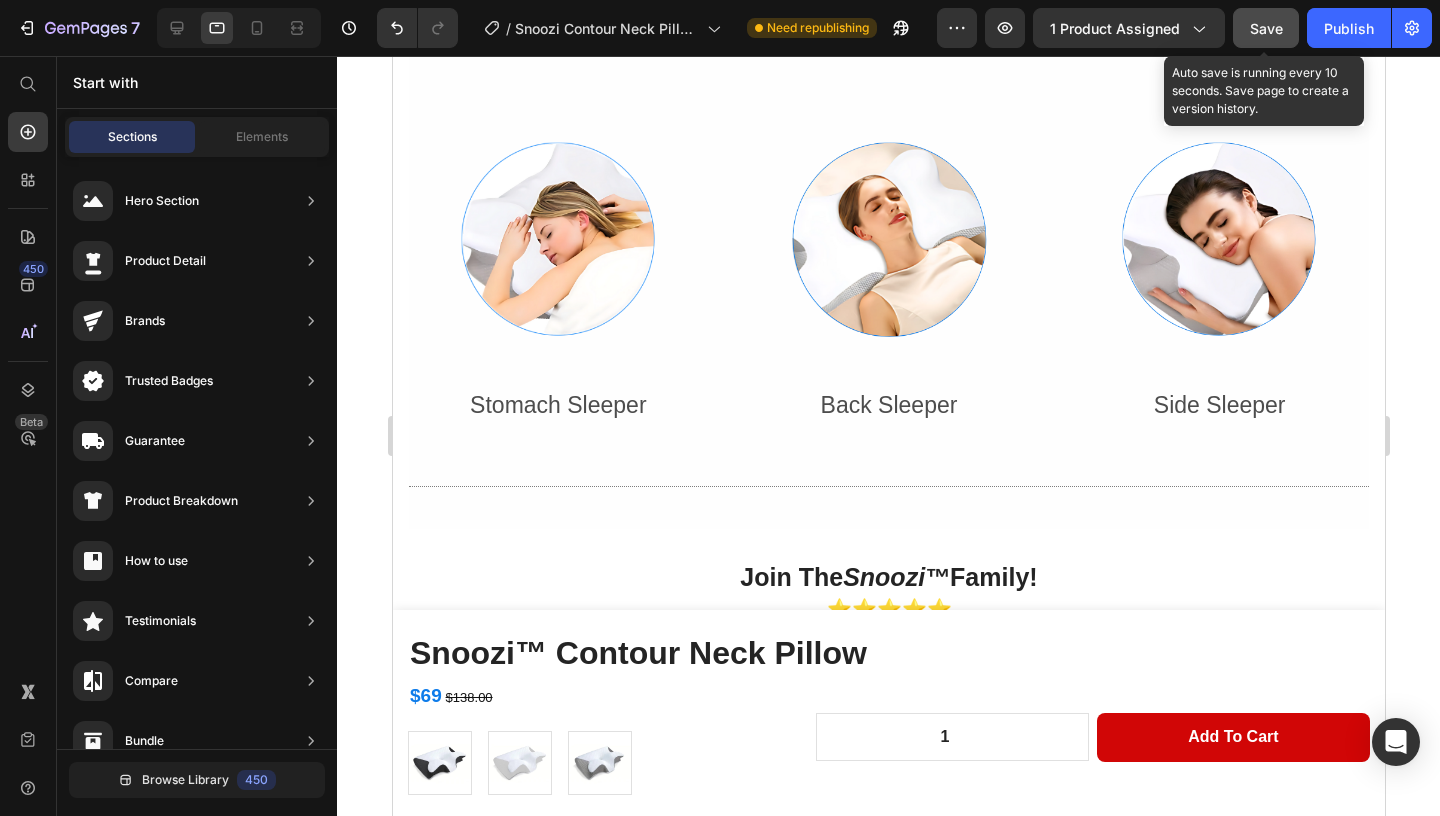 click on "Save" at bounding box center [1266, 28] 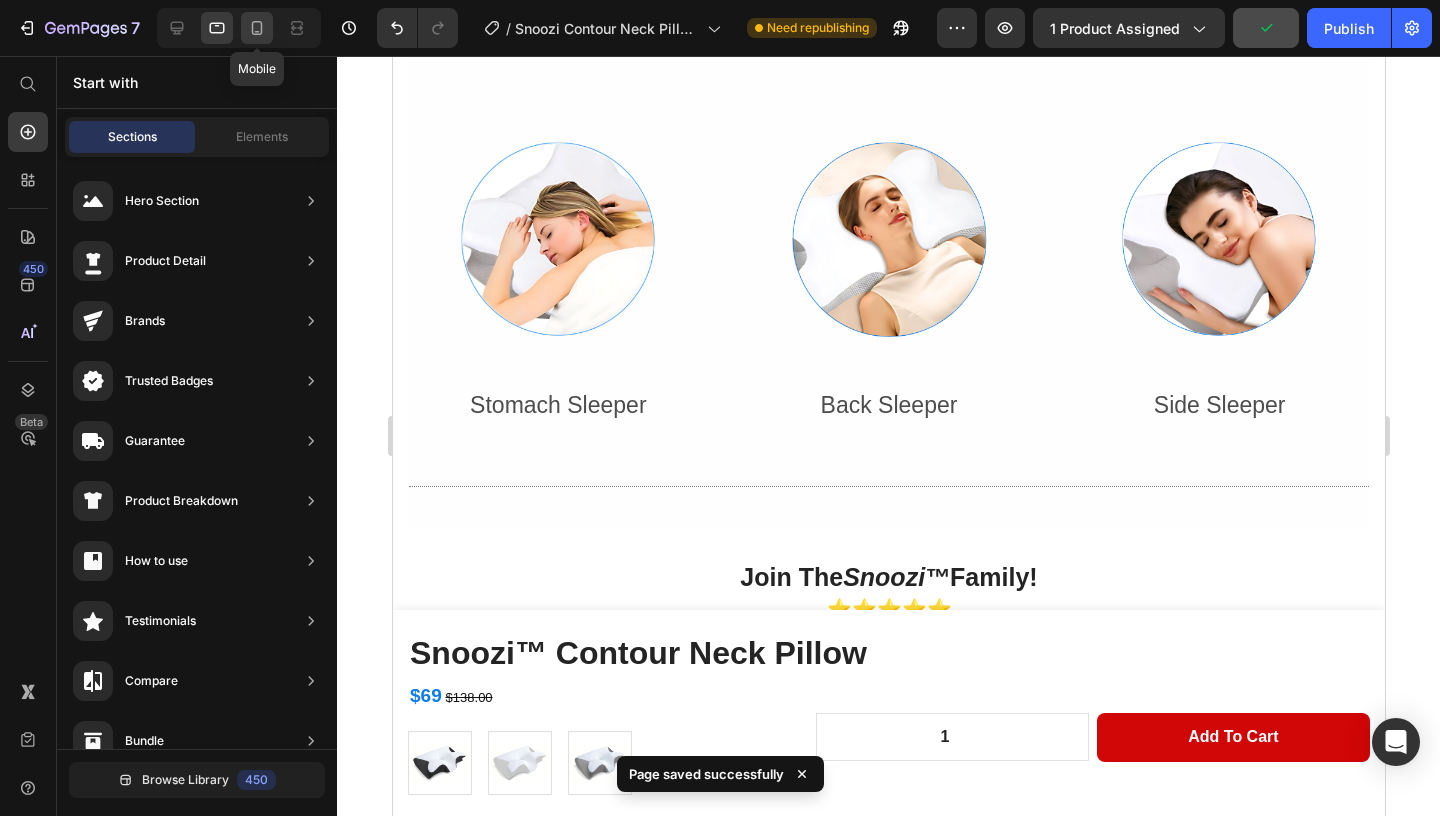 click 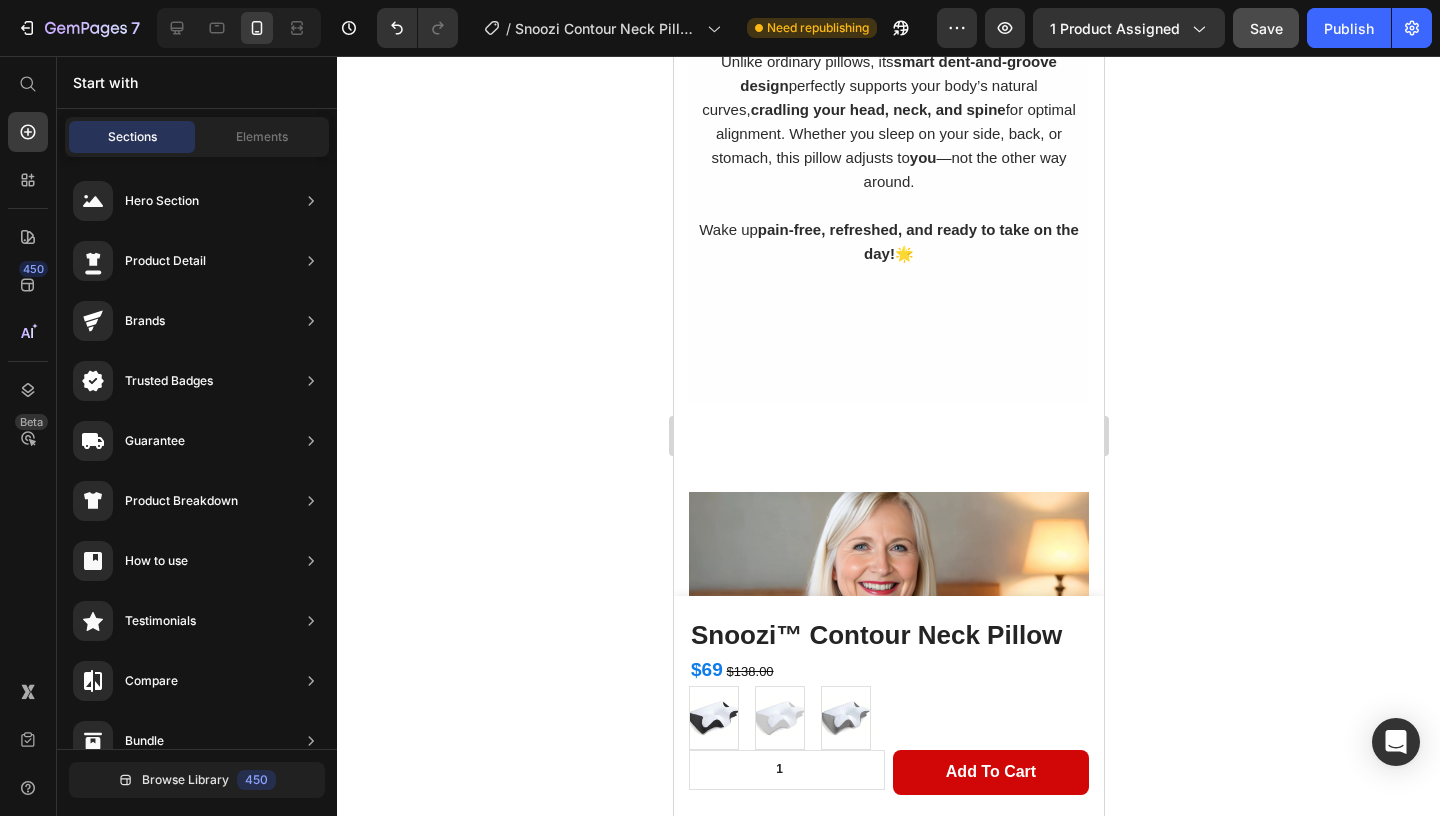 scroll, scrollTop: 2279, scrollLeft: 0, axis: vertical 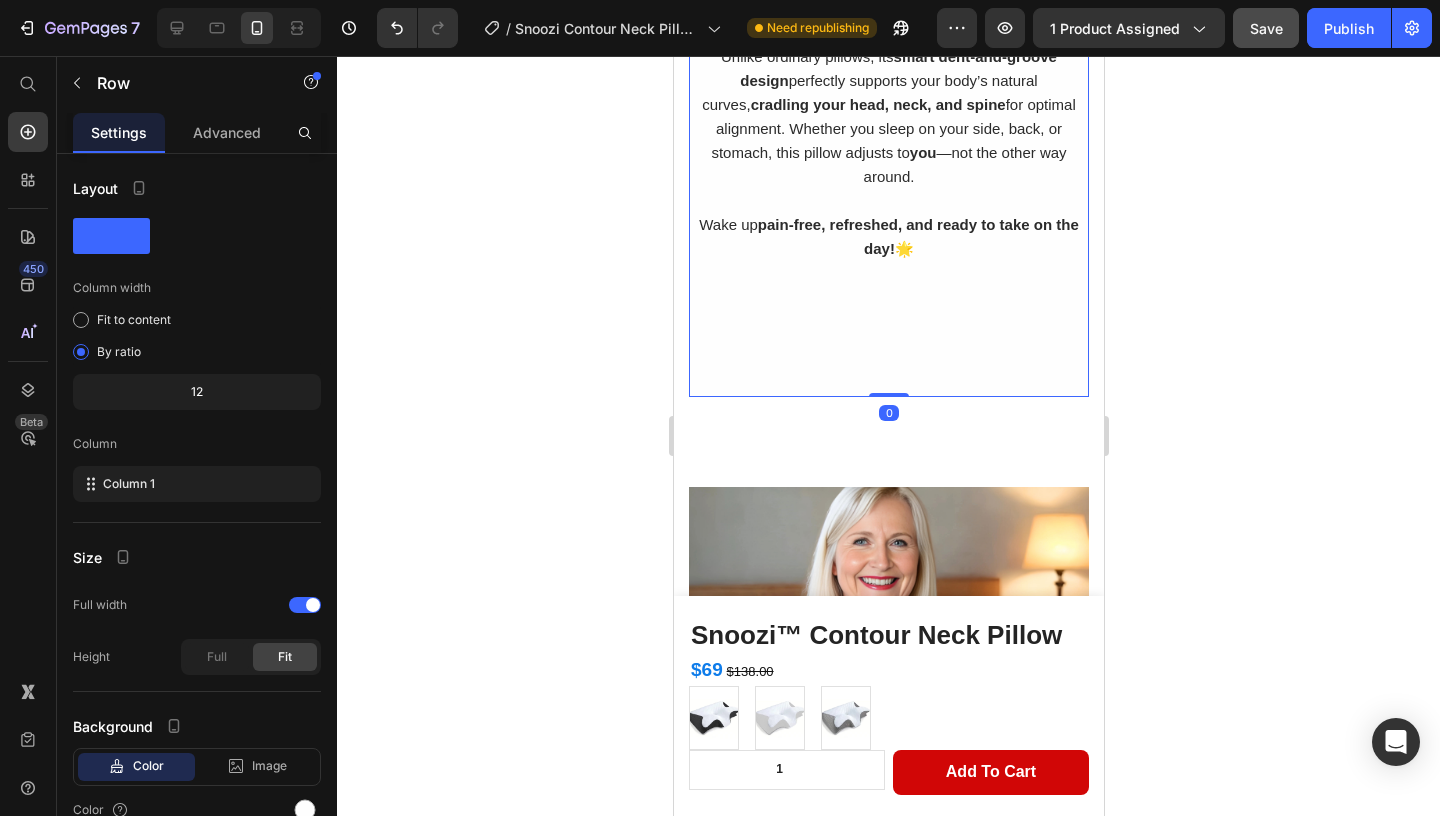 click on "Sleep Struggles? Not Anymore! Heading Tossing, turning, and waking up exhausted? You’re not alone— 64% of [GENDER]  say their biggest sleep frustration is finding the right position, while  72% of [GENDER]  admit their sleep quality isn’t what it should be—so we made the  Snoozi™ Contour Neck Pillow.   Unlike ordinary pillows, its  smart dent-and-groove design  perfectly supports your body’s natural curves,  cradling your head, neck, and spine  for optimal alignment. Whether you sleep on your side, back, or stomach, this pillow adjusts to  you —not the other way around.   Wake up  pain-free, refreshed, and ready to take on the day!  🌟 Text Block Row   0" at bounding box center [888, 86] 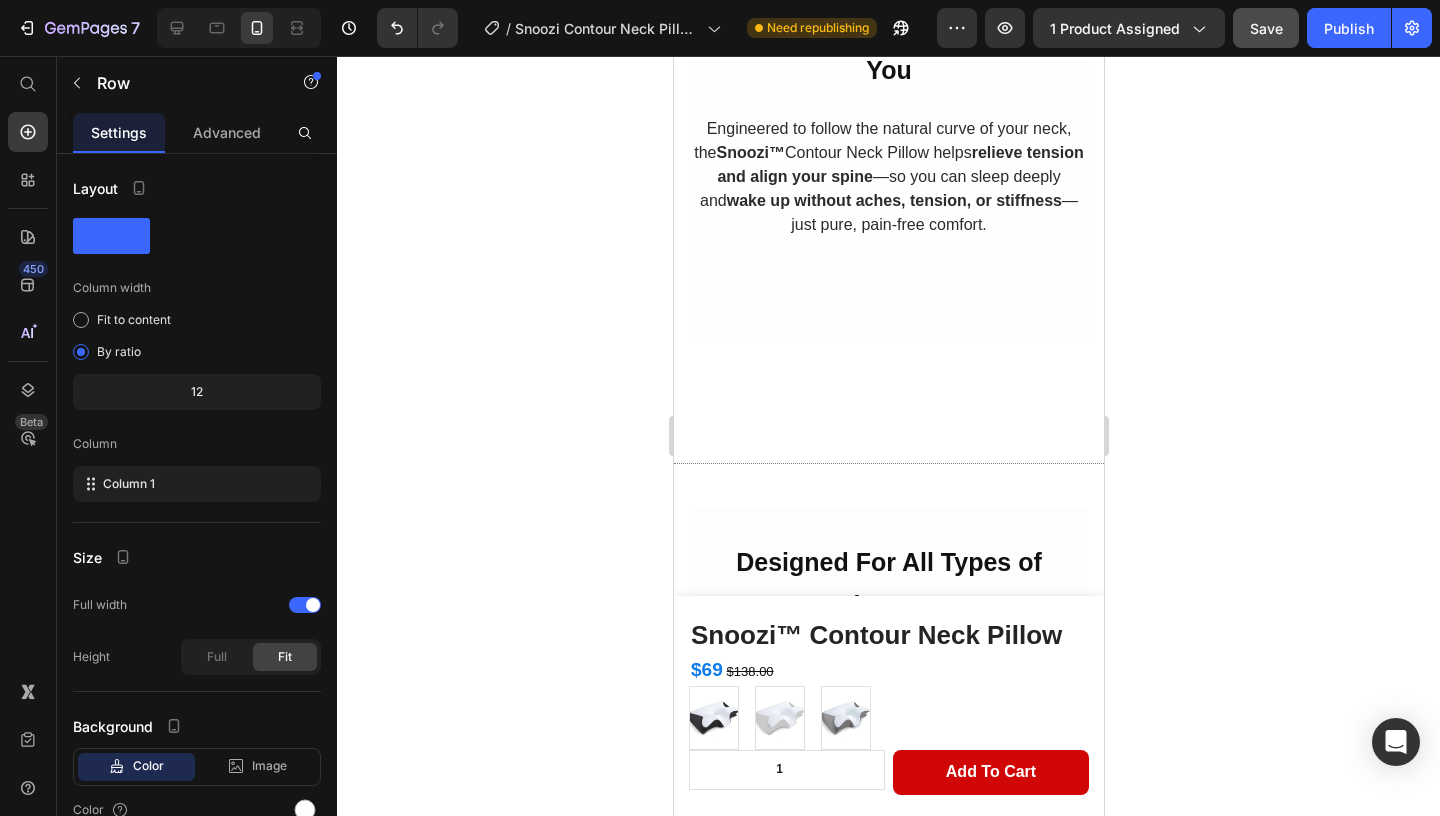 scroll, scrollTop: 3228, scrollLeft: 0, axis: vertical 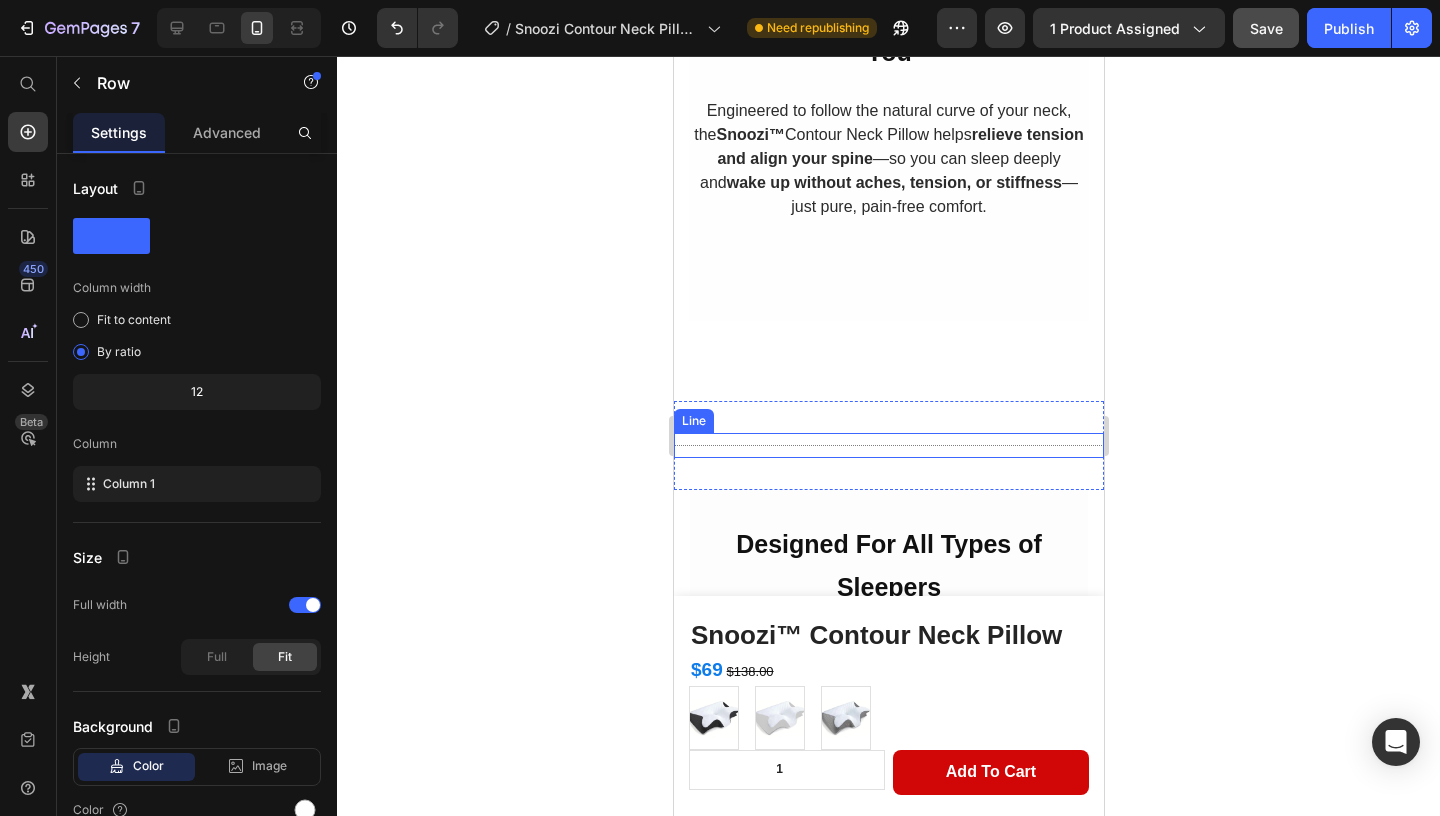 click on "Title Line" at bounding box center [888, 445] 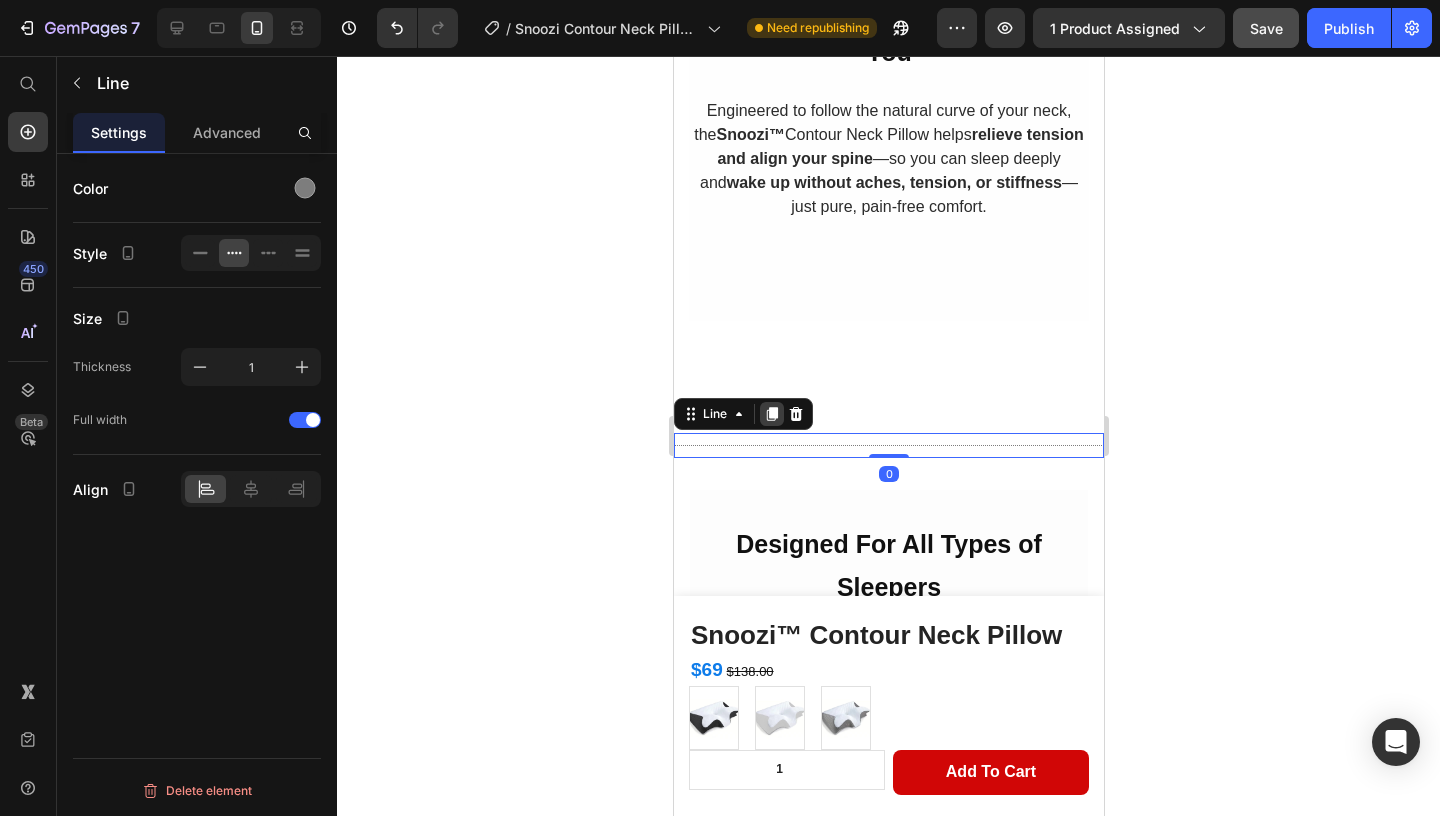 click 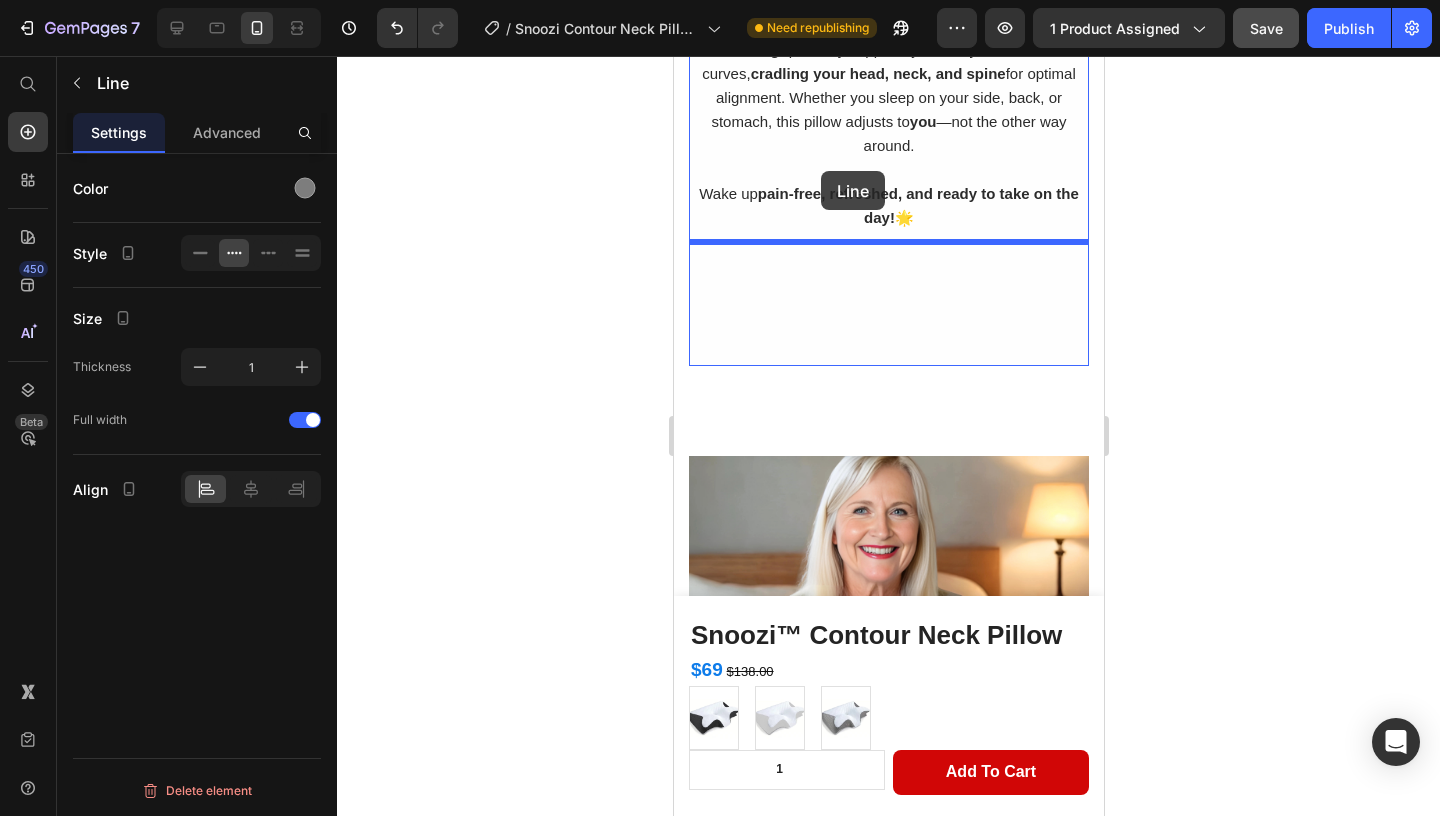 scroll, scrollTop: 2304, scrollLeft: 0, axis: vertical 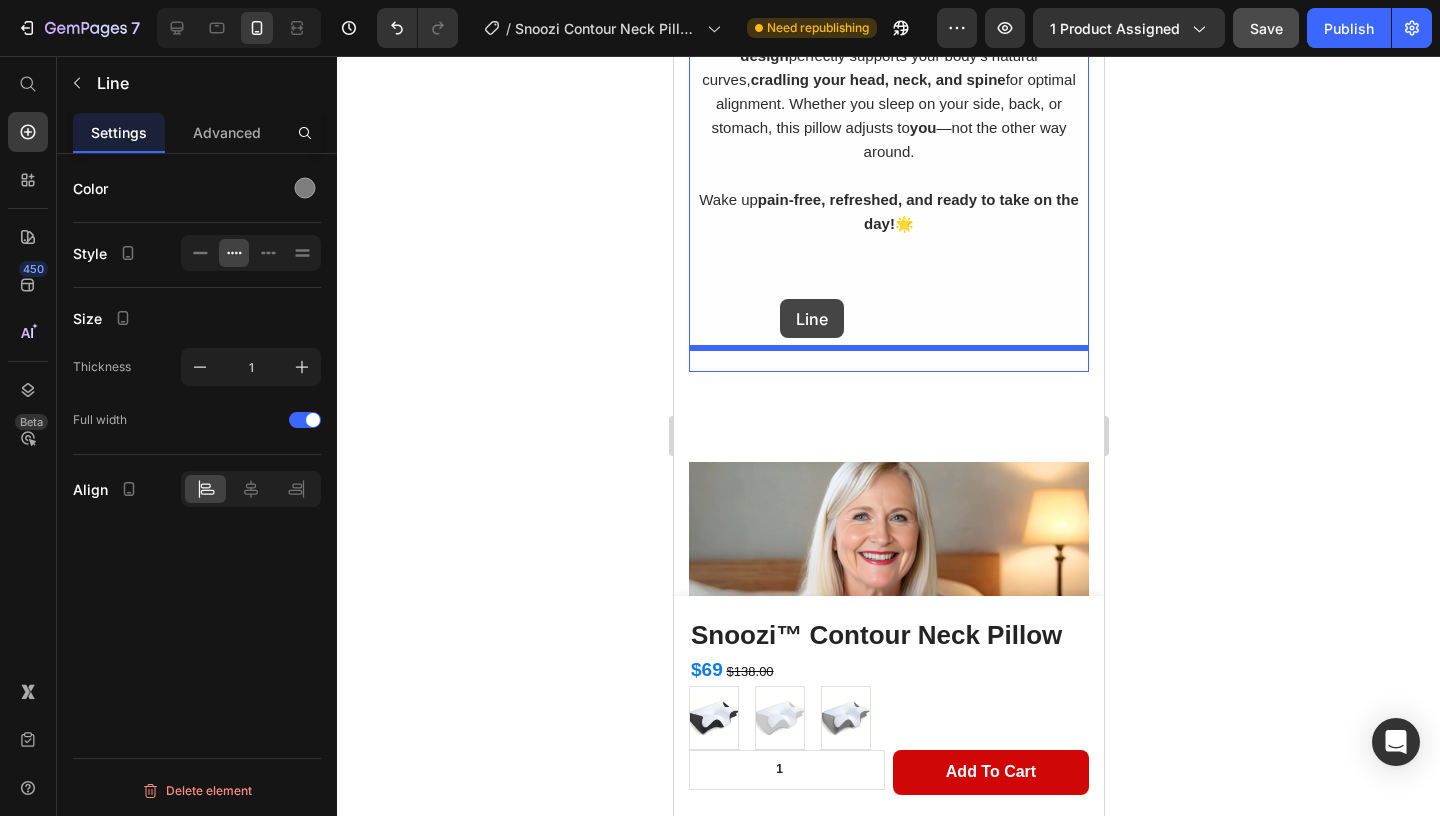 drag, startPoint x: 774, startPoint y: 444, endPoint x: 778, endPoint y: 297, distance: 147.05441 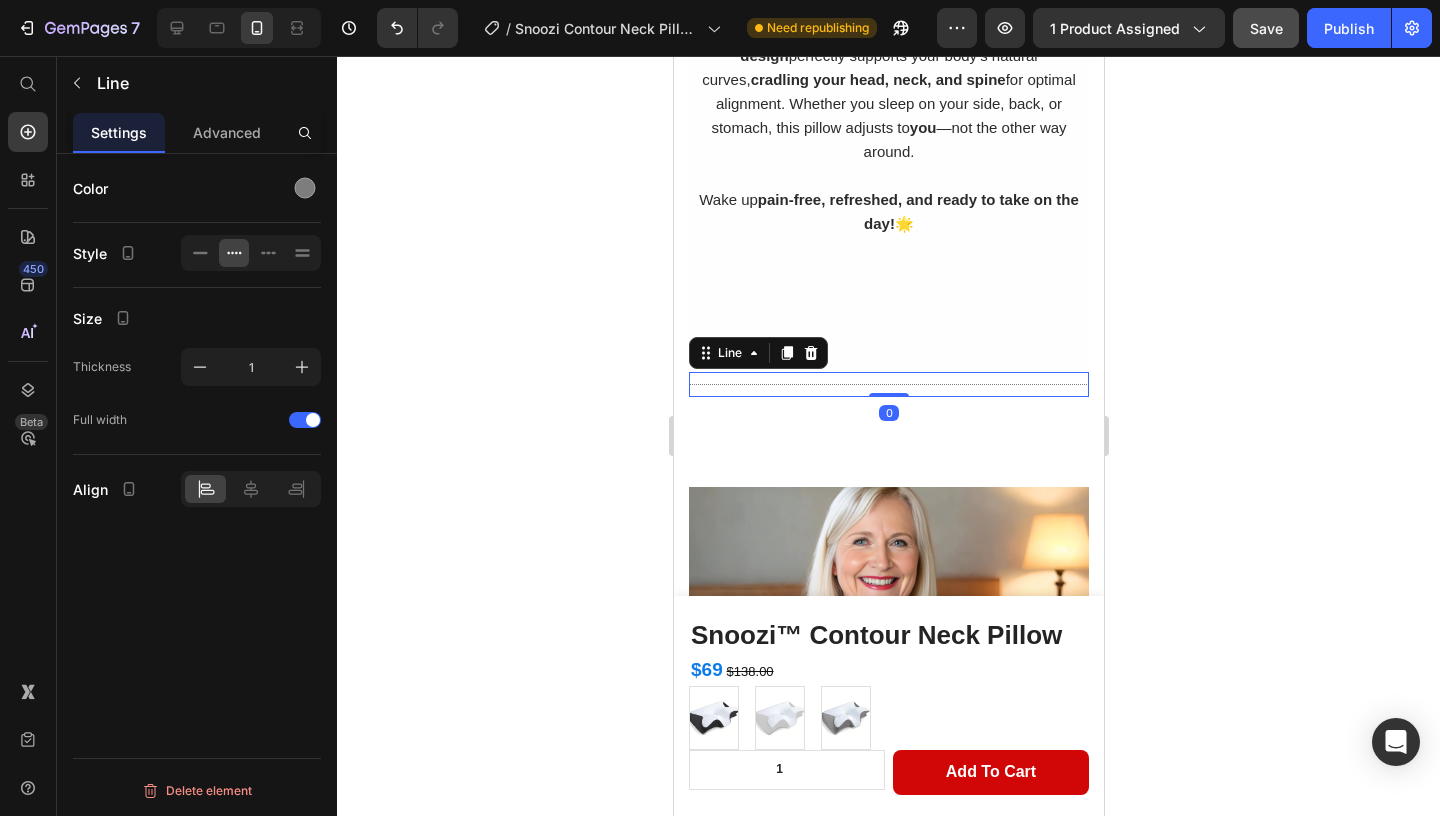 click 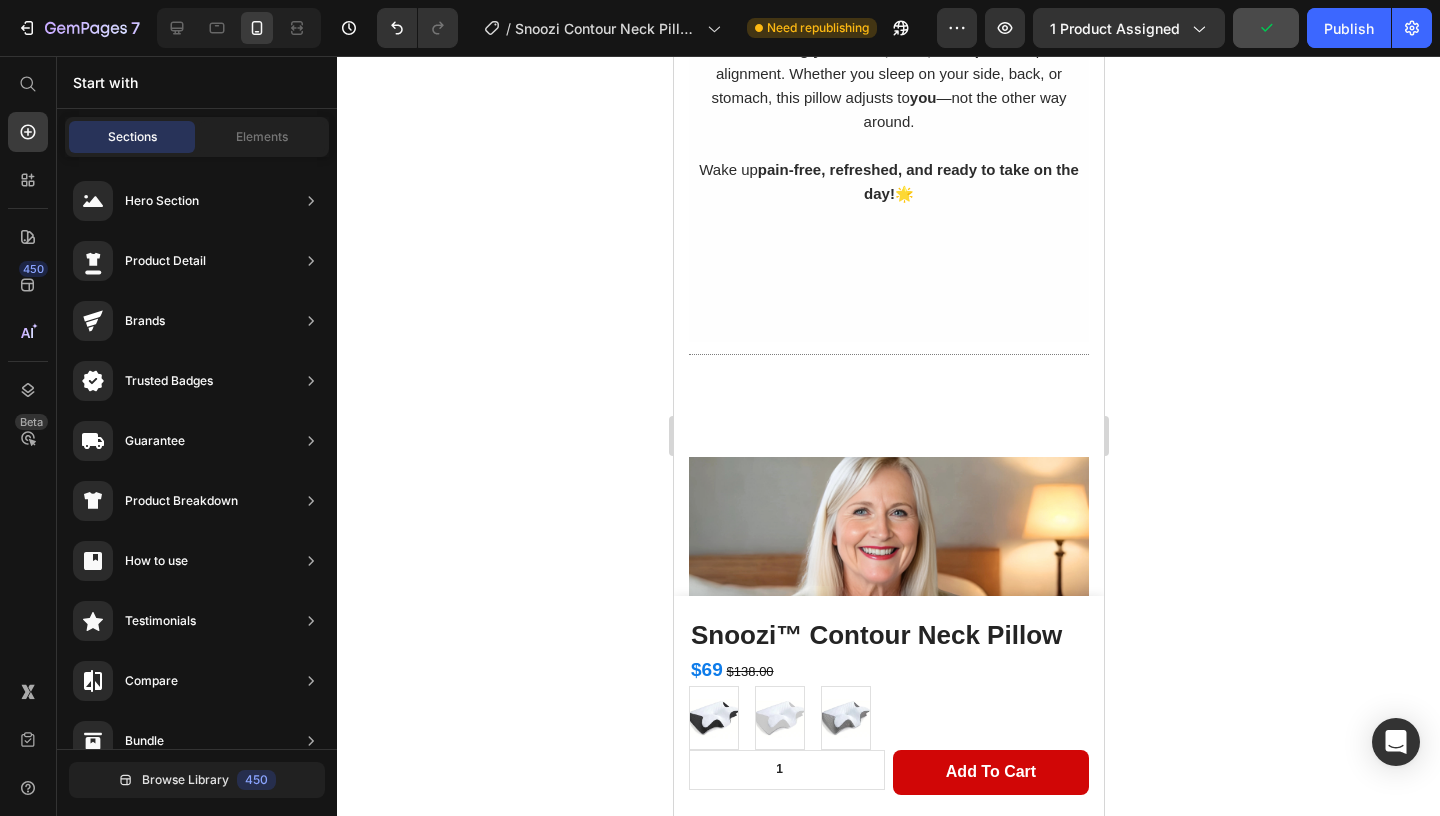 scroll, scrollTop: 2255, scrollLeft: 0, axis: vertical 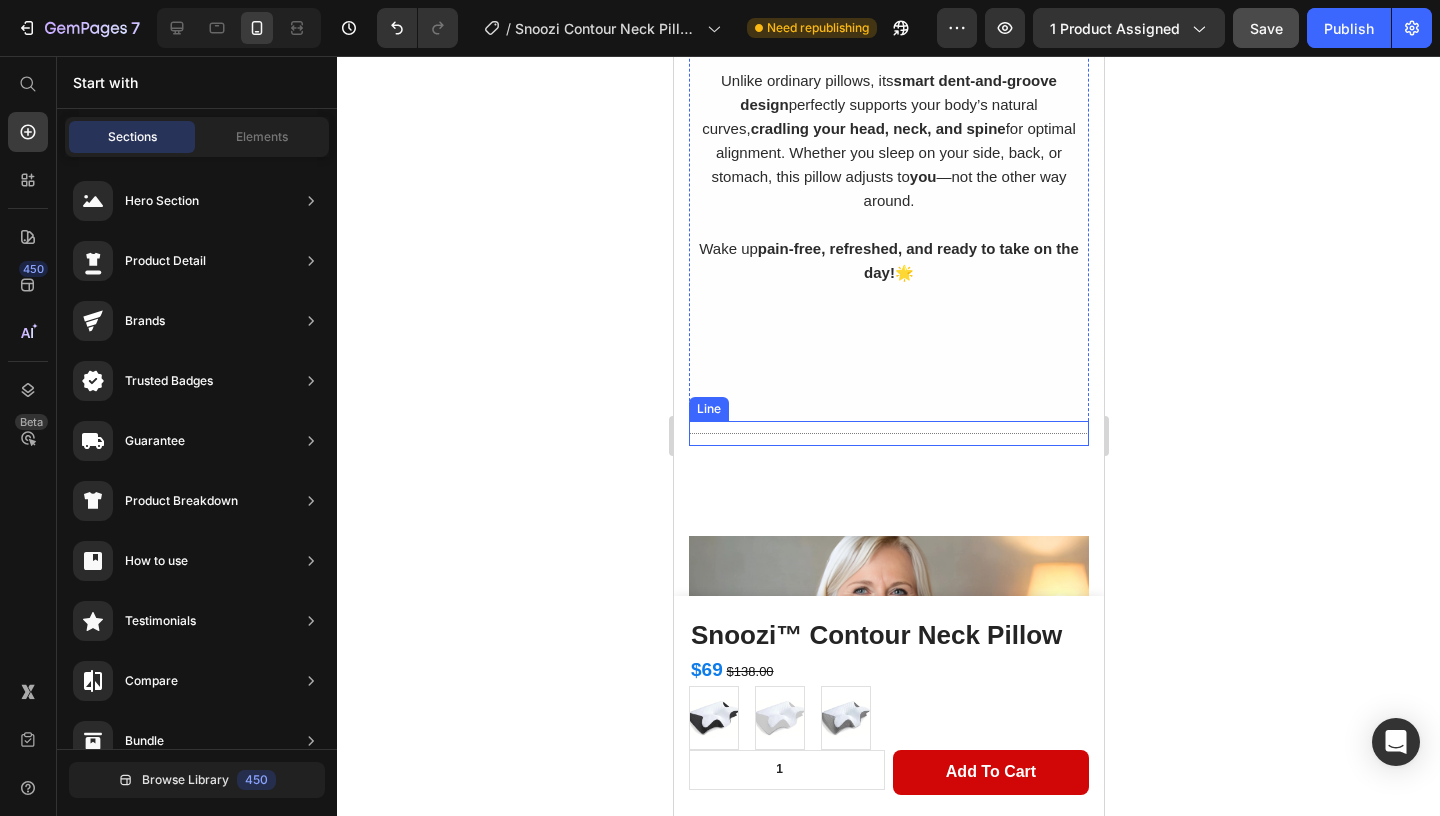 click on "Title Line" at bounding box center (888, 433) 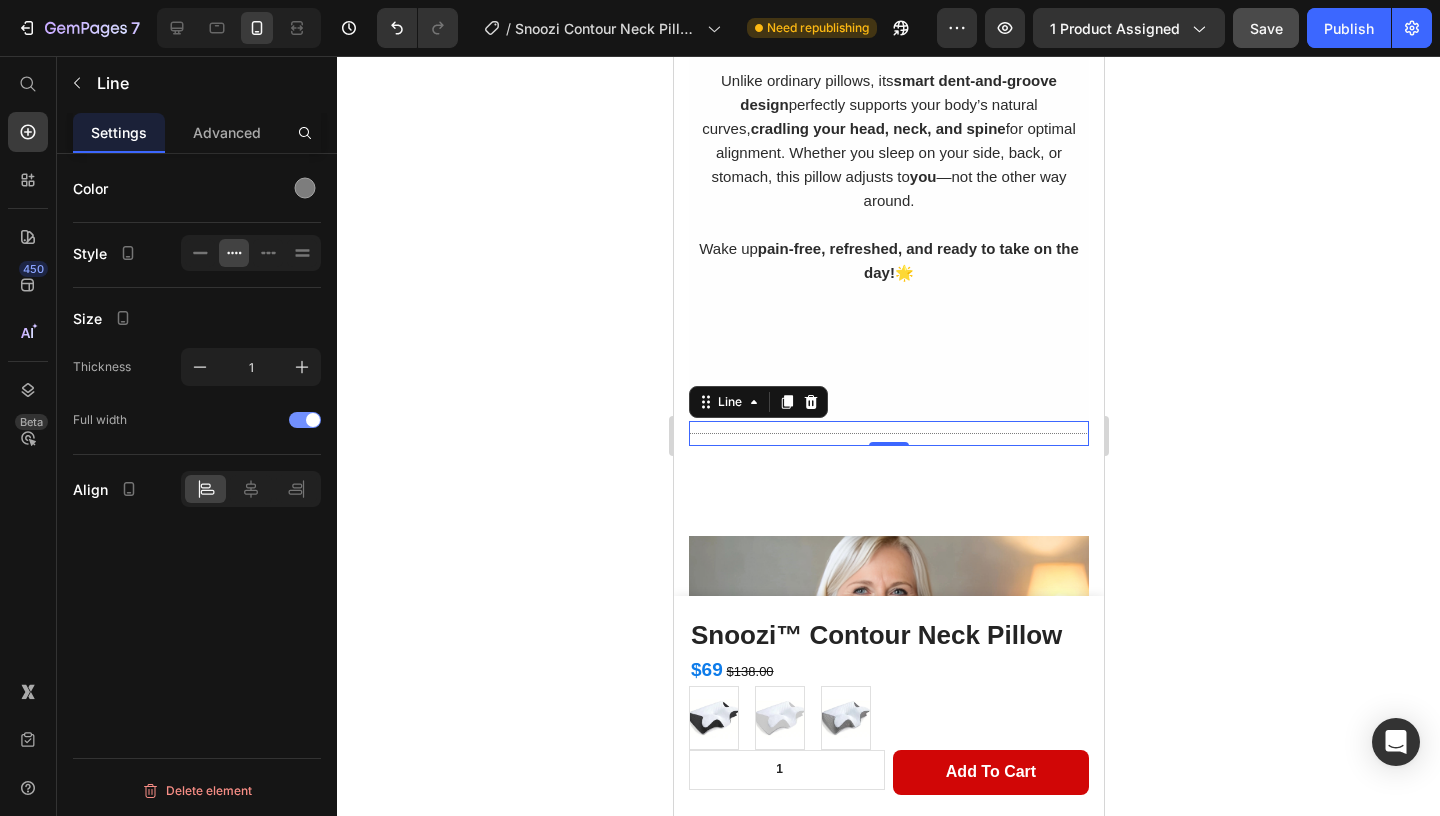 click at bounding box center [305, 420] 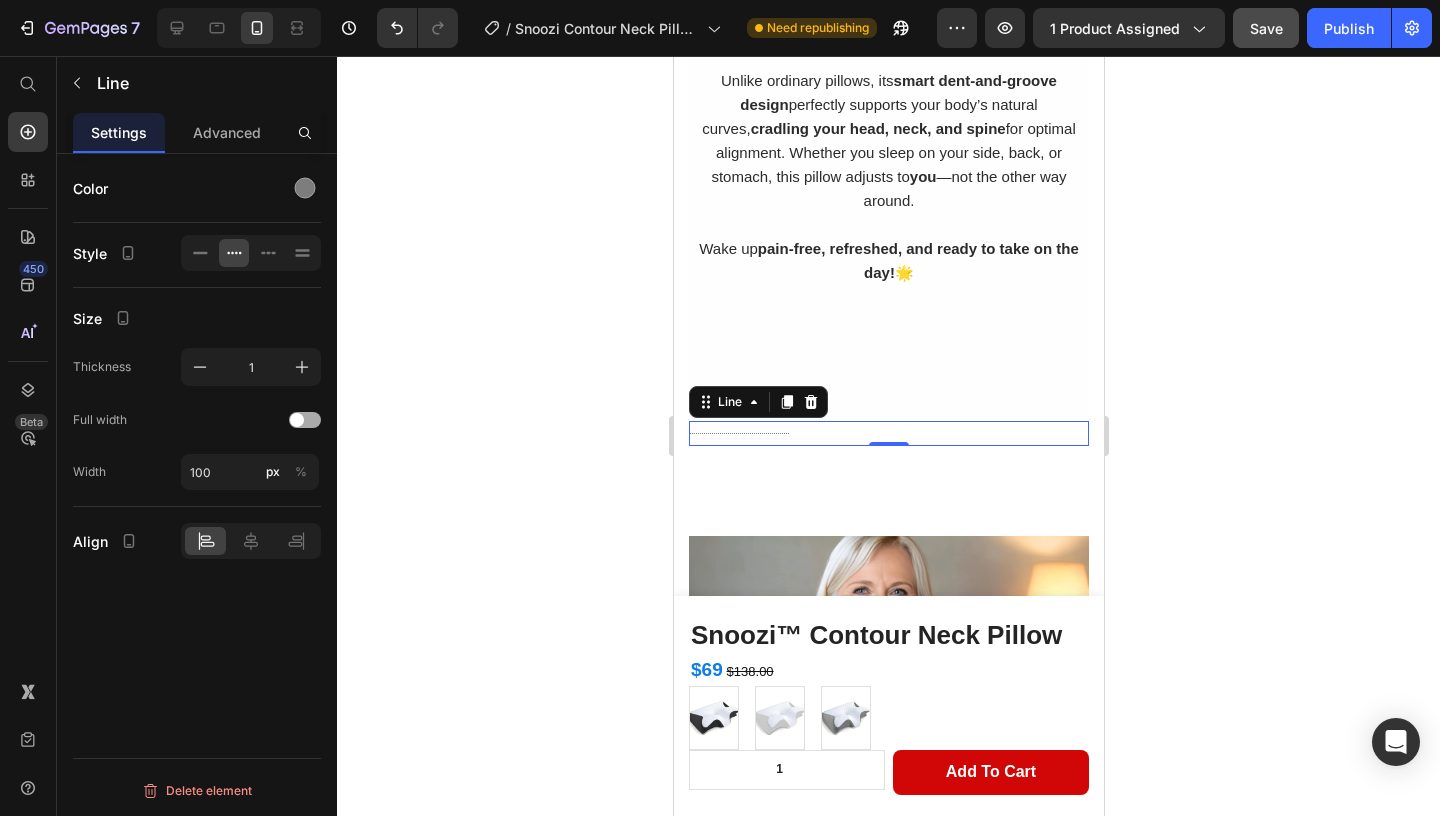 click at bounding box center [297, 420] 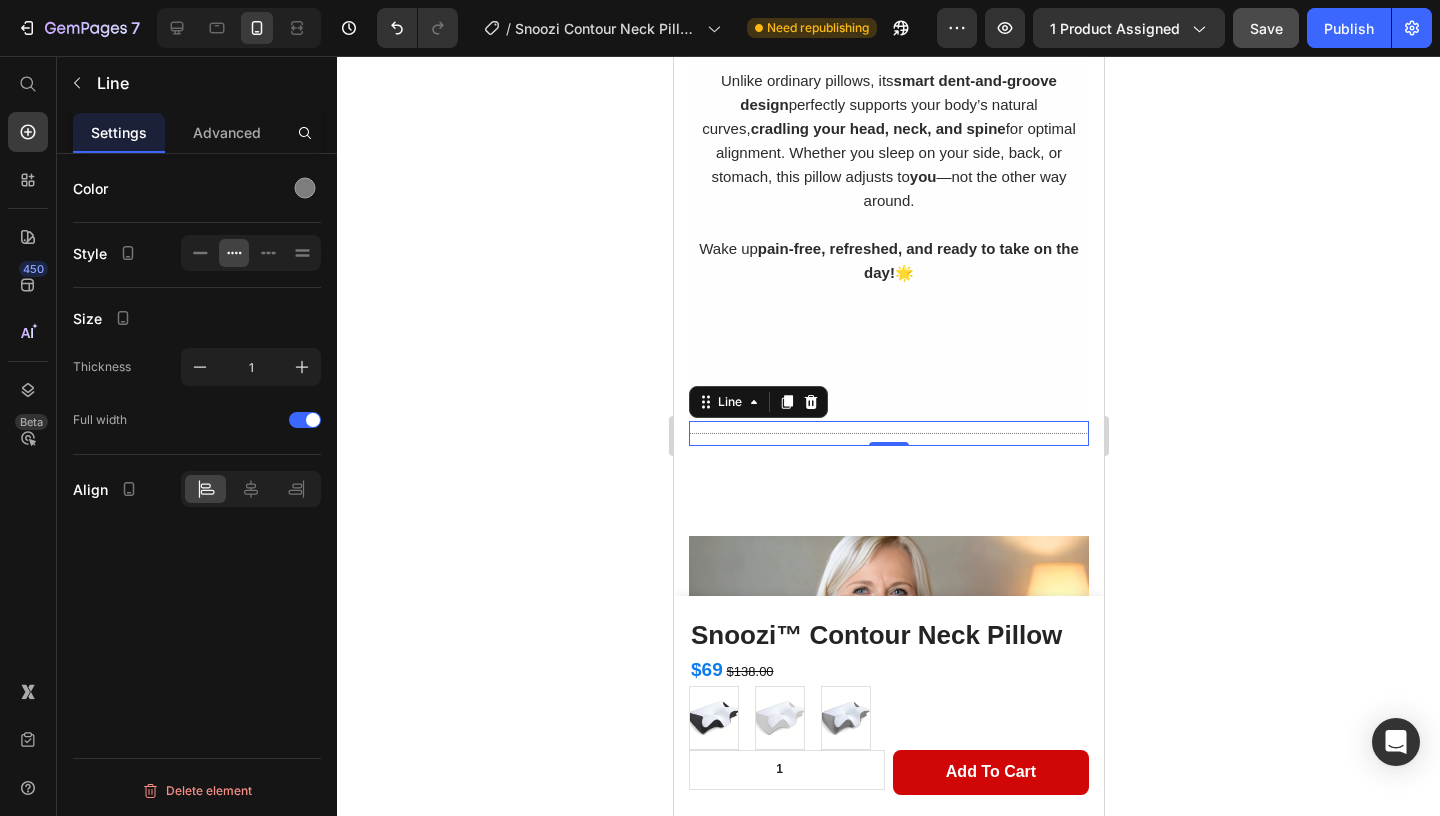 click at bounding box center [888, 433] 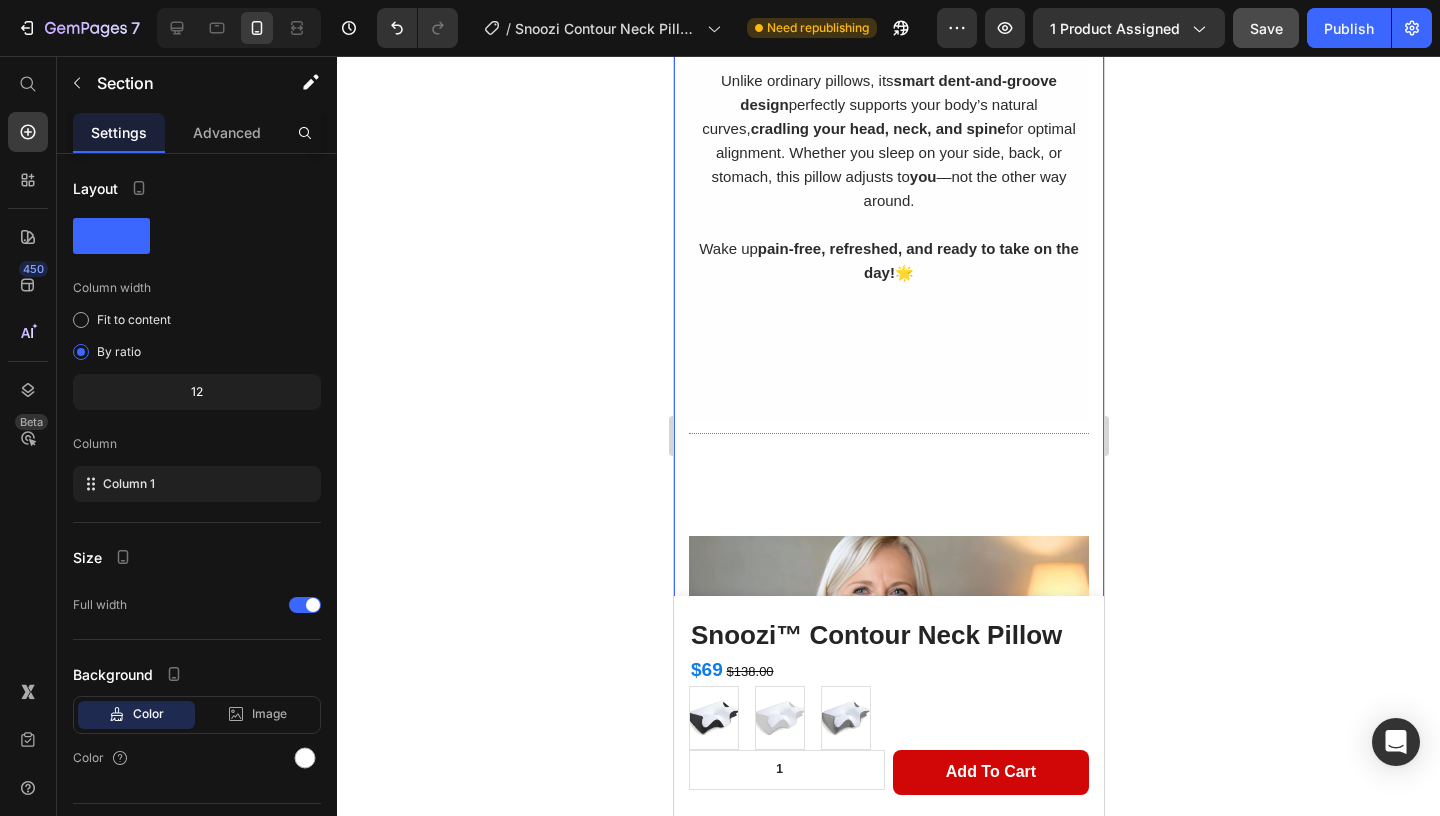 click on "Image Sleep Struggles? Not Anymore! Heading Tossing, turning, and waking up exhausted? You’re not alone— 64% of [GENDER]  say their biggest sleep frustration is finding the right position, while  72% of [GENDER]  admit their sleep quality isn’t what it should be—so we made the  Snoozi™ Contour Neck Pillow.   Unlike ordinary pillows, its  smart dent-and-groove design  perfectly supports your body’s natural curves,  cradling your head, neck, and spine  for optimal alignment. Whether you sleep on your side, back, or stomach, this pillow adjusts to  you —not the other way around.   Wake up  pain-free, refreshed, and ready to take on the day!  🌟 Text Block Row                Title Line Row Support That Actually Supports You Heading Engineered to follow the natural curve of your neck, the  Snoozi™  Contour Neck Pillow helps  relieve tension and align your spine —so you can sleep deeply and  wake up without aches, tension, or stiffness —just pure, pain-free comfort. Text Block Row Image Row" at bounding box center [888, 359] 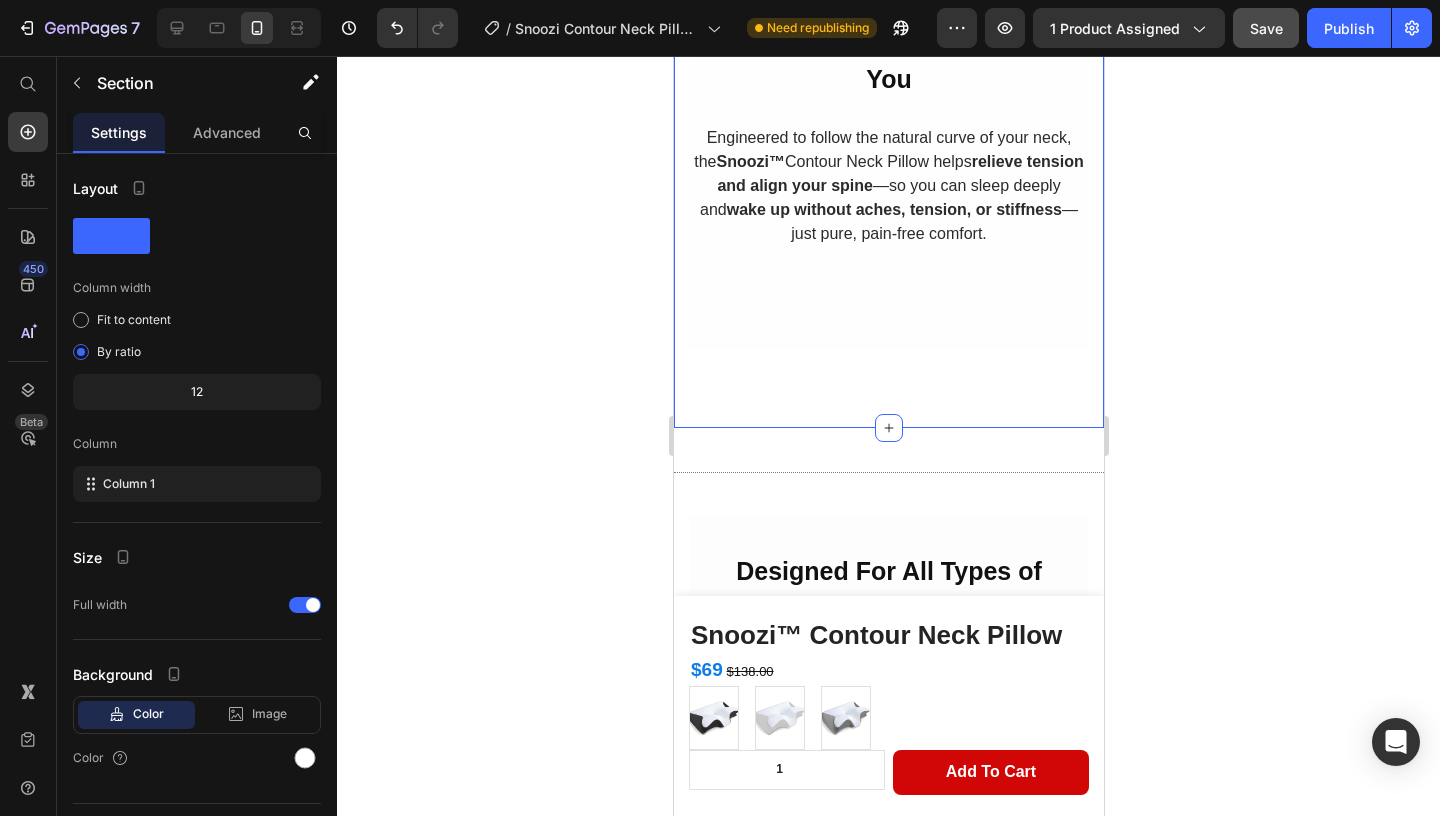 scroll, scrollTop: 3263, scrollLeft: 0, axis: vertical 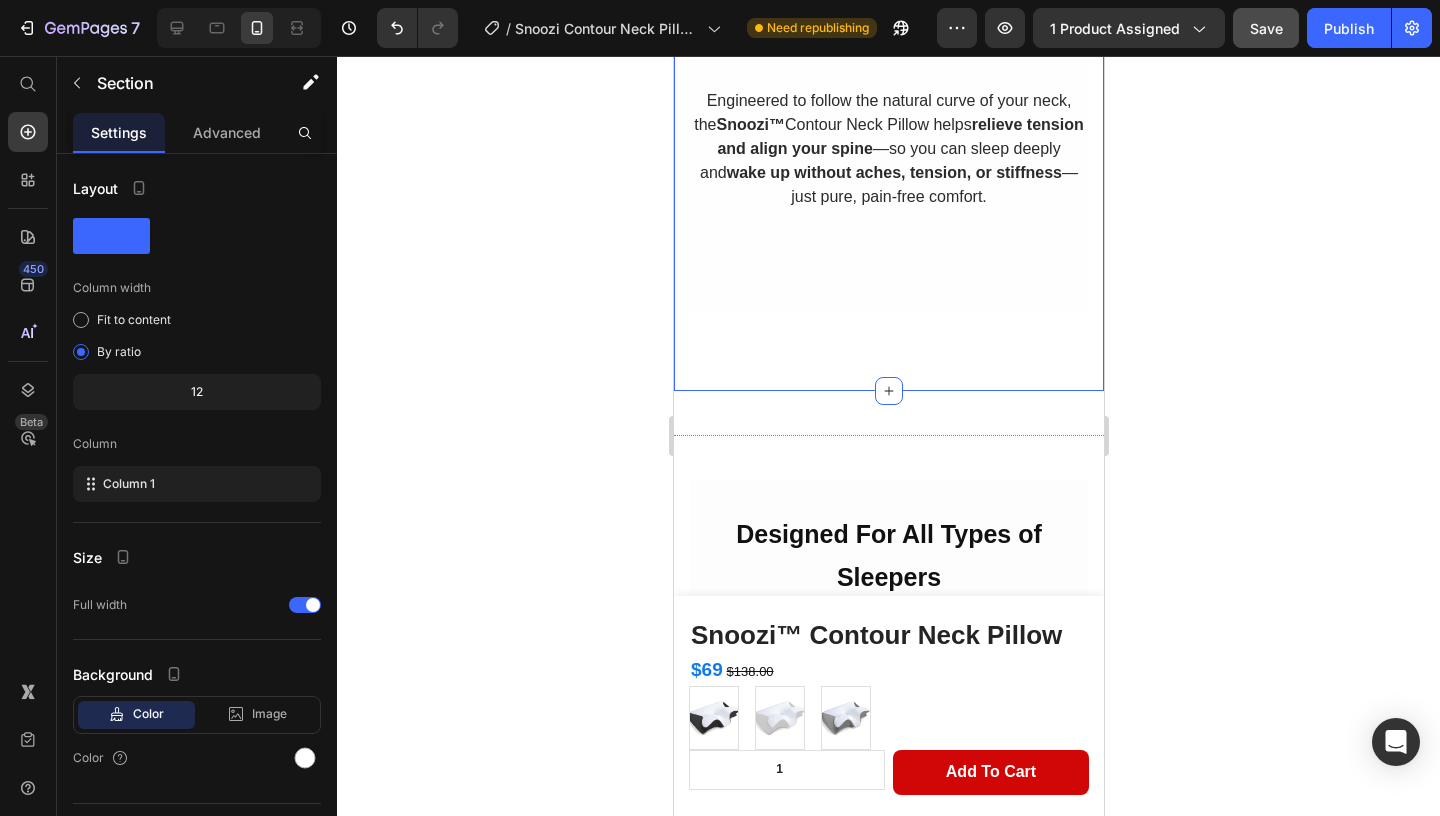 click 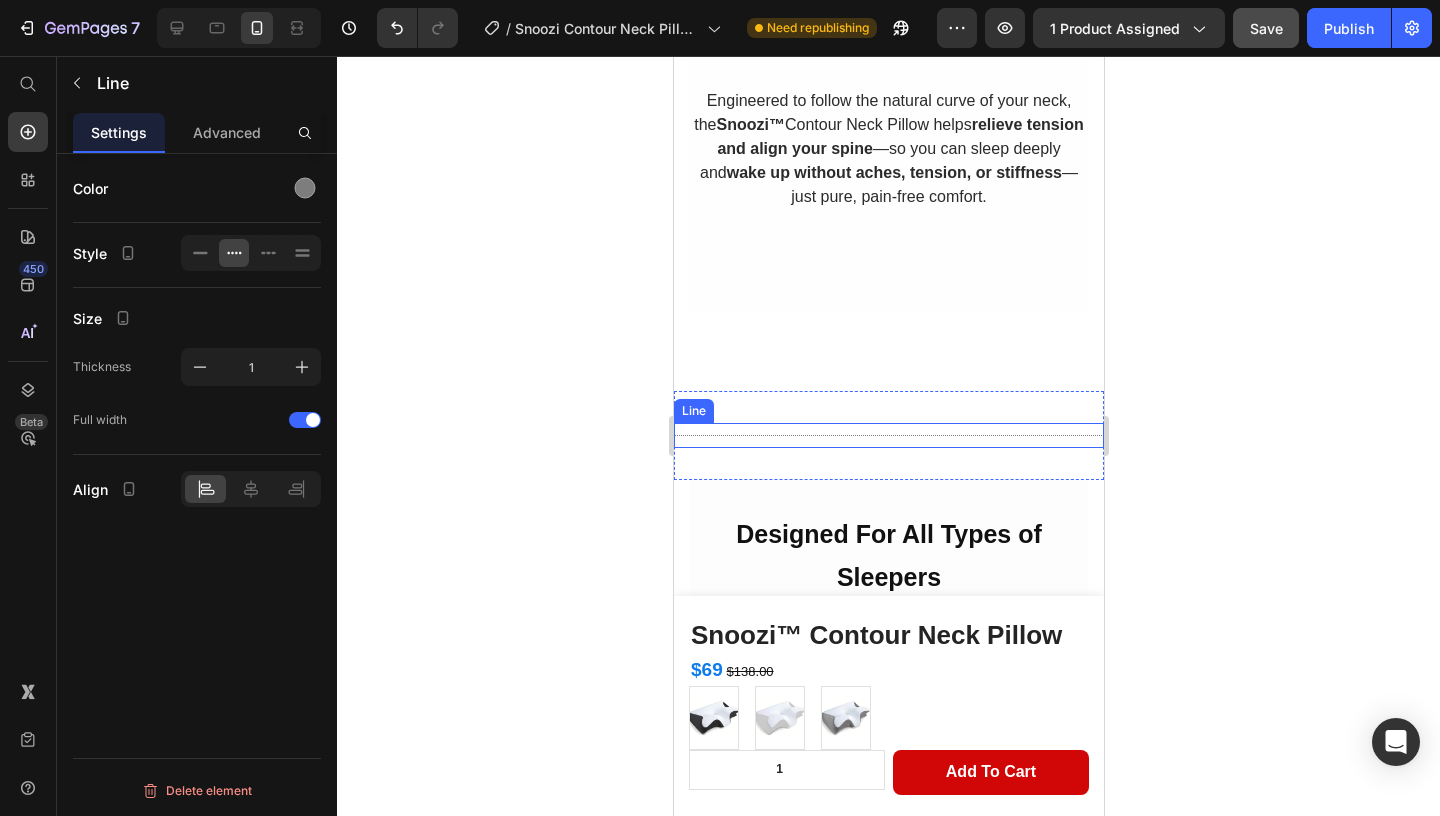 click on "Title Line" at bounding box center [888, 435] 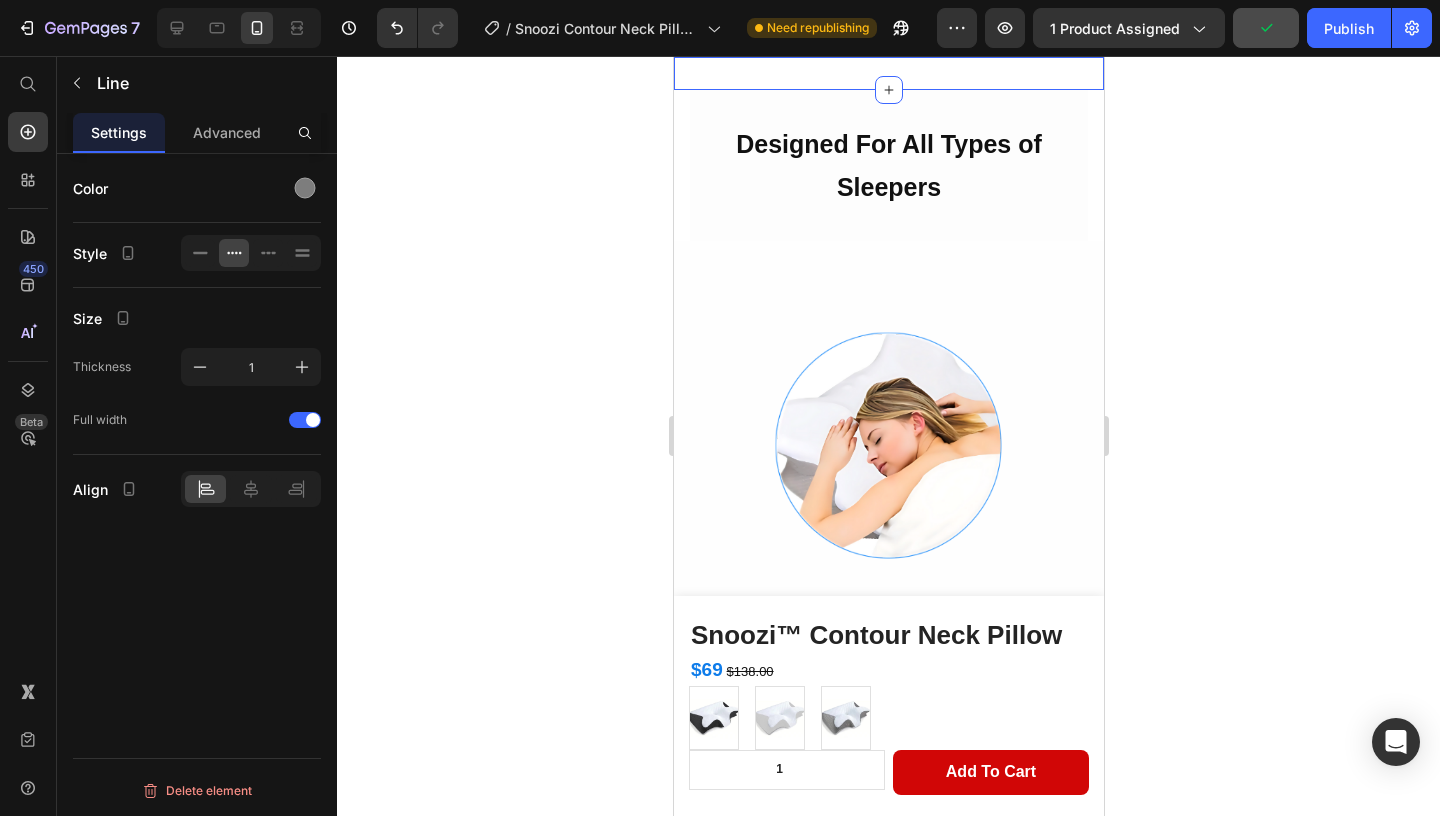 scroll, scrollTop: 3413, scrollLeft: 0, axis: vertical 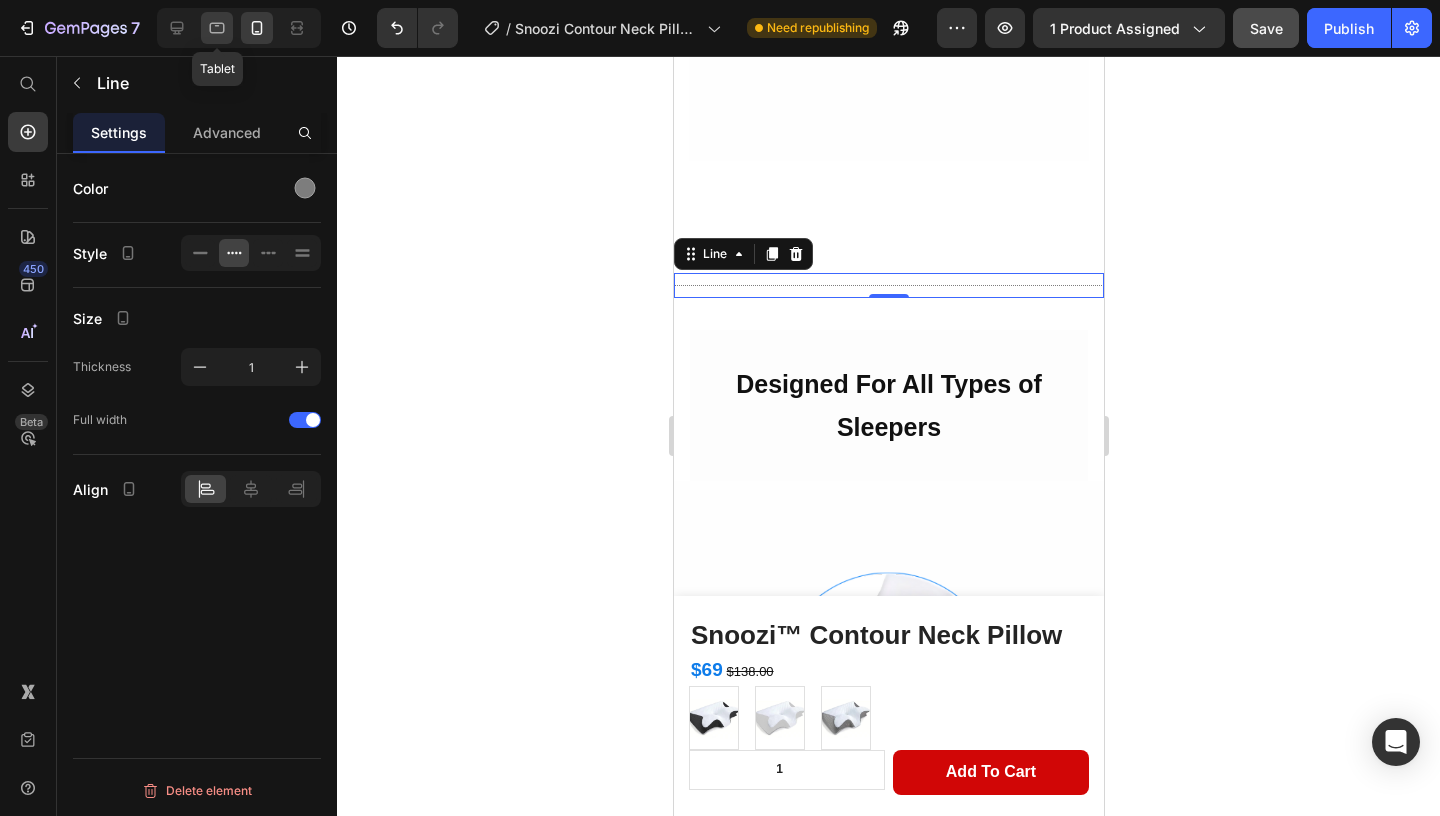 click 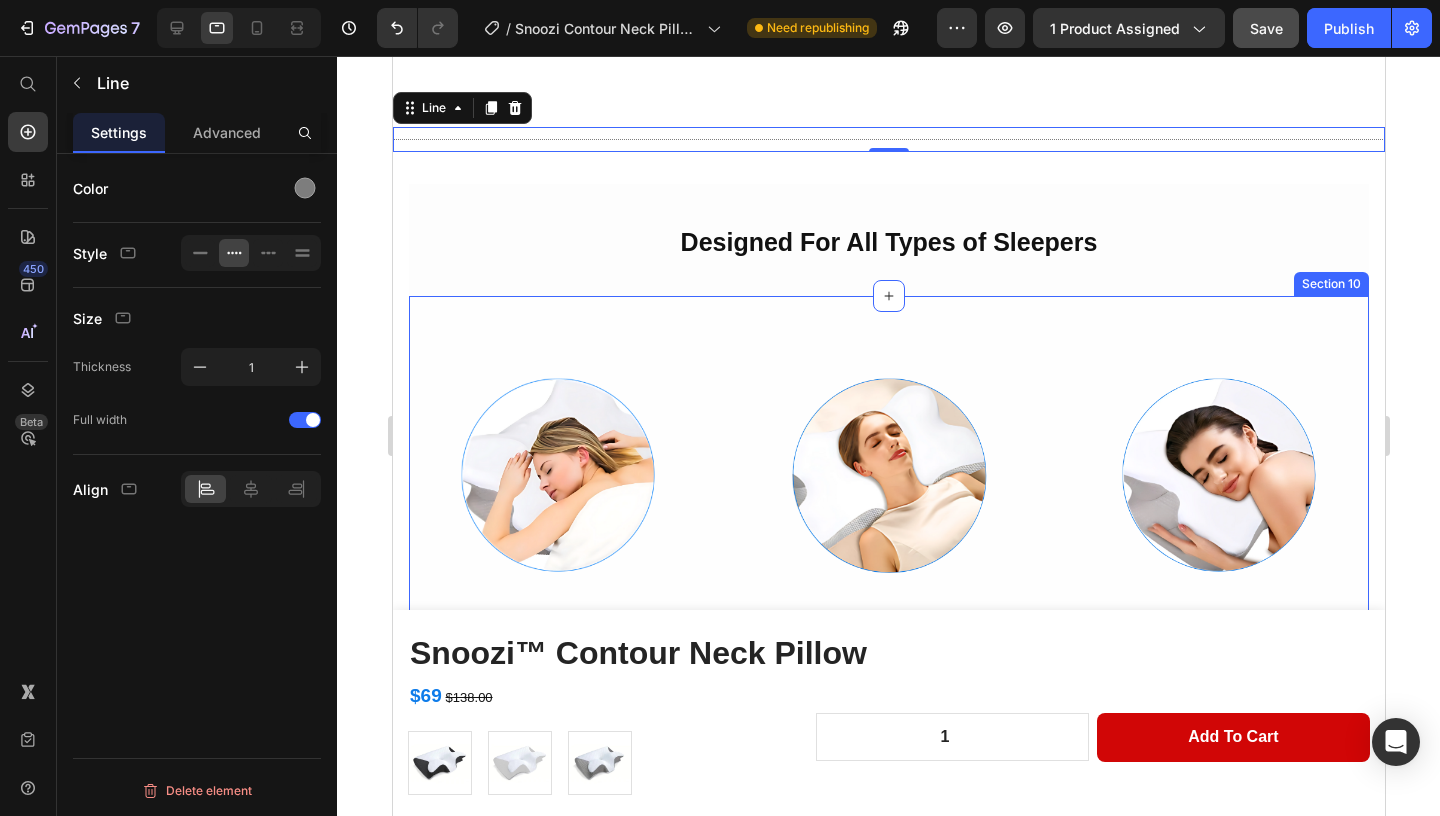 scroll, scrollTop: 2849, scrollLeft: 0, axis: vertical 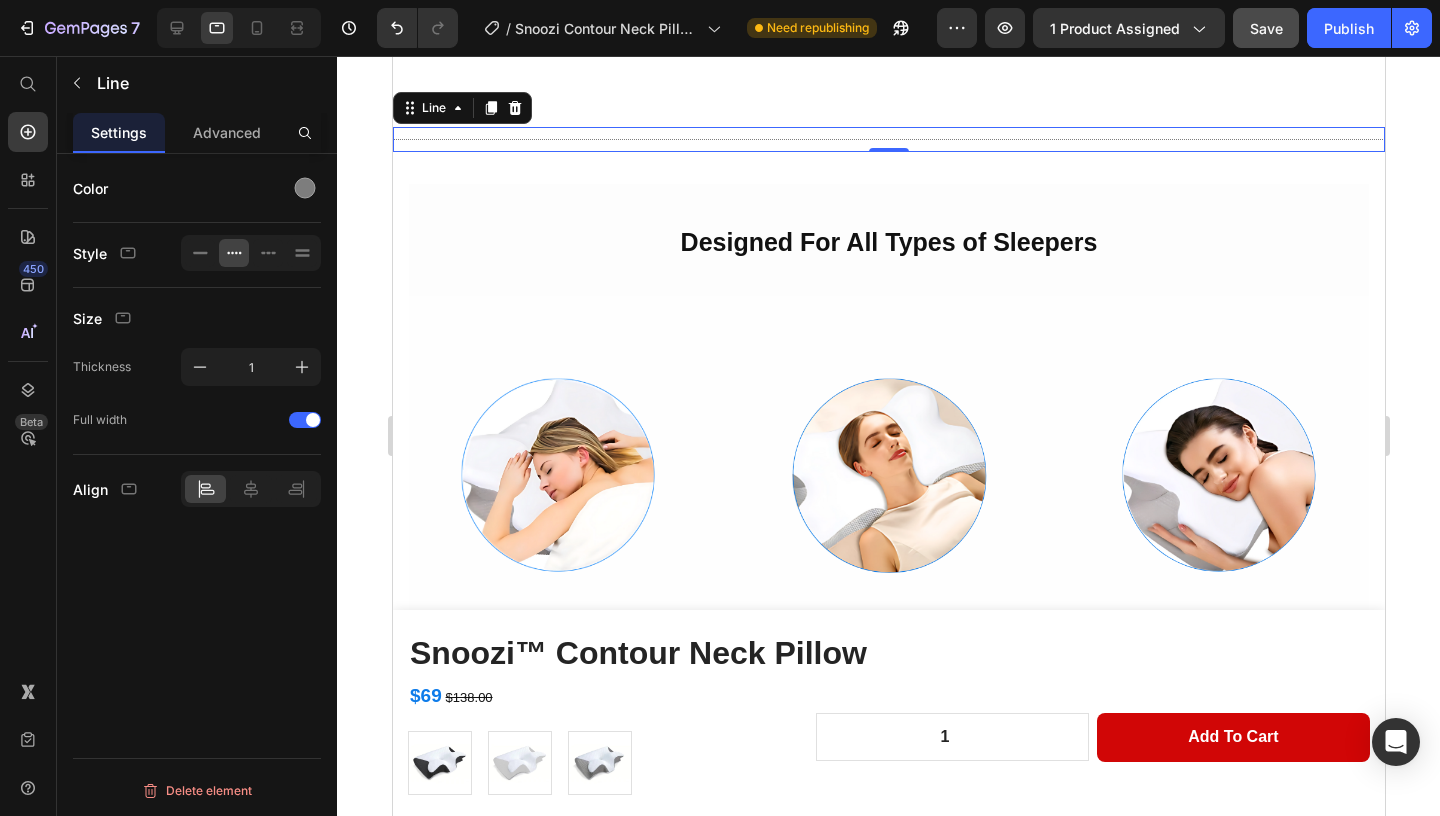 click 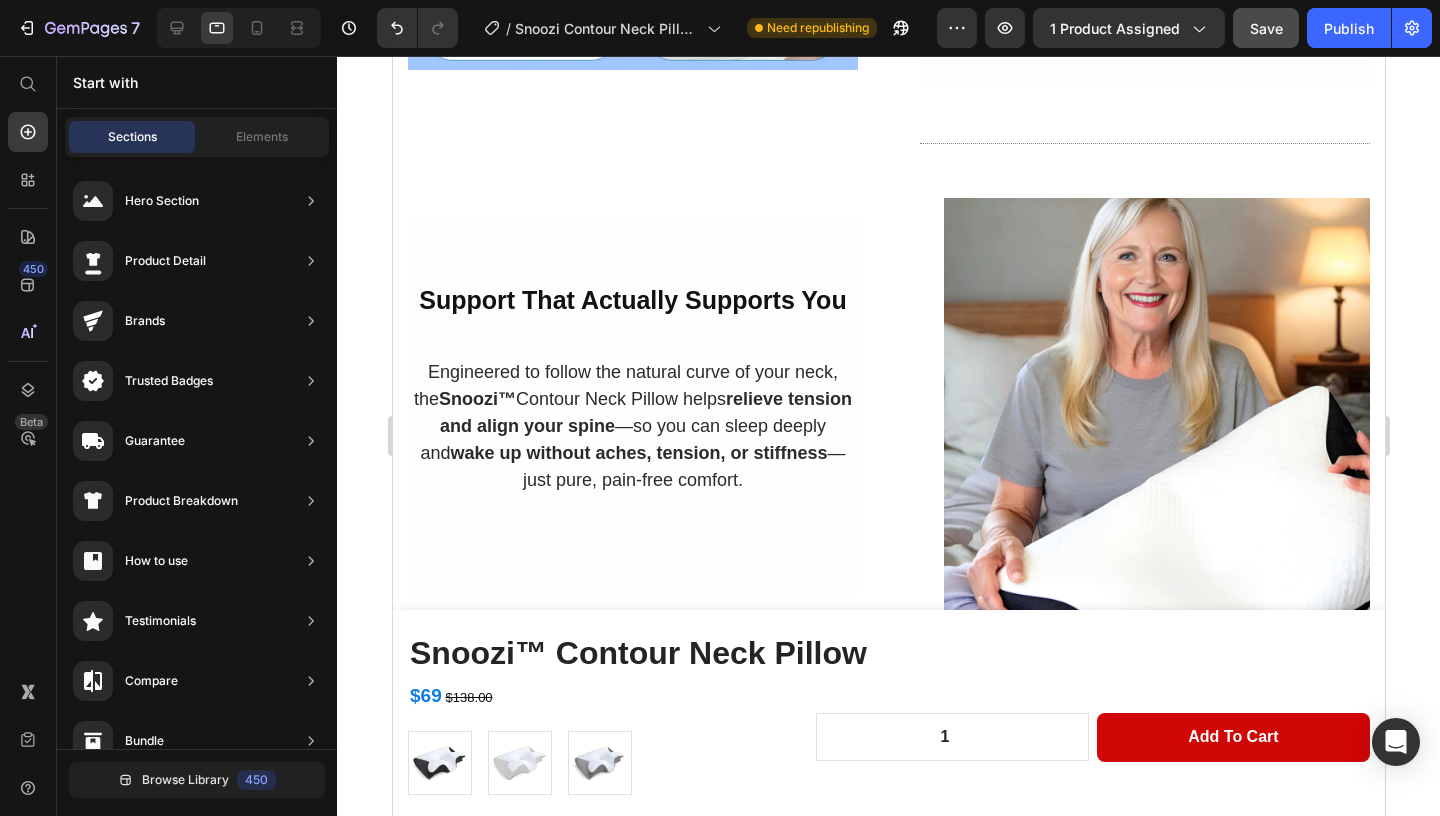scroll, scrollTop: 2182, scrollLeft: 0, axis: vertical 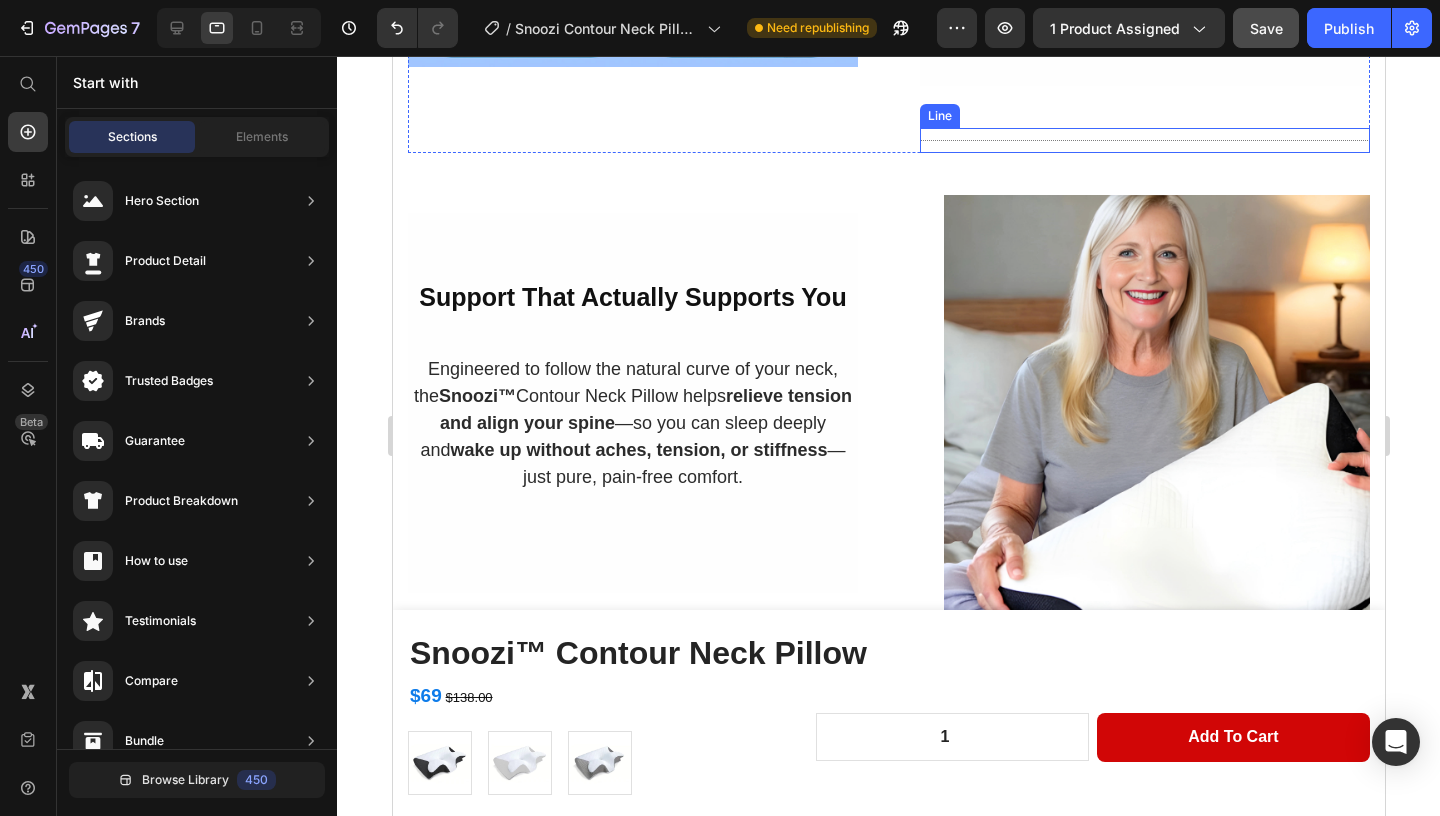 click on "Title Line" at bounding box center [1144, 140] 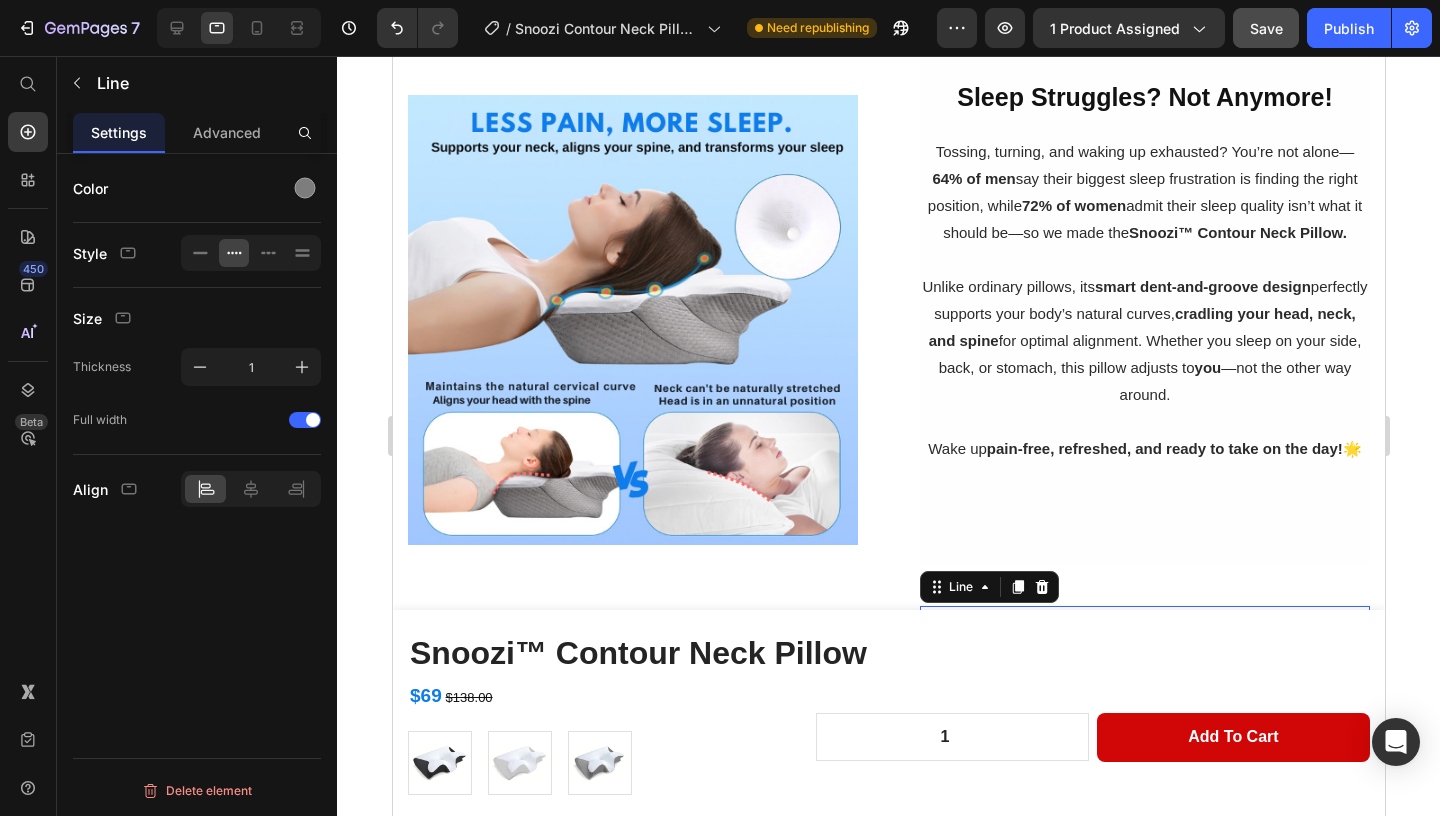 scroll, scrollTop: 2094, scrollLeft: 0, axis: vertical 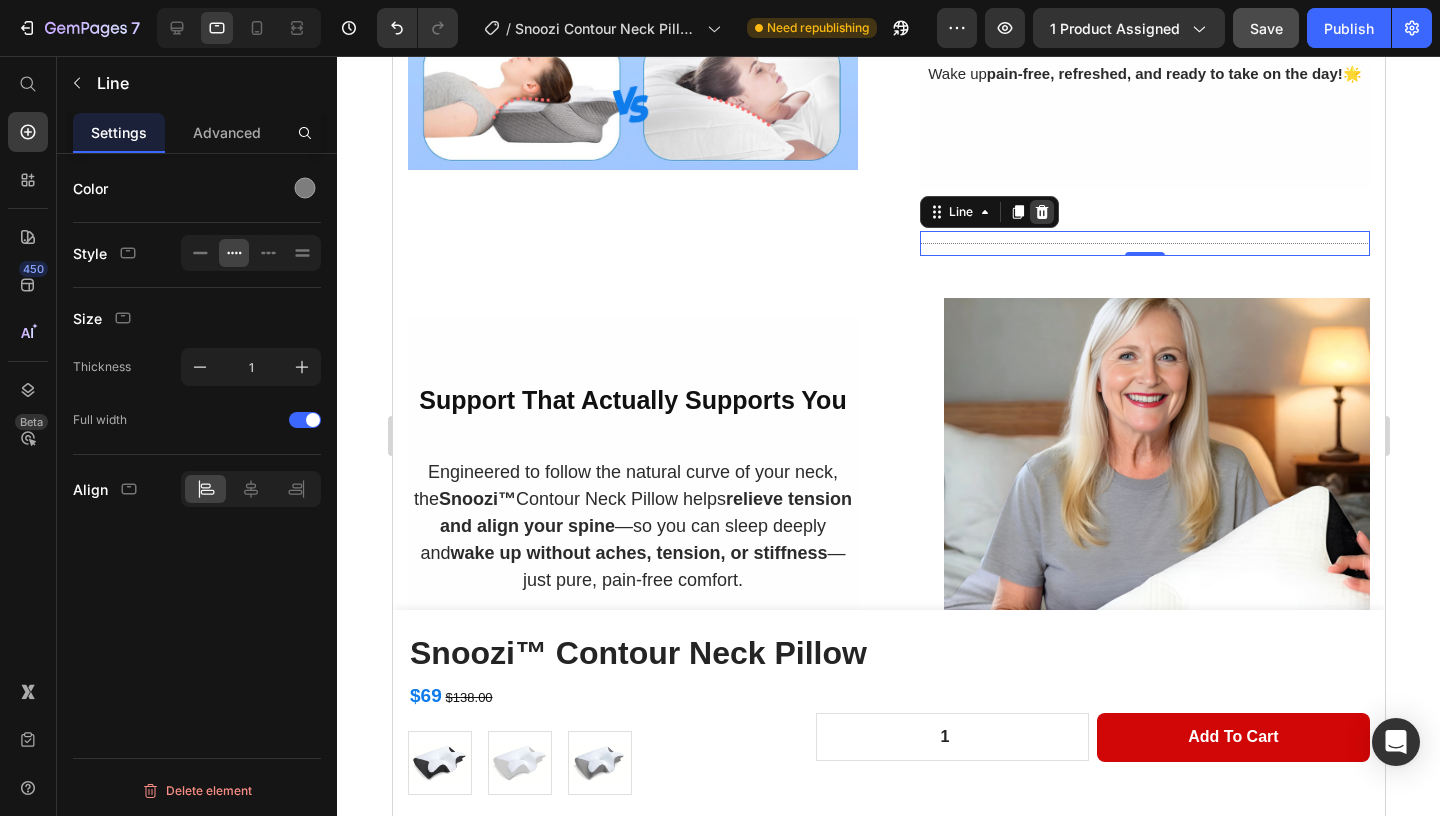 click 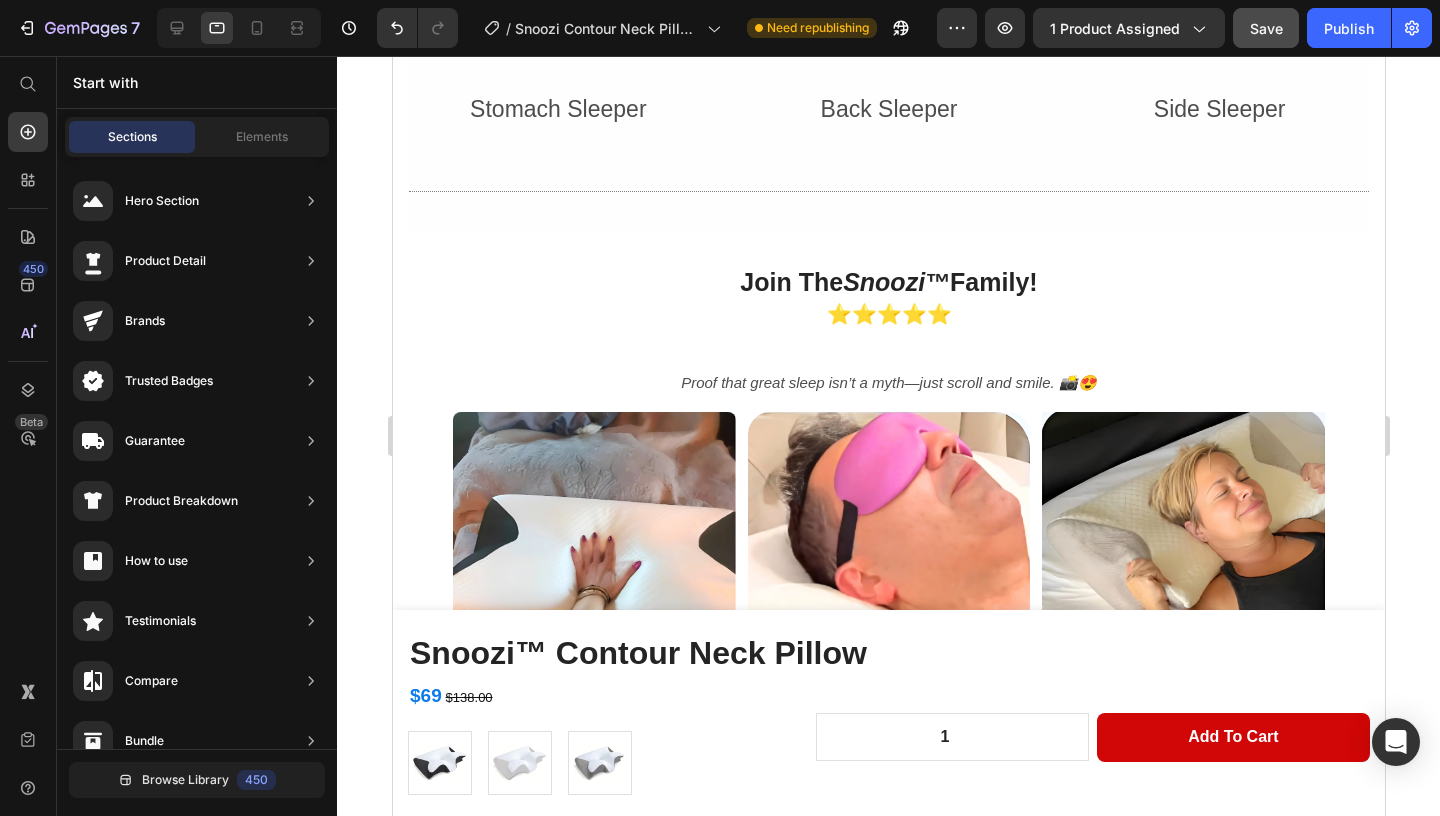 scroll, scrollTop: 3304, scrollLeft: 0, axis: vertical 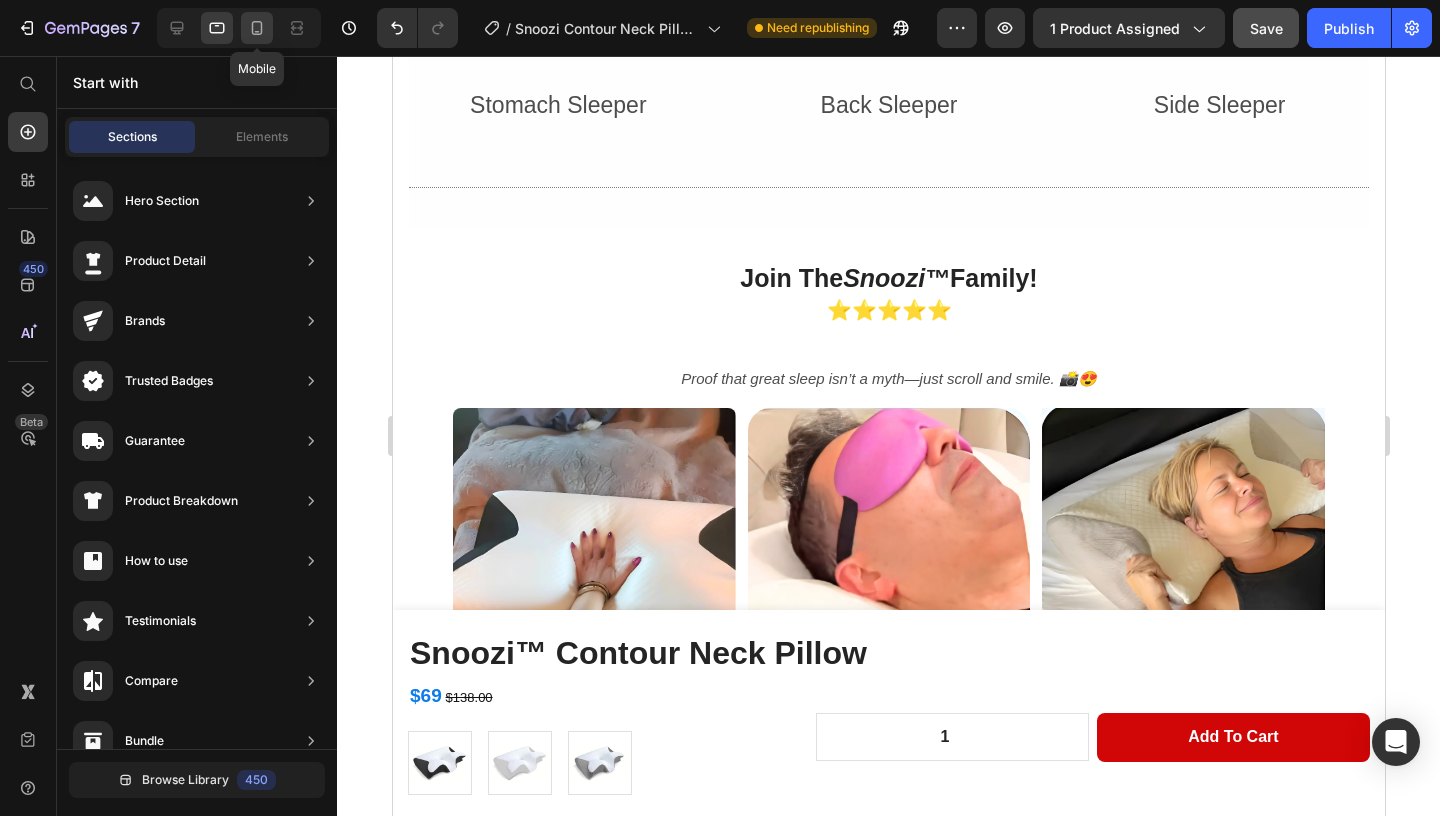 click 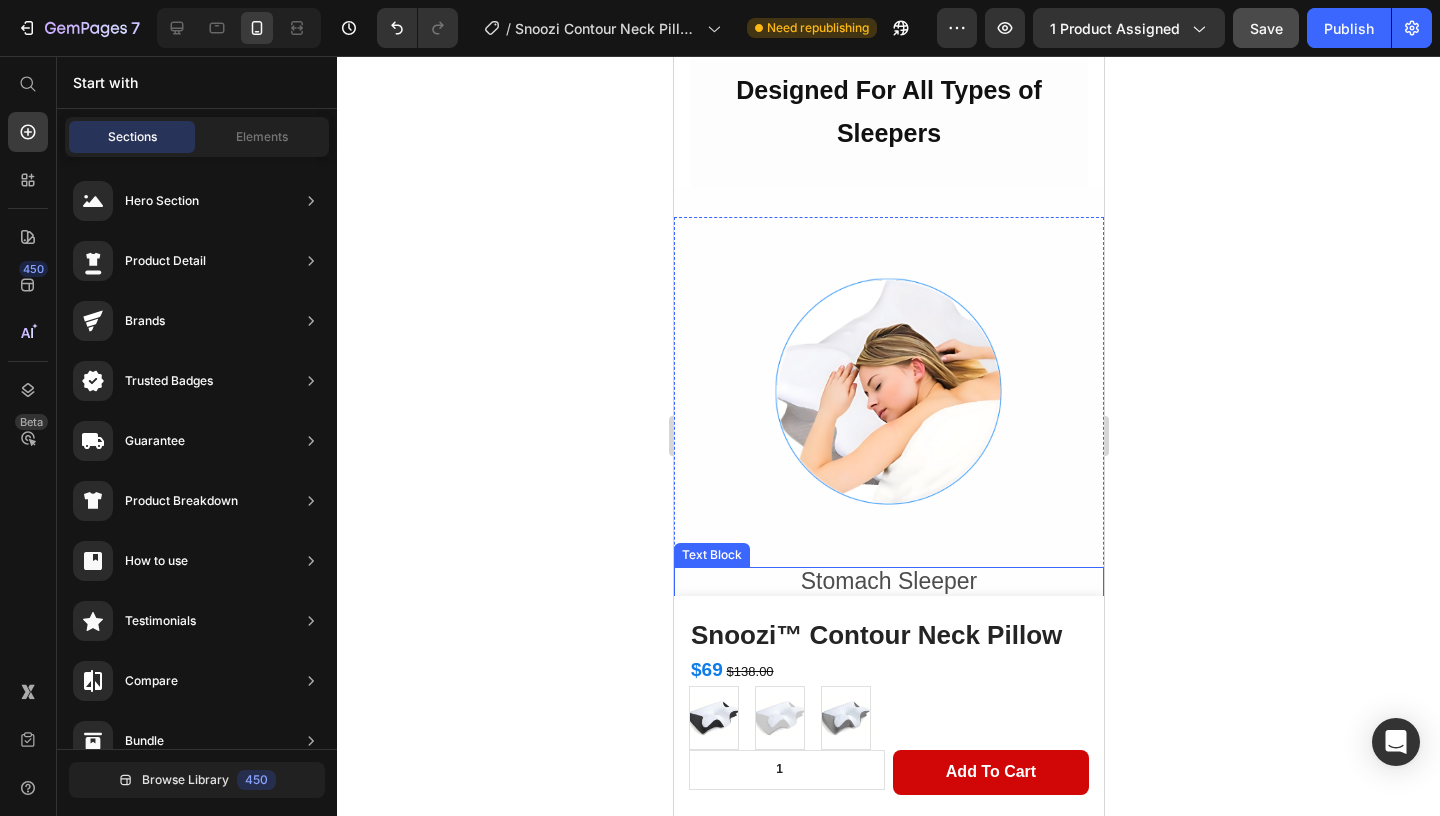 scroll, scrollTop: 3902, scrollLeft: 0, axis: vertical 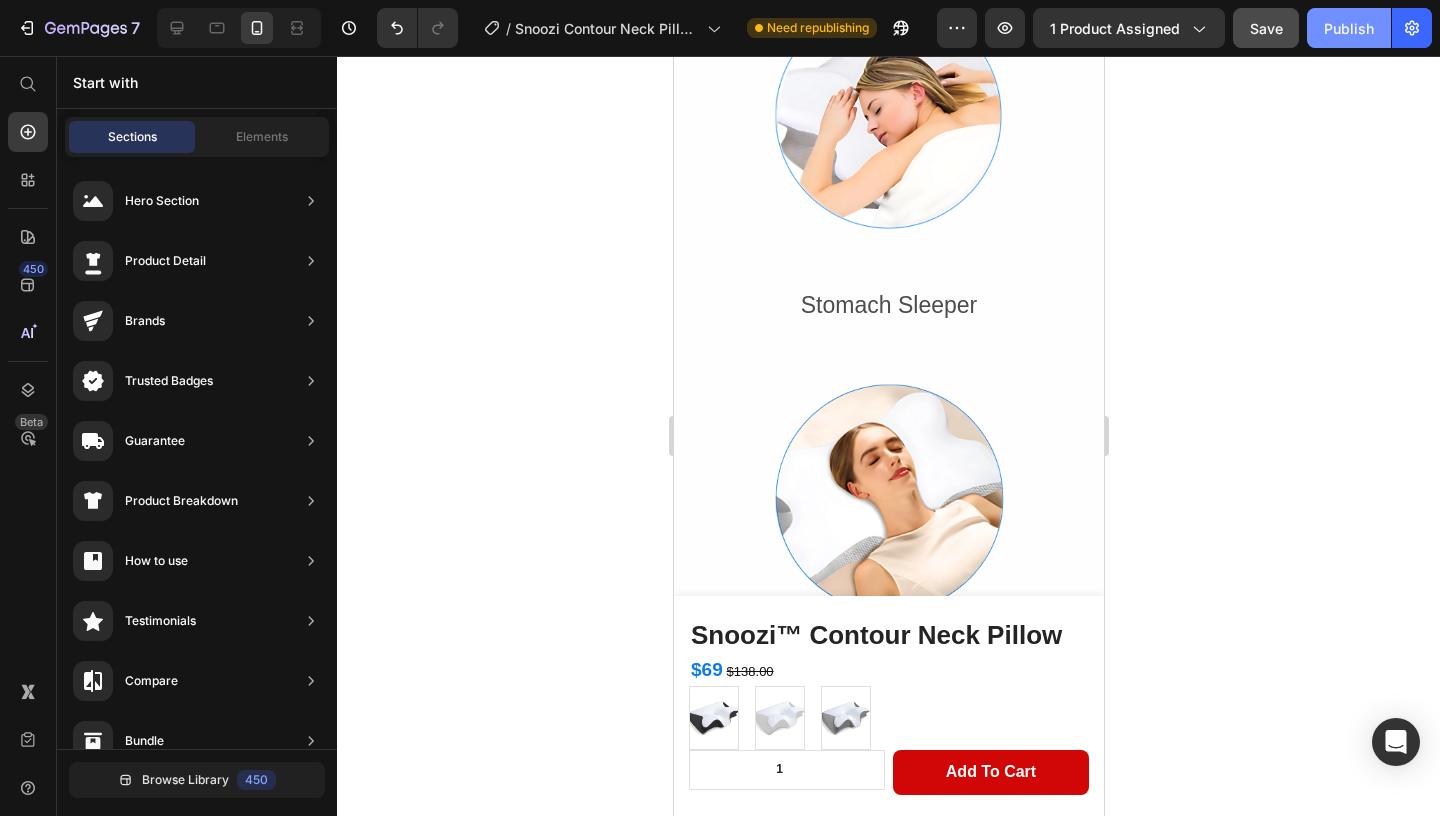 click on "Publish" at bounding box center [1349, 28] 